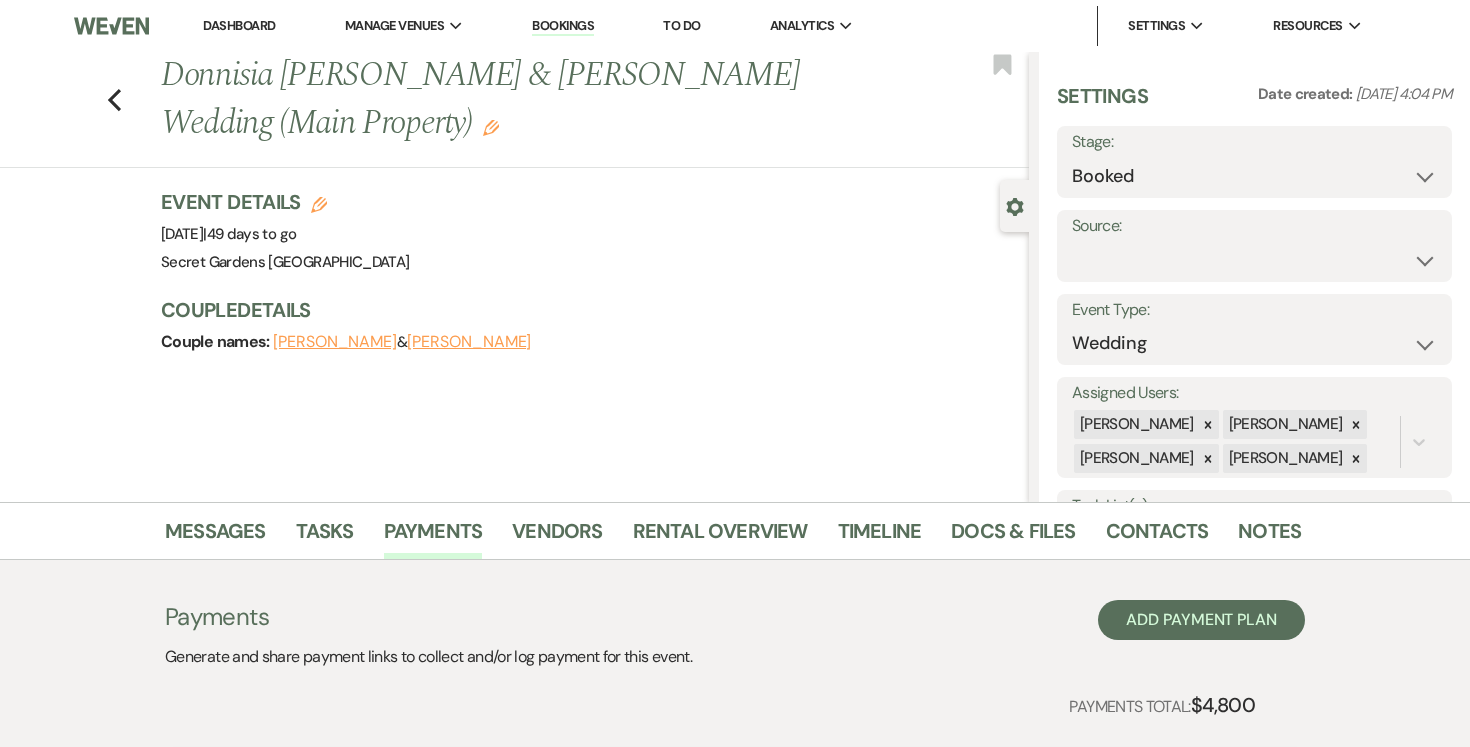 scroll, scrollTop: 432, scrollLeft: 0, axis: vertical 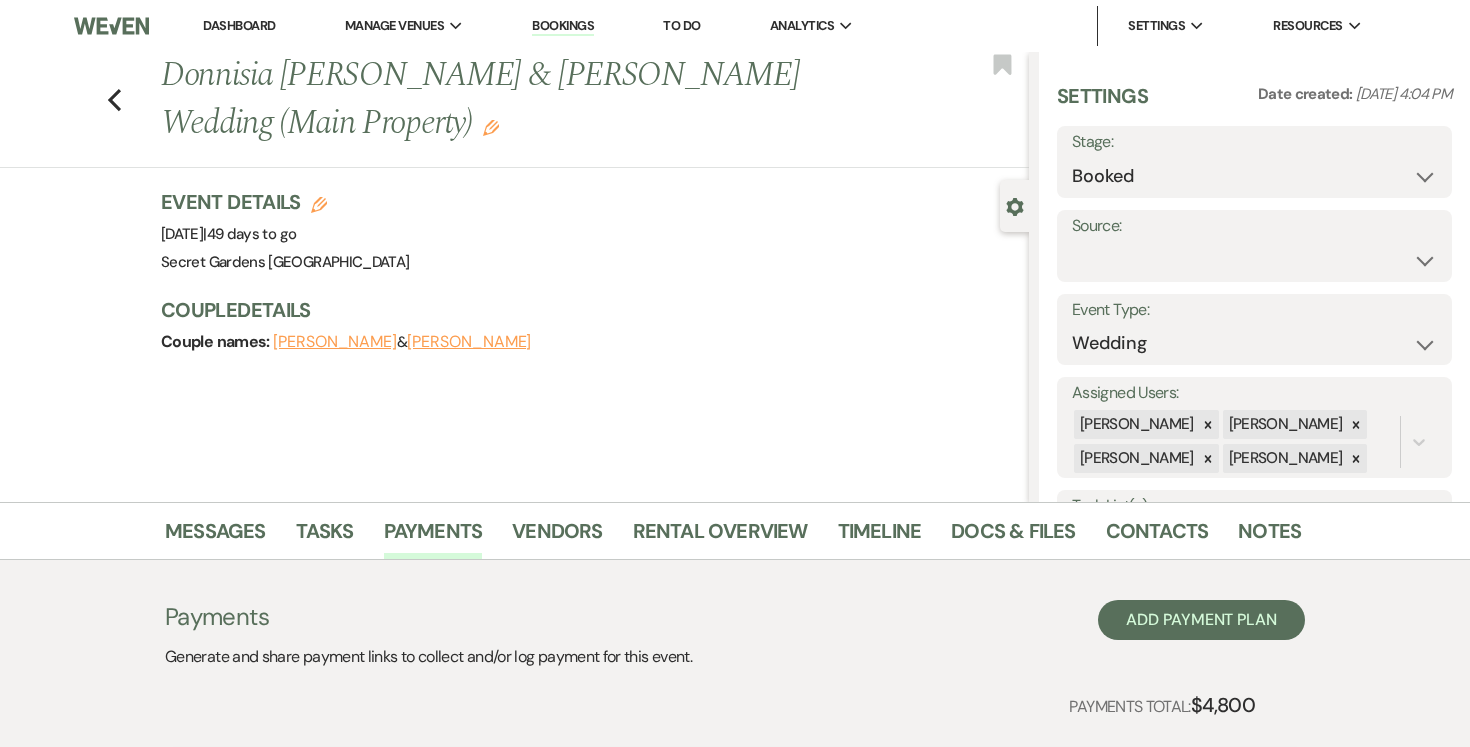 click on "Dashboard" at bounding box center [239, 25] 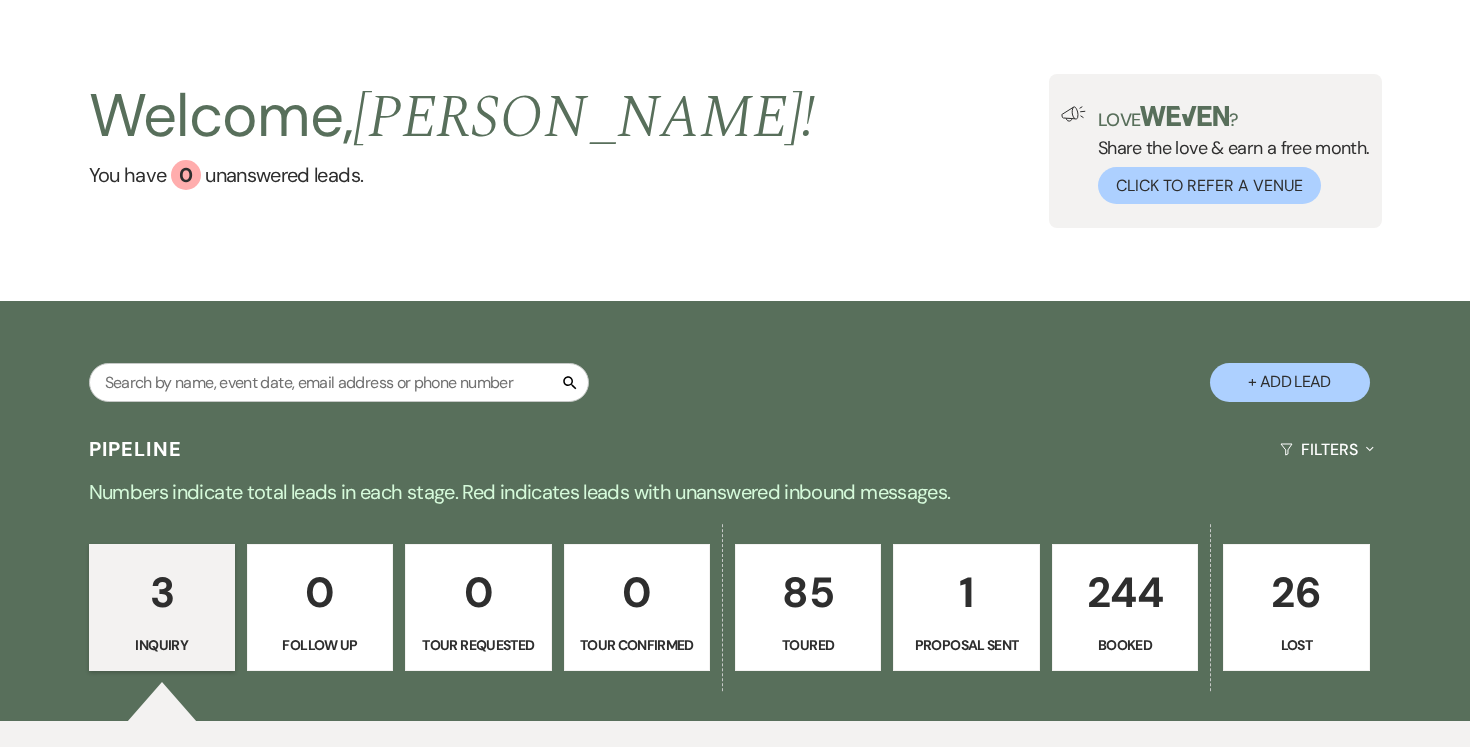 scroll, scrollTop: 55, scrollLeft: 0, axis: vertical 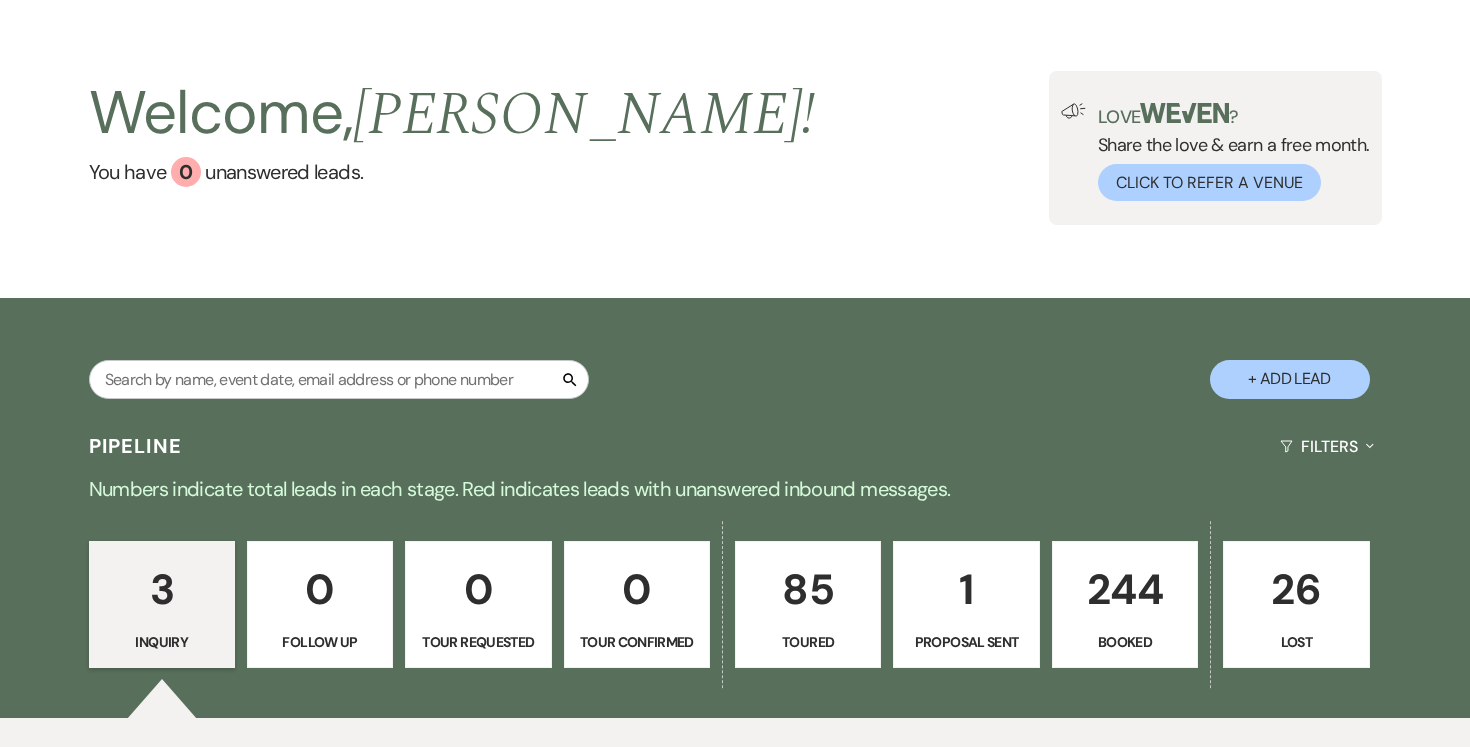 click on "1" at bounding box center [966, 589] 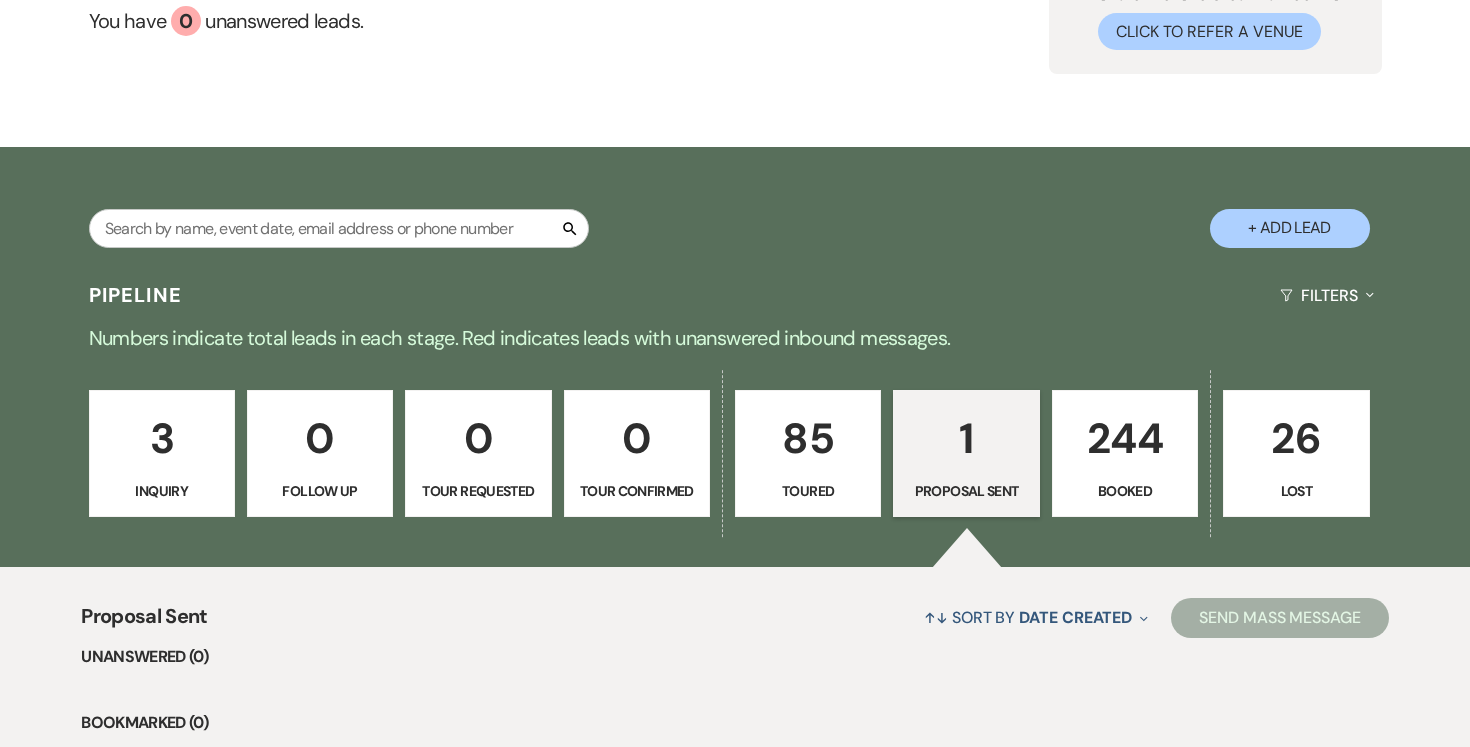 scroll, scrollTop: 533, scrollLeft: 0, axis: vertical 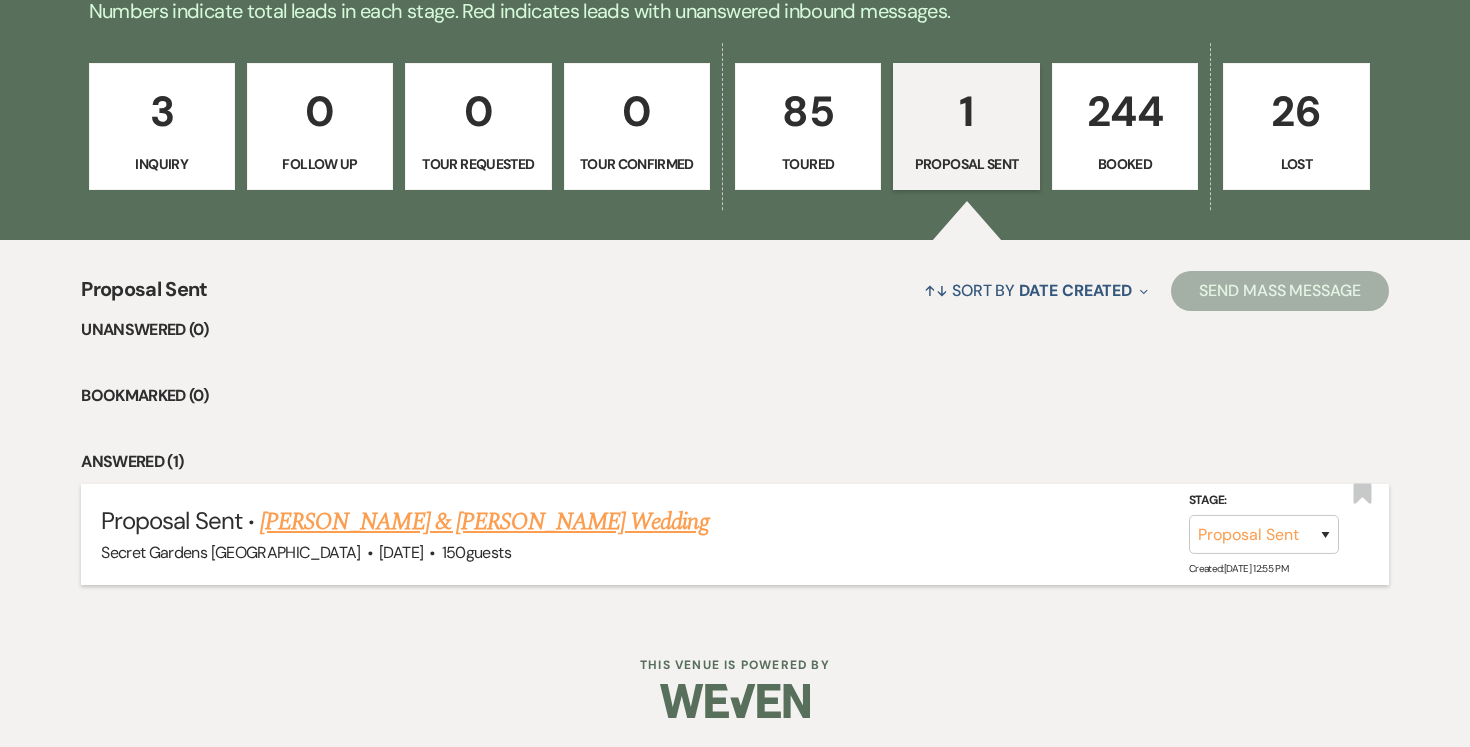 click on "[PERSON_NAME] & [PERSON_NAME] Wedding" at bounding box center (484, 522) 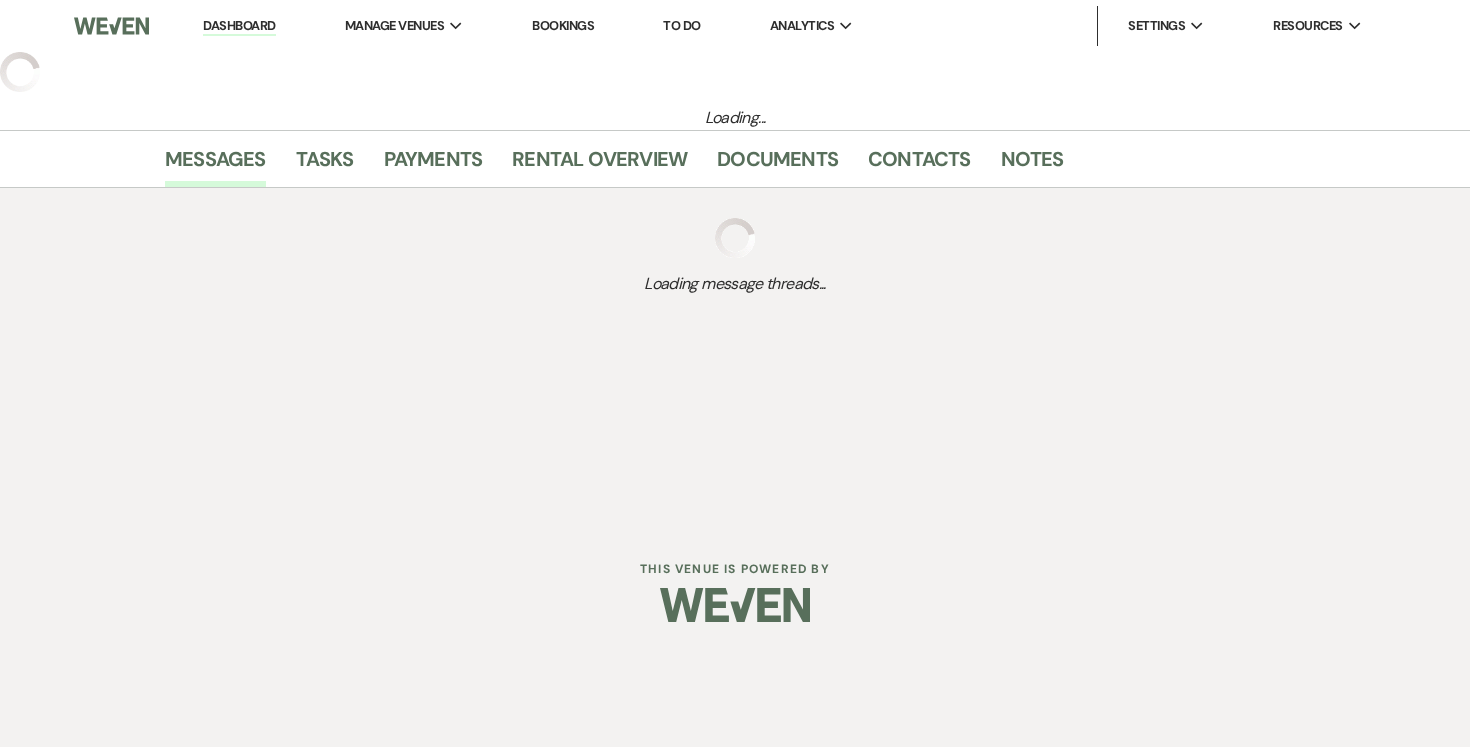 select on "6" 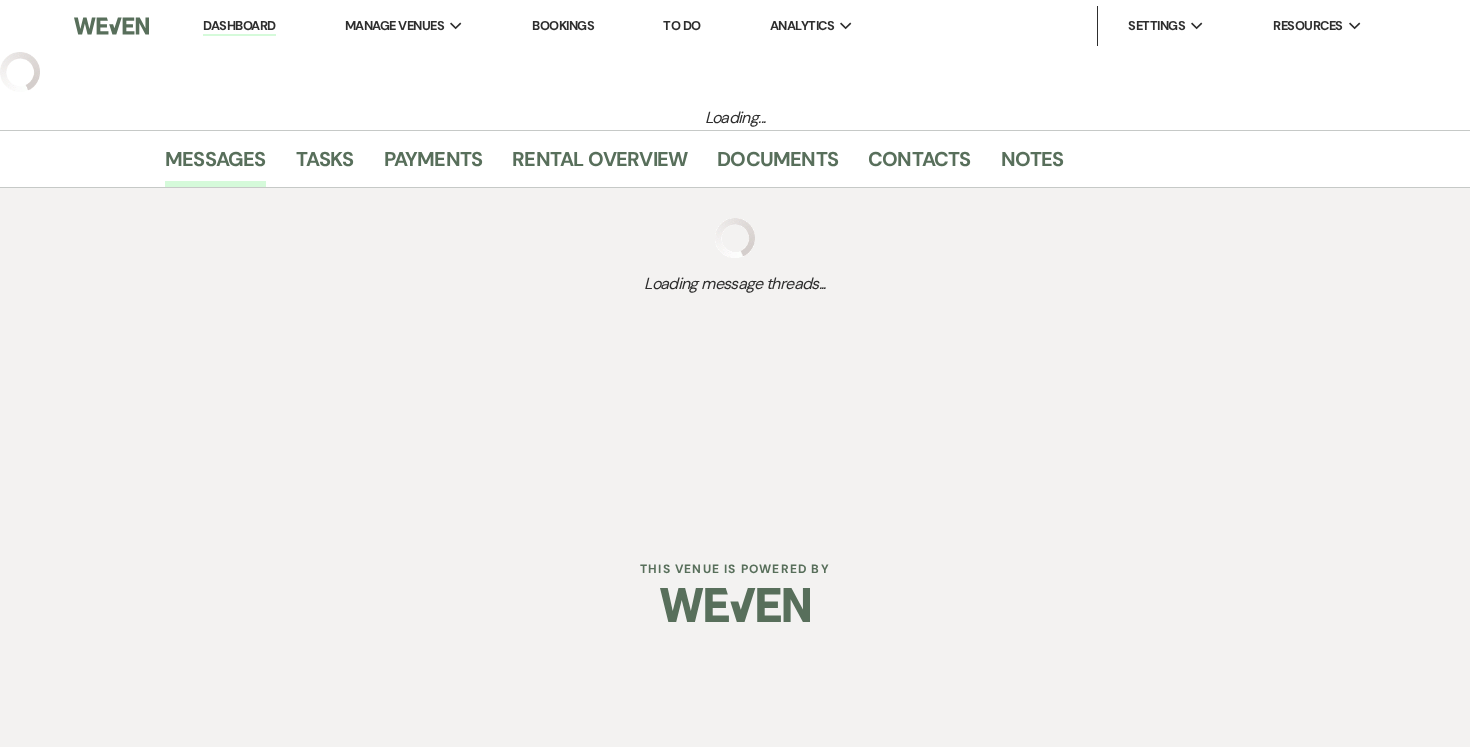 select on "6" 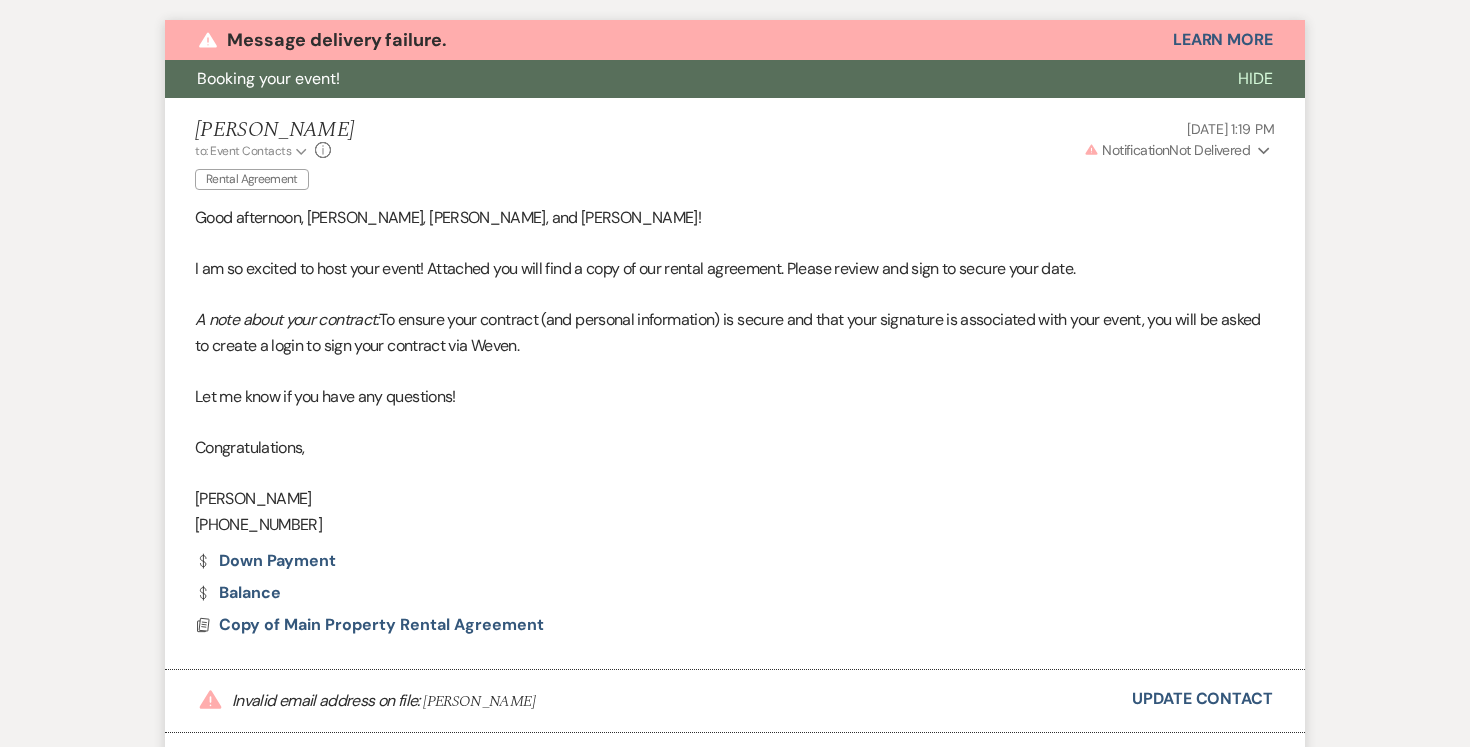 scroll, scrollTop: 734, scrollLeft: 0, axis: vertical 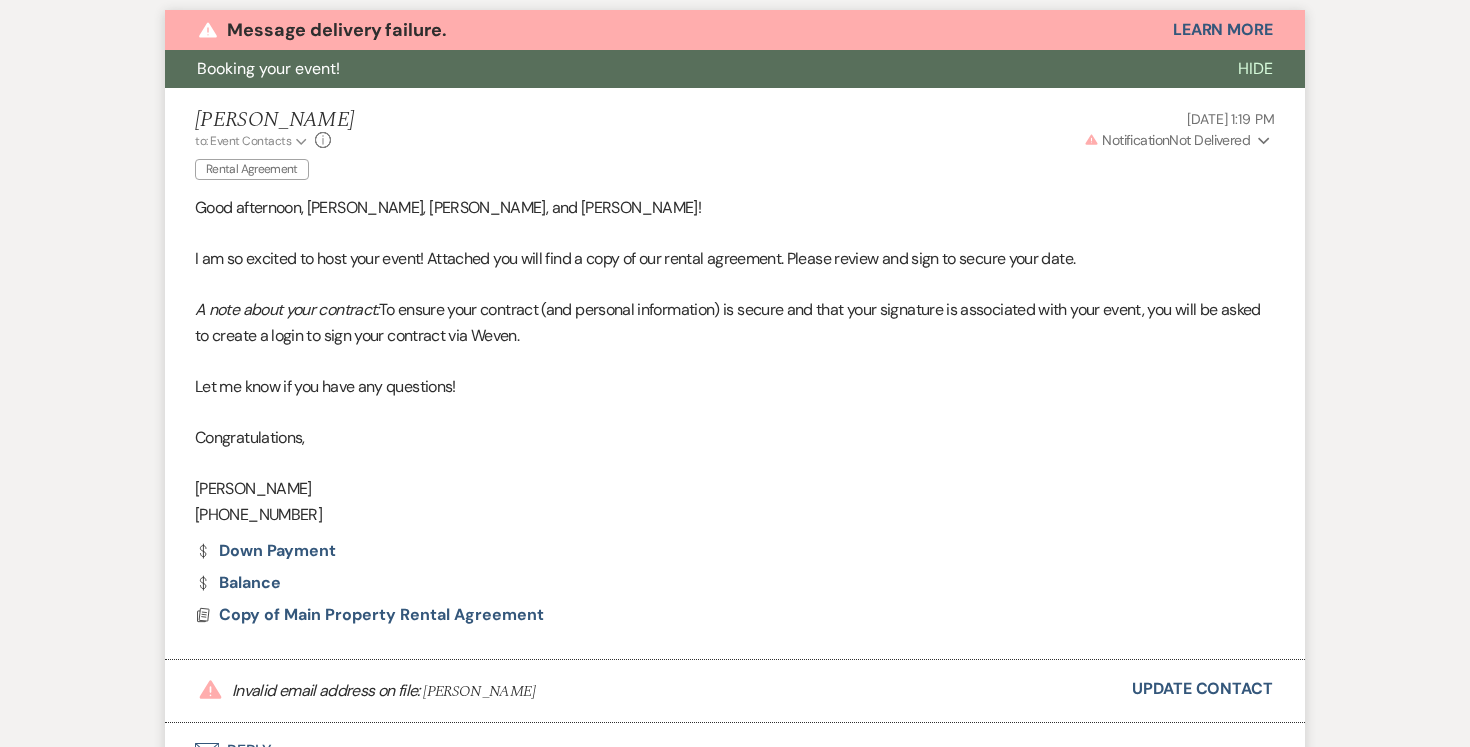 select on "6" 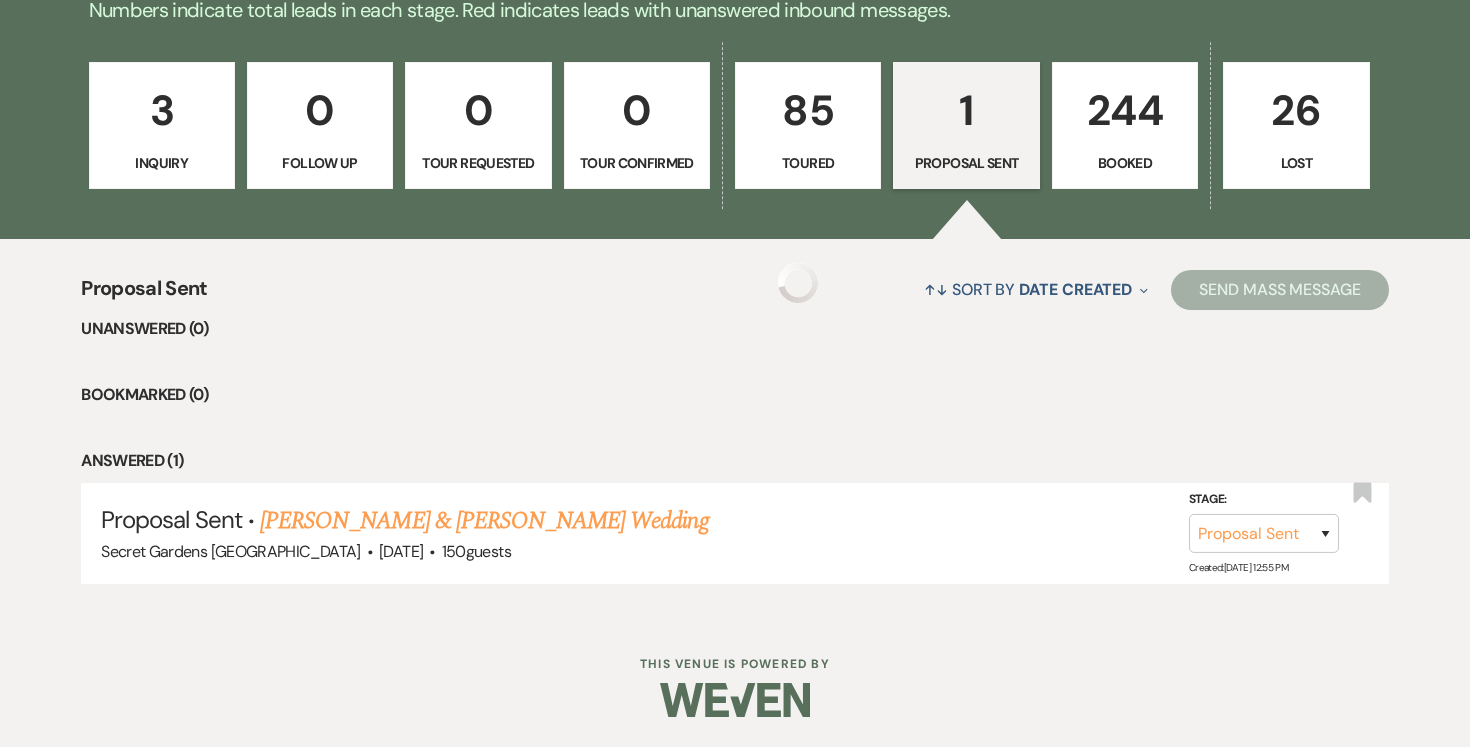scroll, scrollTop: 533, scrollLeft: 0, axis: vertical 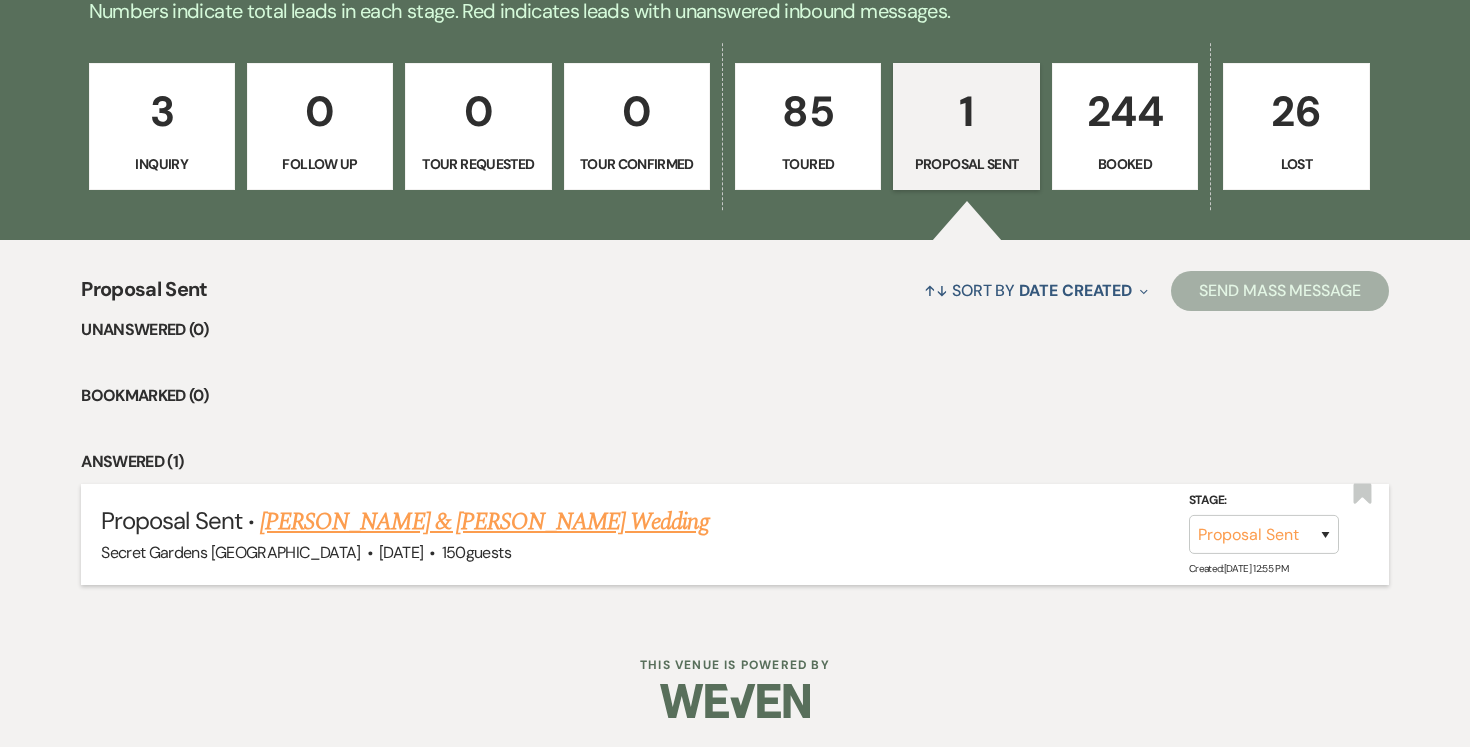 click on "[PERSON_NAME] & [PERSON_NAME] Wedding" at bounding box center [484, 522] 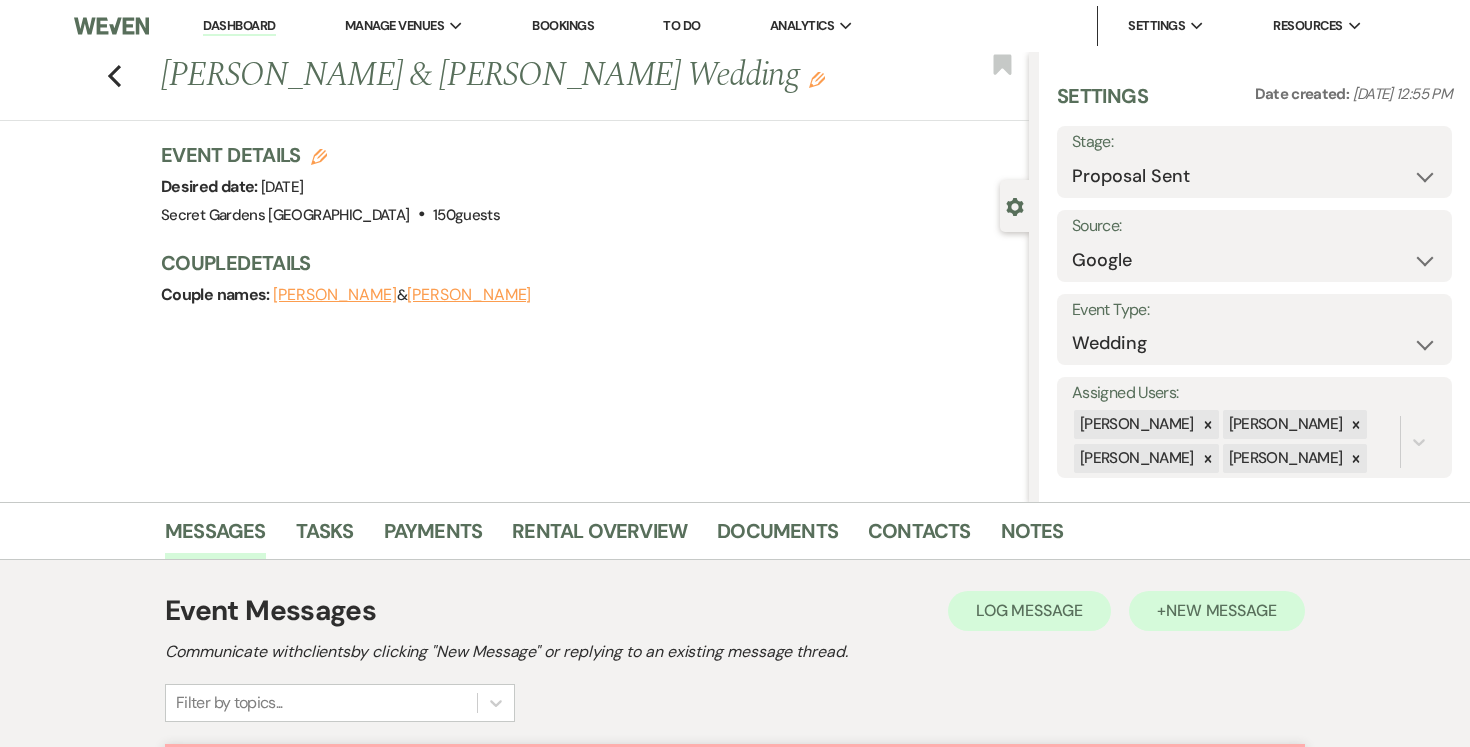 scroll, scrollTop: 1, scrollLeft: 0, axis: vertical 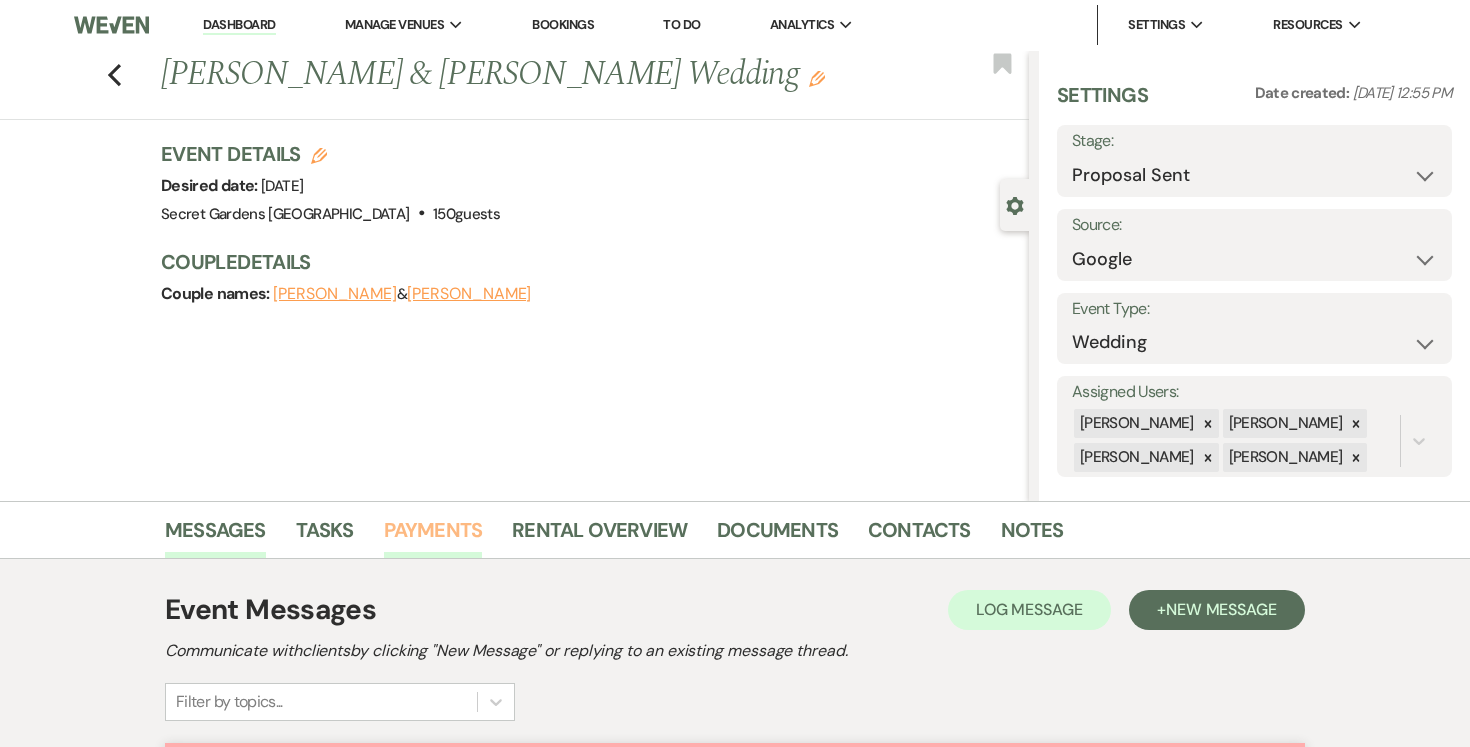 click on "Payments" at bounding box center [433, 536] 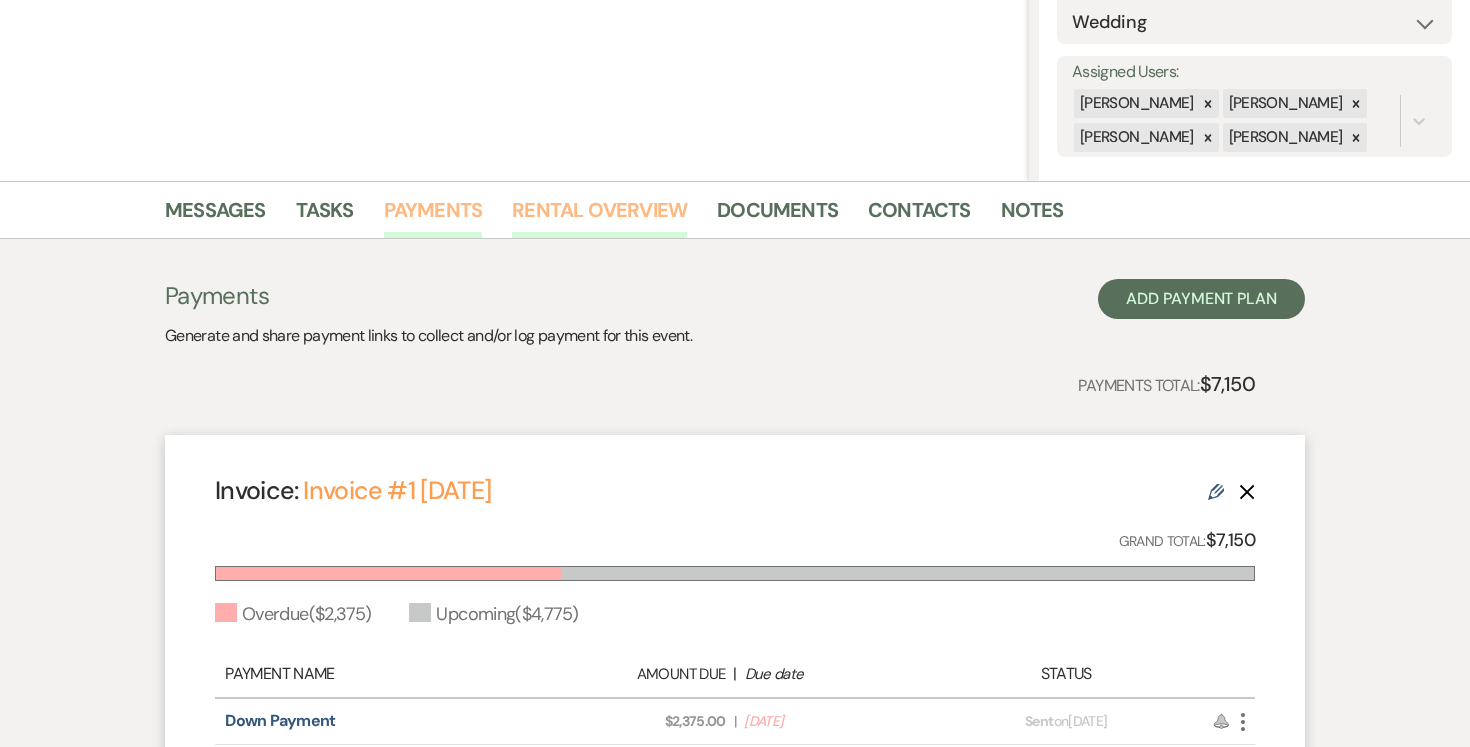 scroll, scrollTop: 342, scrollLeft: 0, axis: vertical 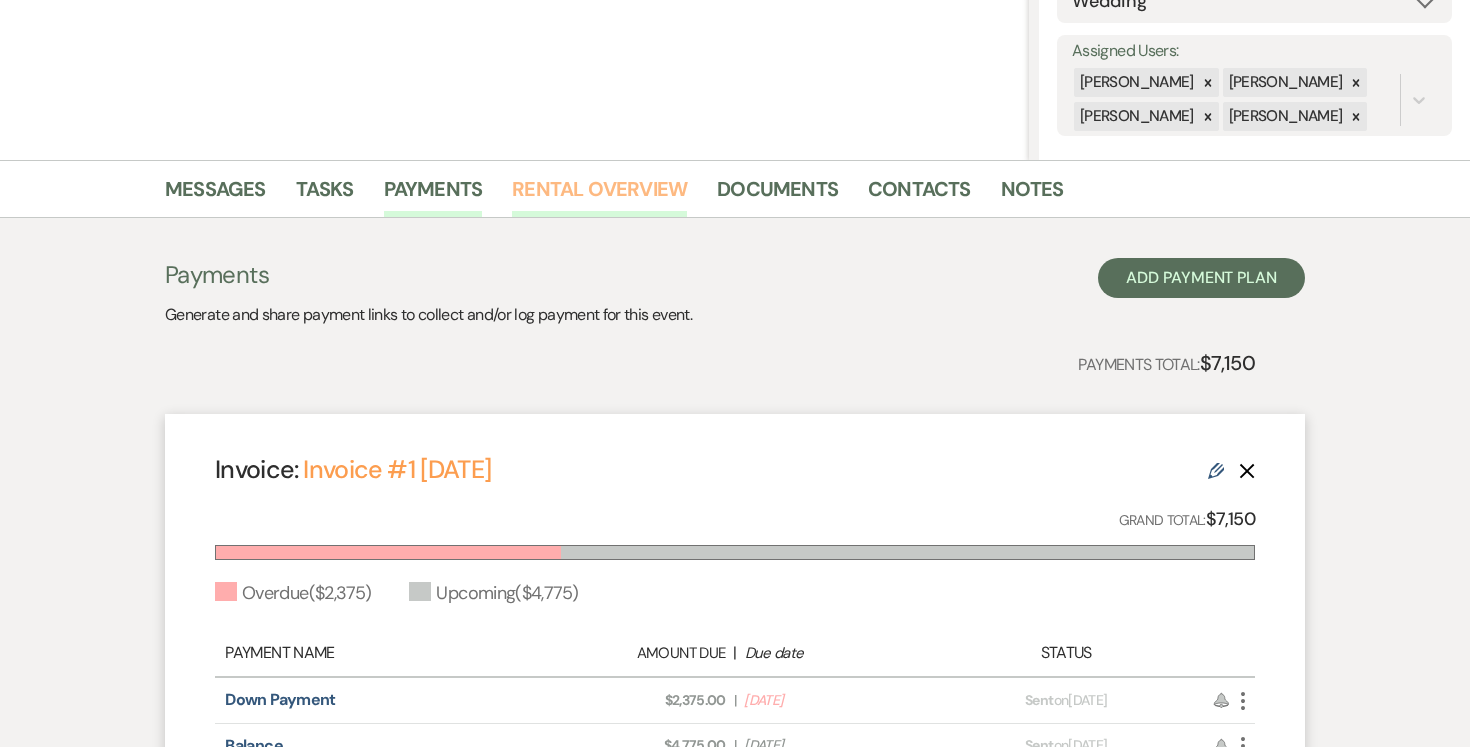 click on "Rental Overview" at bounding box center [599, 195] 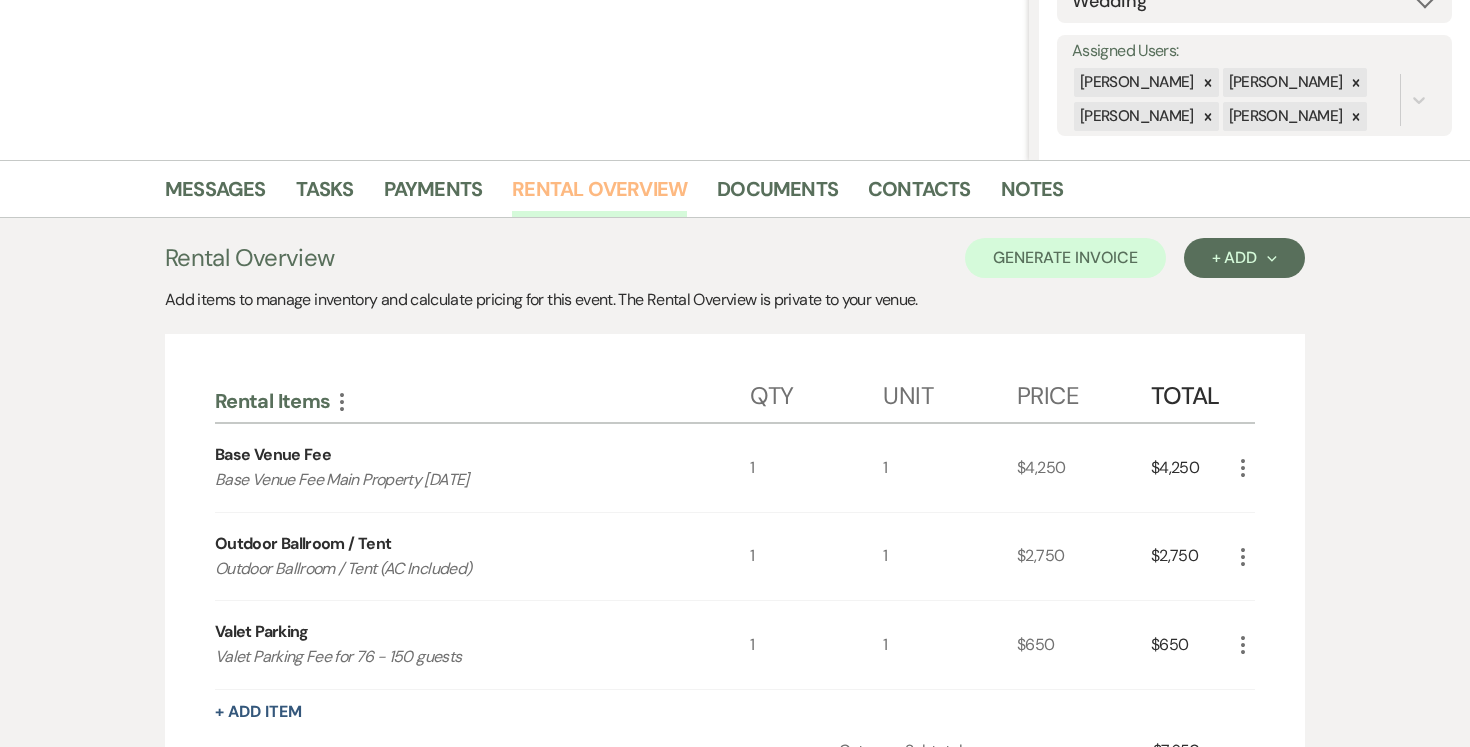 scroll, scrollTop: 0, scrollLeft: 0, axis: both 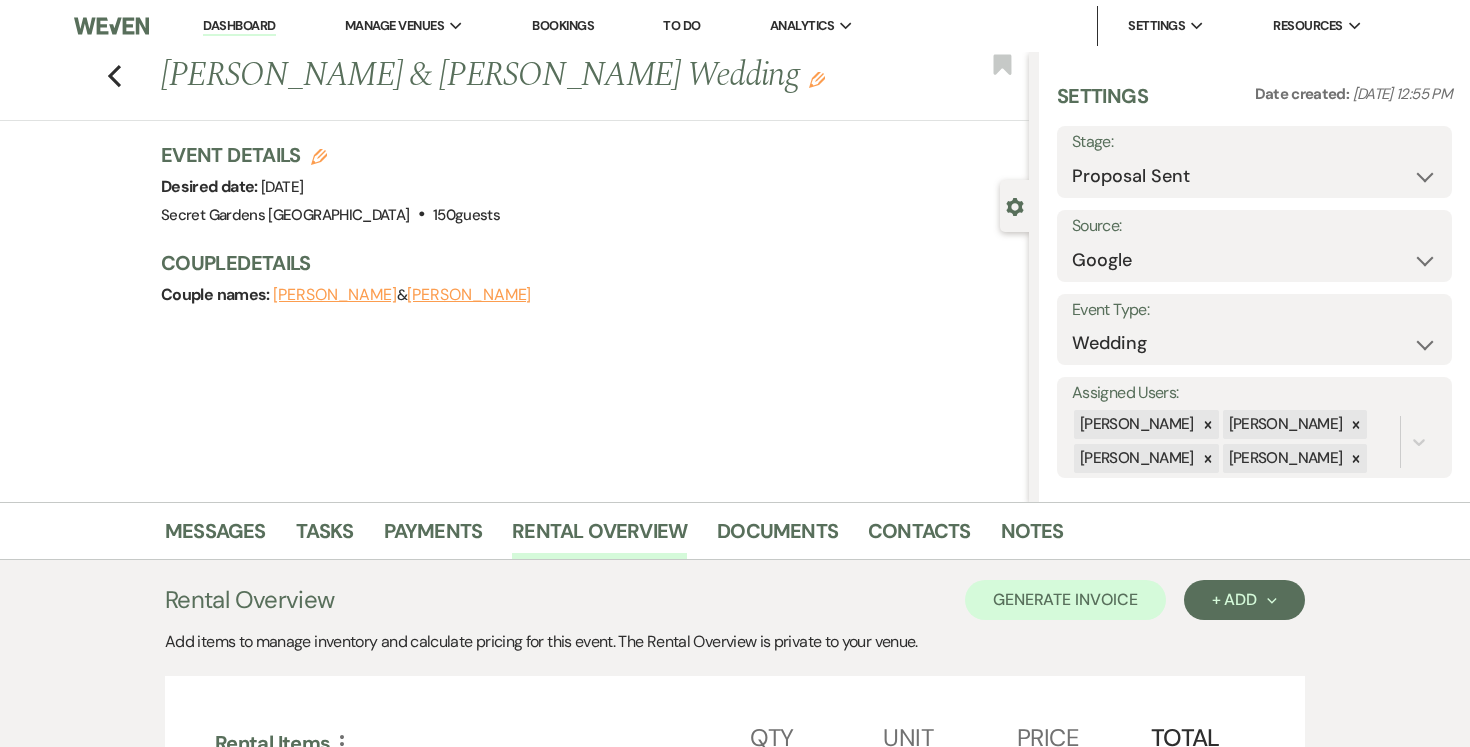 click on "Dashboard" at bounding box center [239, 26] 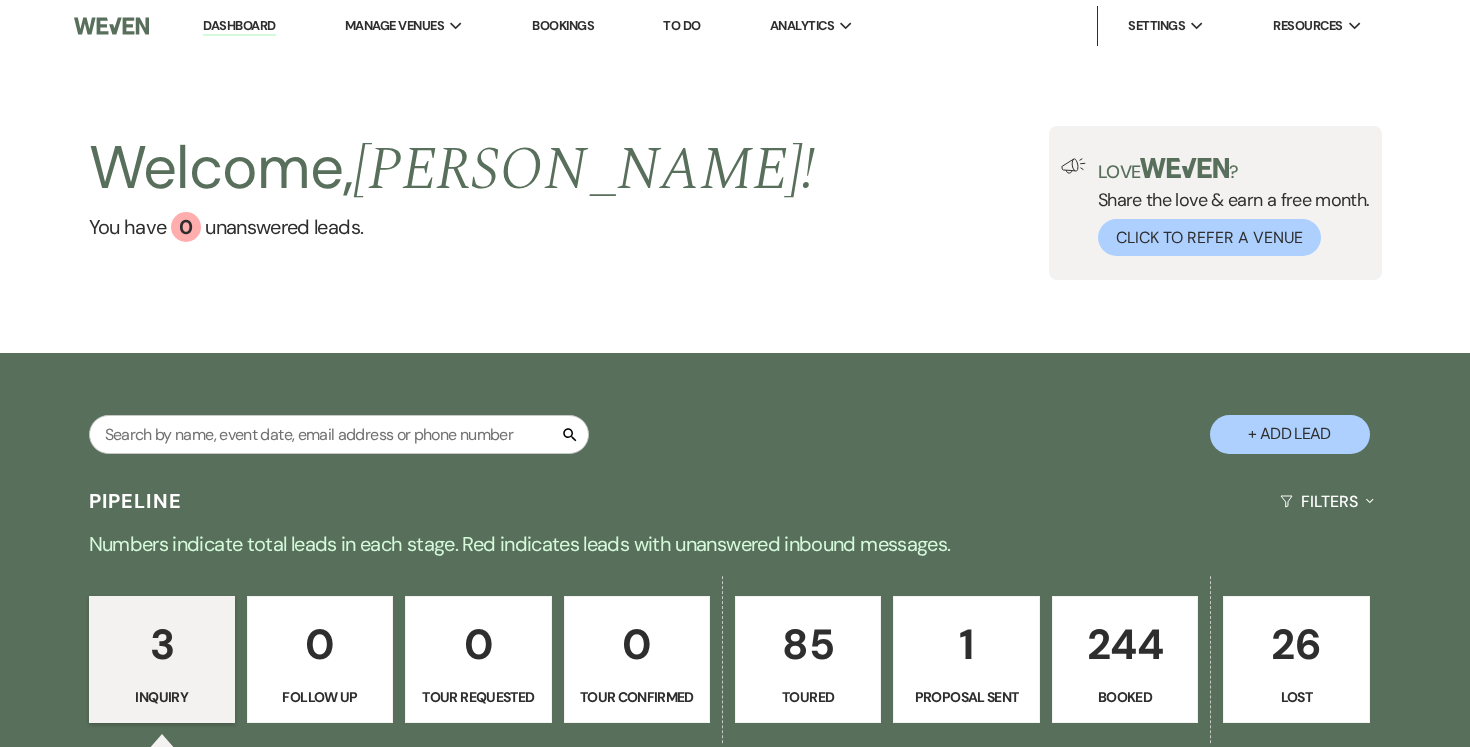 scroll, scrollTop: 7, scrollLeft: 0, axis: vertical 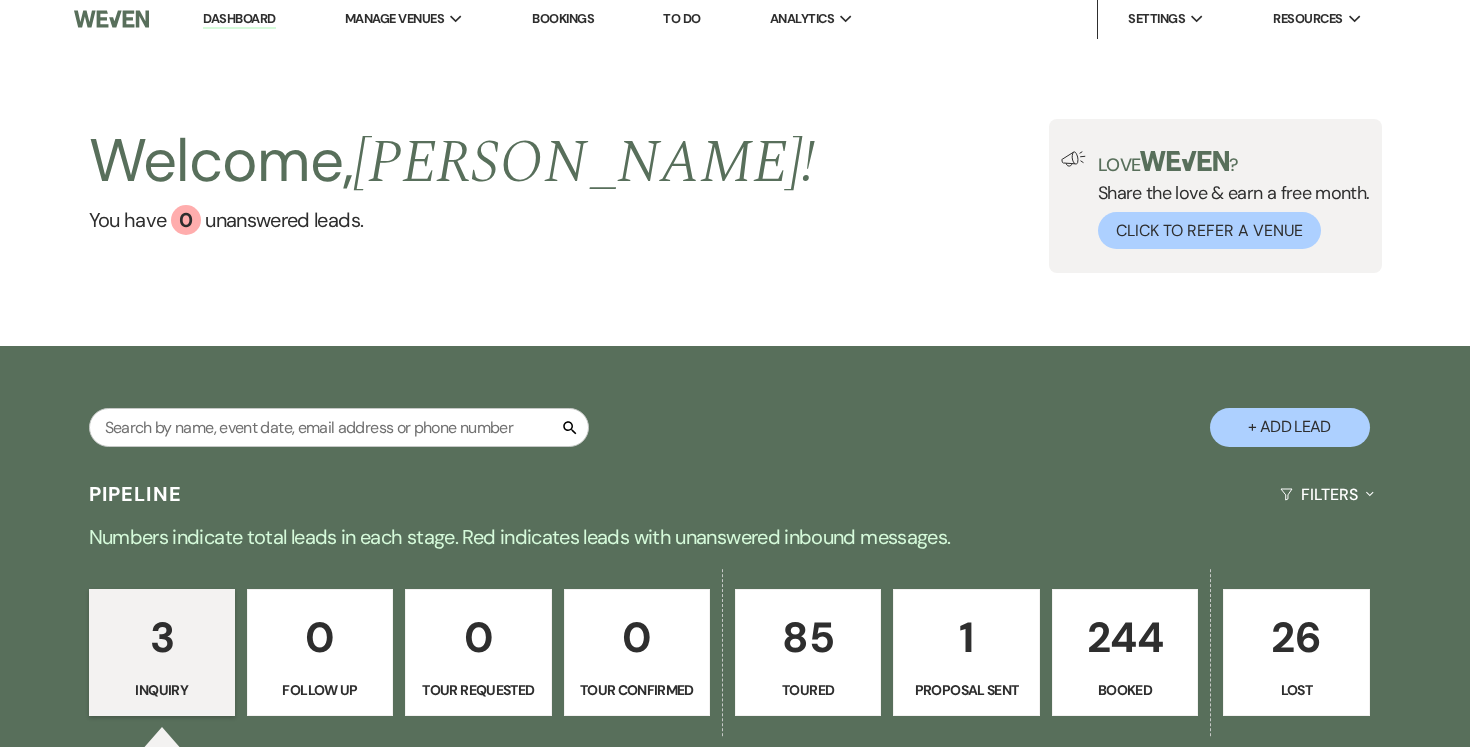 click on "+ Add Lead" at bounding box center [1290, 427] 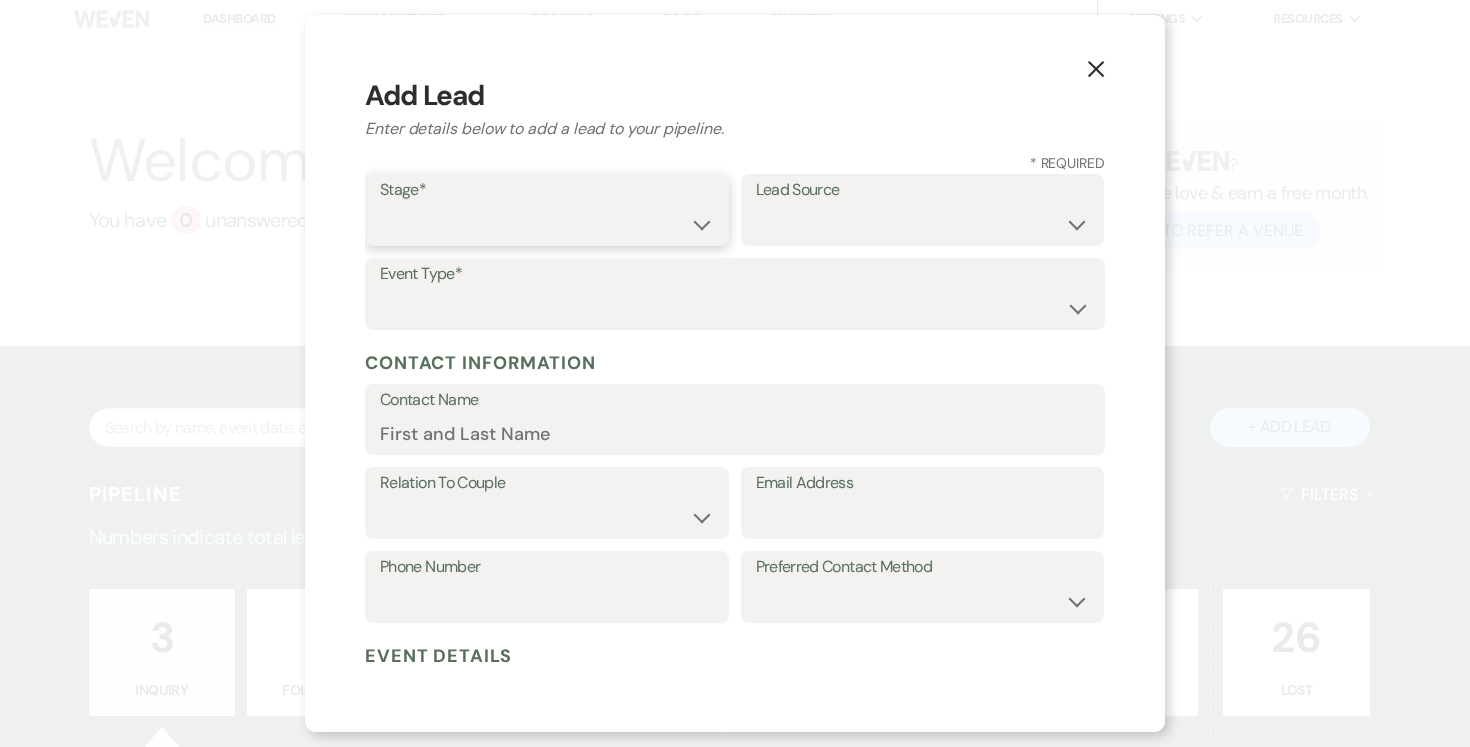 click on "Inquiry Follow Up Tour Requested Tour Confirmed Toured Proposal Sent Booked Lost" at bounding box center (547, 224) 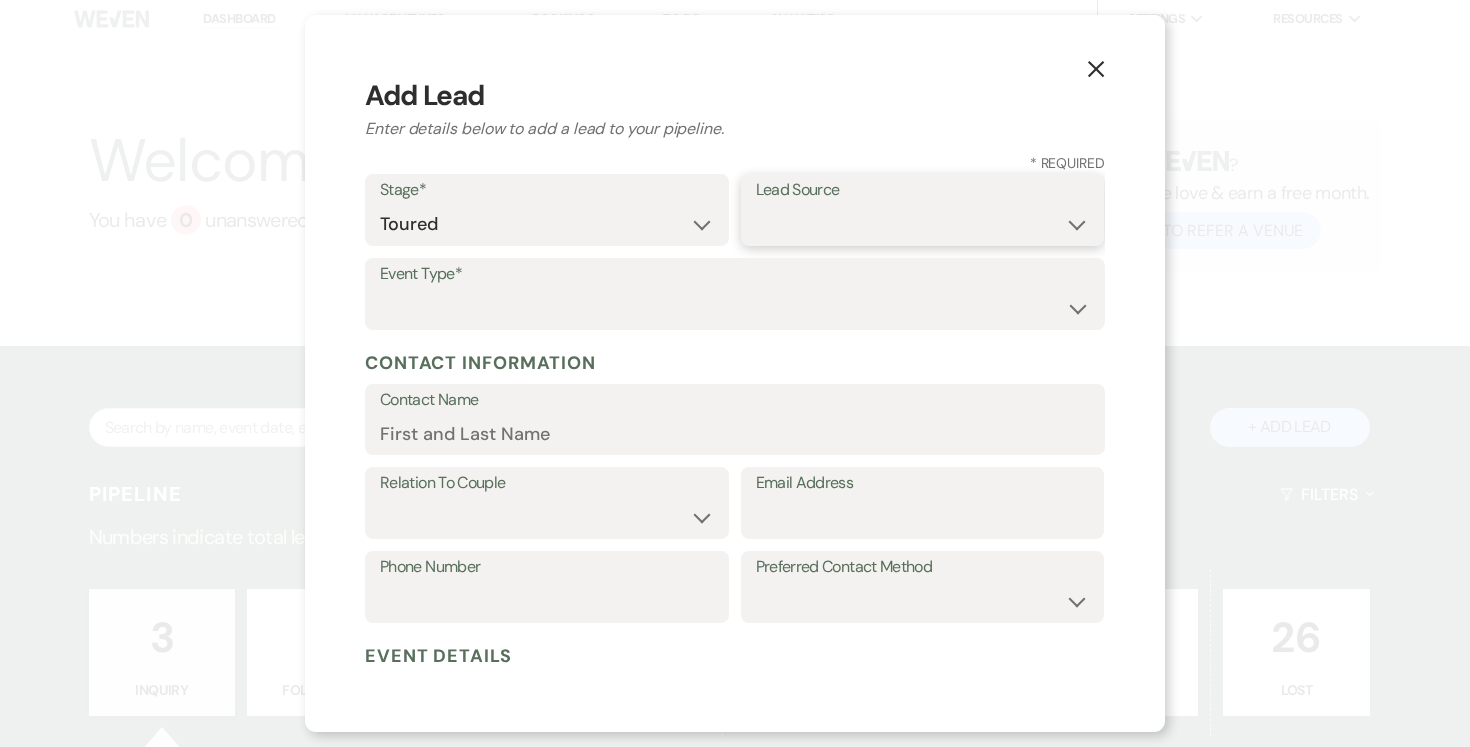 click on "Weven Venue Website Instagram Facebook Pinterest Google The Knot Wedding Wire Here Comes the Guide Wedding Spot Eventective [PERSON_NAME] The Venue Report PartySlate VRBO / Homeaway Airbnb Wedding Show TikTok X / Twitter Phone Call Walk-in Vendor Referral Advertising Personal Referral Local Referral Other" at bounding box center [923, 224] 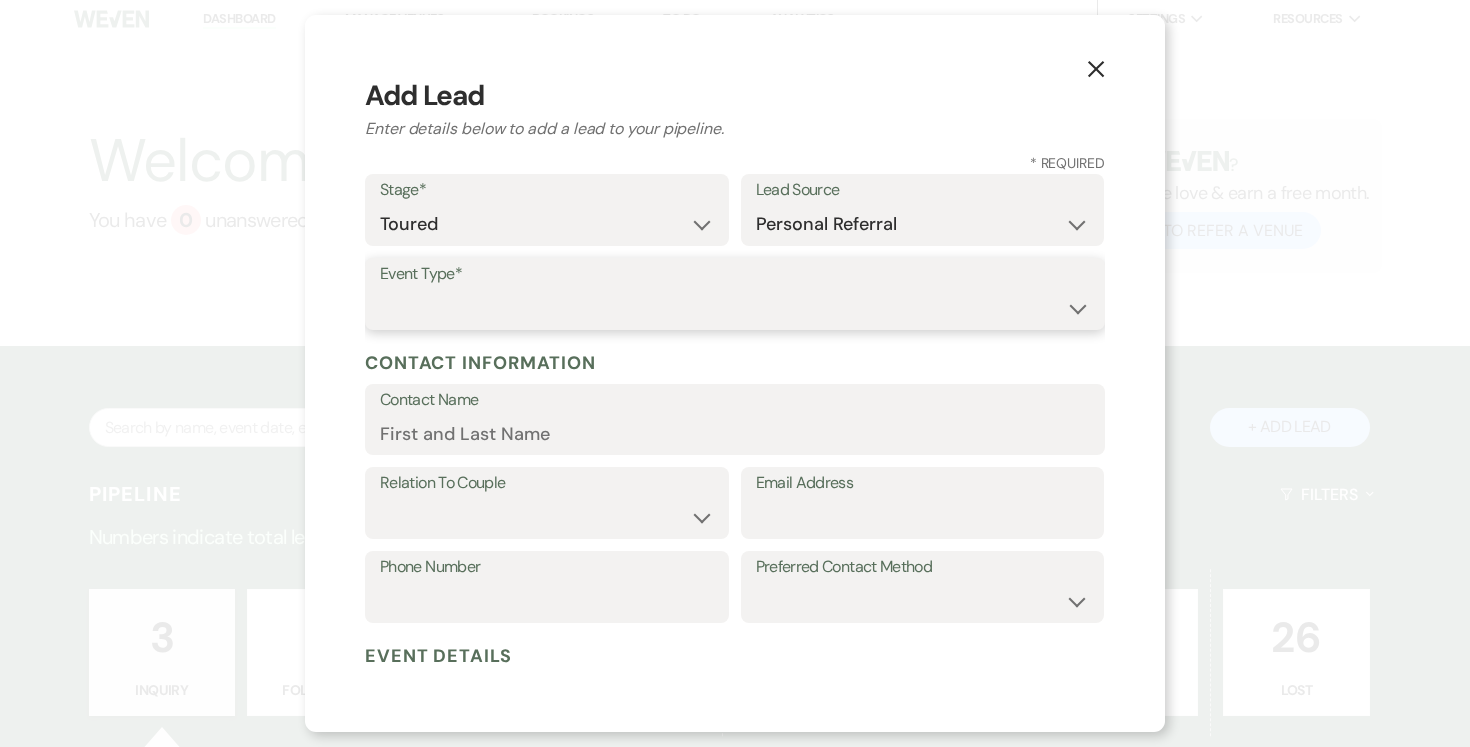 click on "Wedding Anniversary Party Baby Shower Bachelorette / Bachelor Party Birthday Party Bridal Shower Brunch Community Event Concert Corporate Event Elopement End of Life Celebration Engagement Party Fundraiser Graduation Party Micro Wedding Prom Quinceañera Rehearsal Dinner Religious Event Retreat Other" at bounding box center [735, 308] 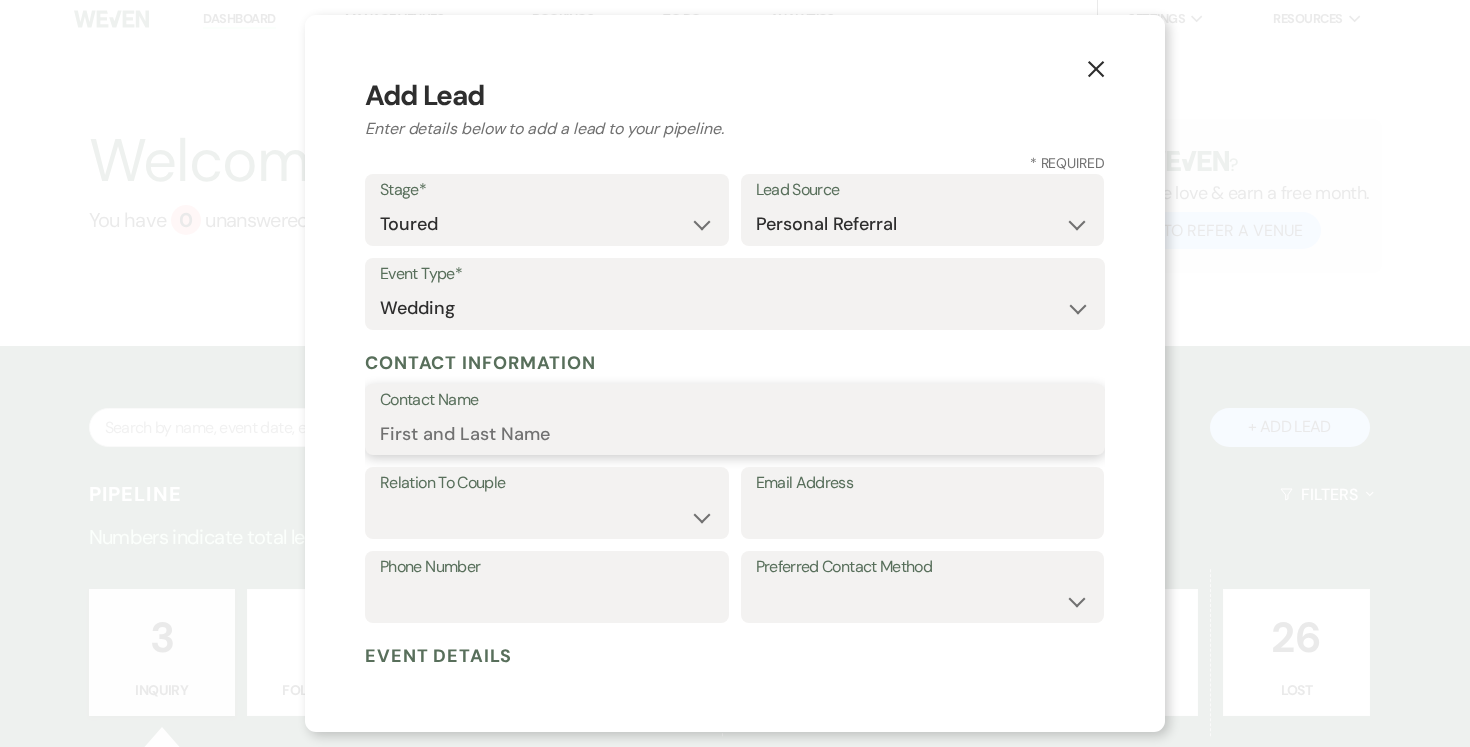 click on "Contact Name" at bounding box center (735, 433) 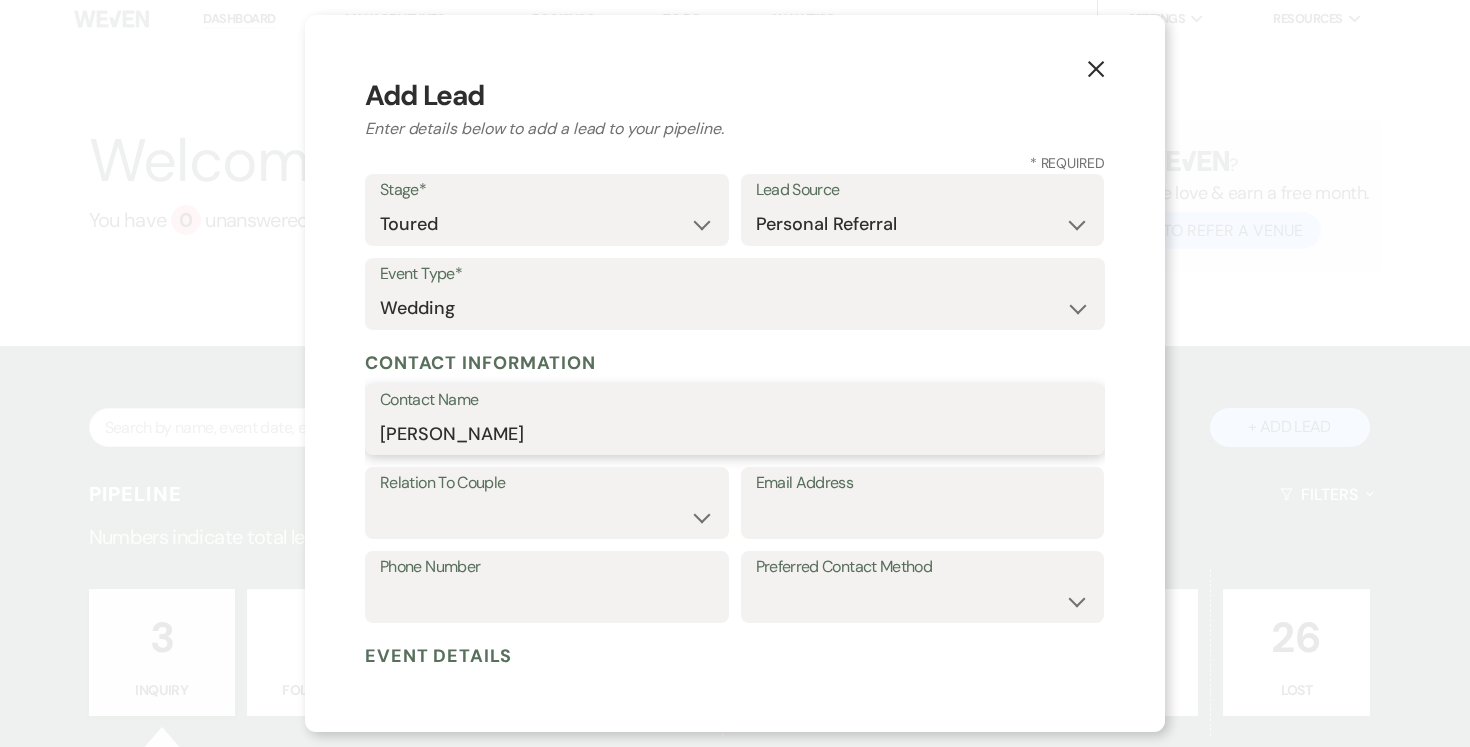 type on "[PERSON_NAME]" 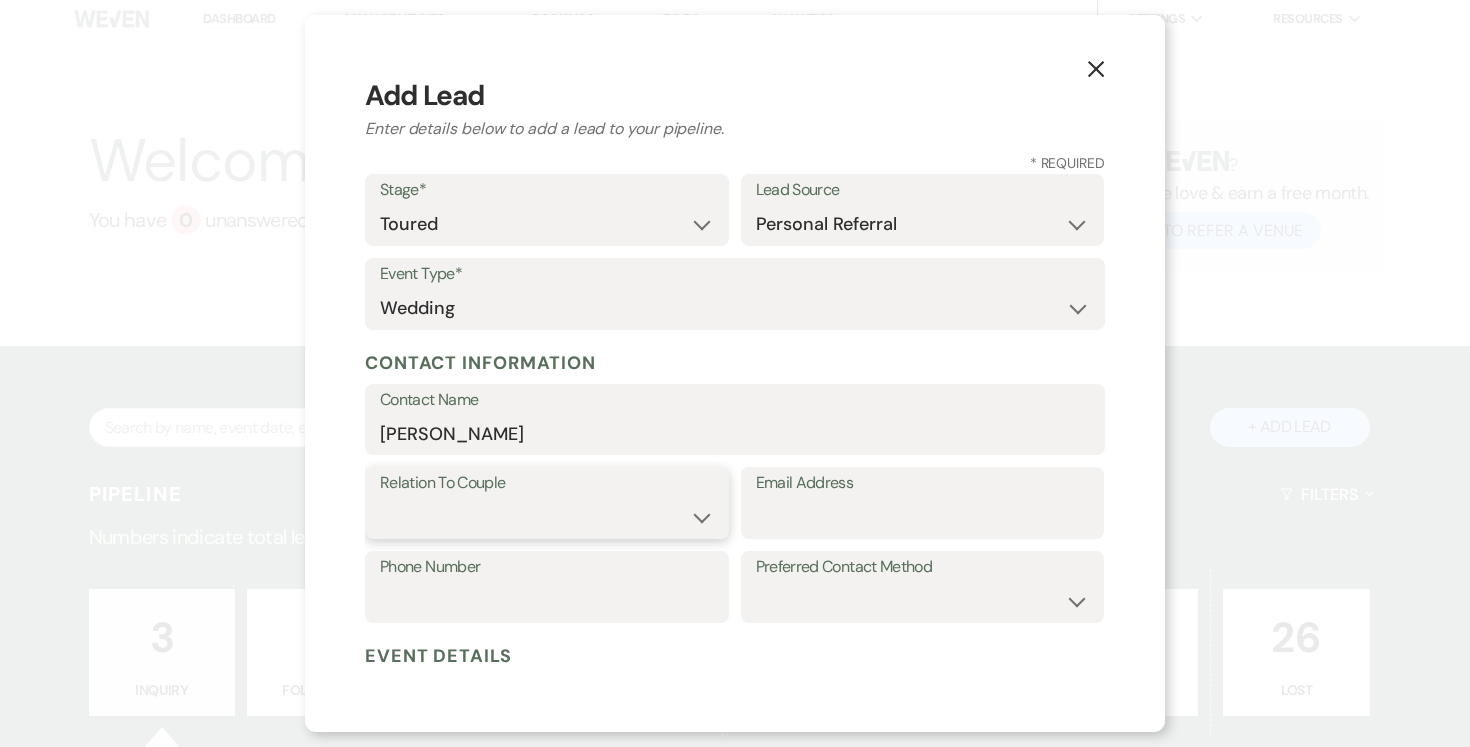 click on "Couple Planner Parent of Couple Family Member Friend Other" at bounding box center (547, 517) 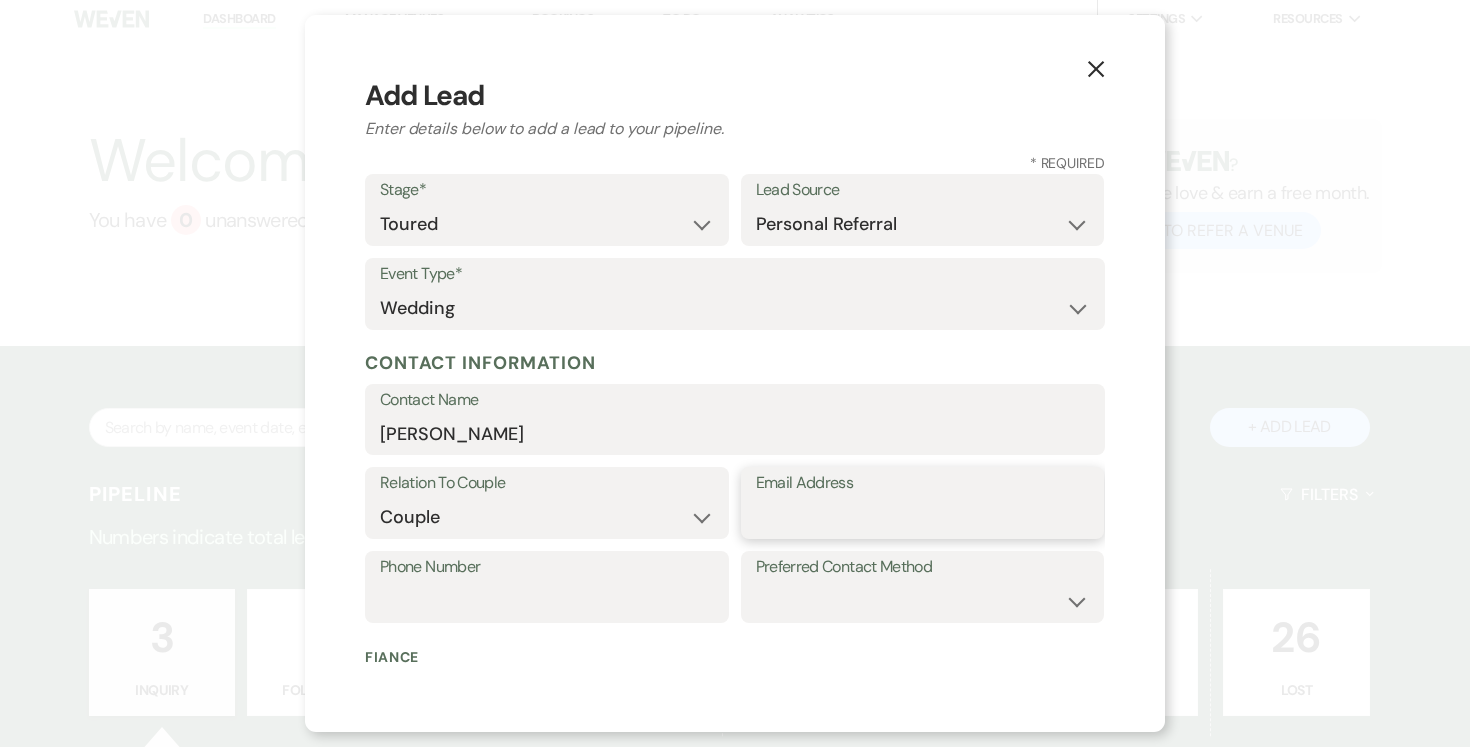 click on "Email Address" at bounding box center (923, 517) 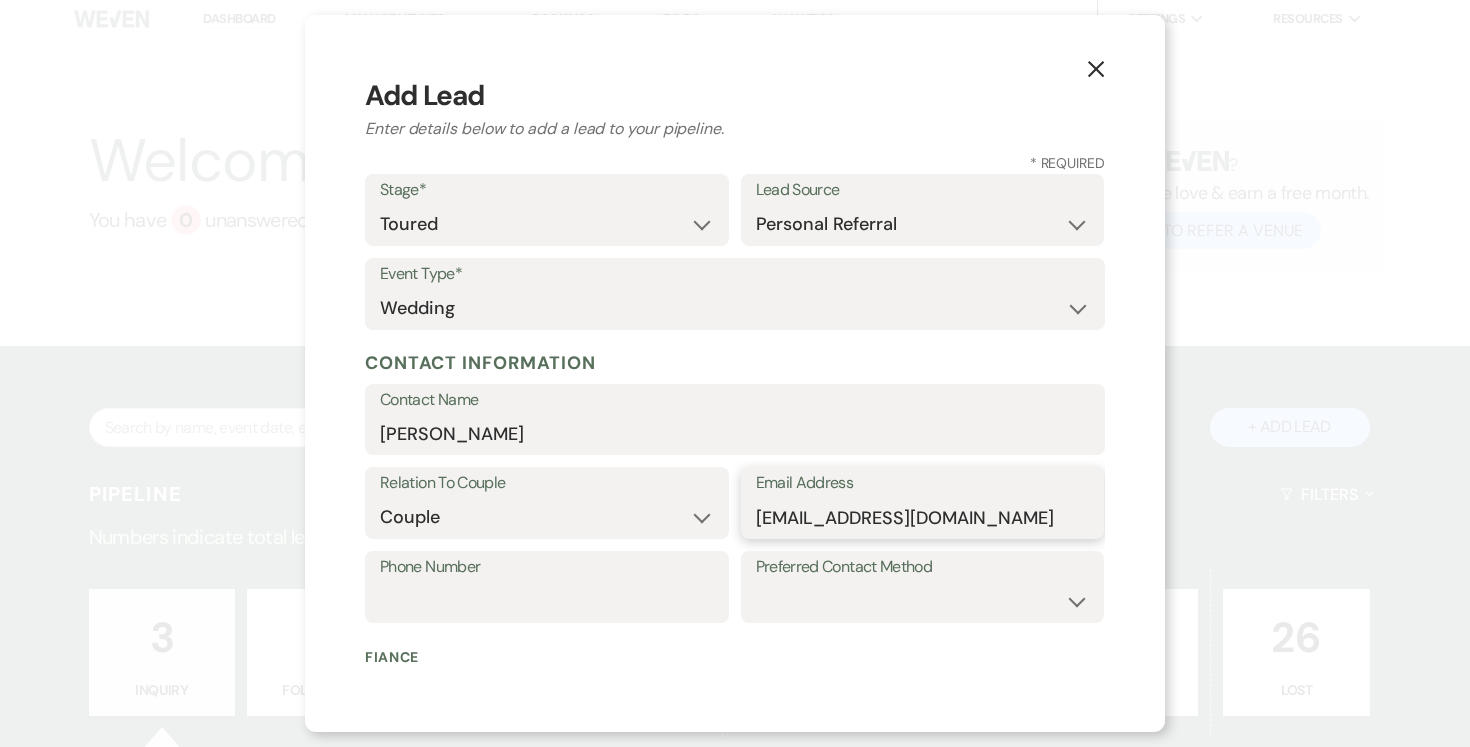 type on "[EMAIL_ADDRESS][DOMAIN_NAME]" 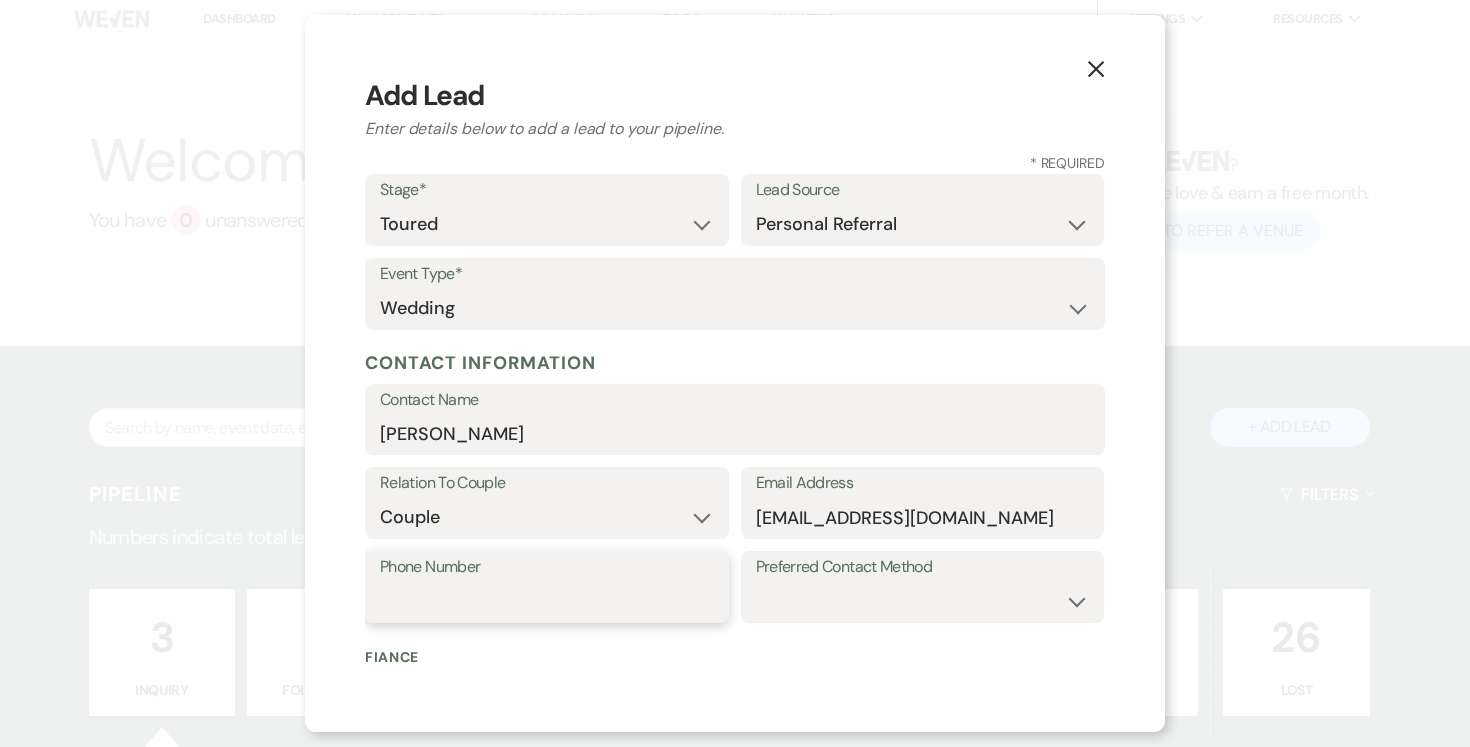 click on "Phone Number" at bounding box center [547, 601] 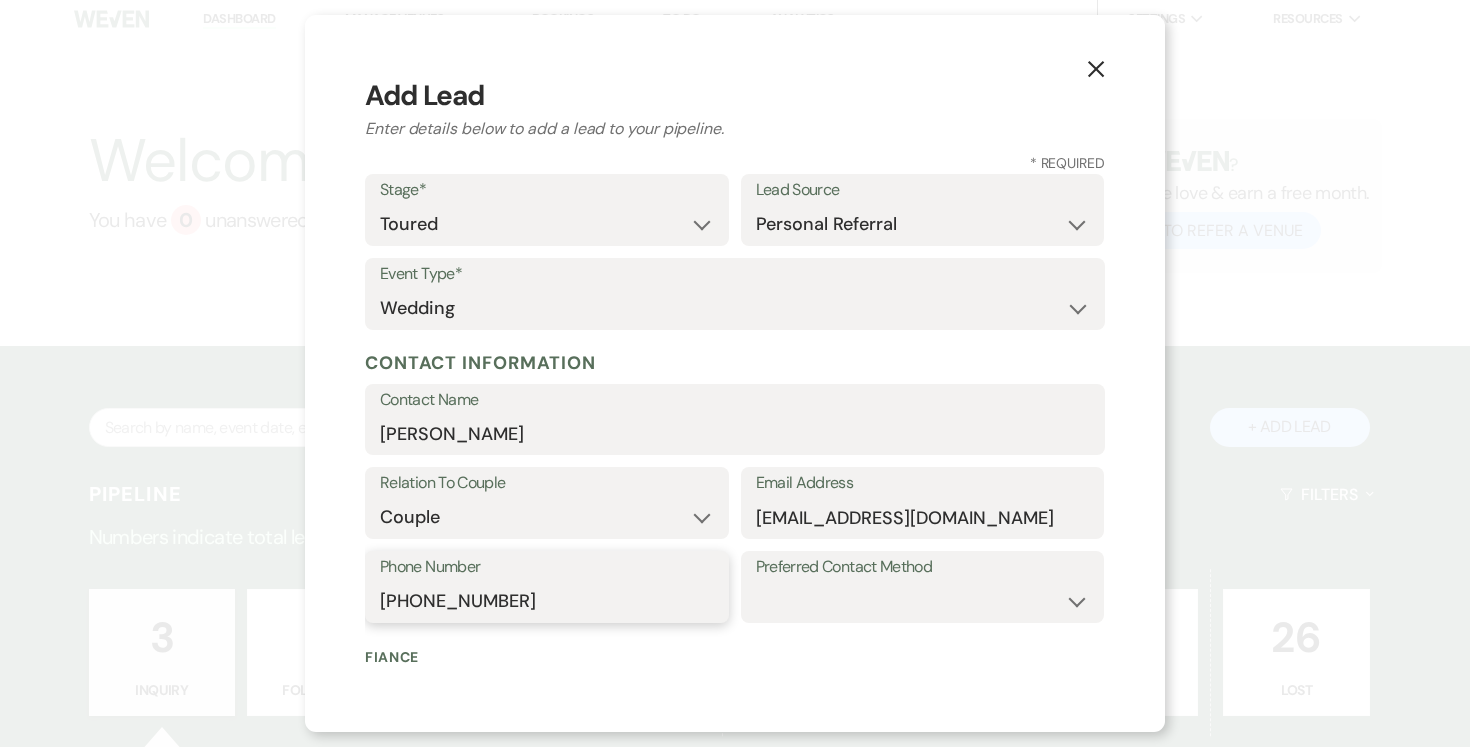 type on "[PHONE_NUMBER]" 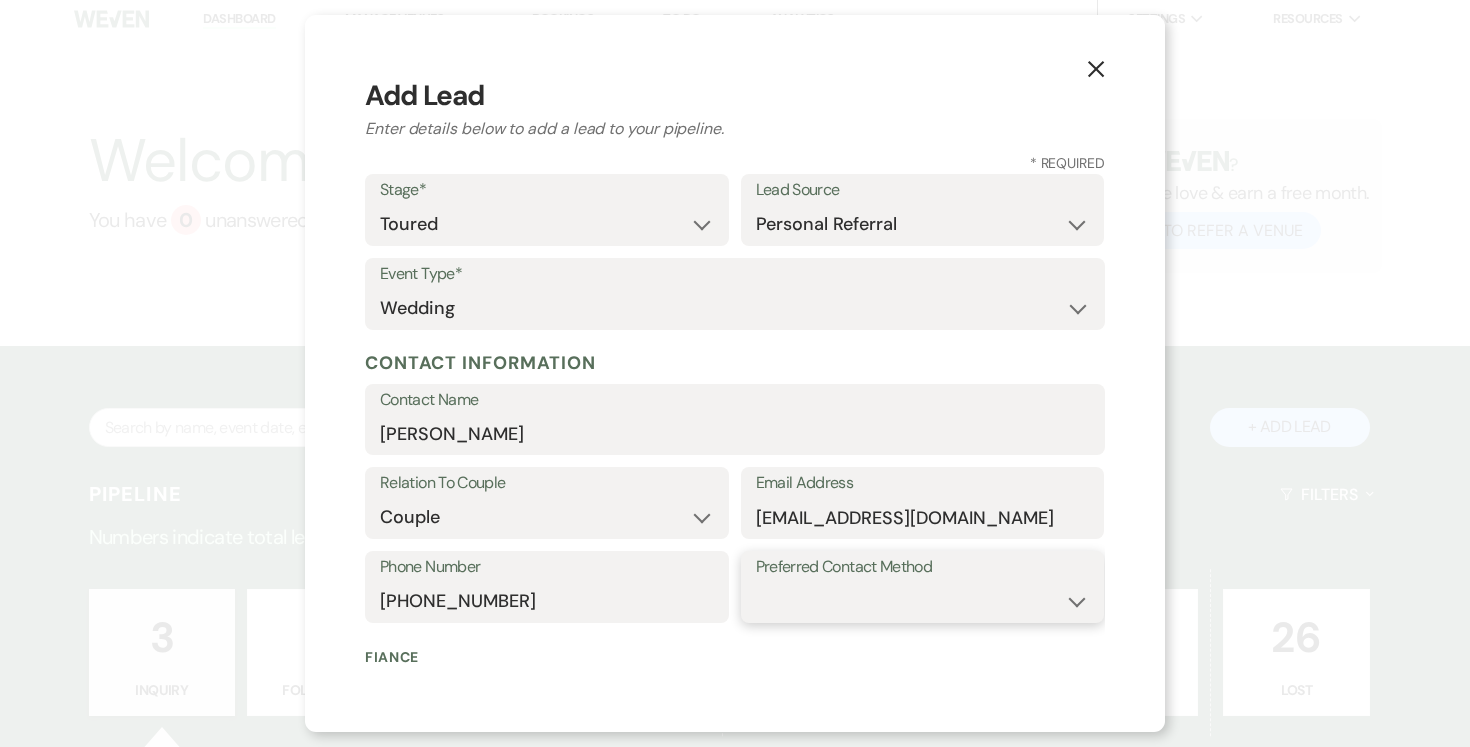 click on "Email Phone Text" at bounding box center (923, 601) 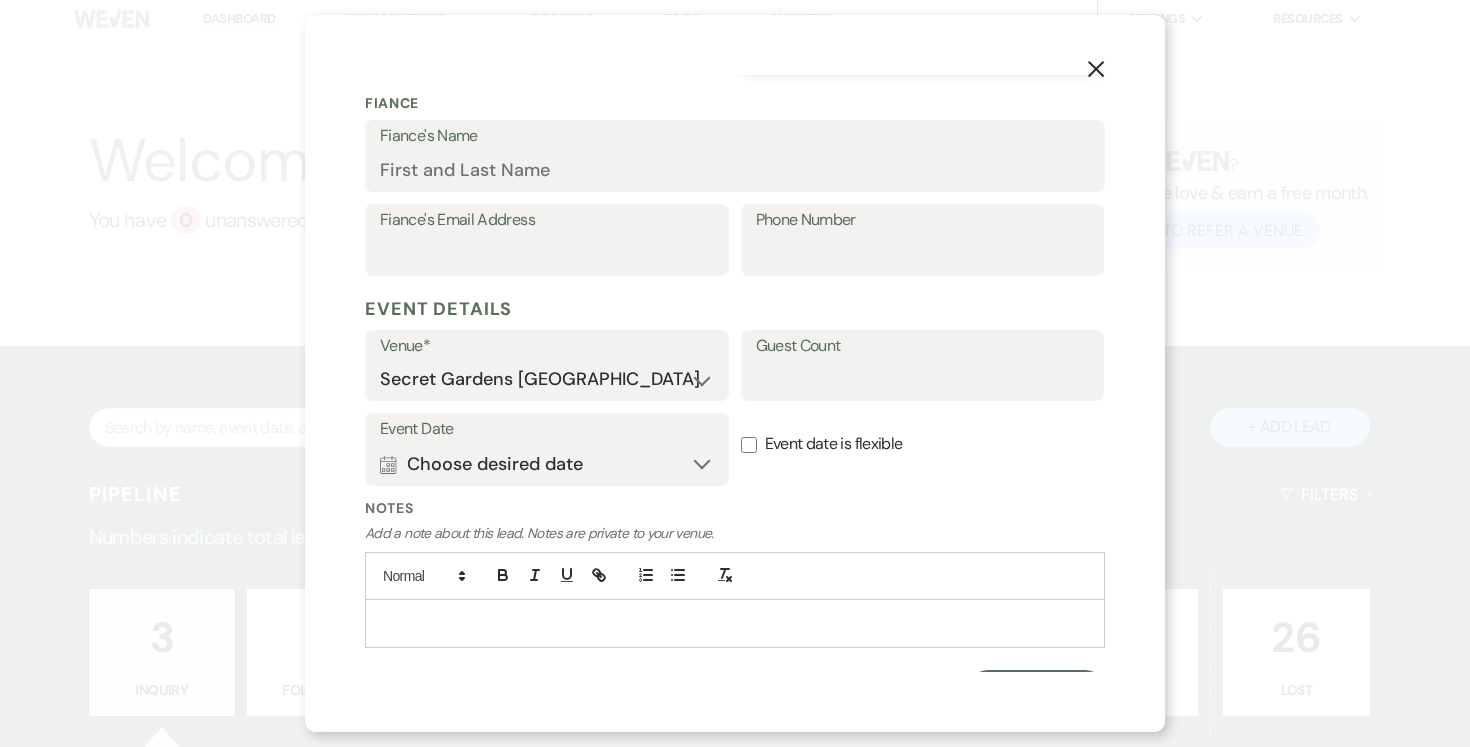 scroll, scrollTop: 590, scrollLeft: 0, axis: vertical 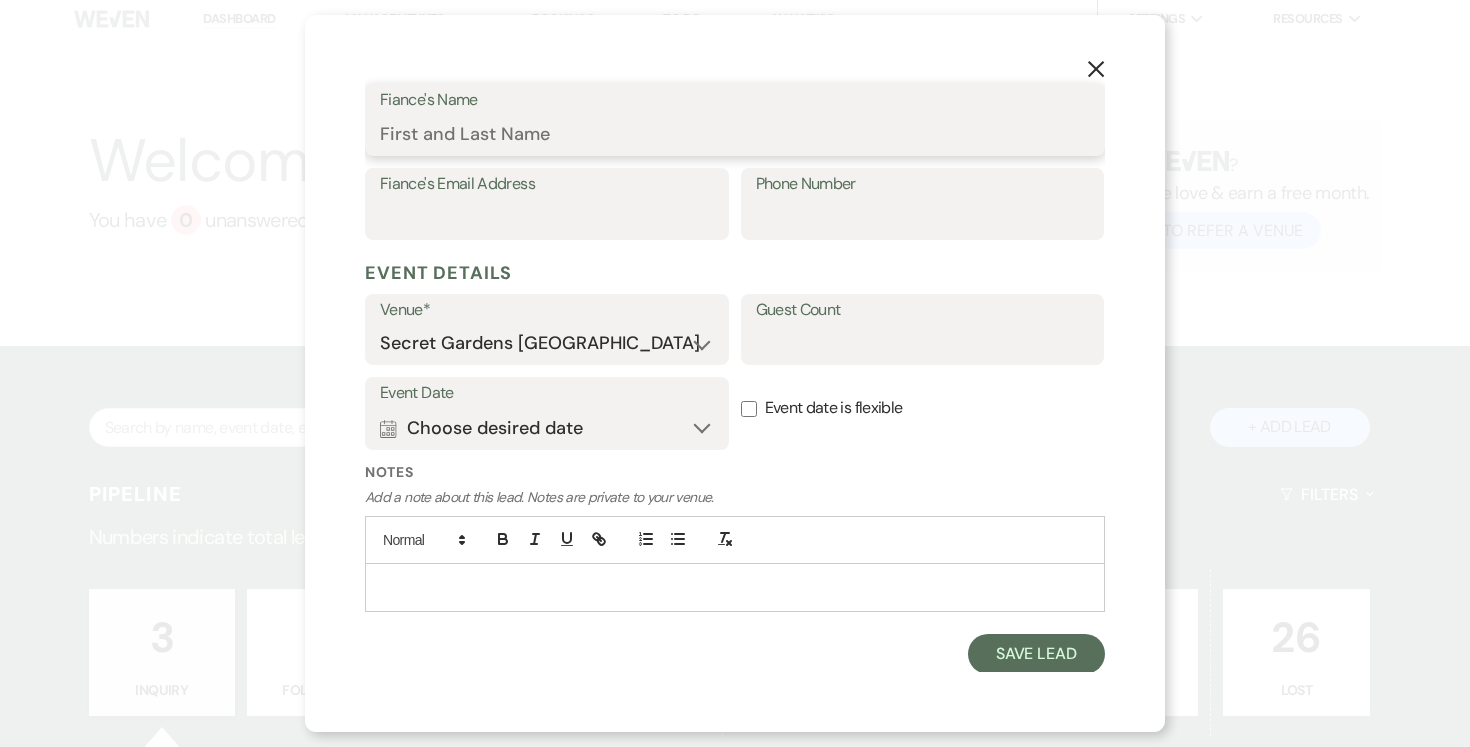 click on "Fiance's Name" at bounding box center (735, 134) 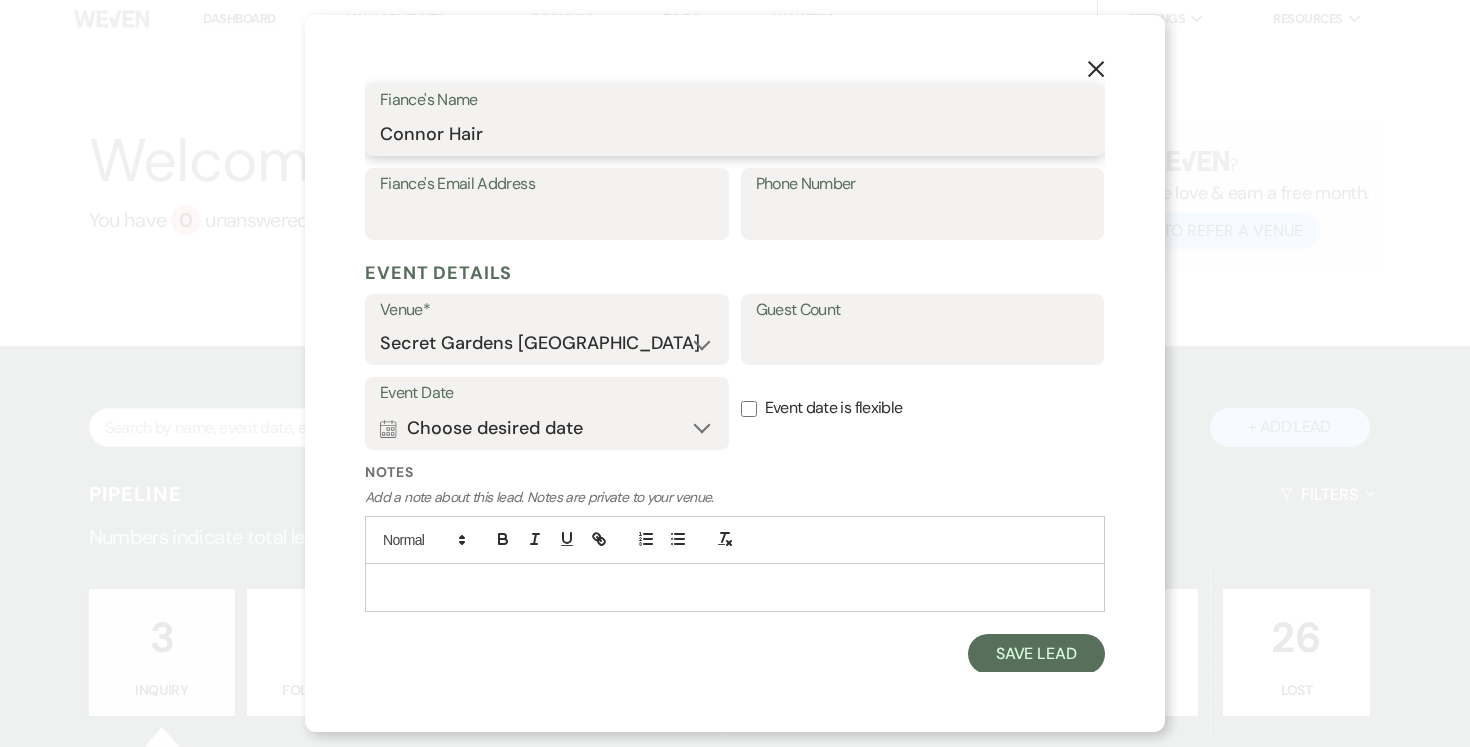 type on "Connor Hair" 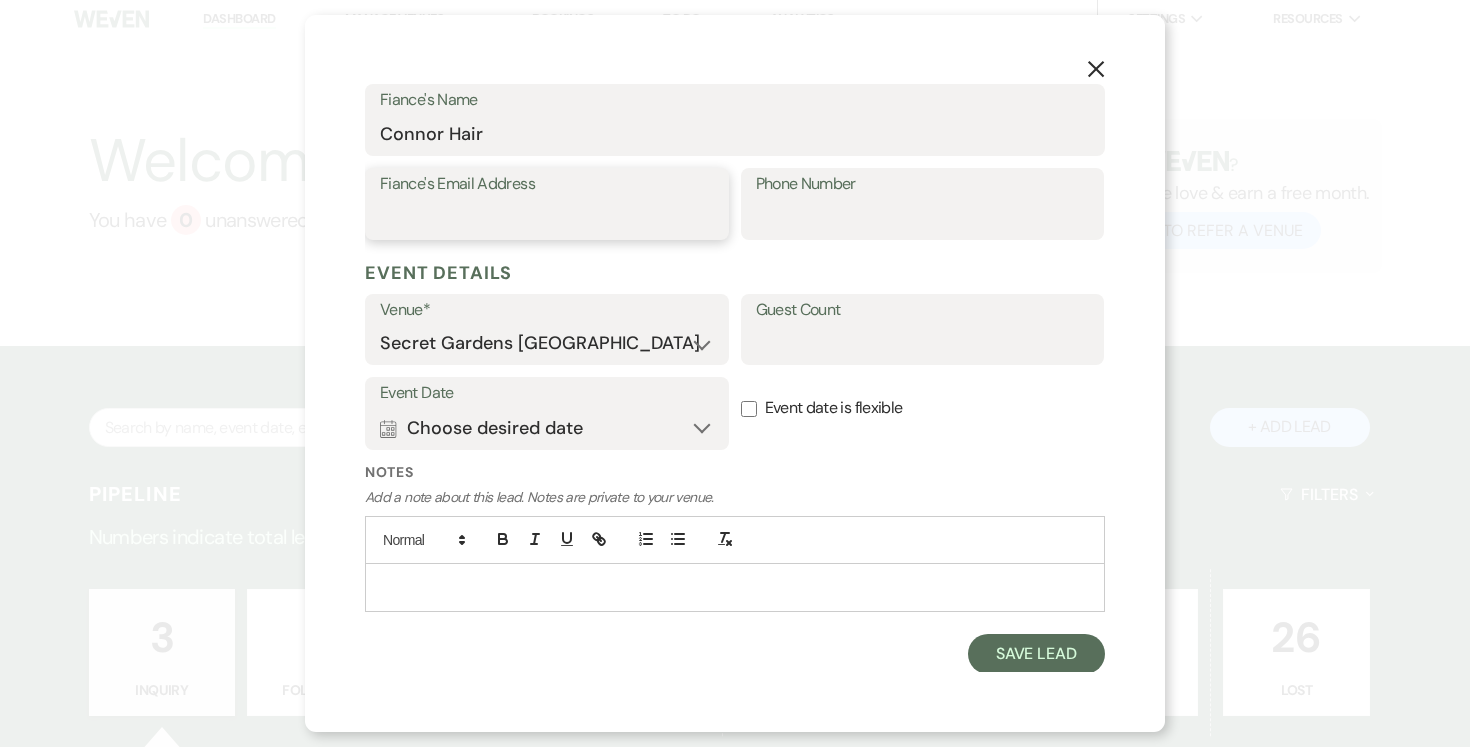 click on "Fiance's Email Address" at bounding box center [547, 218] 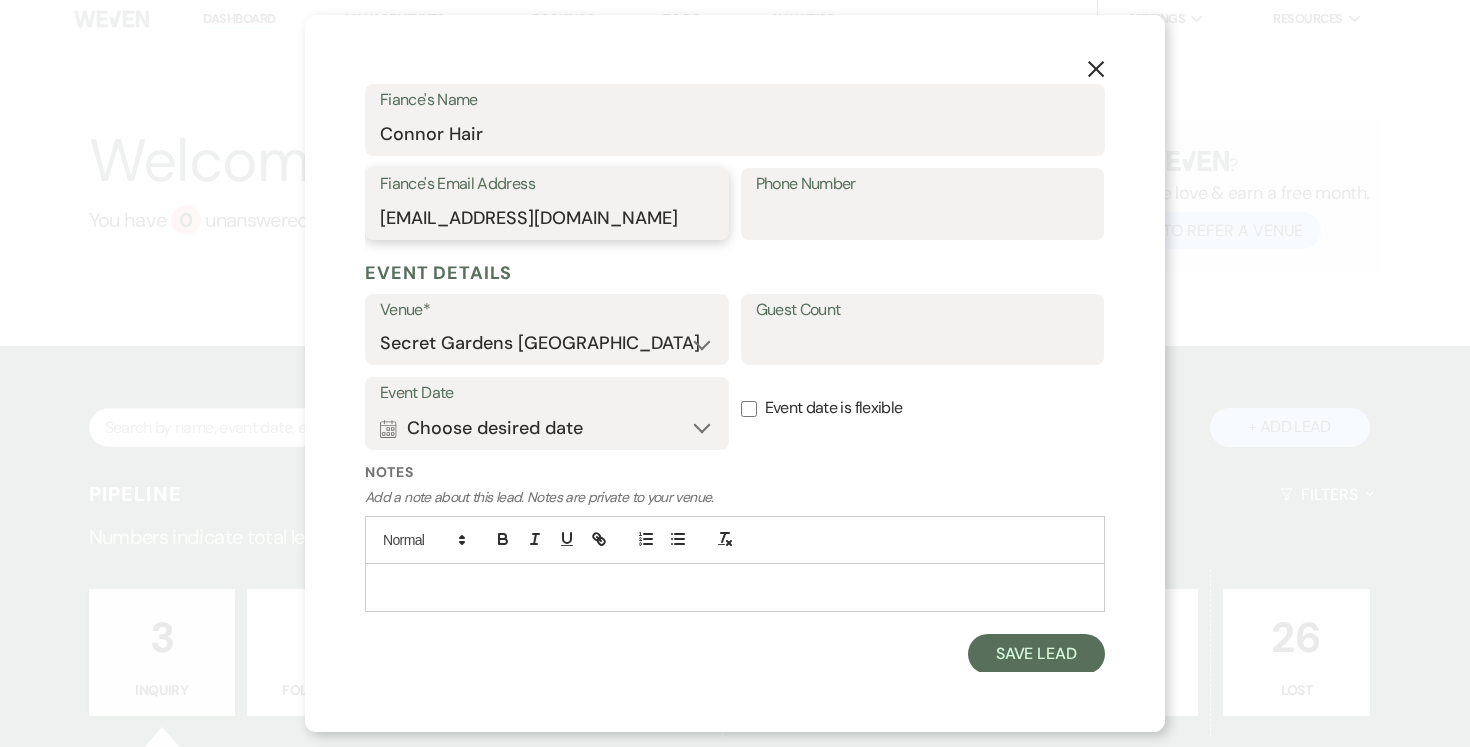 type on "[EMAIL_ADDRESS][DOMAIN_NAME]" 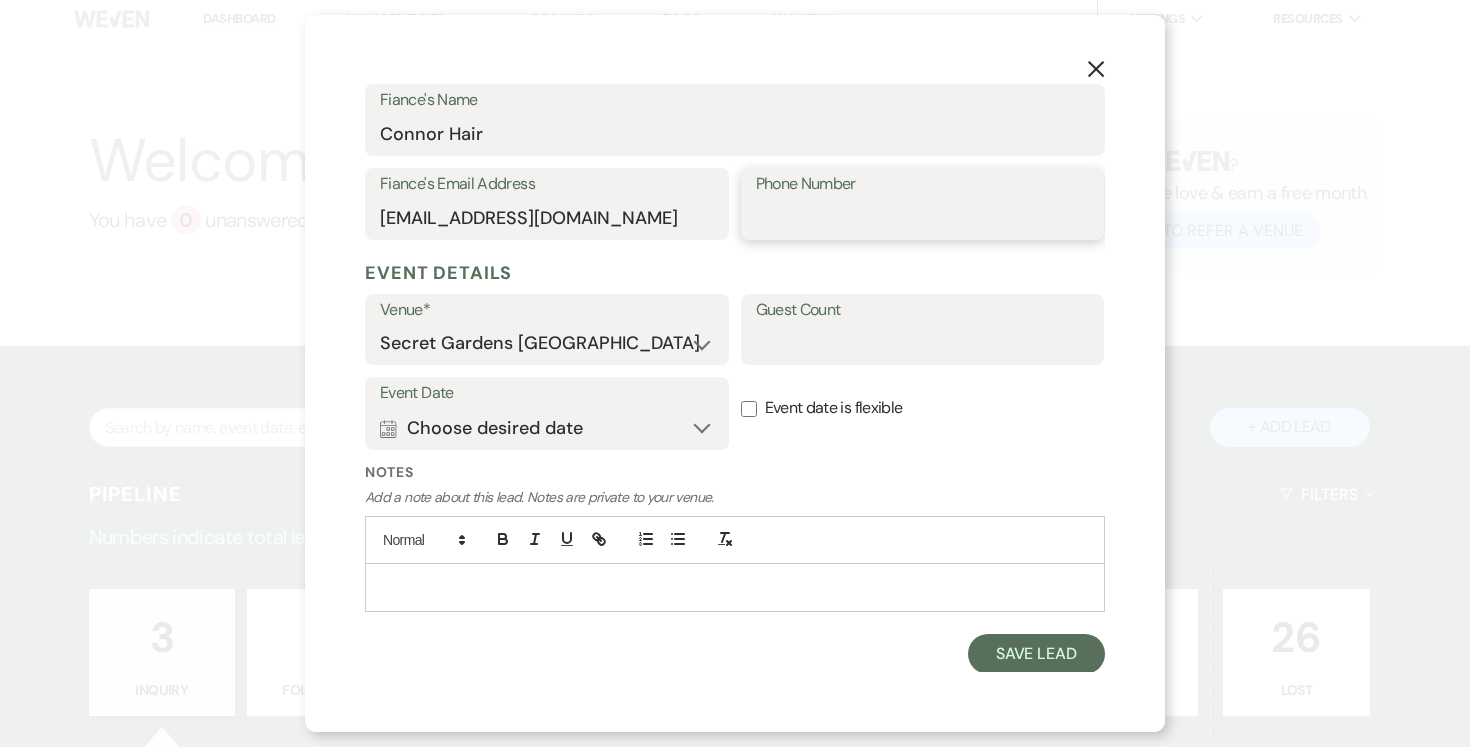 click on "Phone Number" at bounding box center (923, 218) 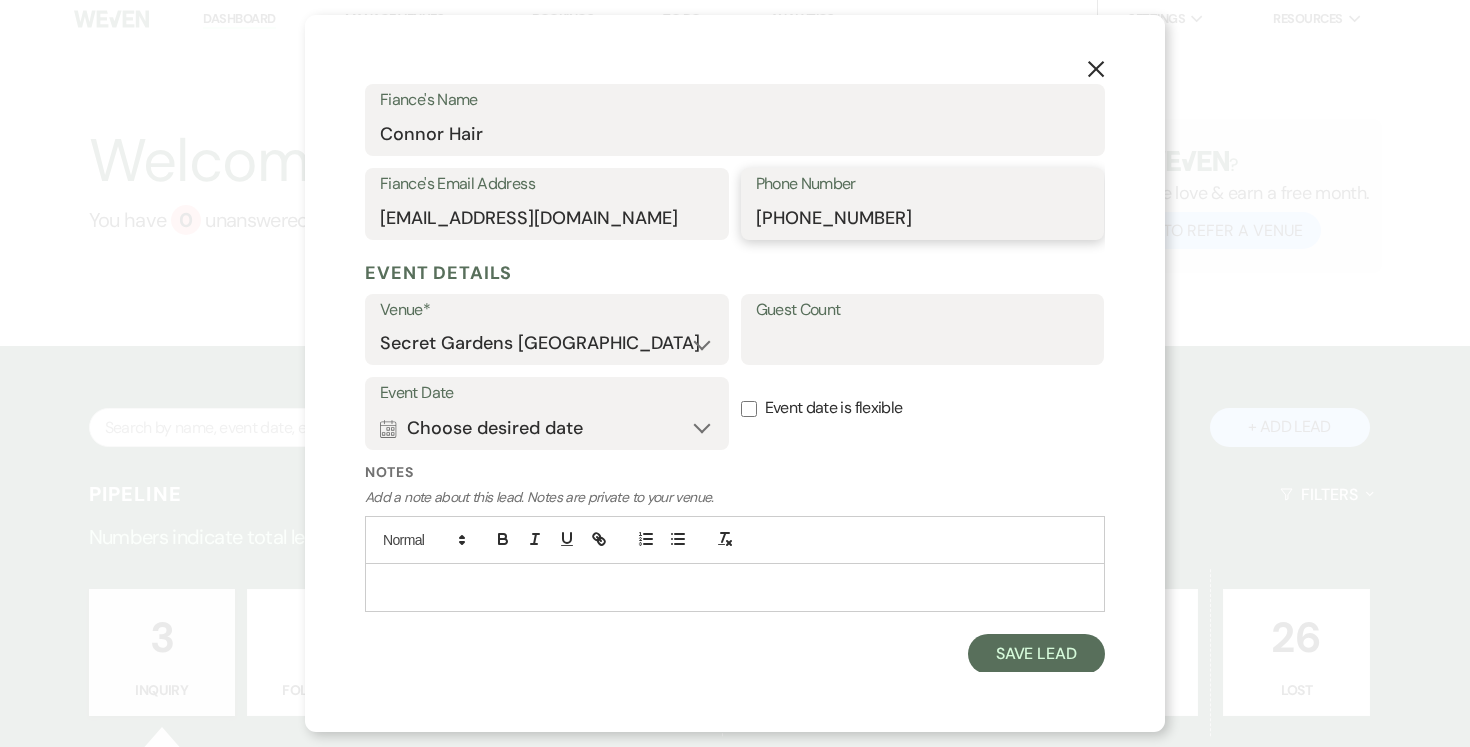 type on "[PHONE_NUMBER]" 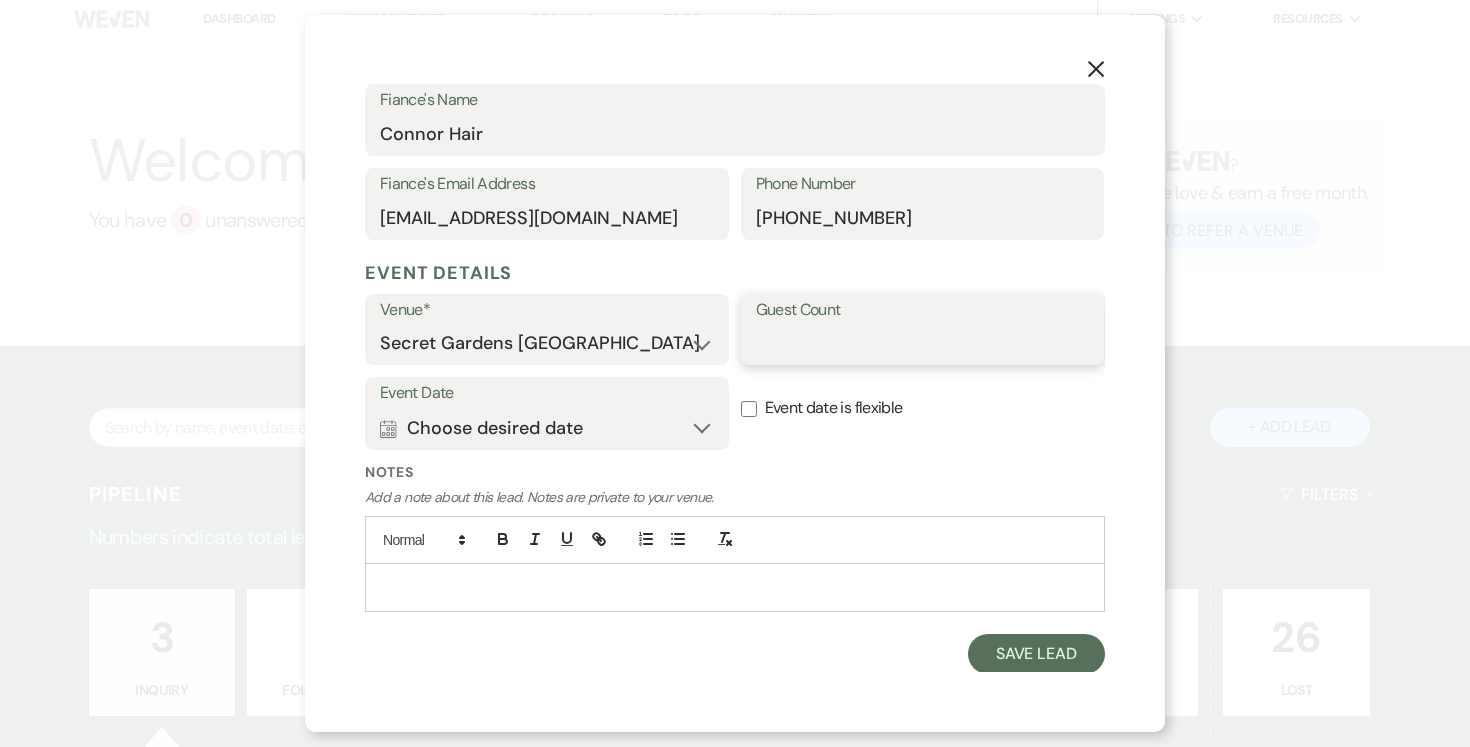 click on "Guest Count" at bounding box center (923, 343) 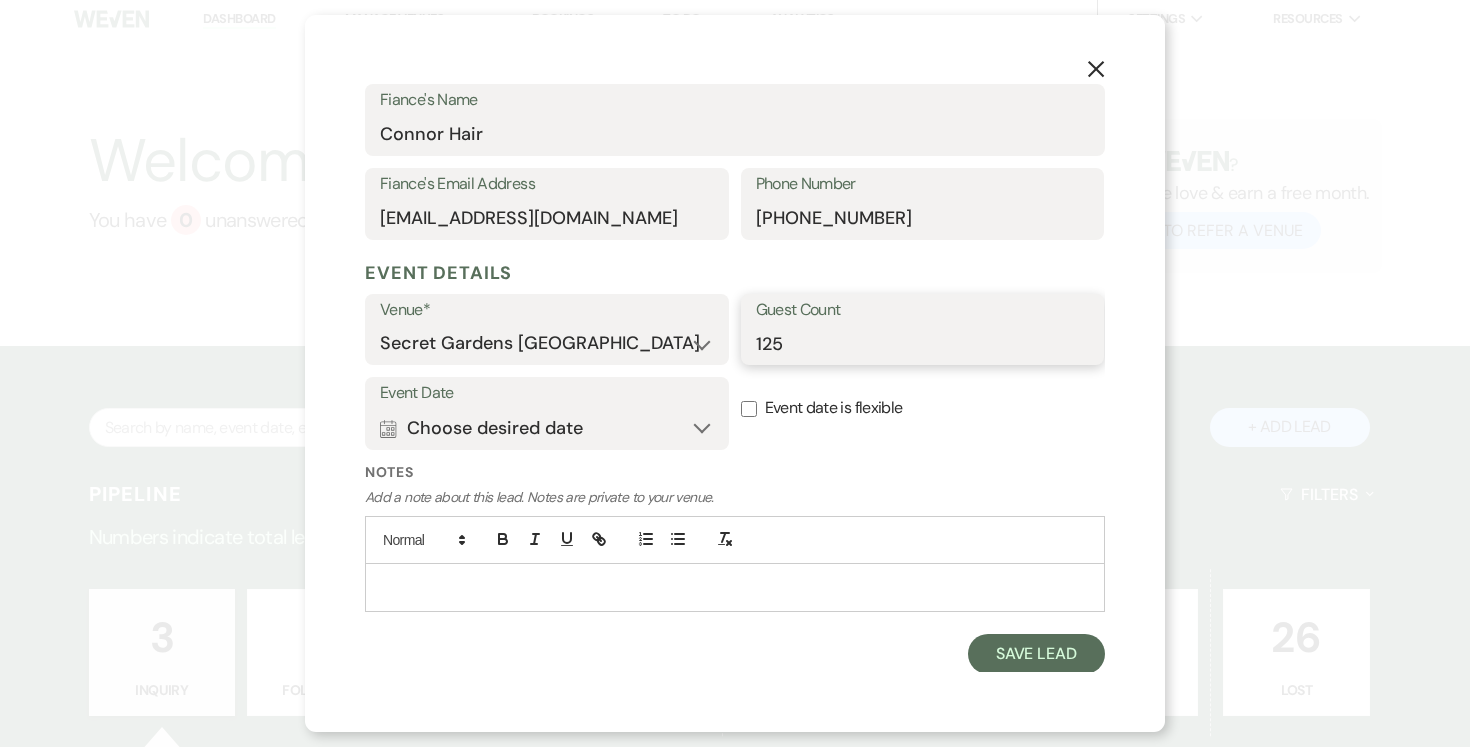 type on "125" 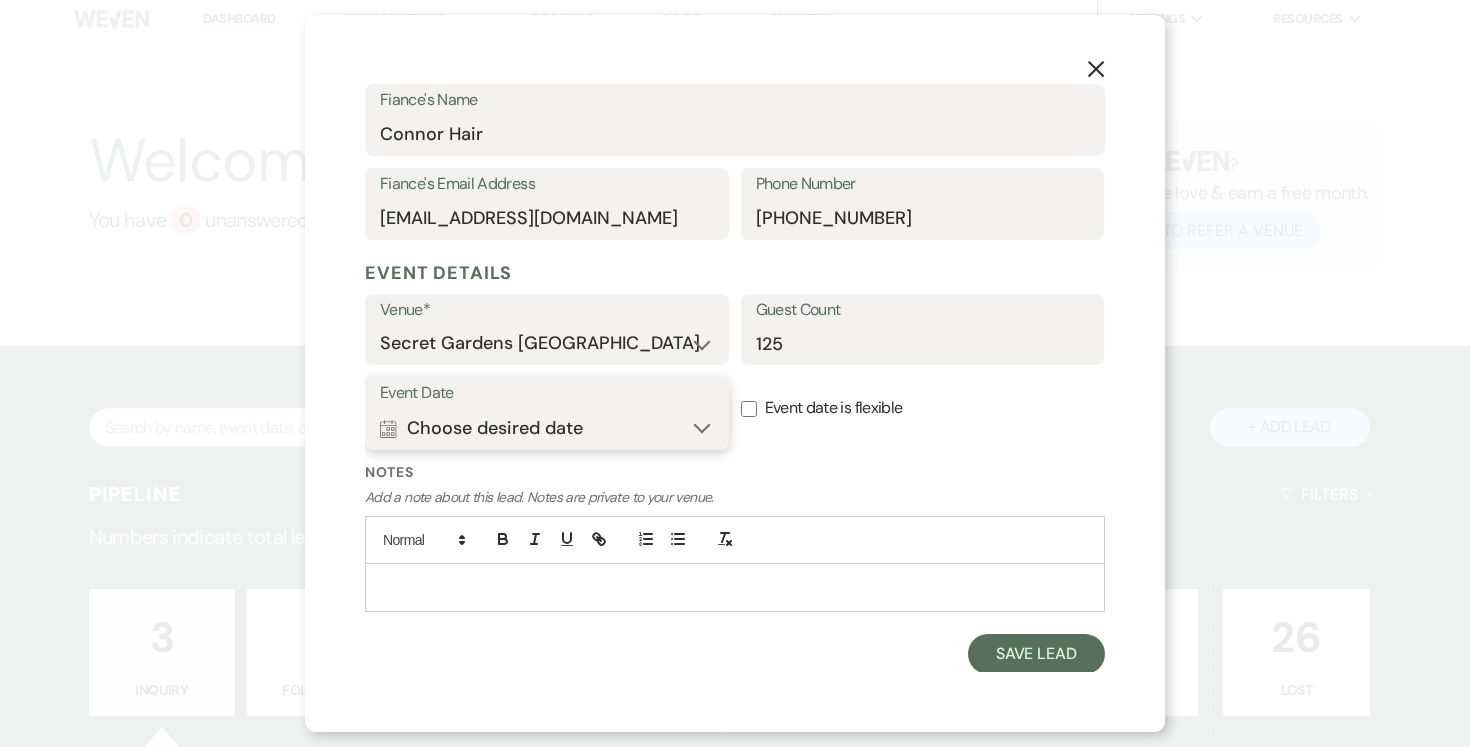 click on "Calendar Choose desired date Expand" at bounding box center (547, 428) 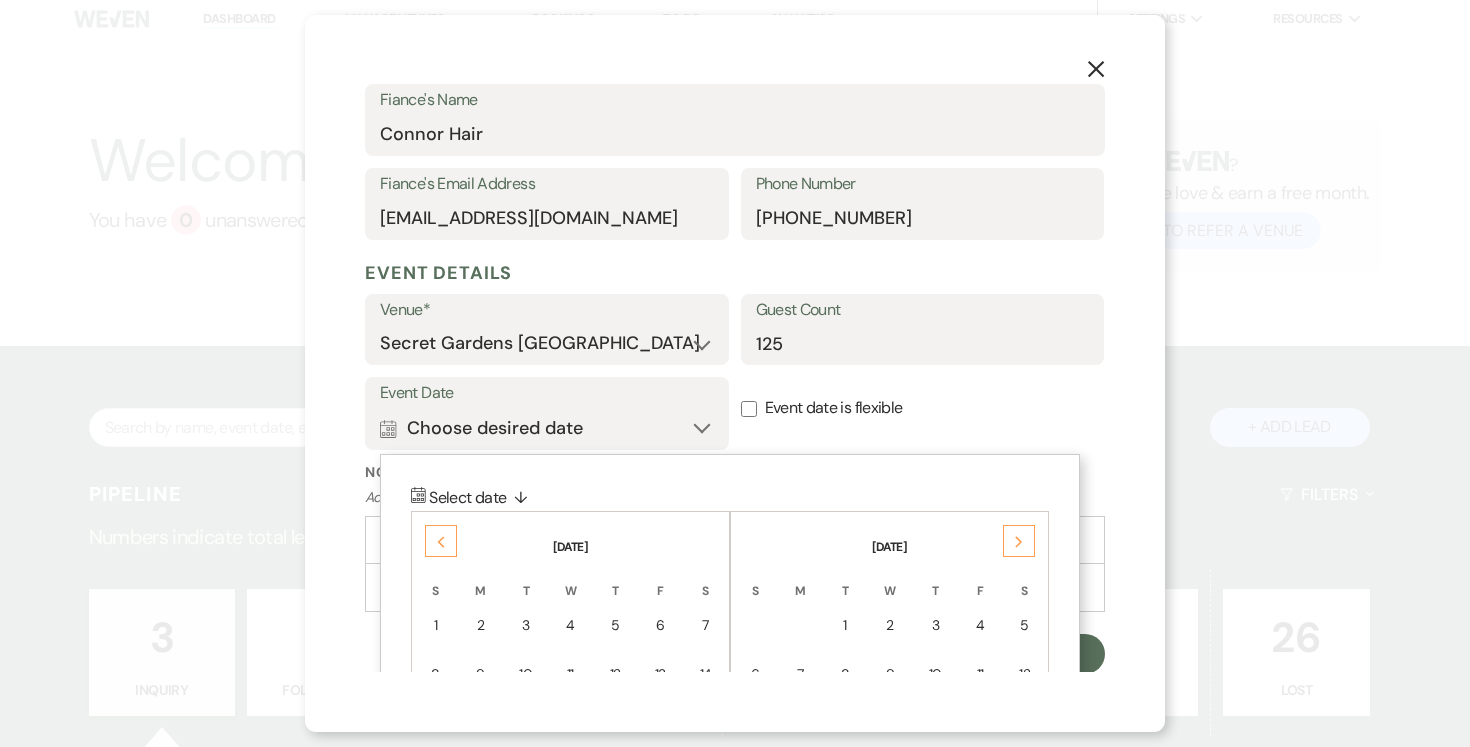click on "Previous" at bounding box center [441, 541] 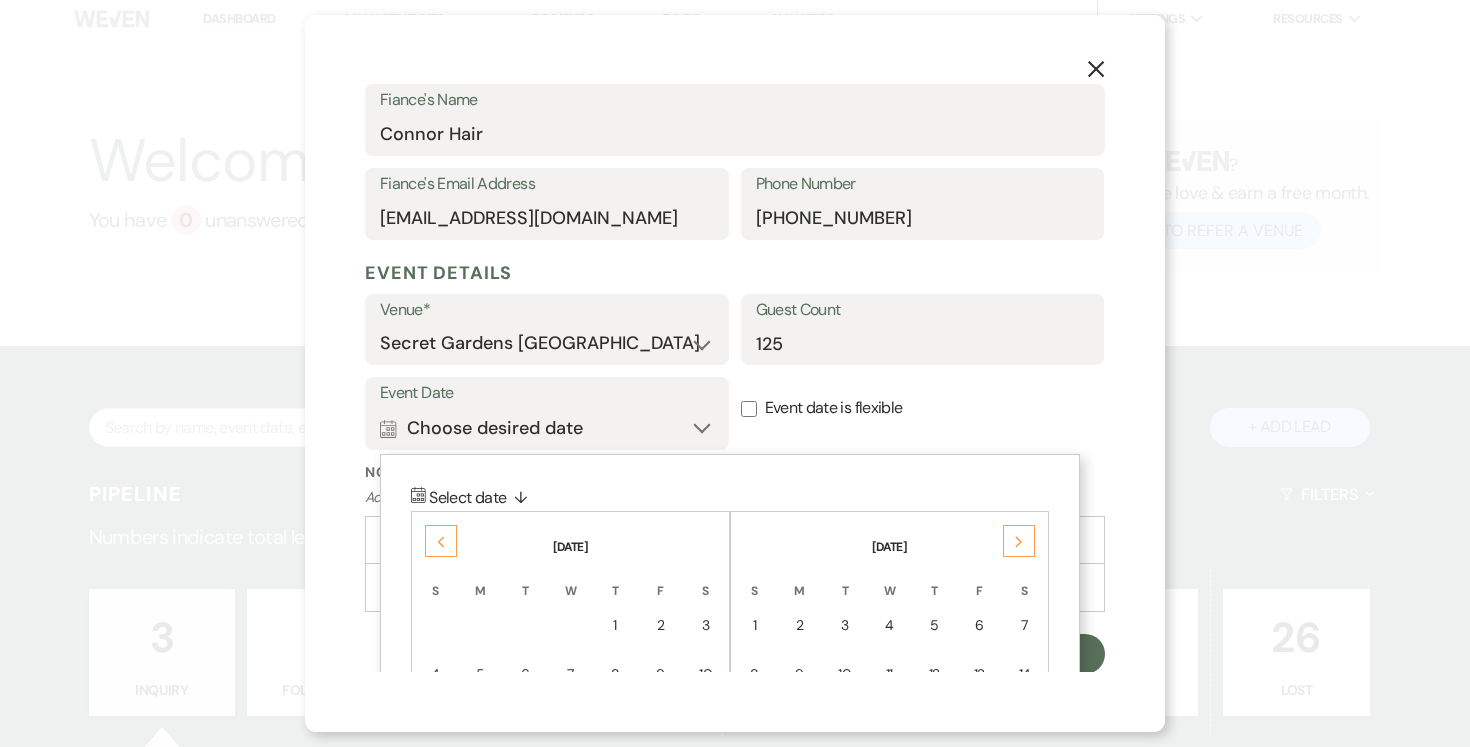 click on "Previous" at bounding box center [441, 541] 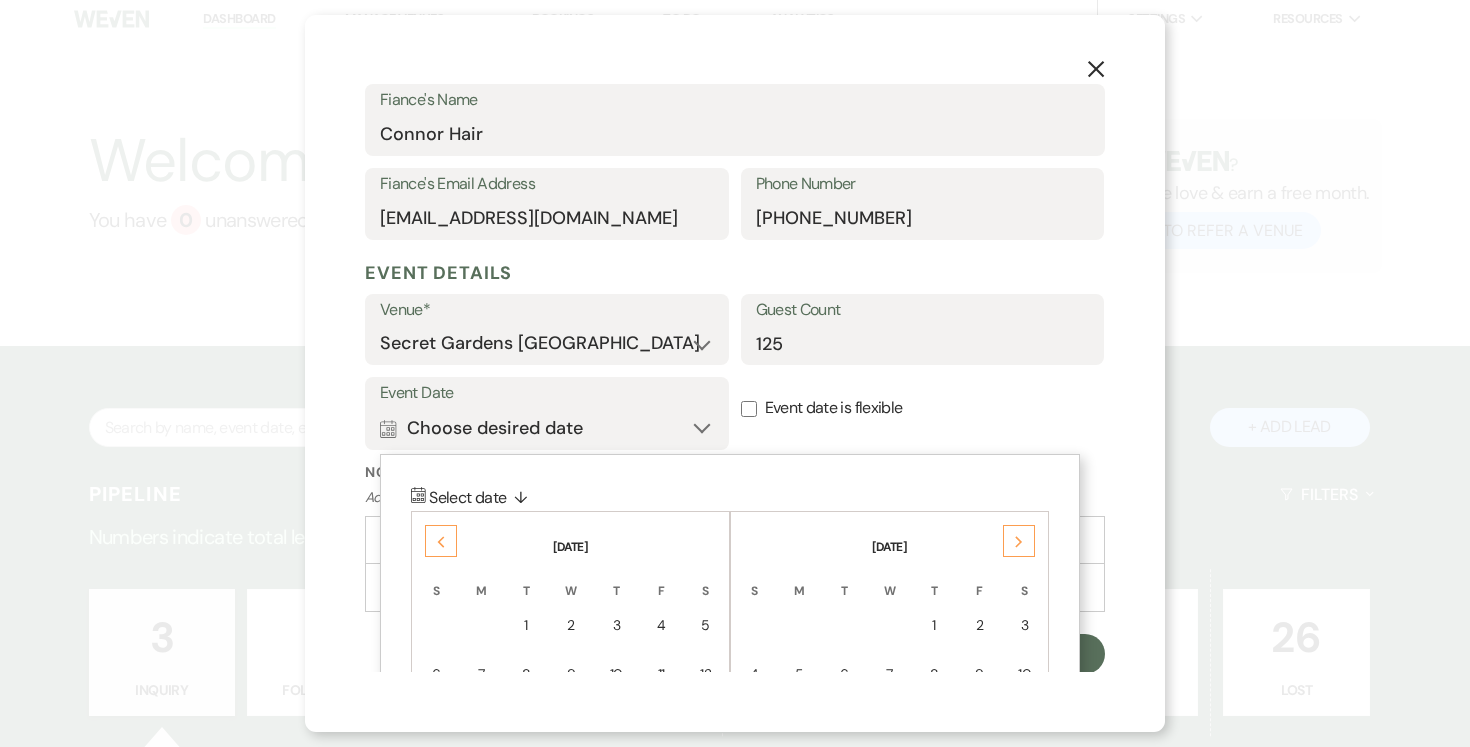 click on "Previous" at bounding box center (441, 541) 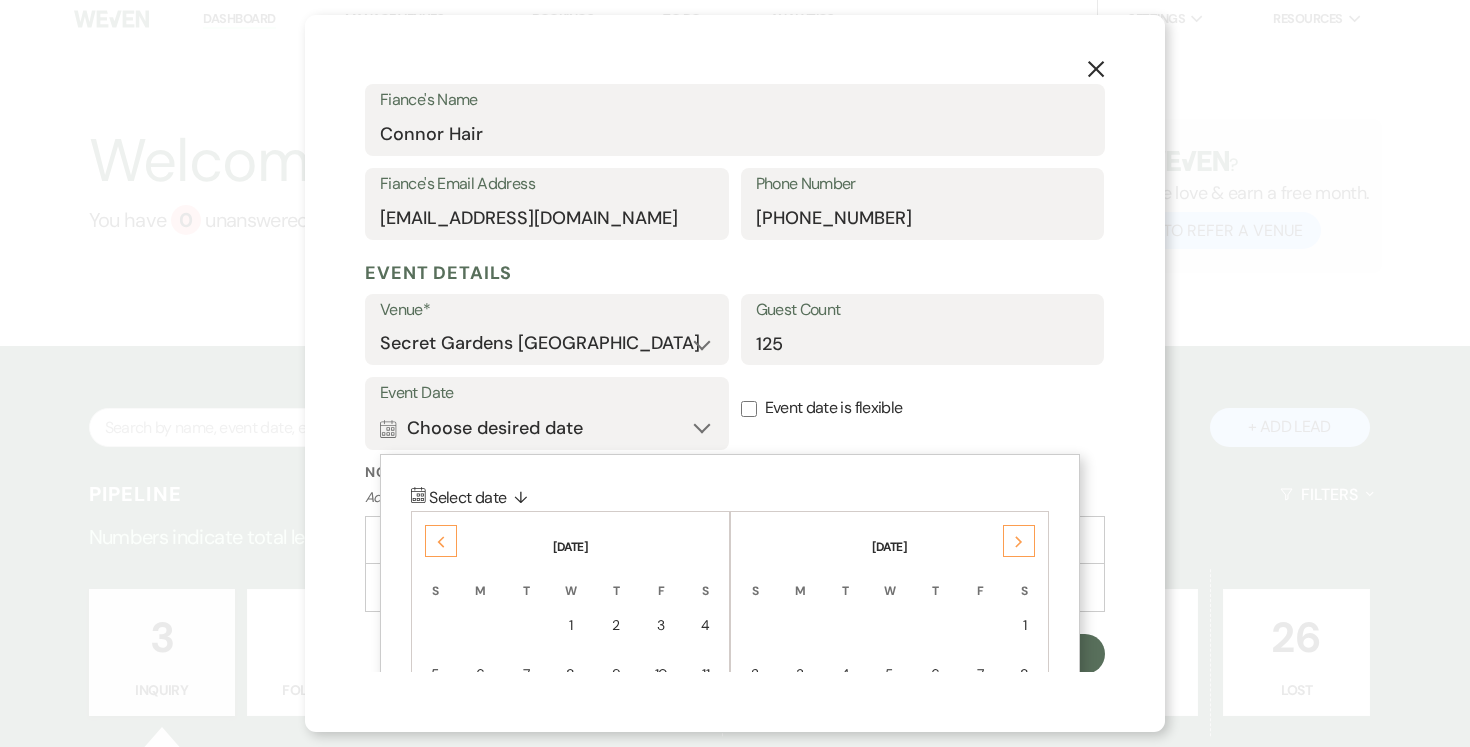click on "Previous" at bounding box center (441, 541) 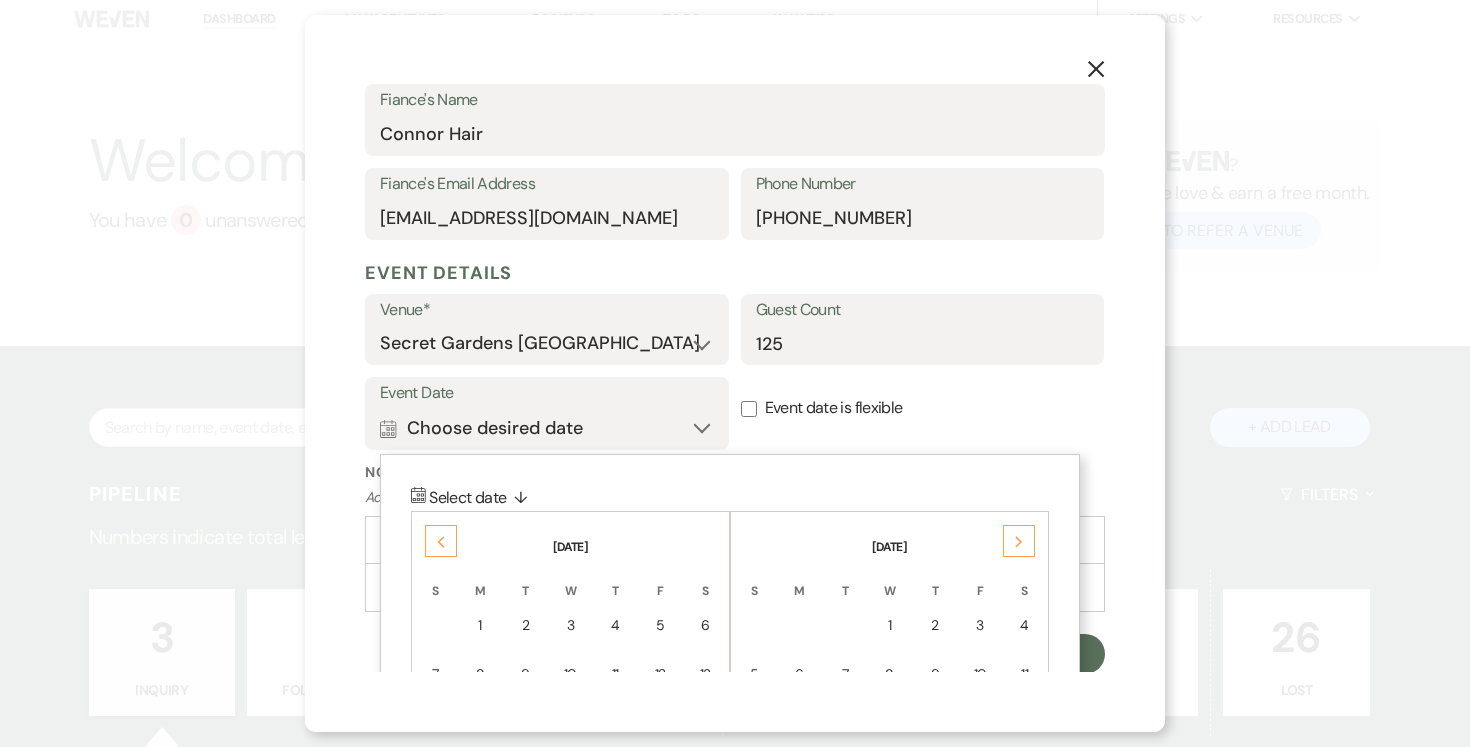 click on "Previous" at bounding box center [441, 541] 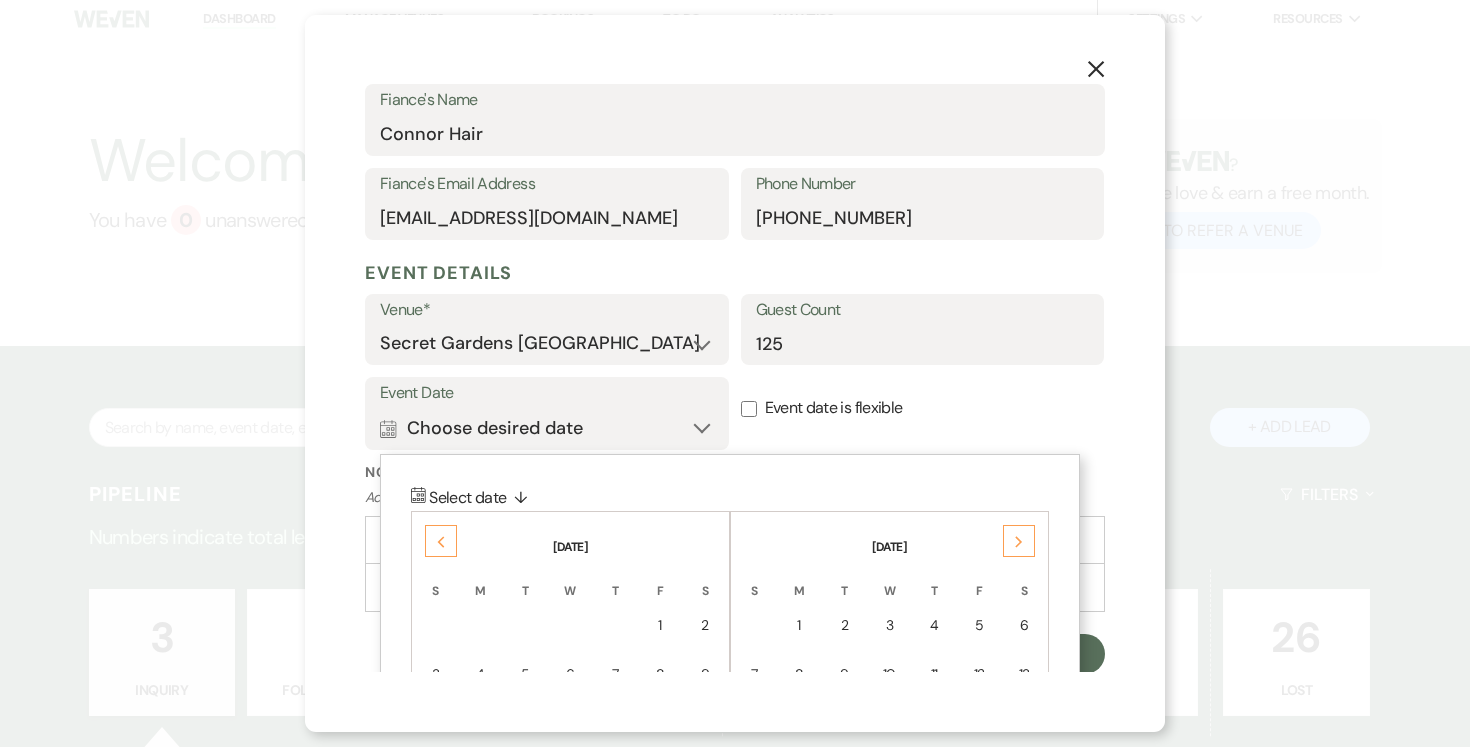 click on "Previous" at bounding box center [441, 541] 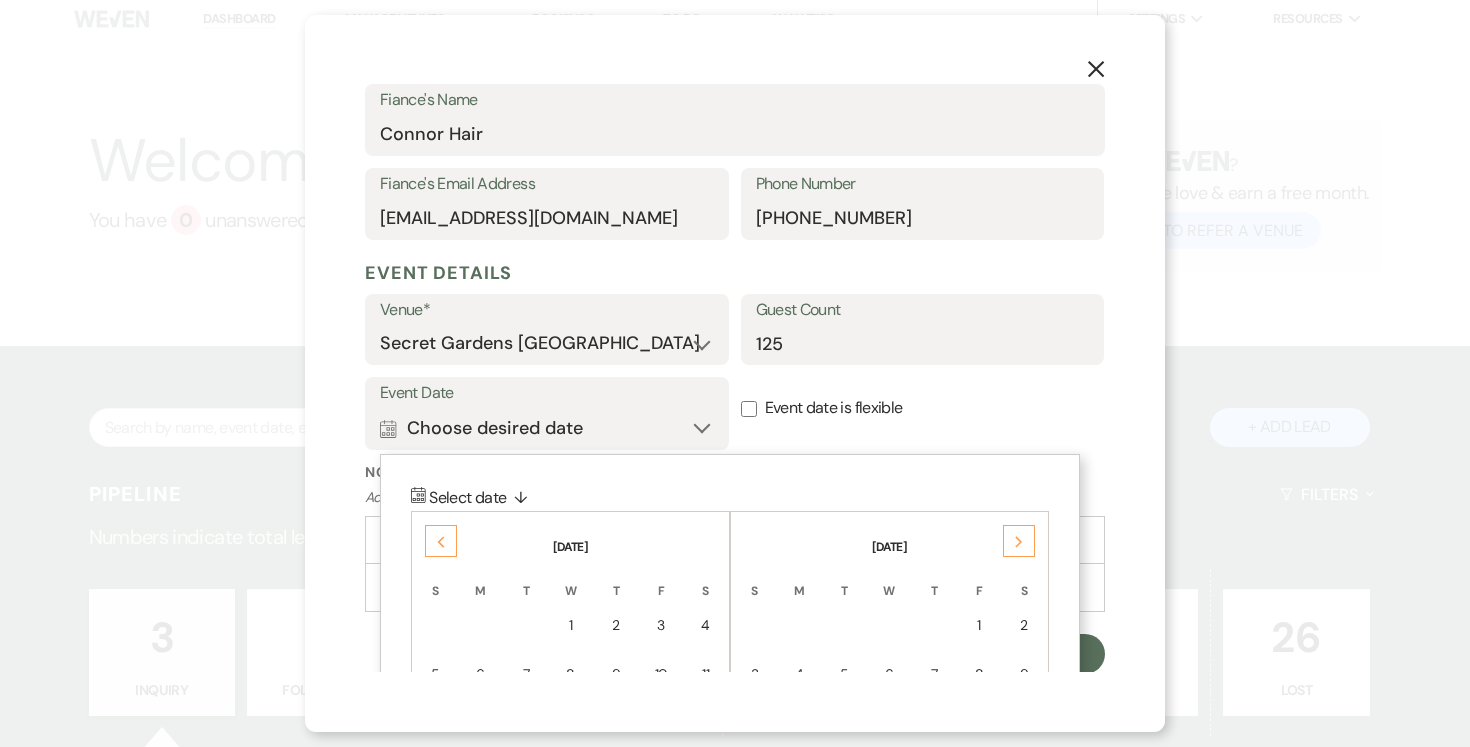 click on "Previous" at bounding box center [441, 541] 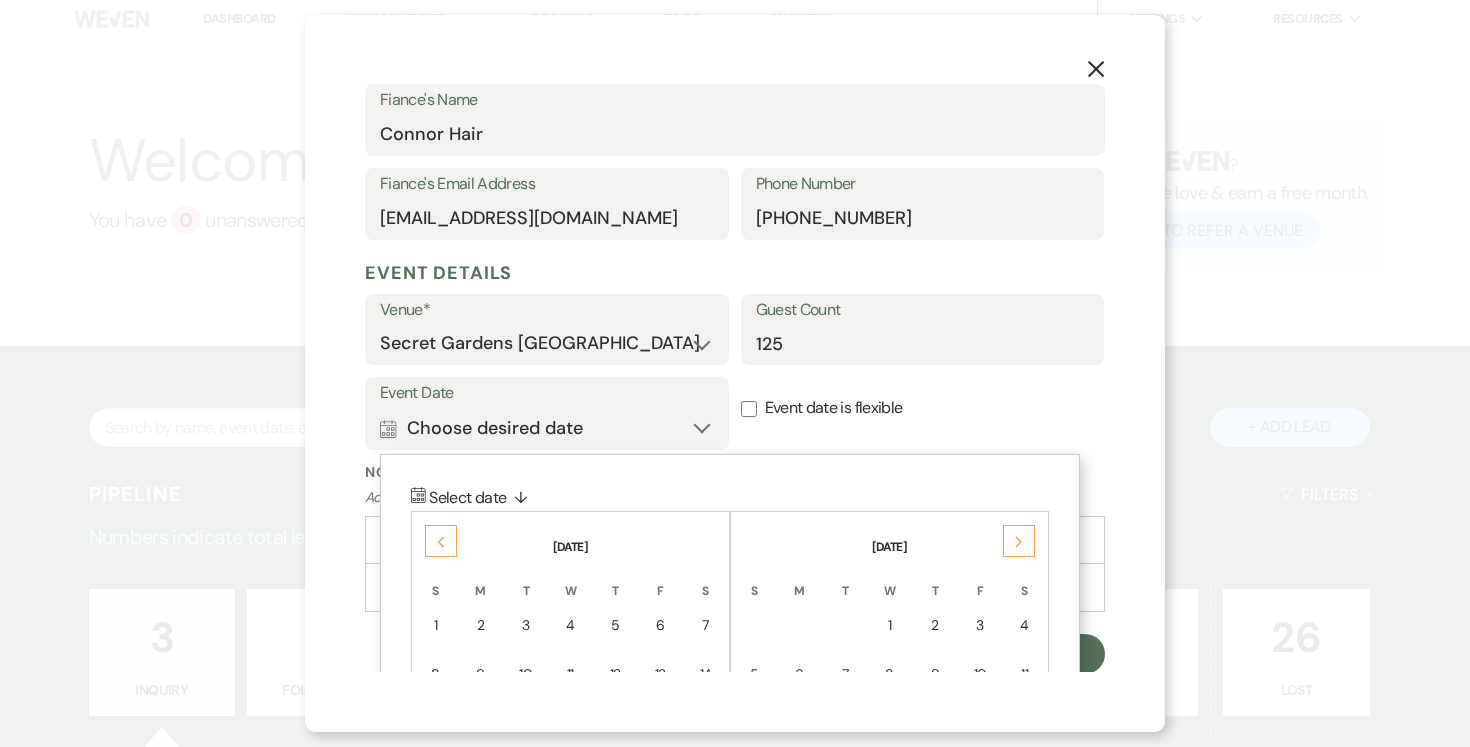click on "Previous" at bounding box center [441, 541] 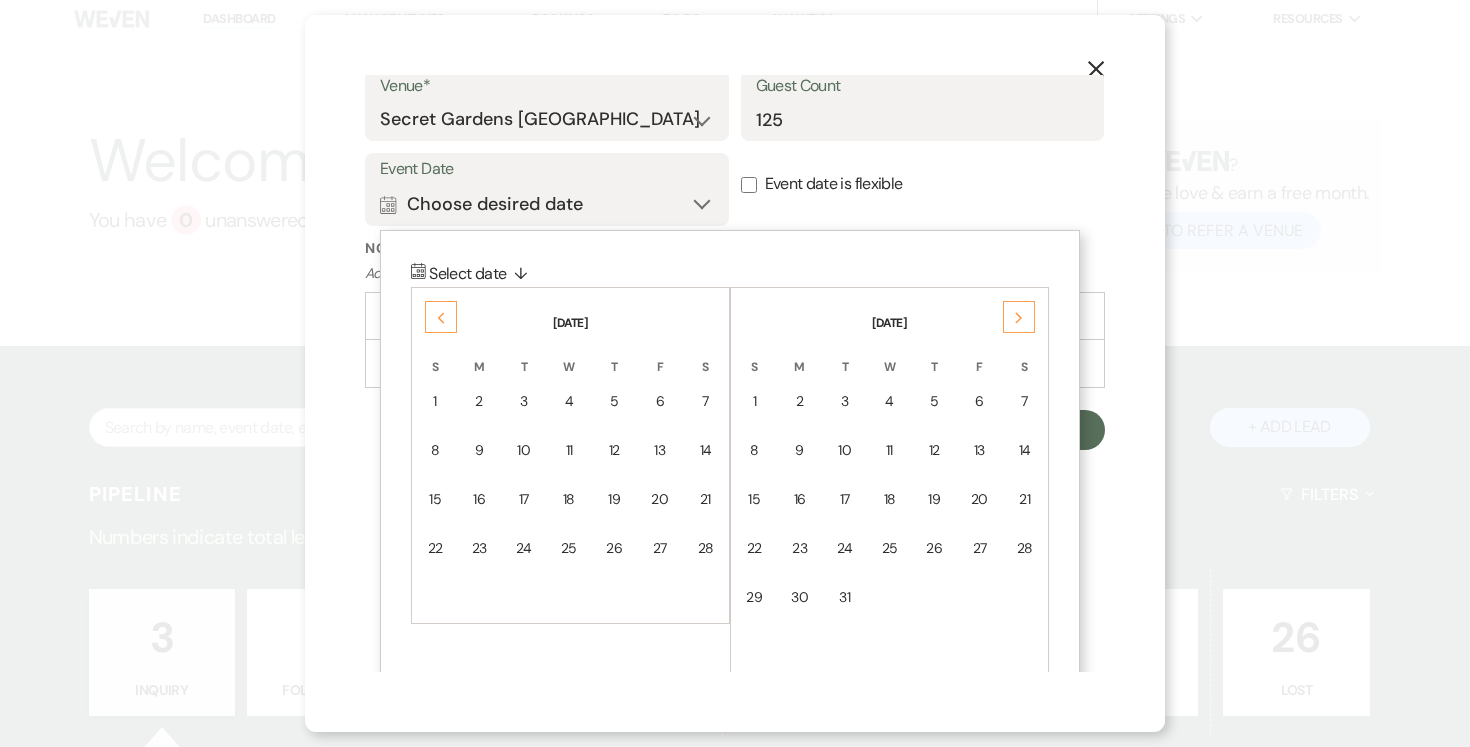 scroll, scrollTop: 846, scrollLeft: 0, axis: vertical 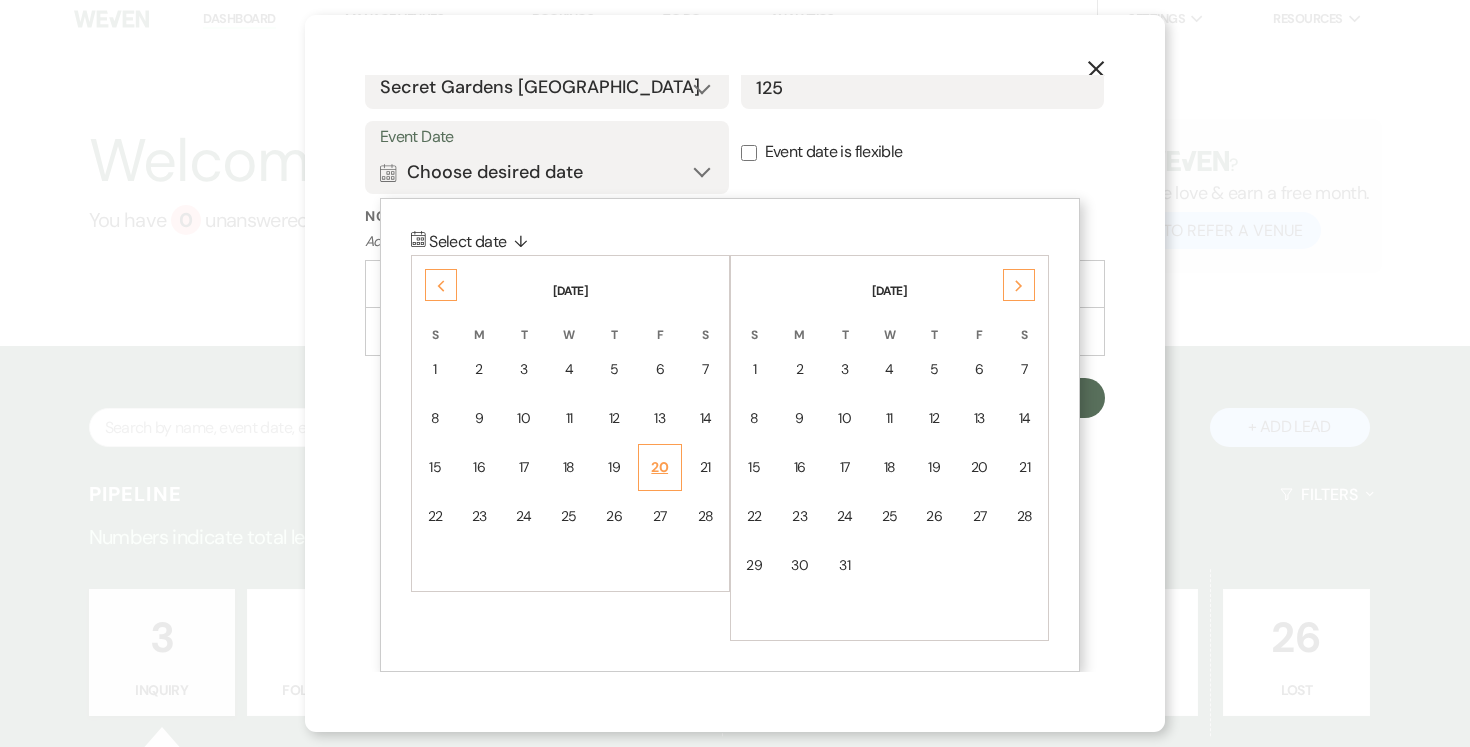 click on "20" at bounding box center [660, 467] 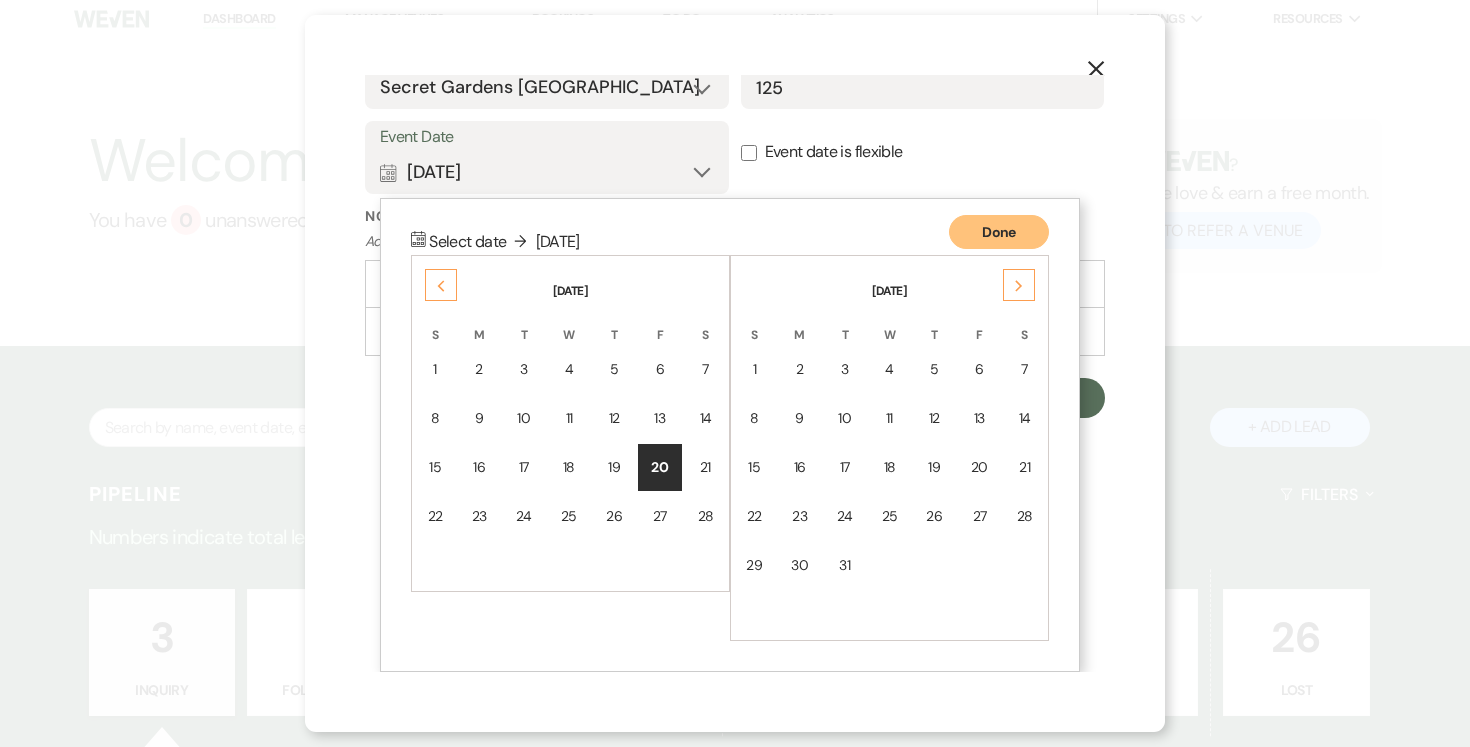 scroll, scrollTop: 590, scrollLeft: 0, axis: vertical 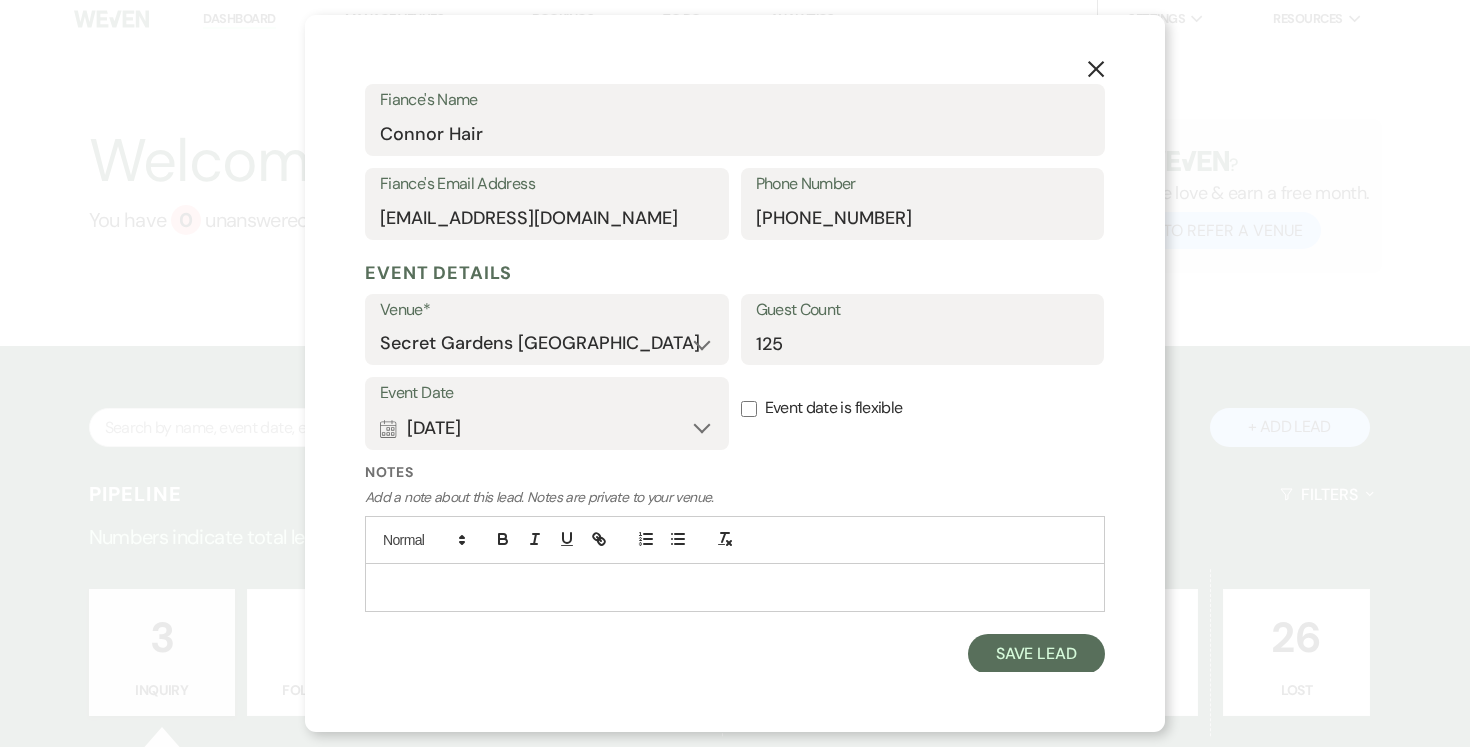 click at bounding box center [735, 587] 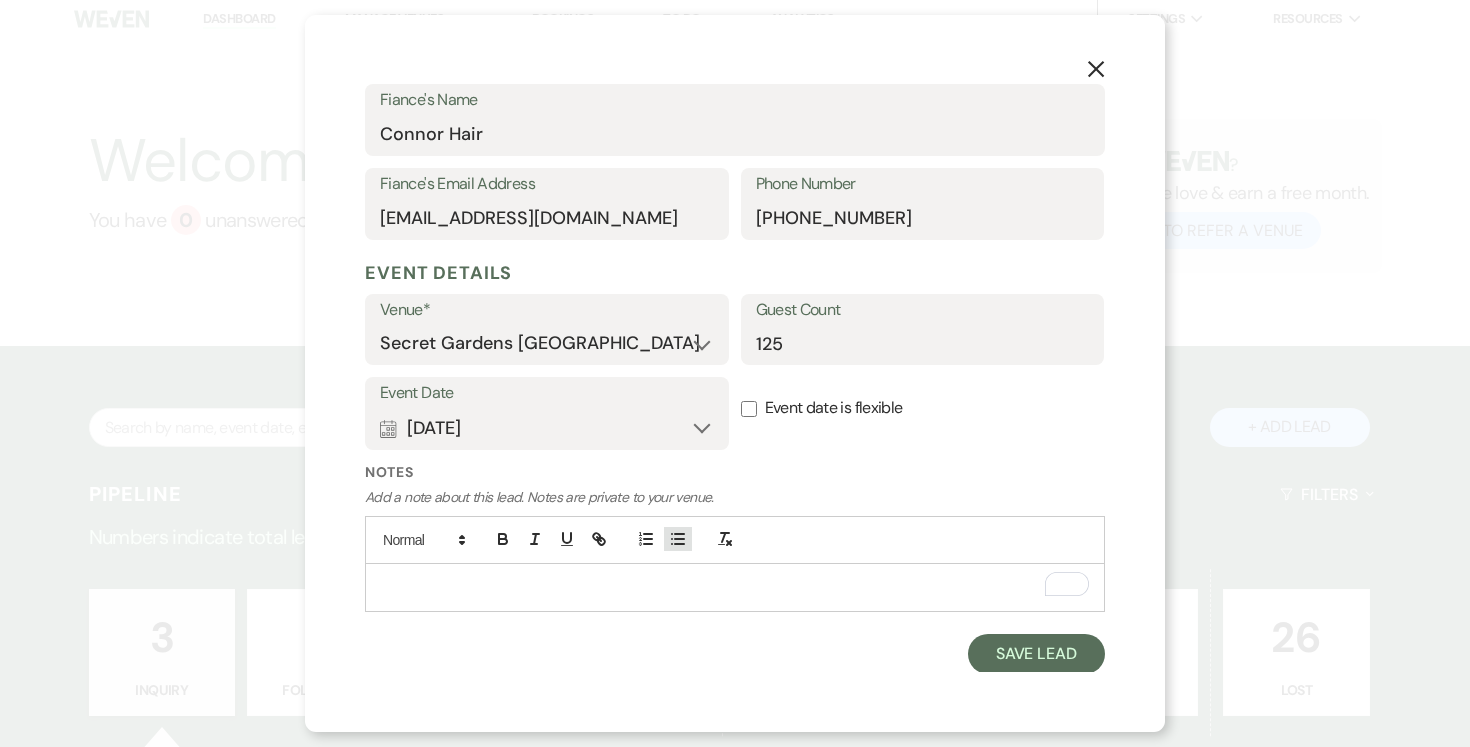 click 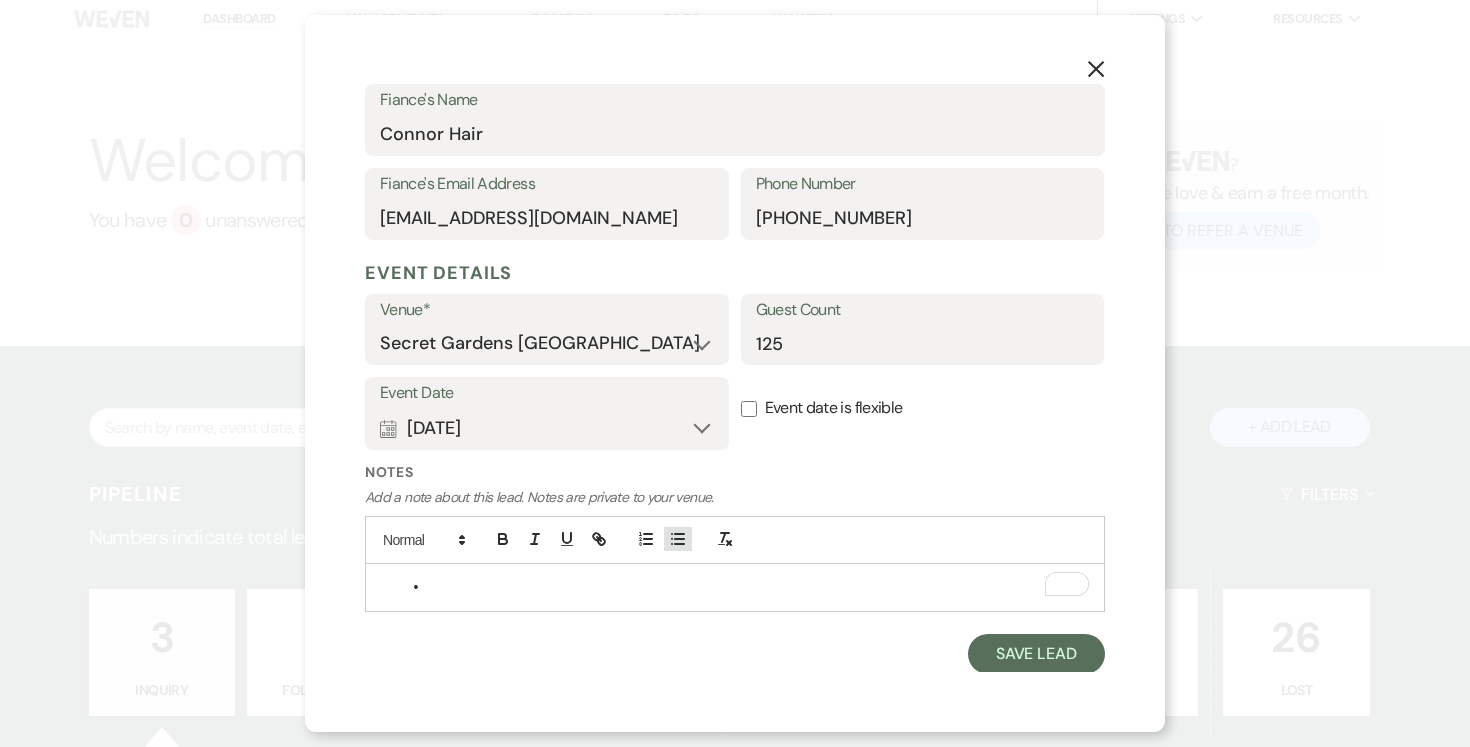 scroll, scrollTop: 590, scrollLeft: 0, axis: vertical 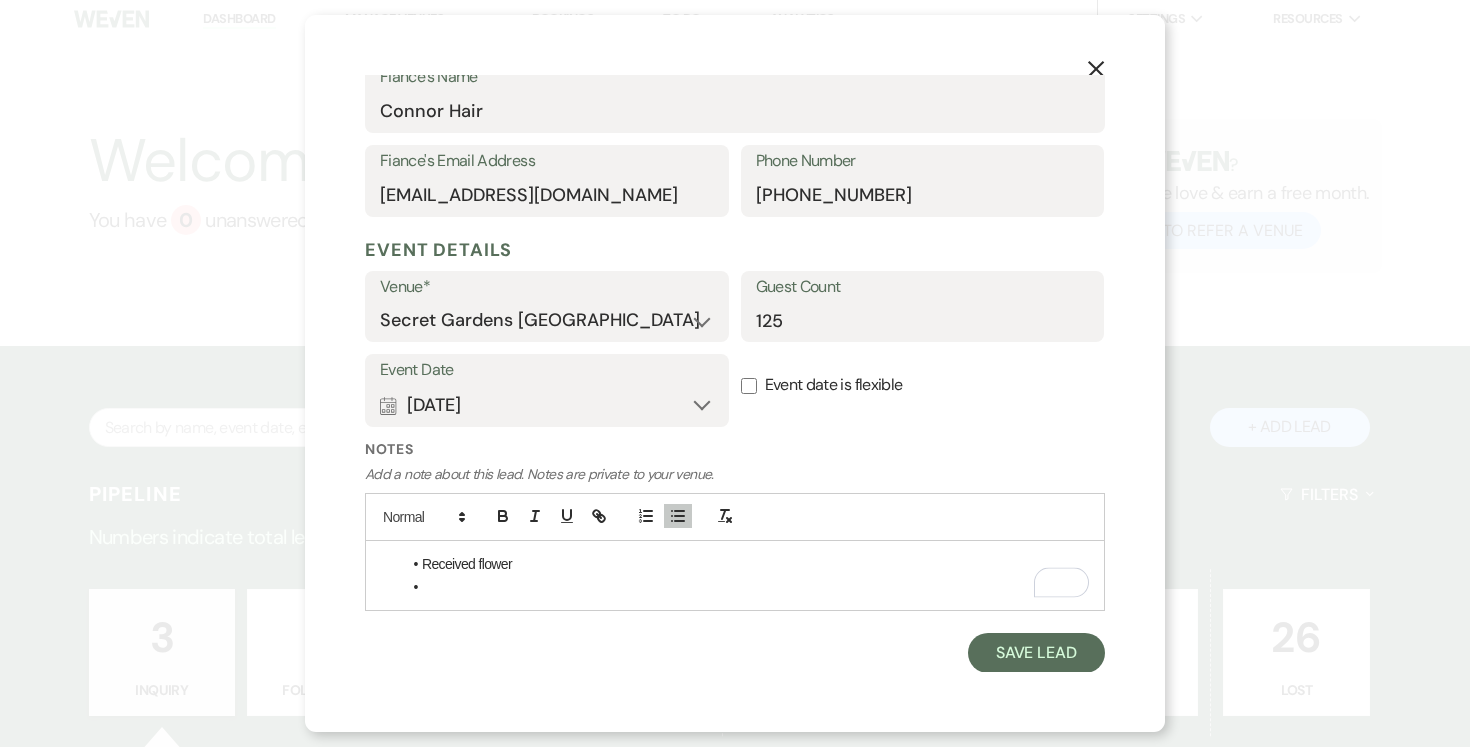 click at bounding box center [745, 587] 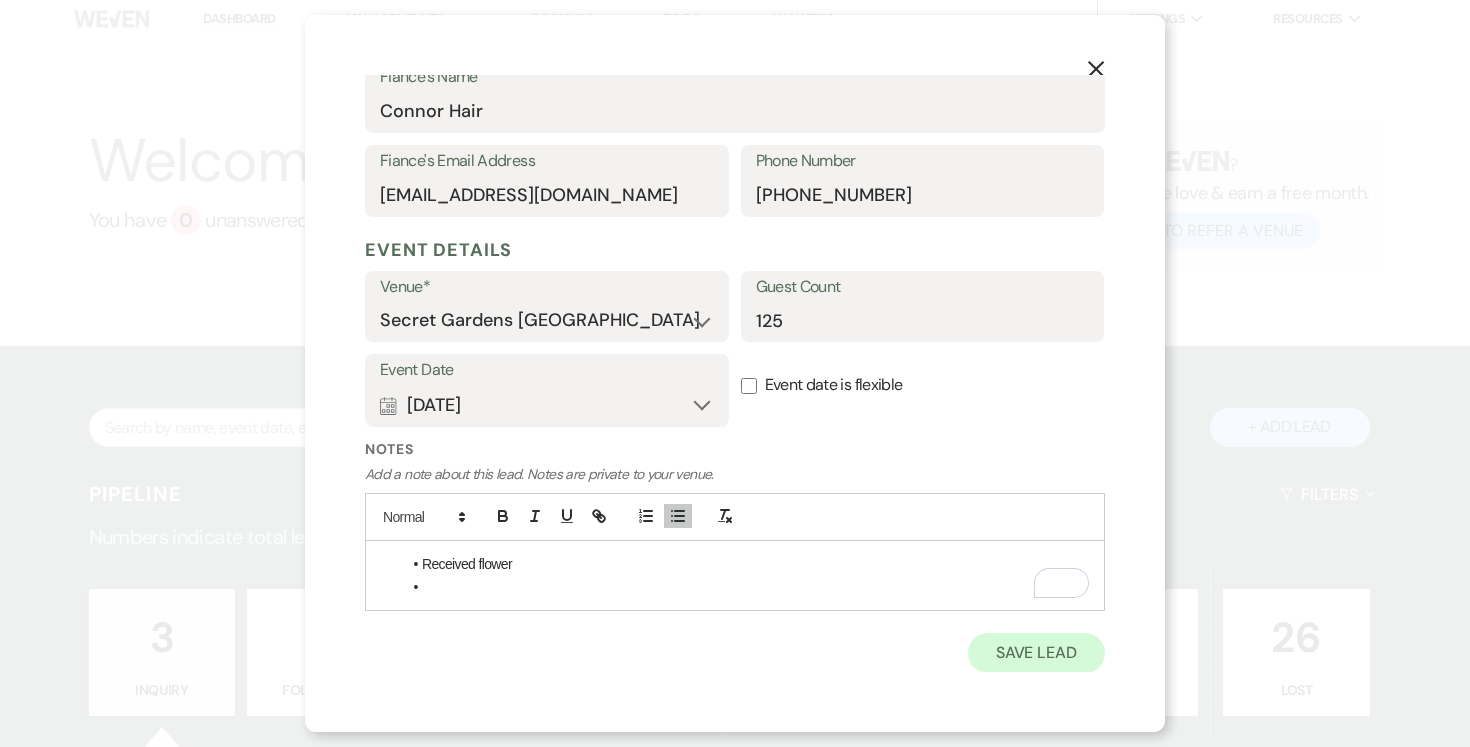 scroll, scrollTop: 611, scrollLeft: 0, axis: vertical 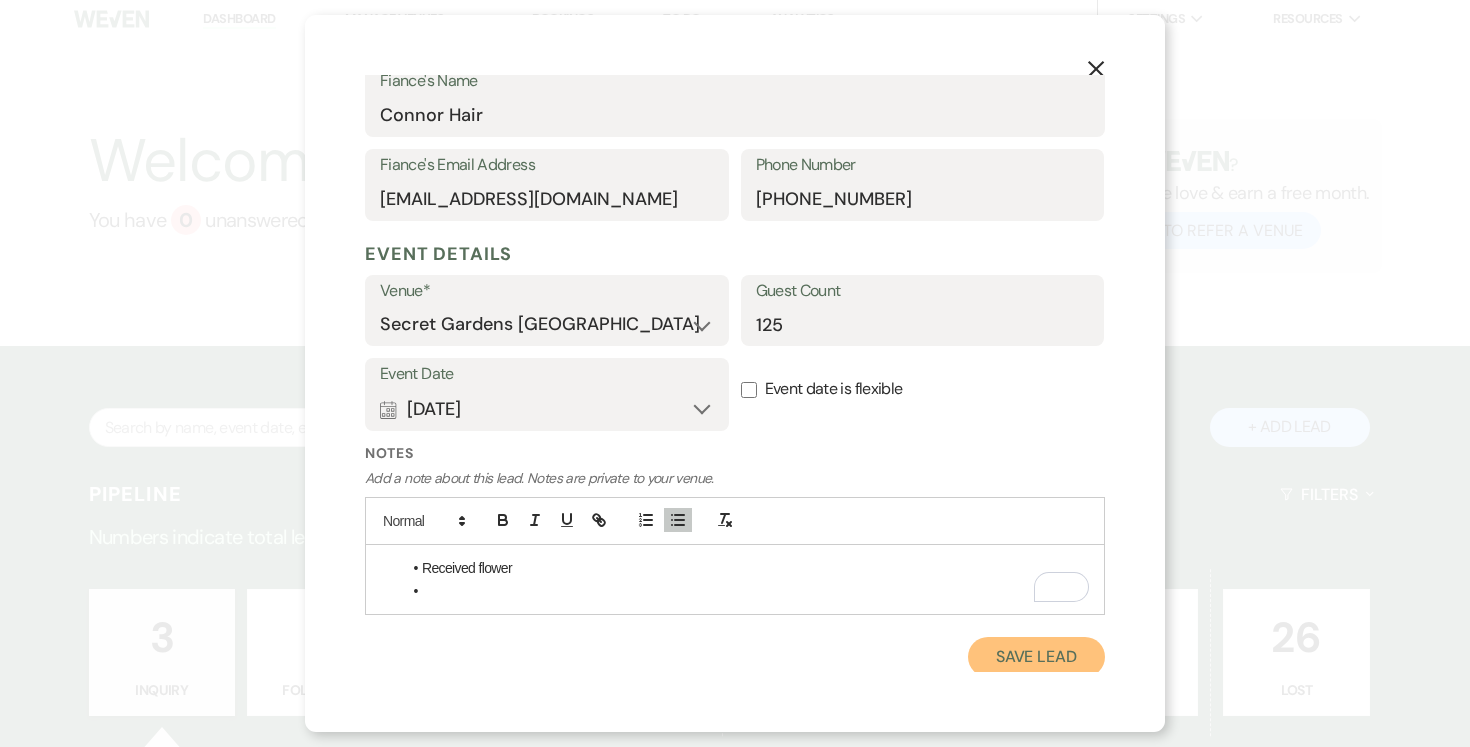 click on "Save Lead" at bounding box center [1036, 657] 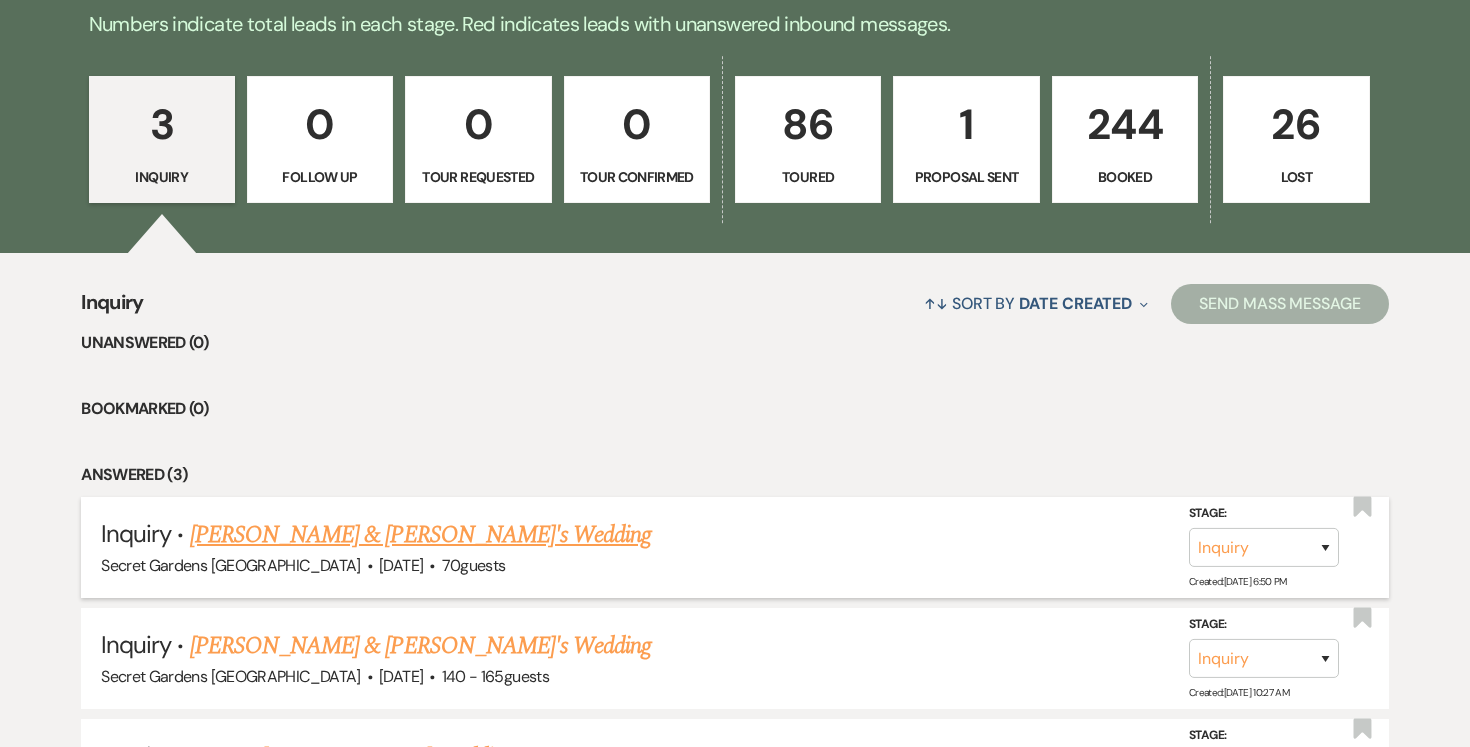 scroll, scrollTop: 523, scrollLeft: 0, axis: vertical 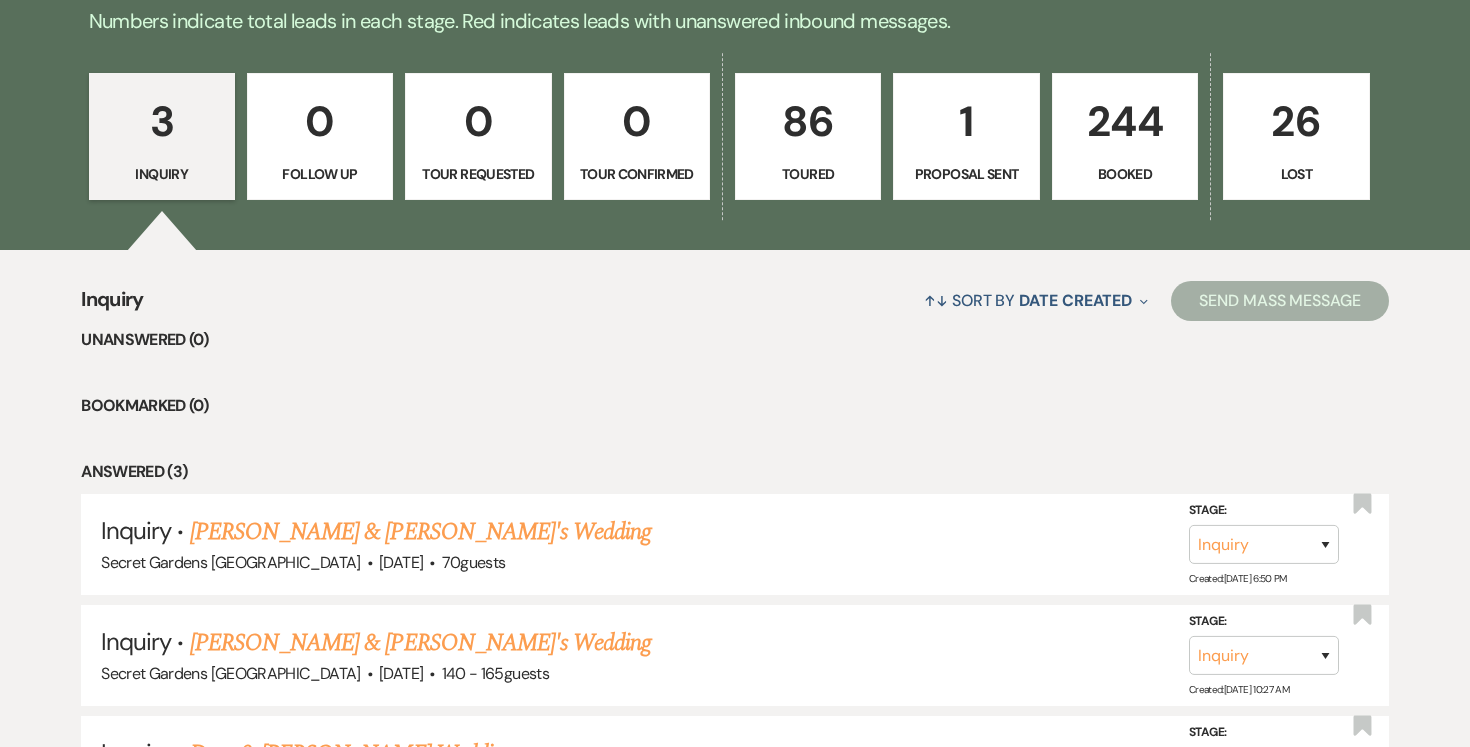 click on "86" at bounding box center [808, 121] 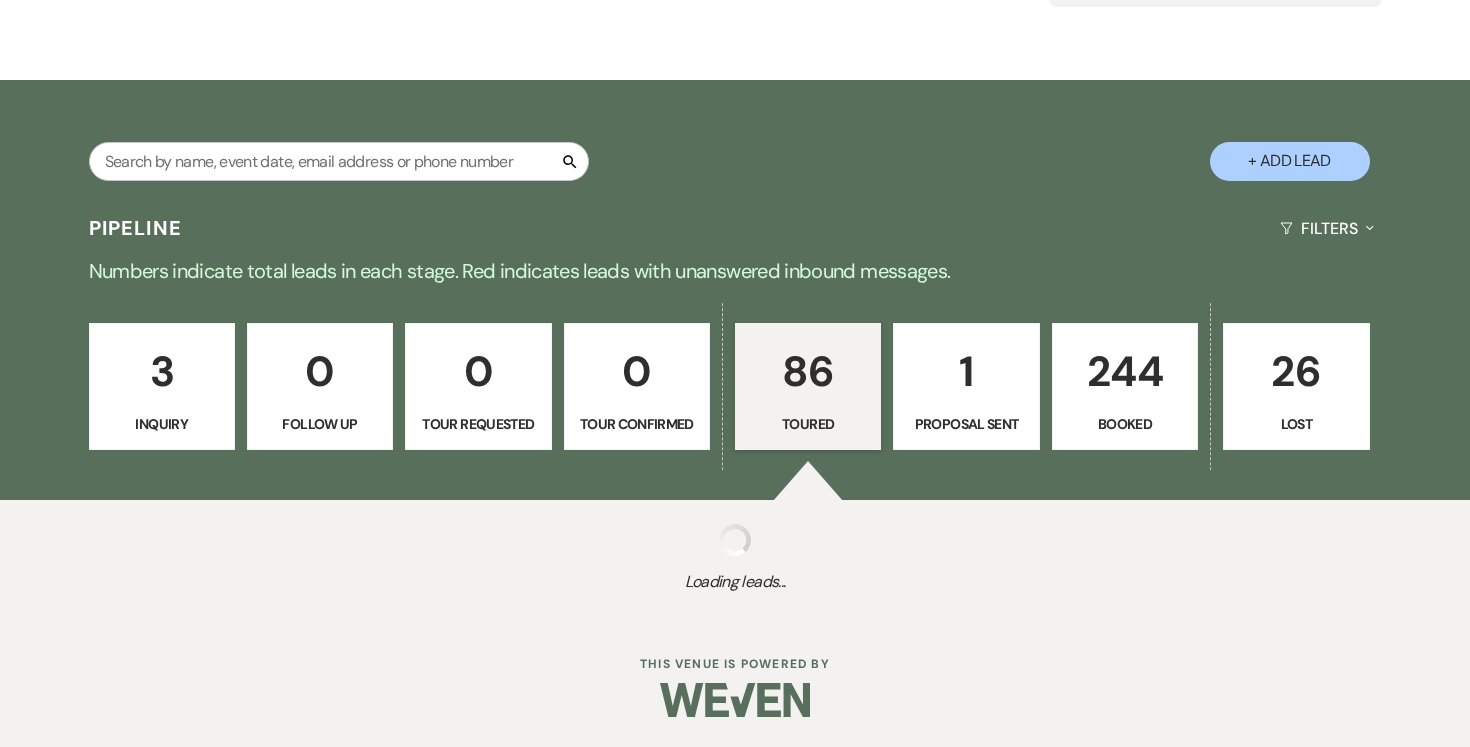 select on "5" 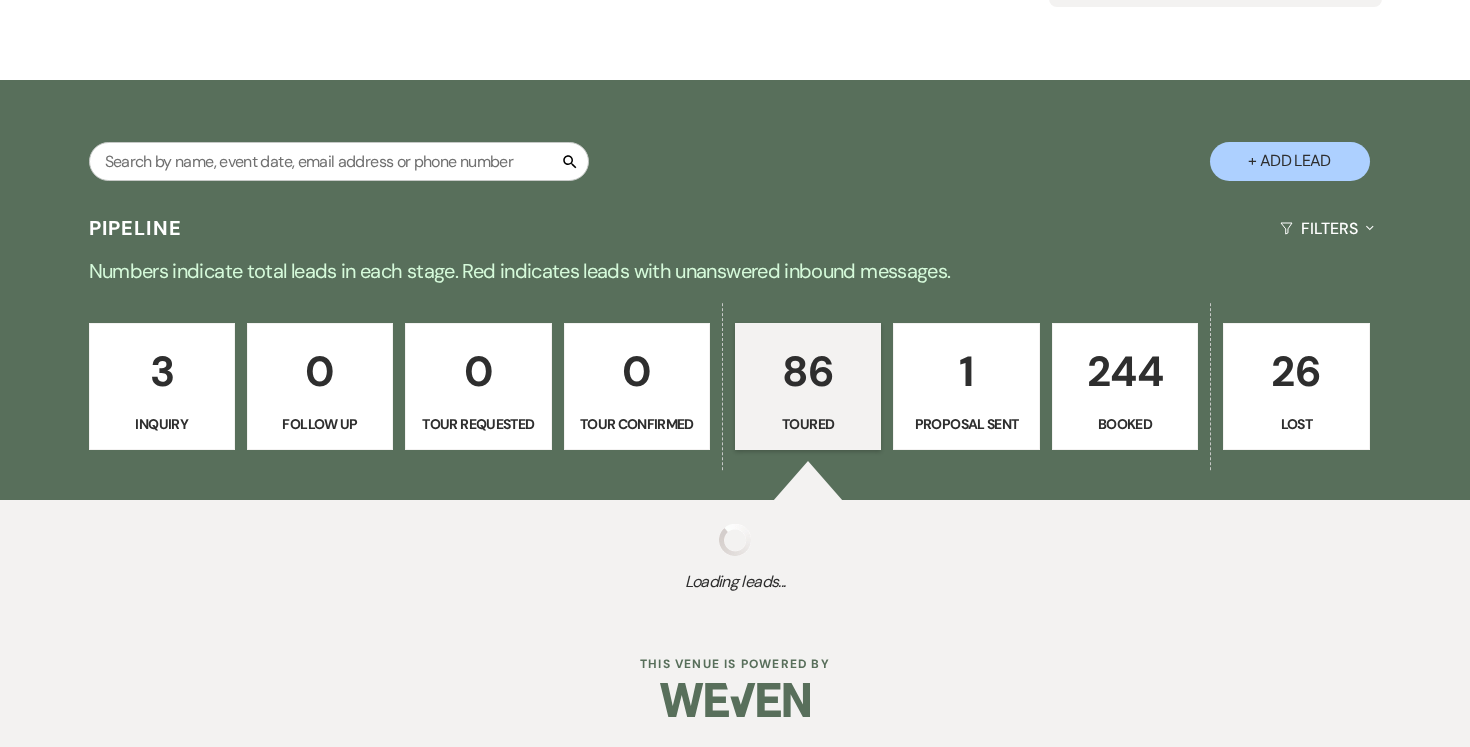 select on "5" 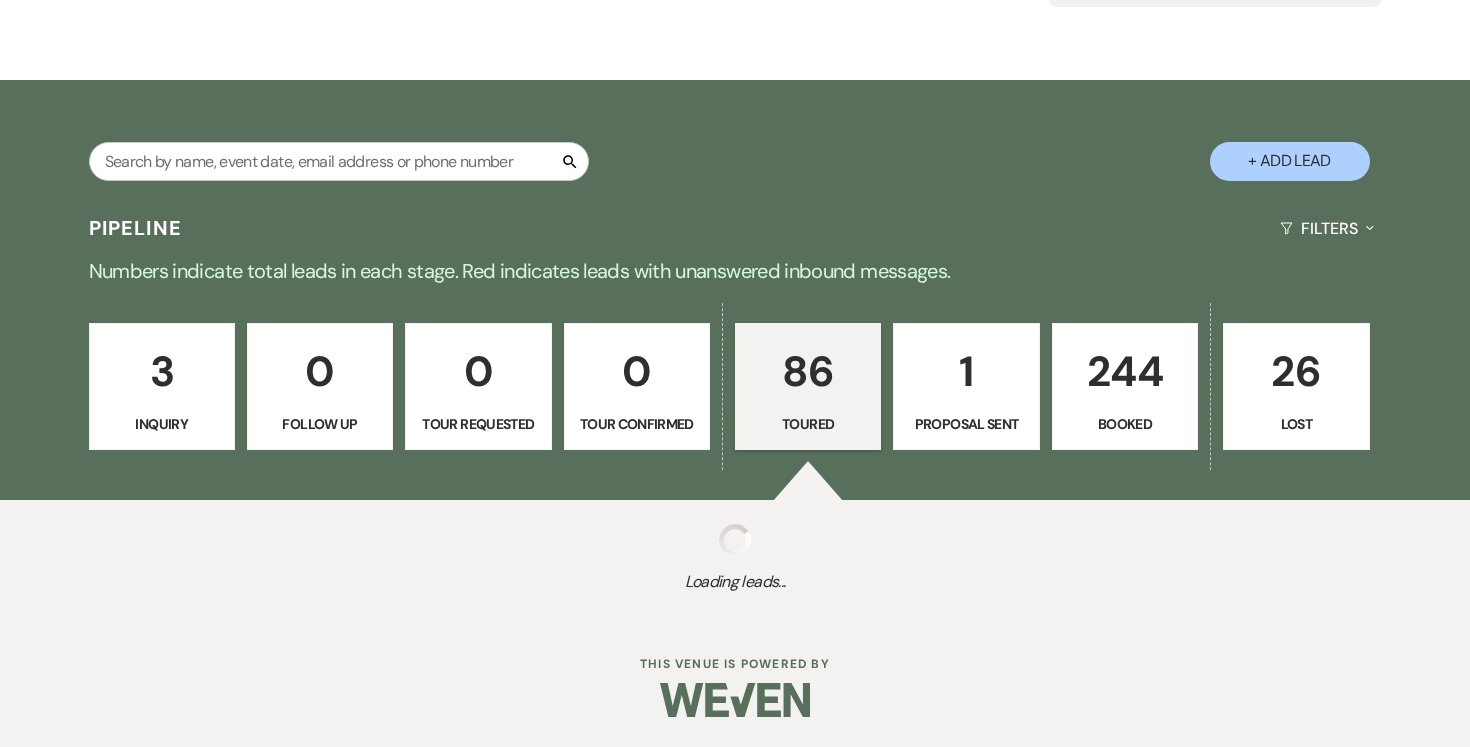 select on "5" 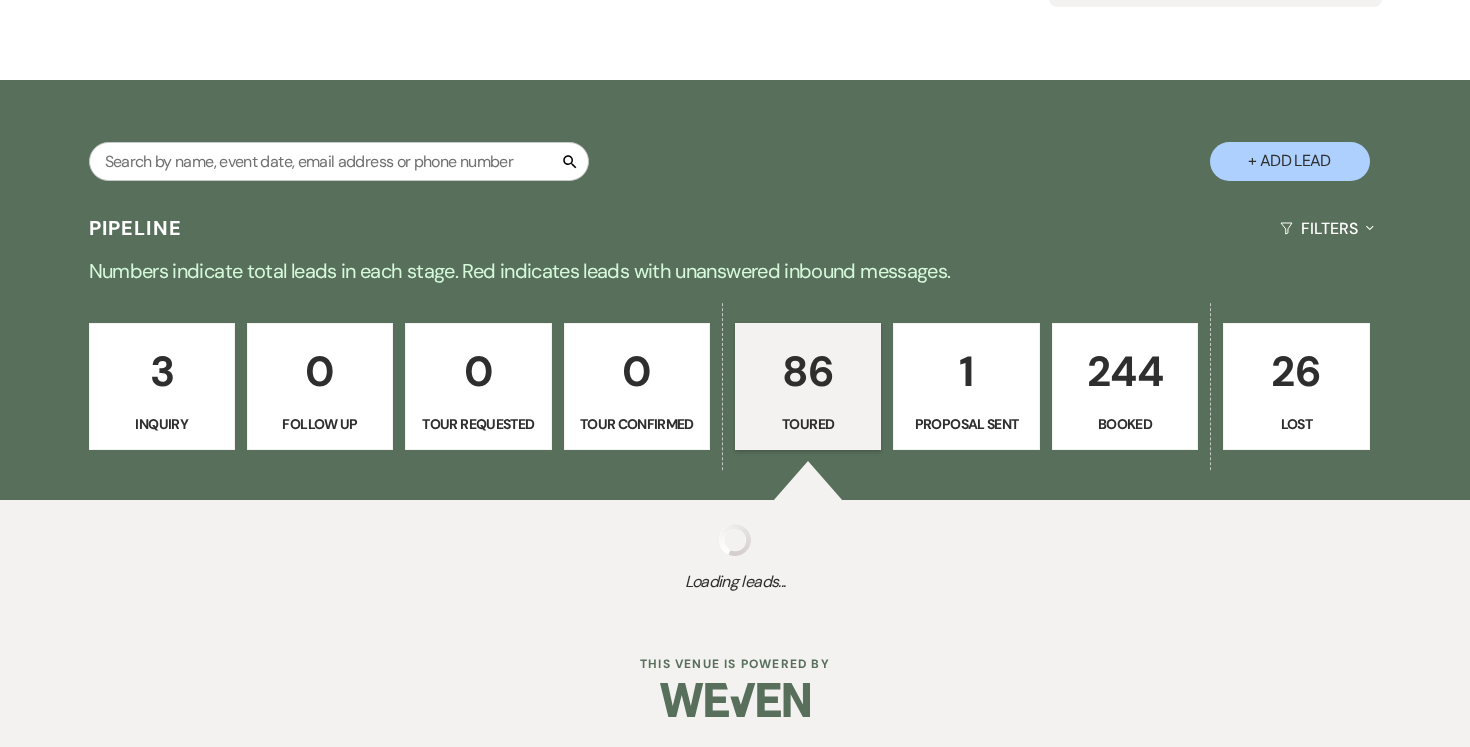 select on "5" 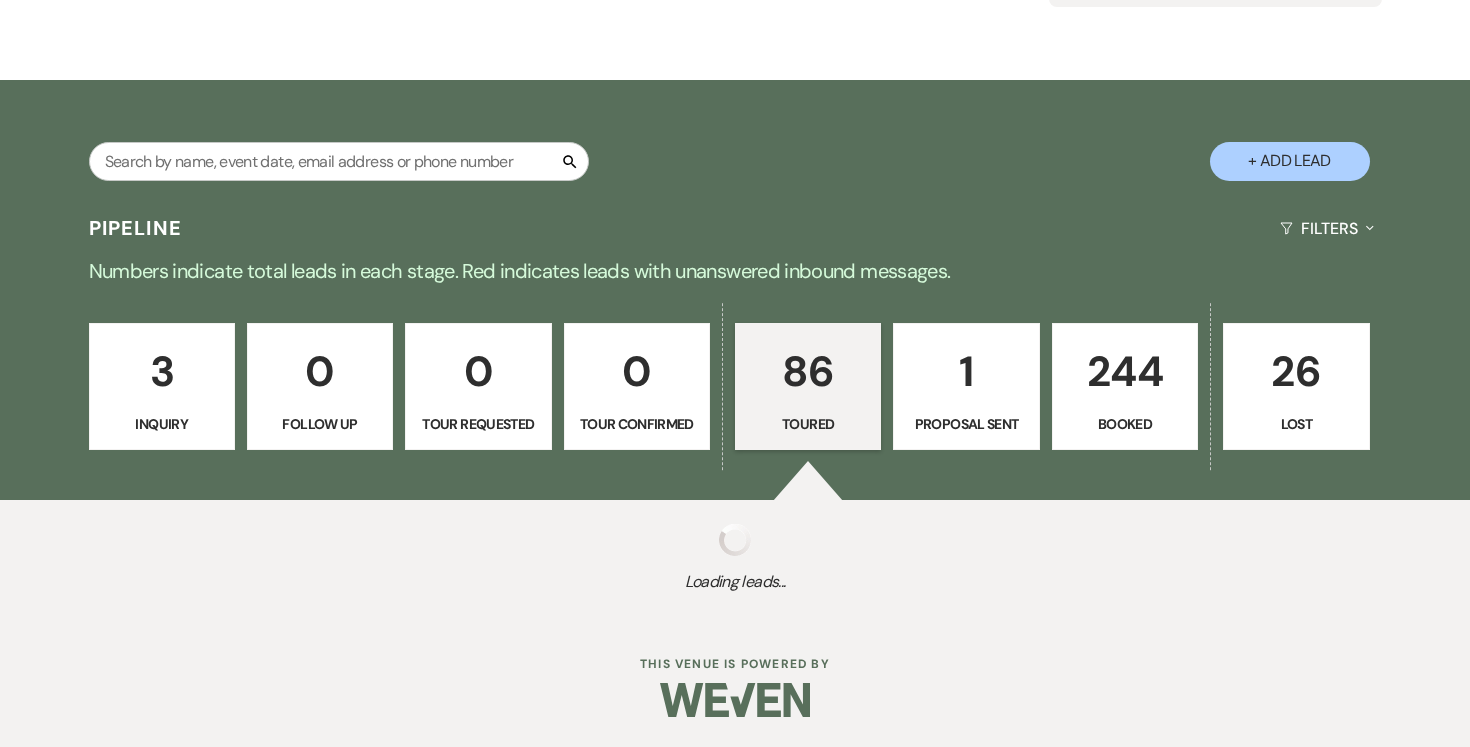 select on "5" 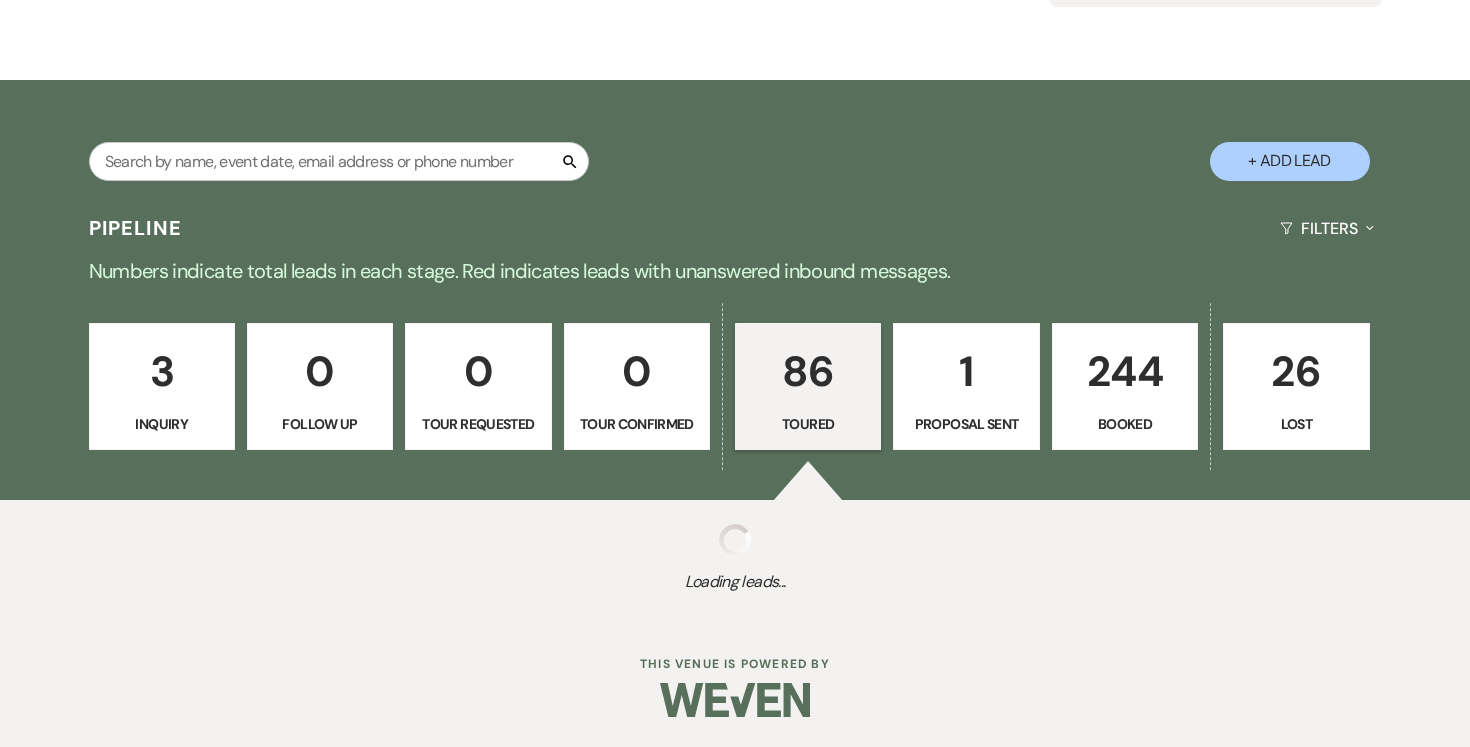 select on "5" 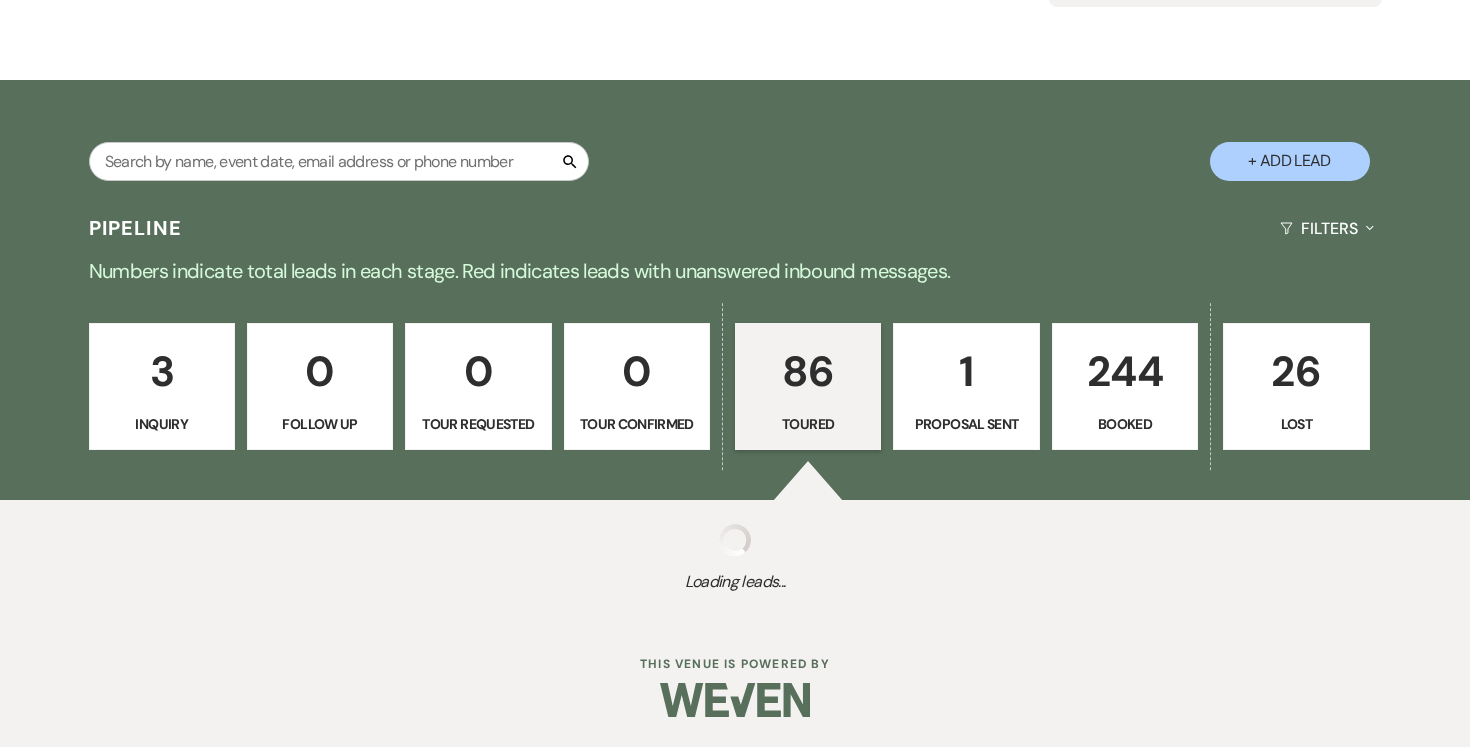 select on "5" 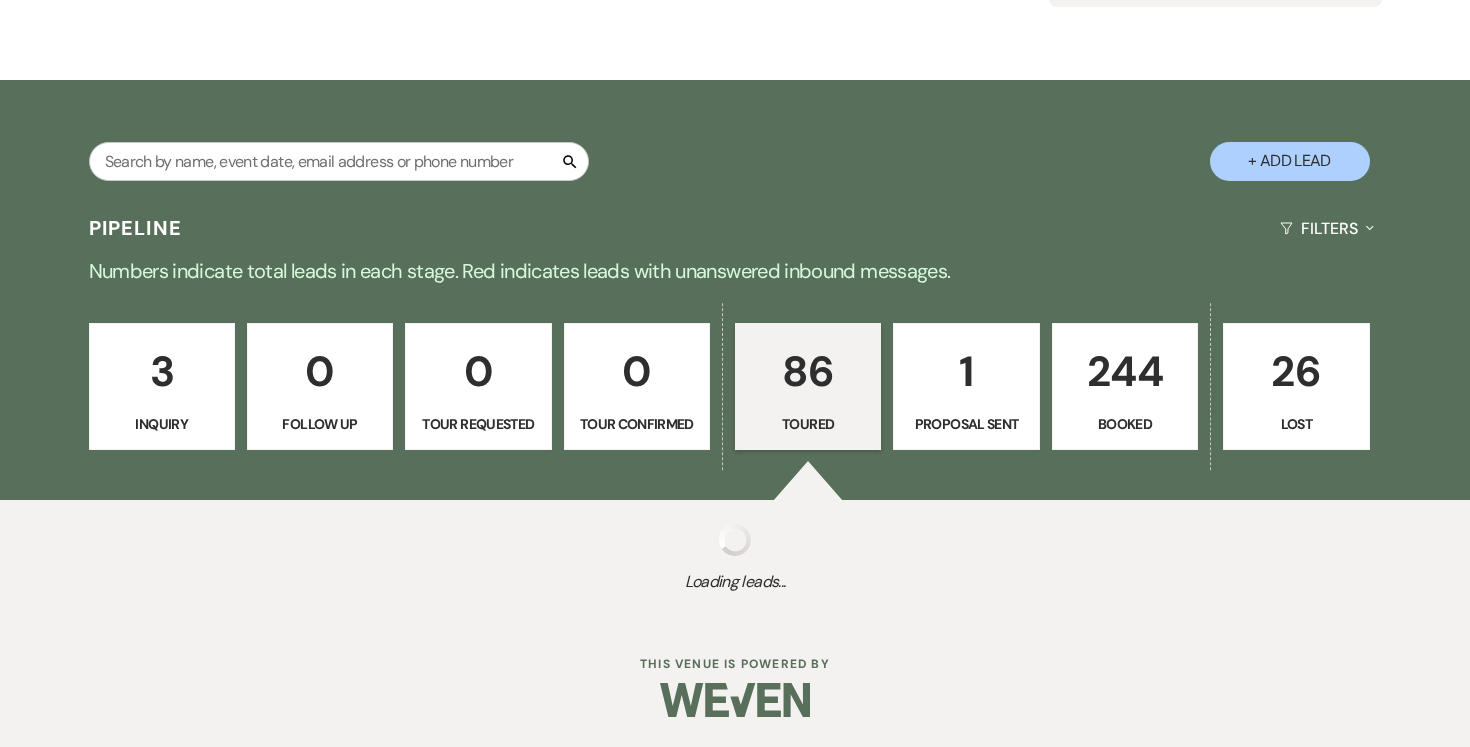 select on "5" 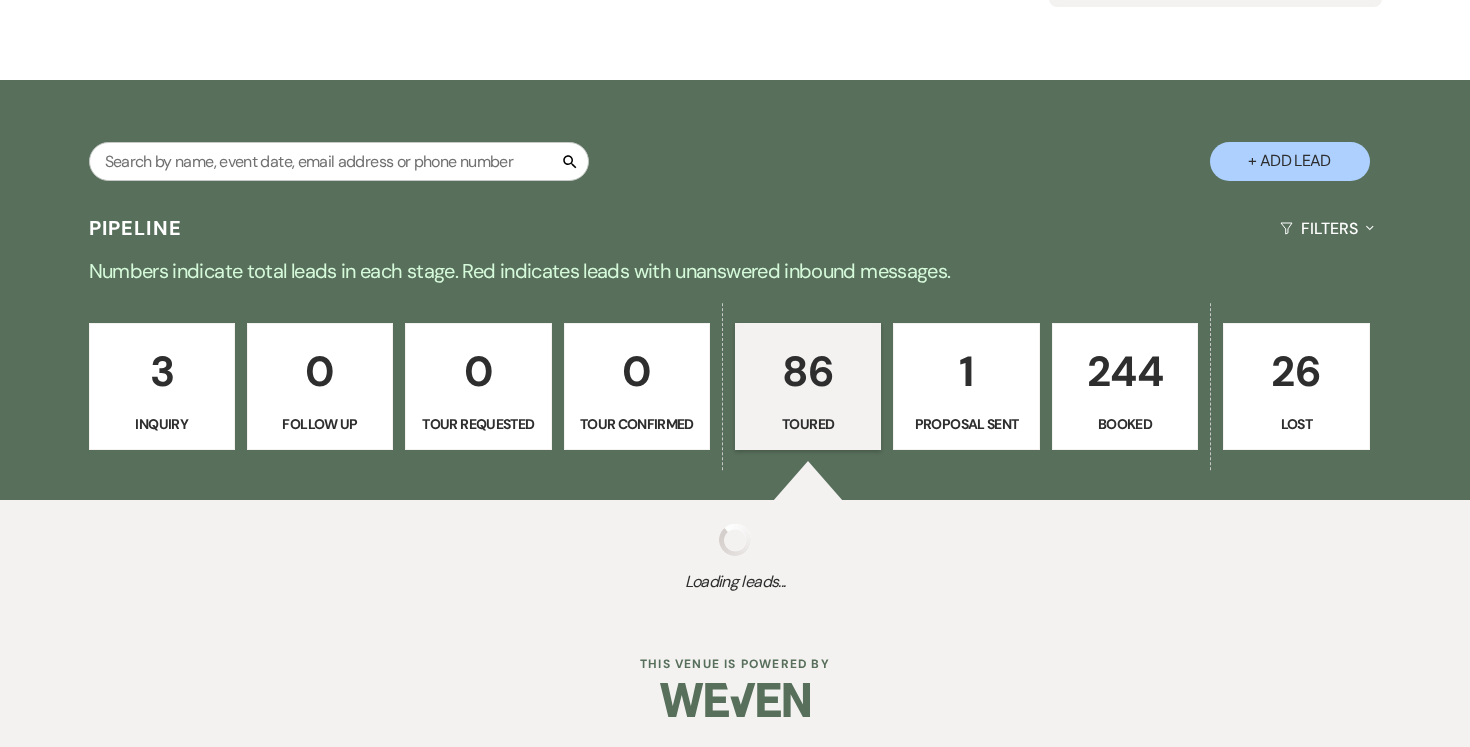 select on "5" 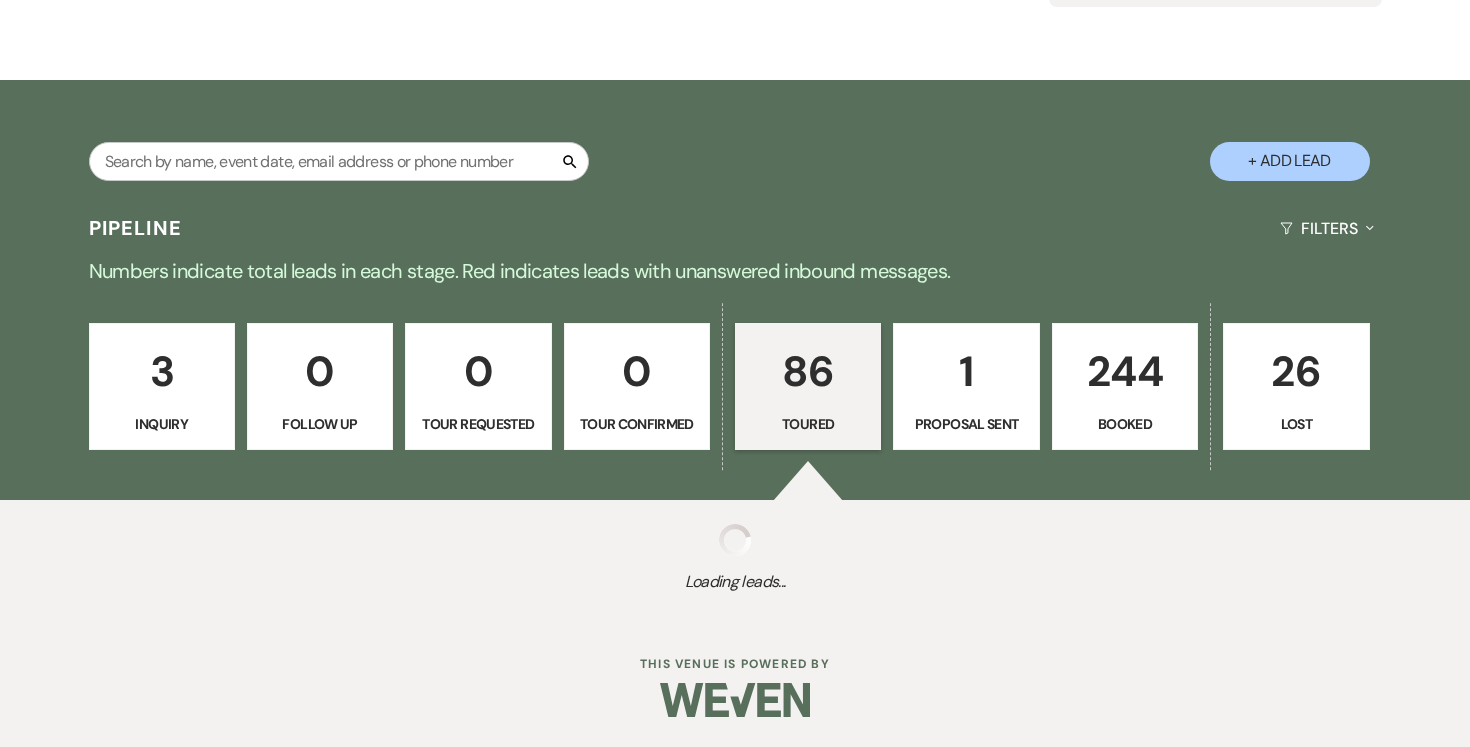 select on "5" 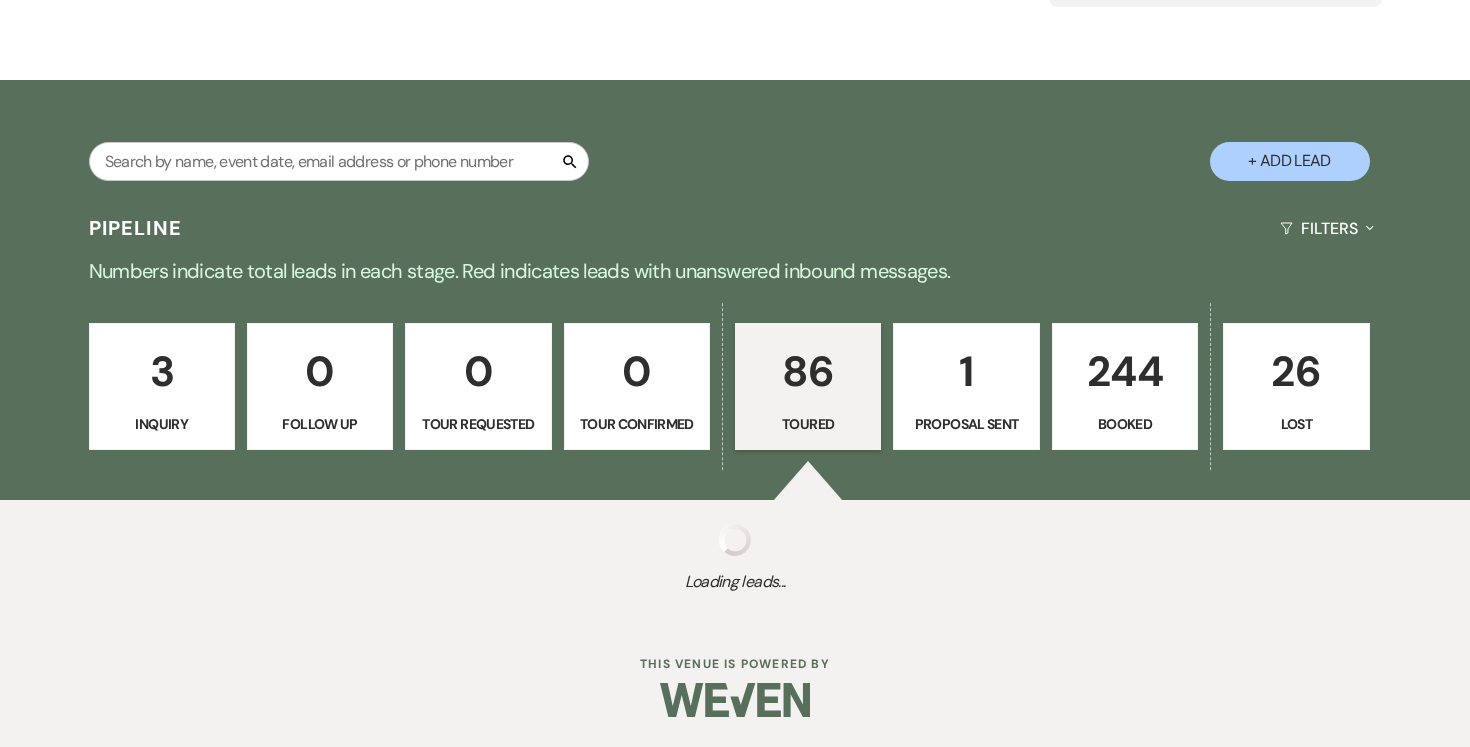 select on "5" 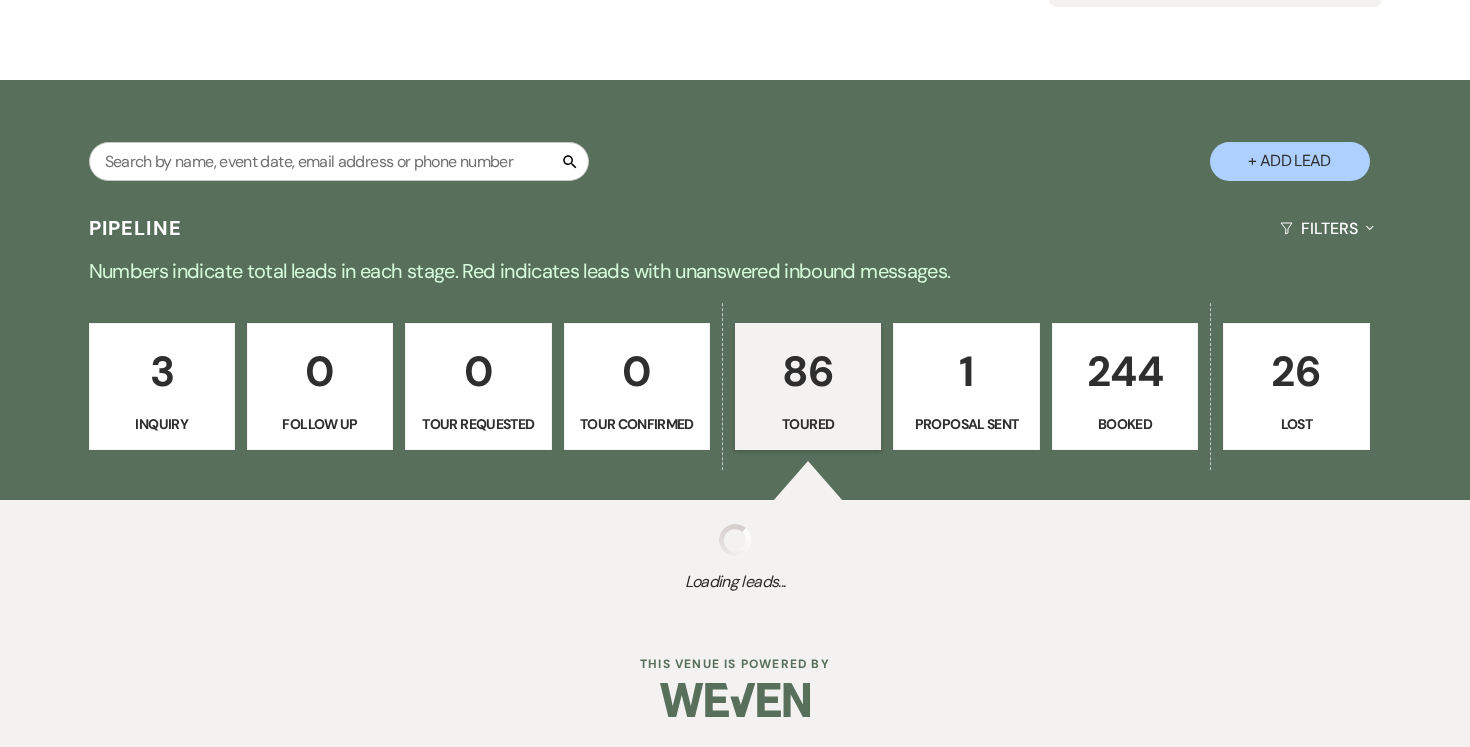 select on "5" 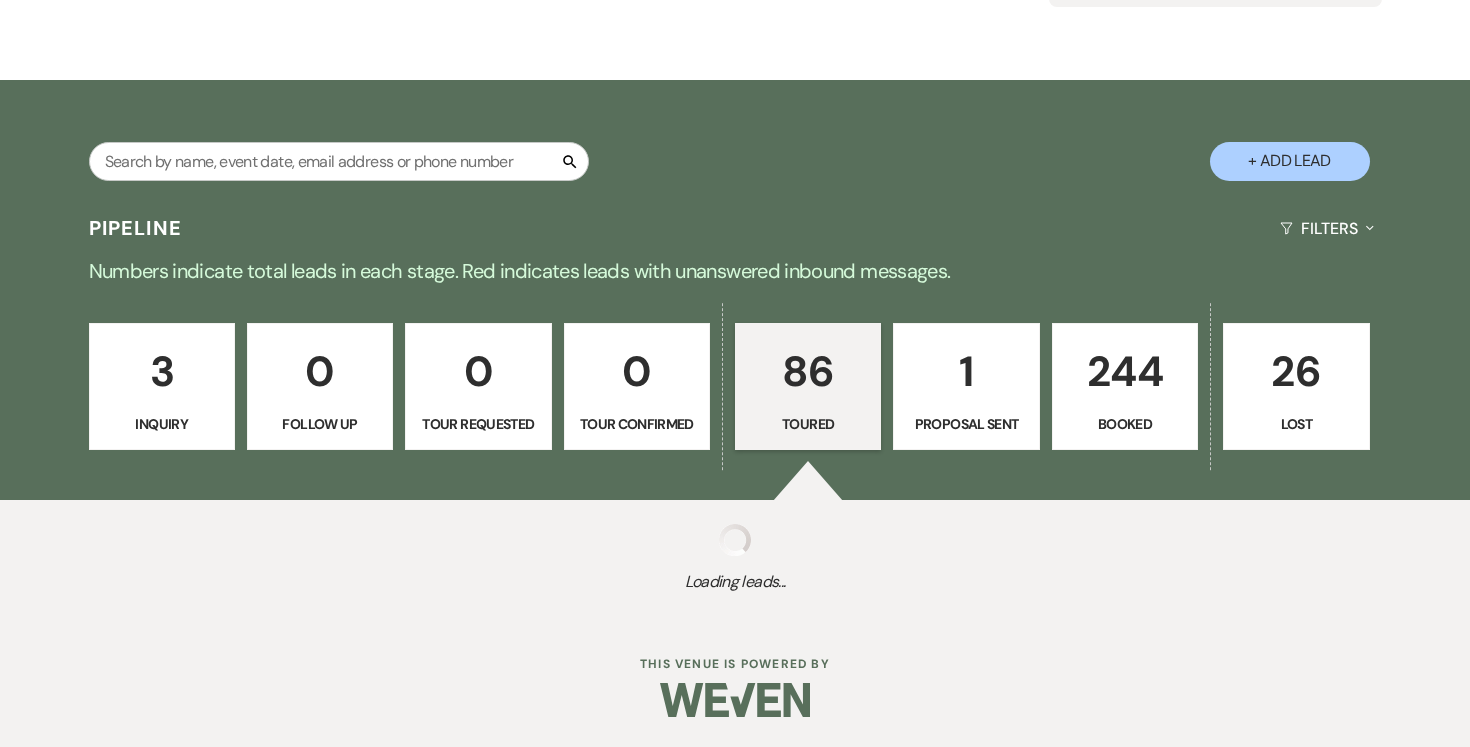 select on "5" 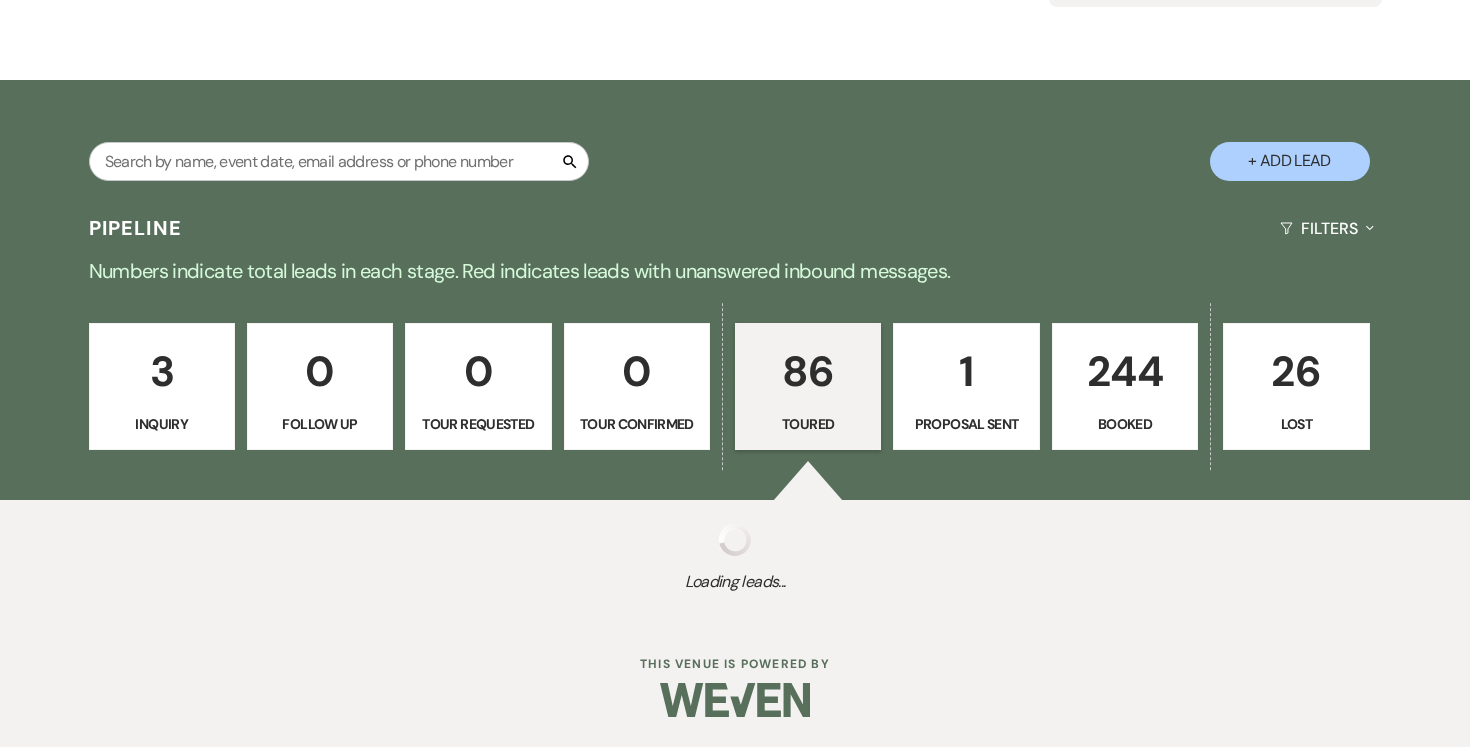 select on "5" 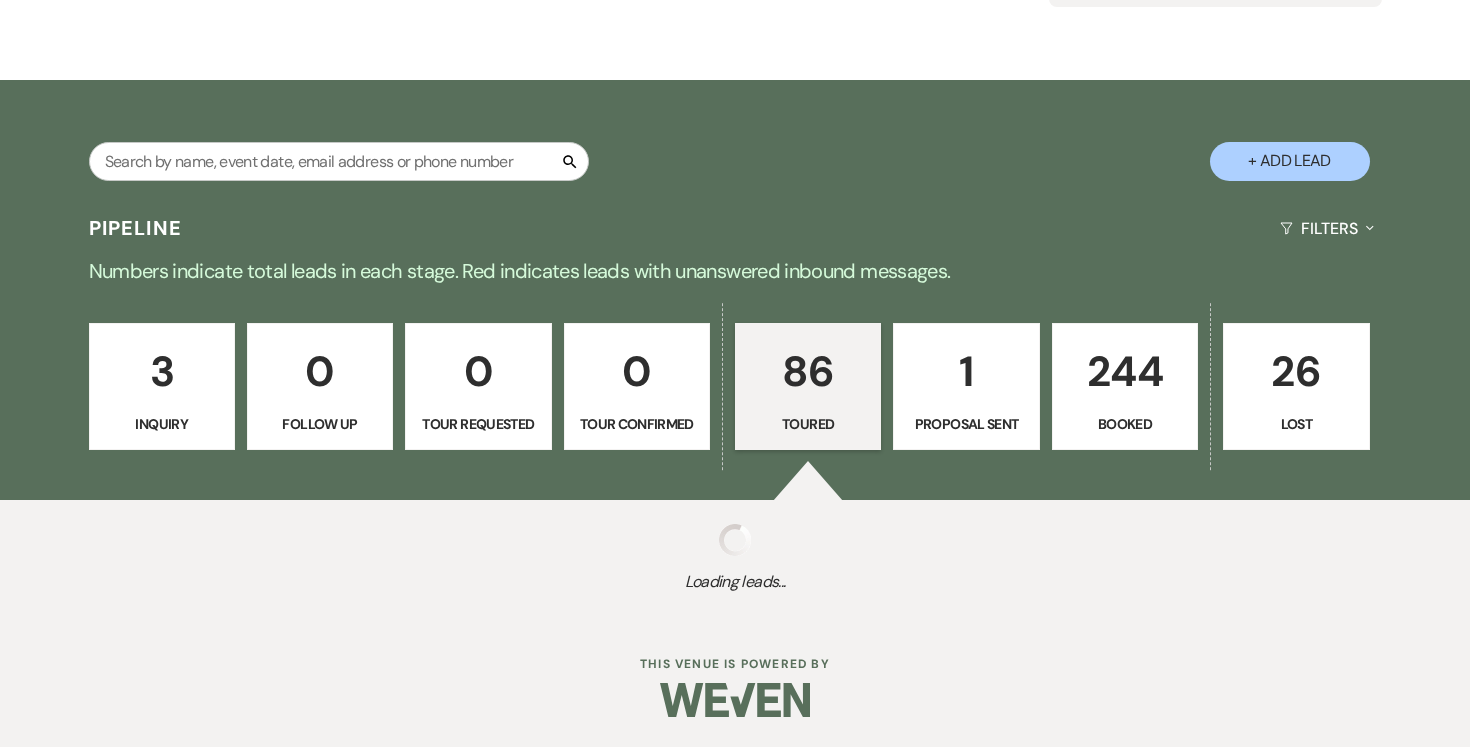select on "5" 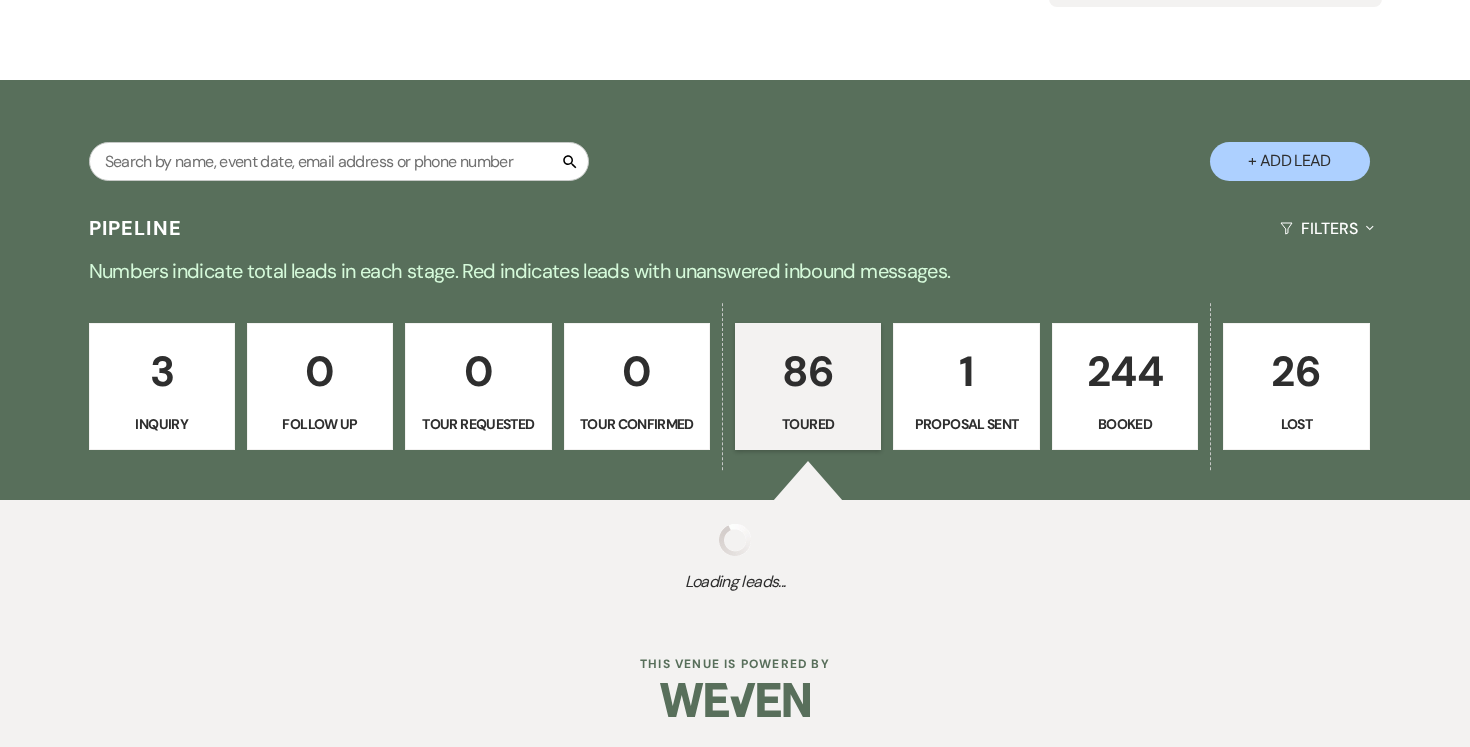 select on "5" 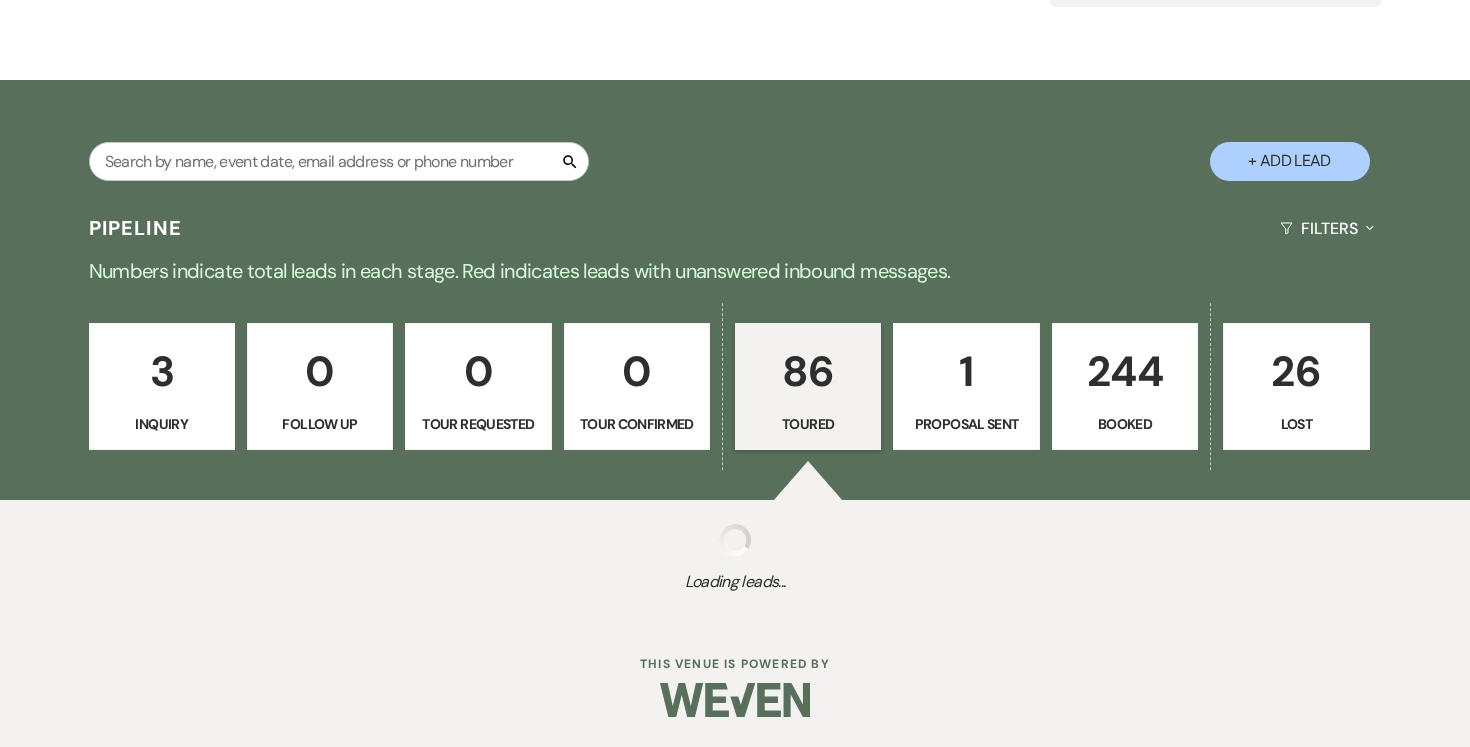select on "5" 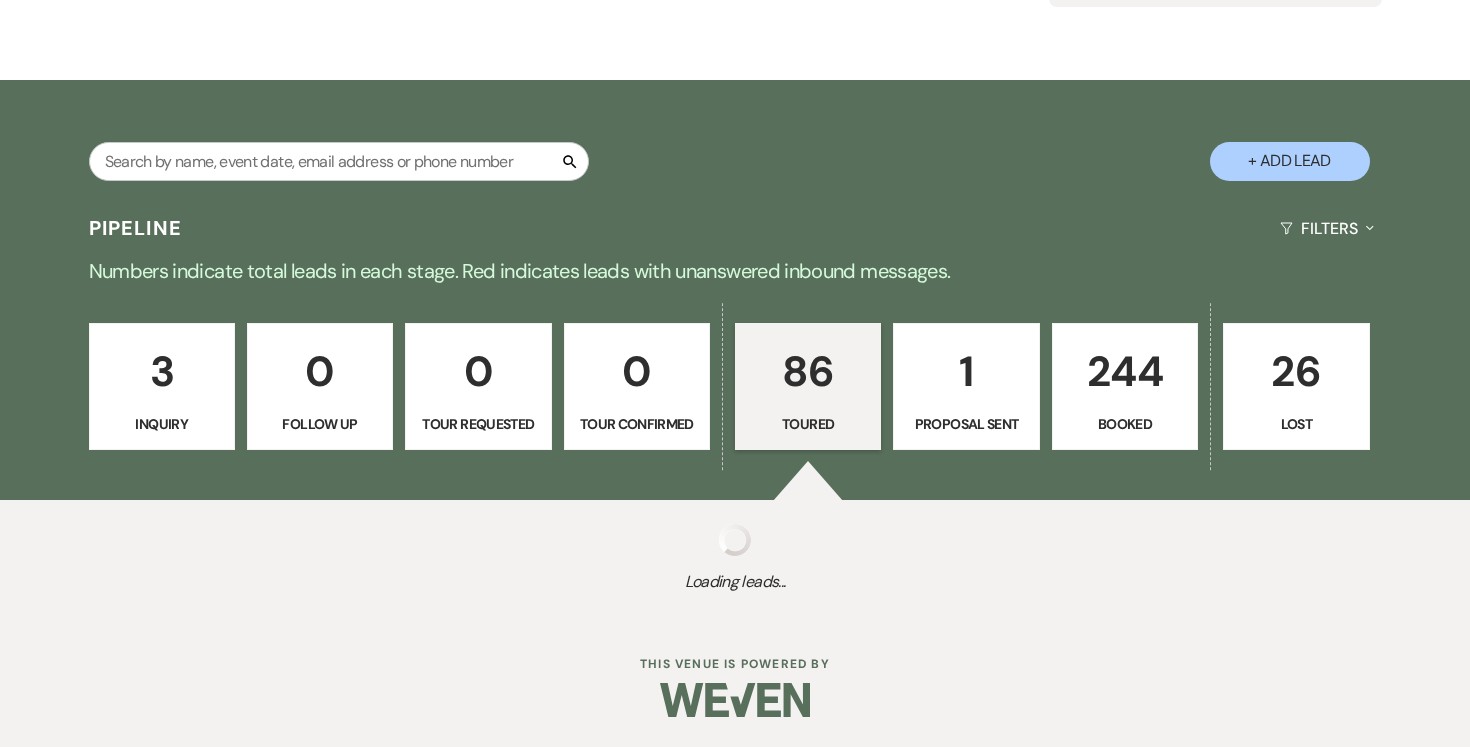 select on "5" 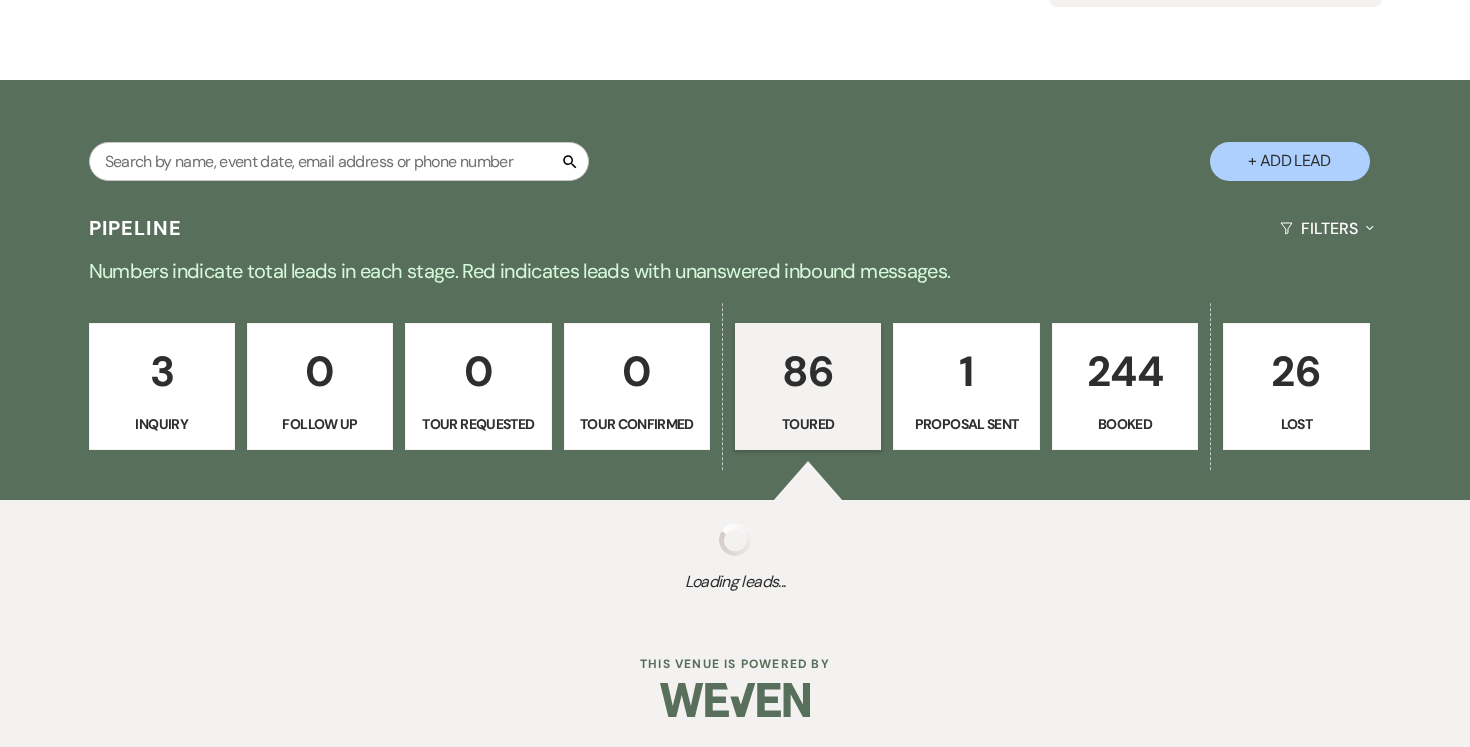 select on "5" 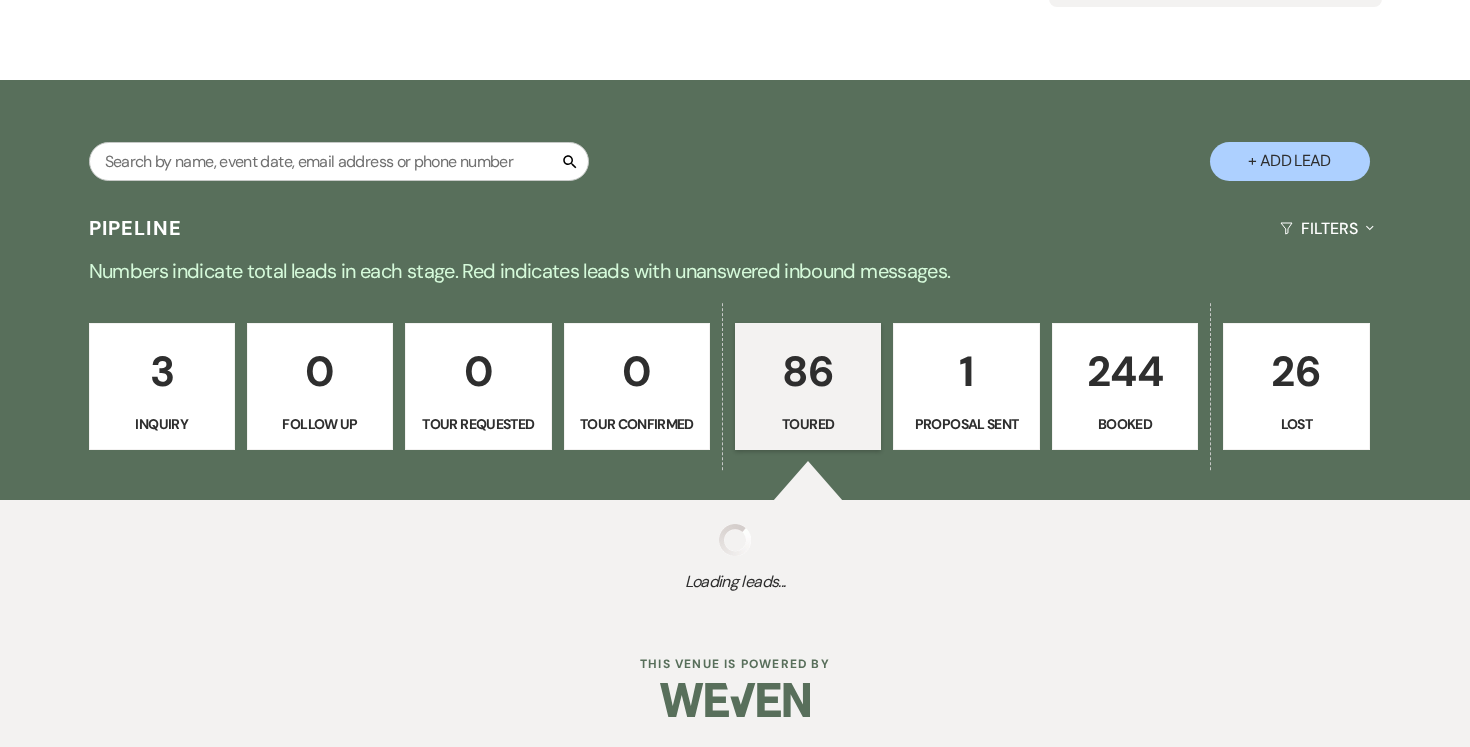 select on "5" 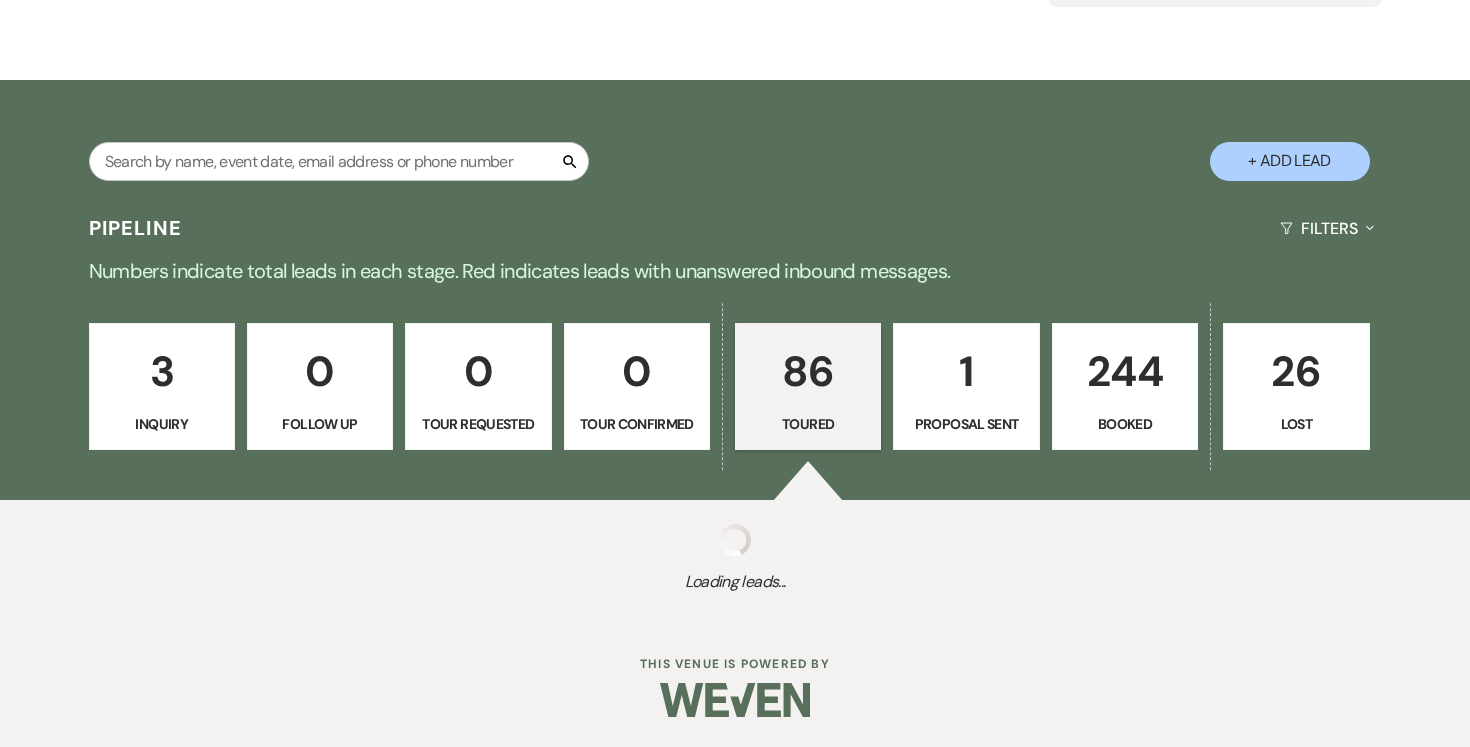 select on "5" 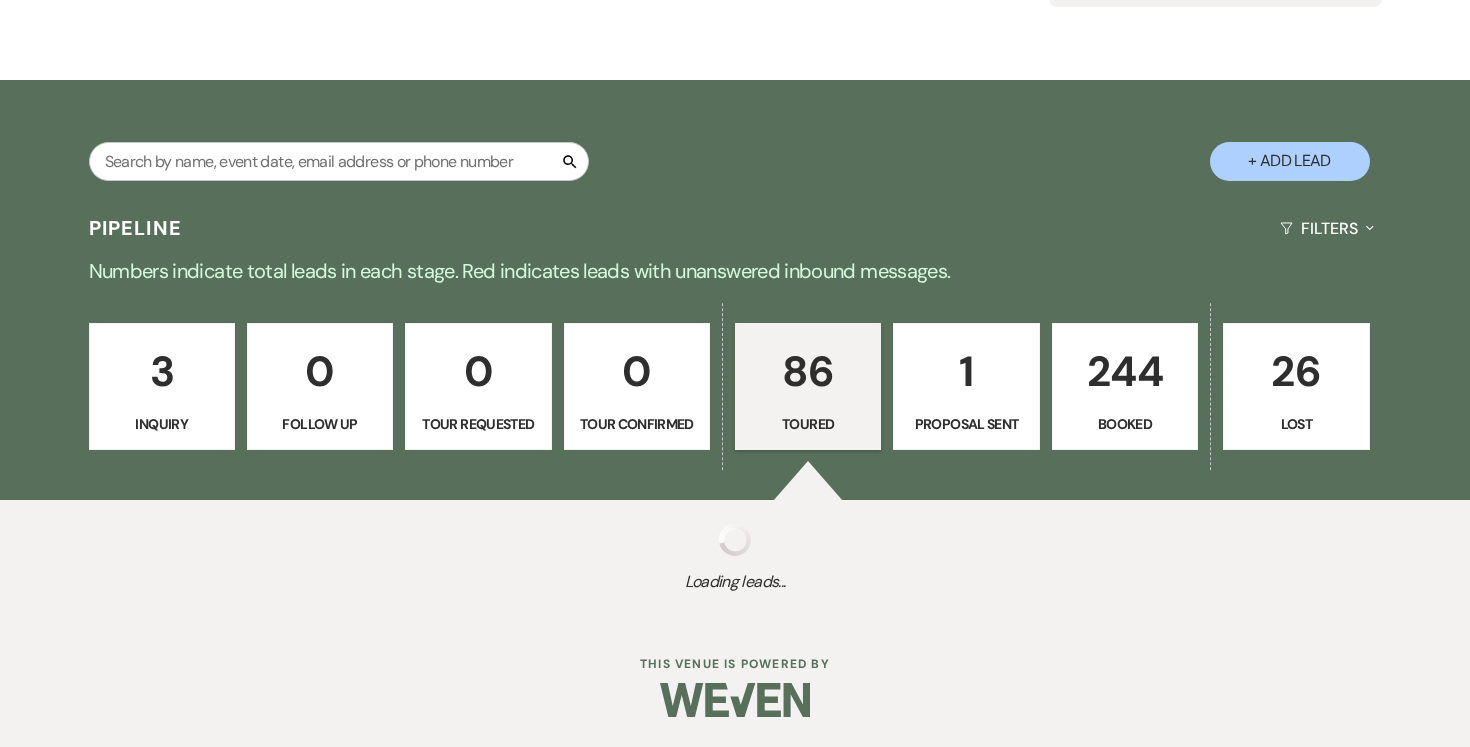 select on "5" 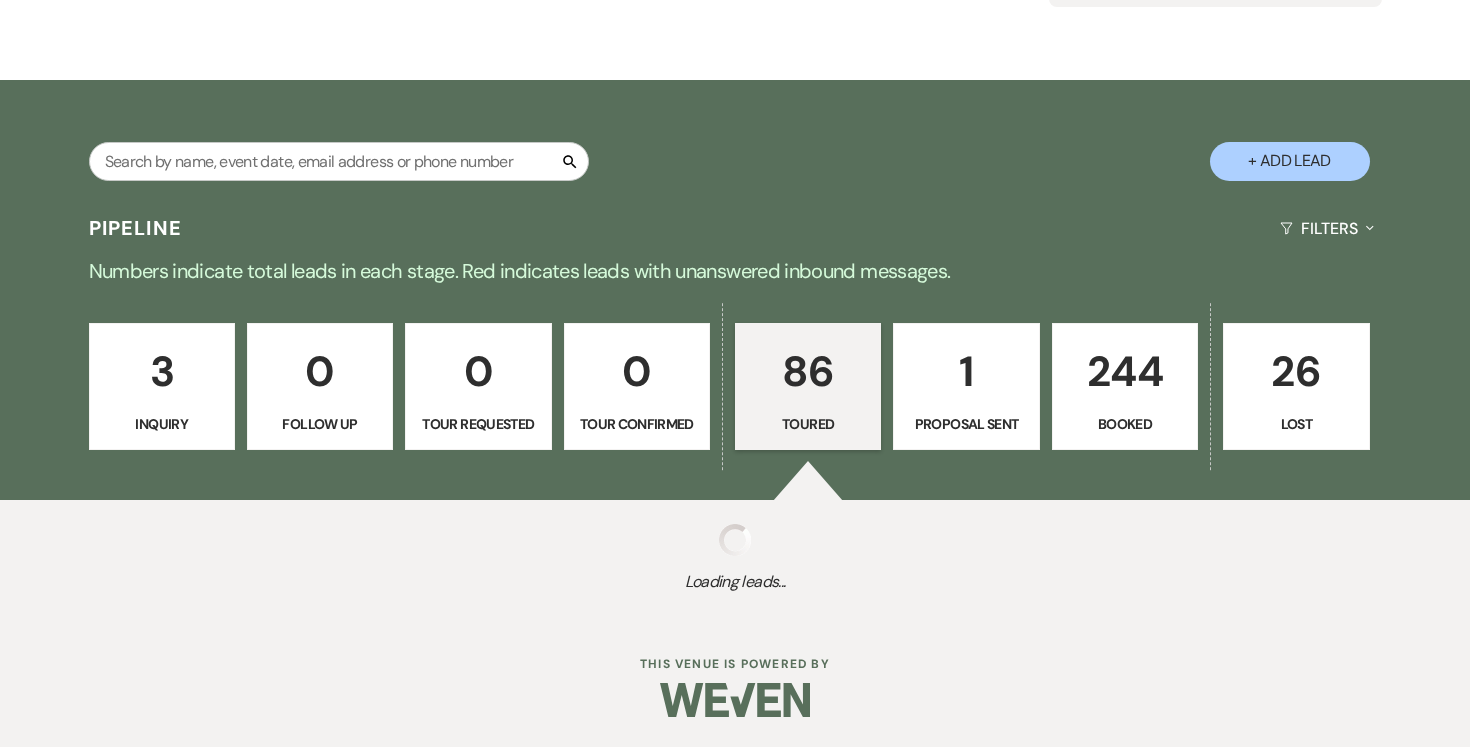 select on "5" 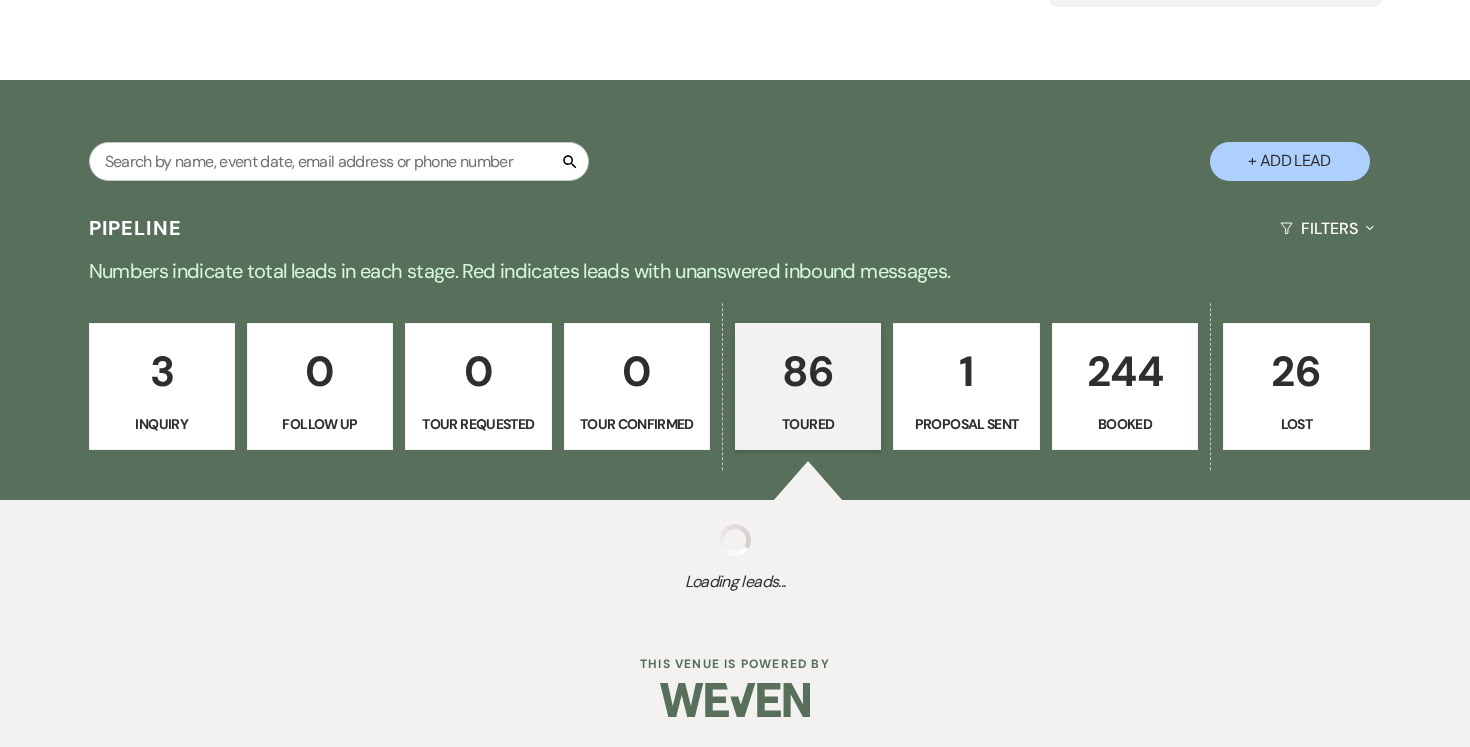 select on "5" 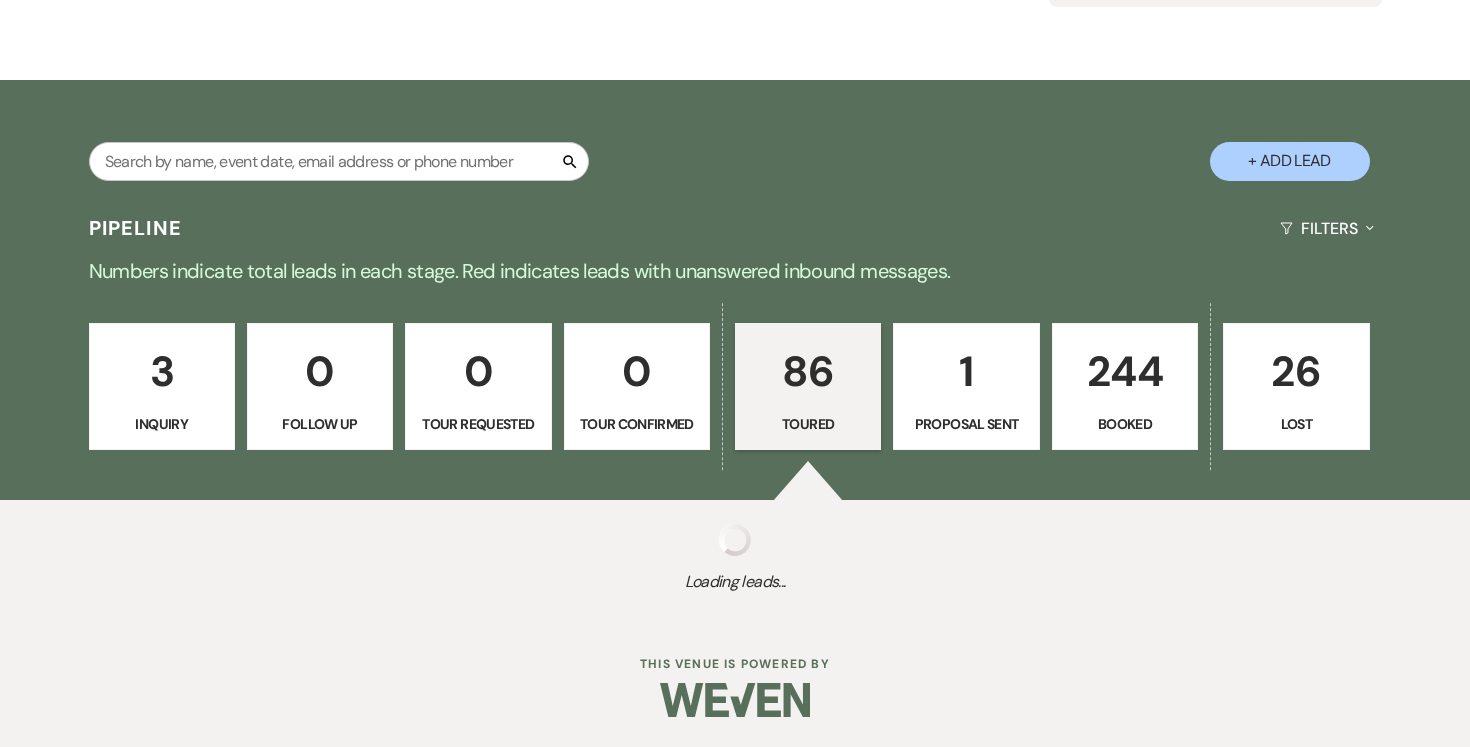 select on "5" 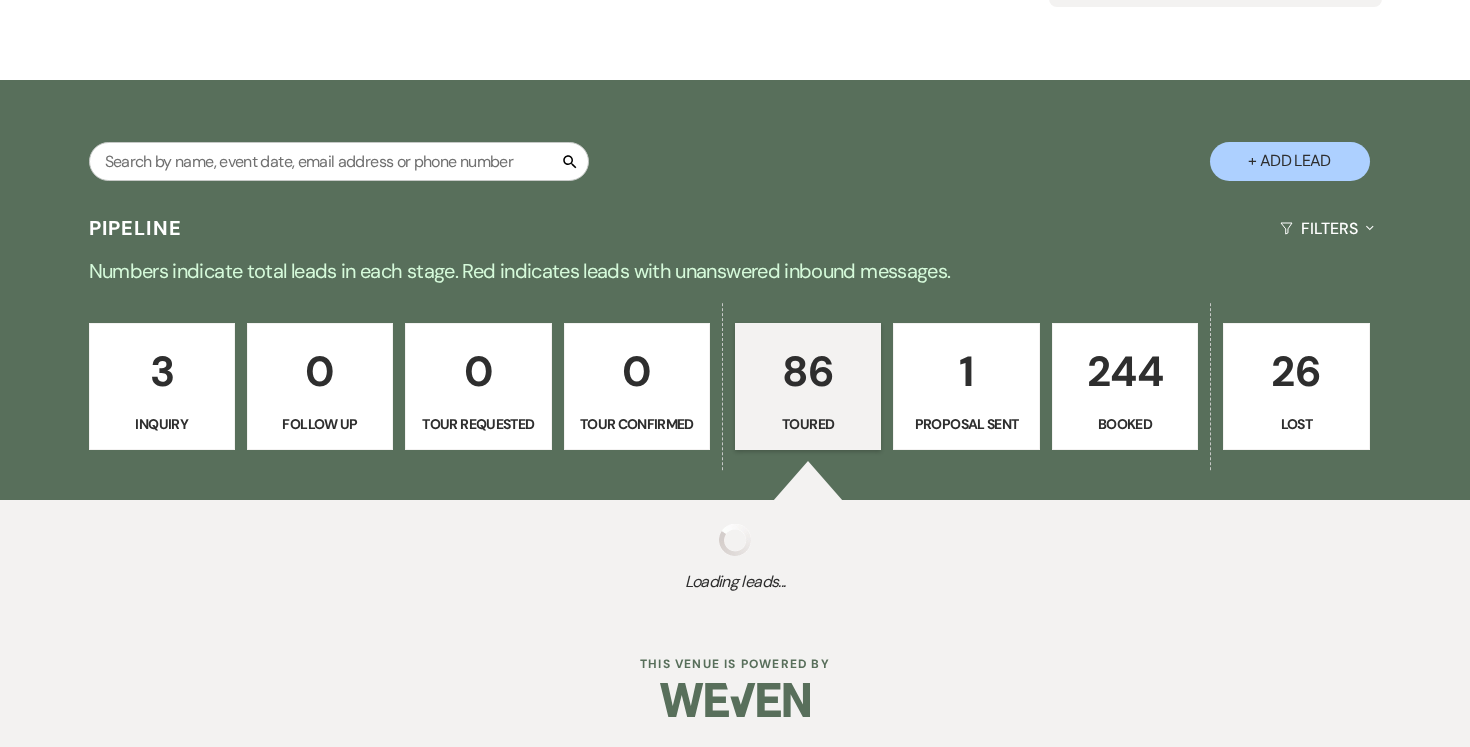 select on "5" 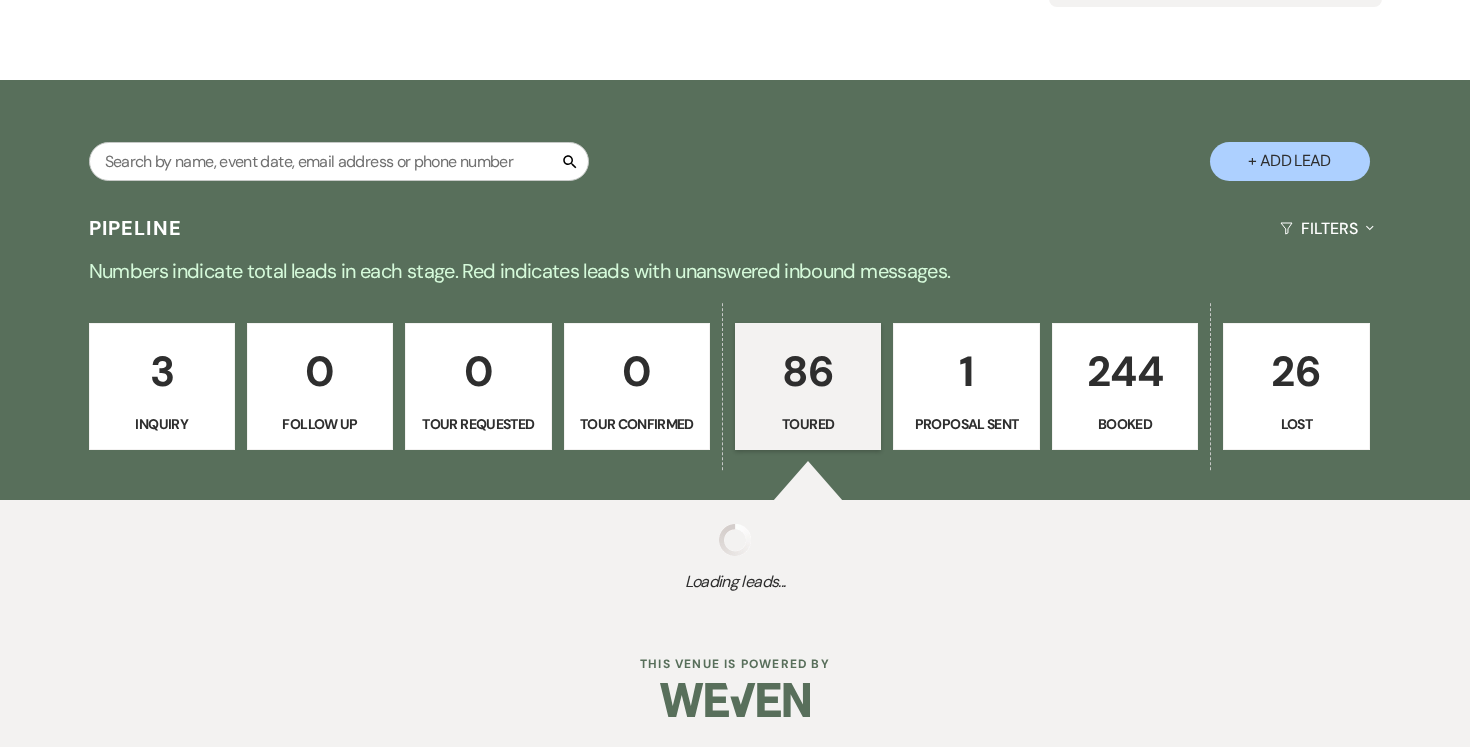 select on "5" 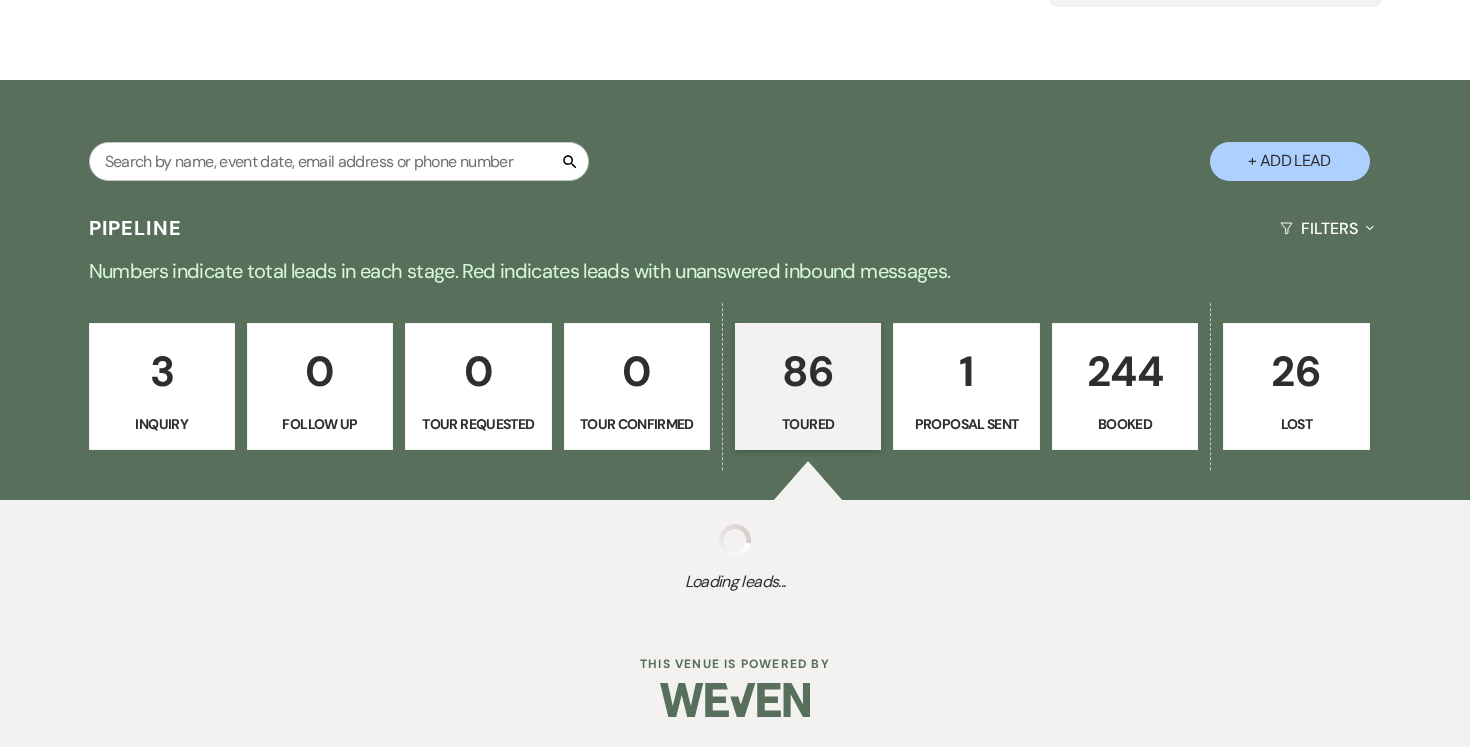 select on "5" 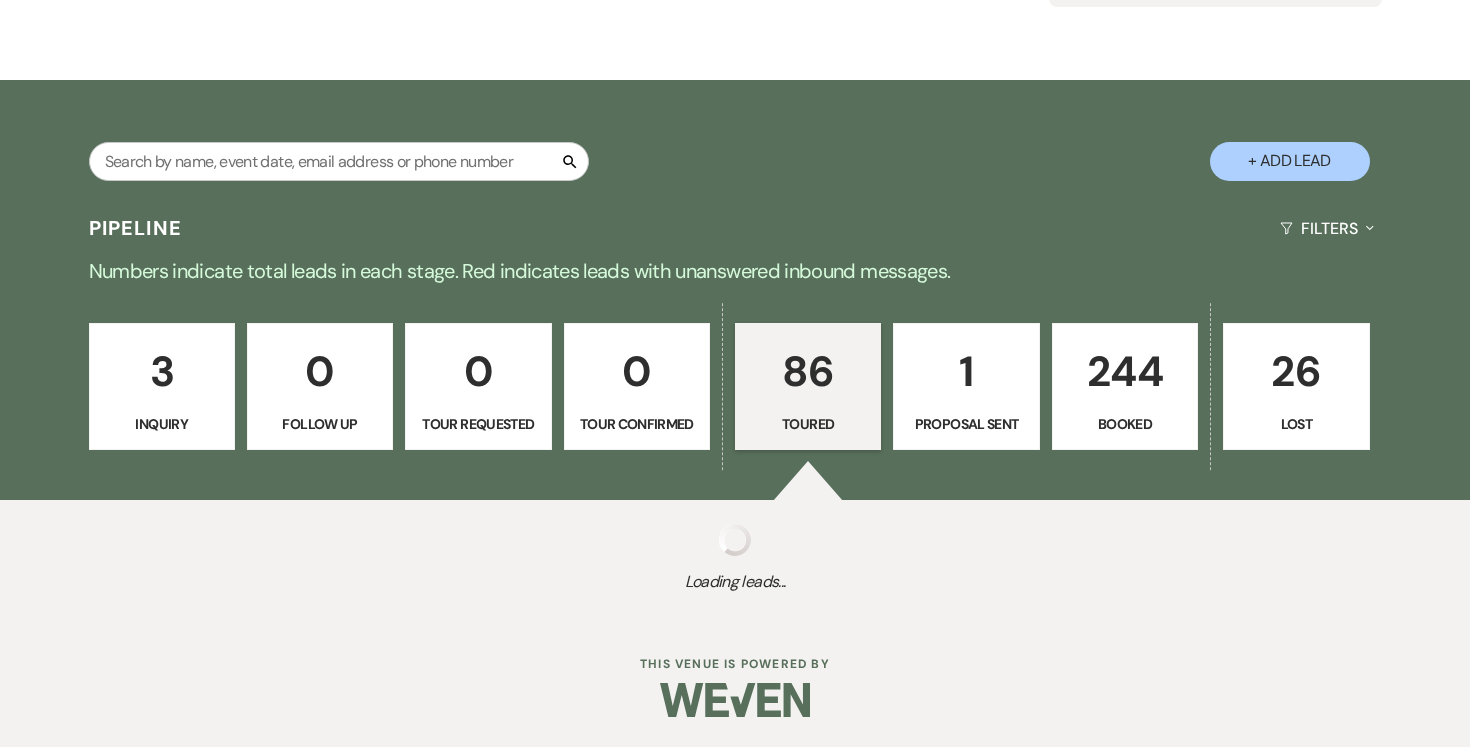 select on "5" 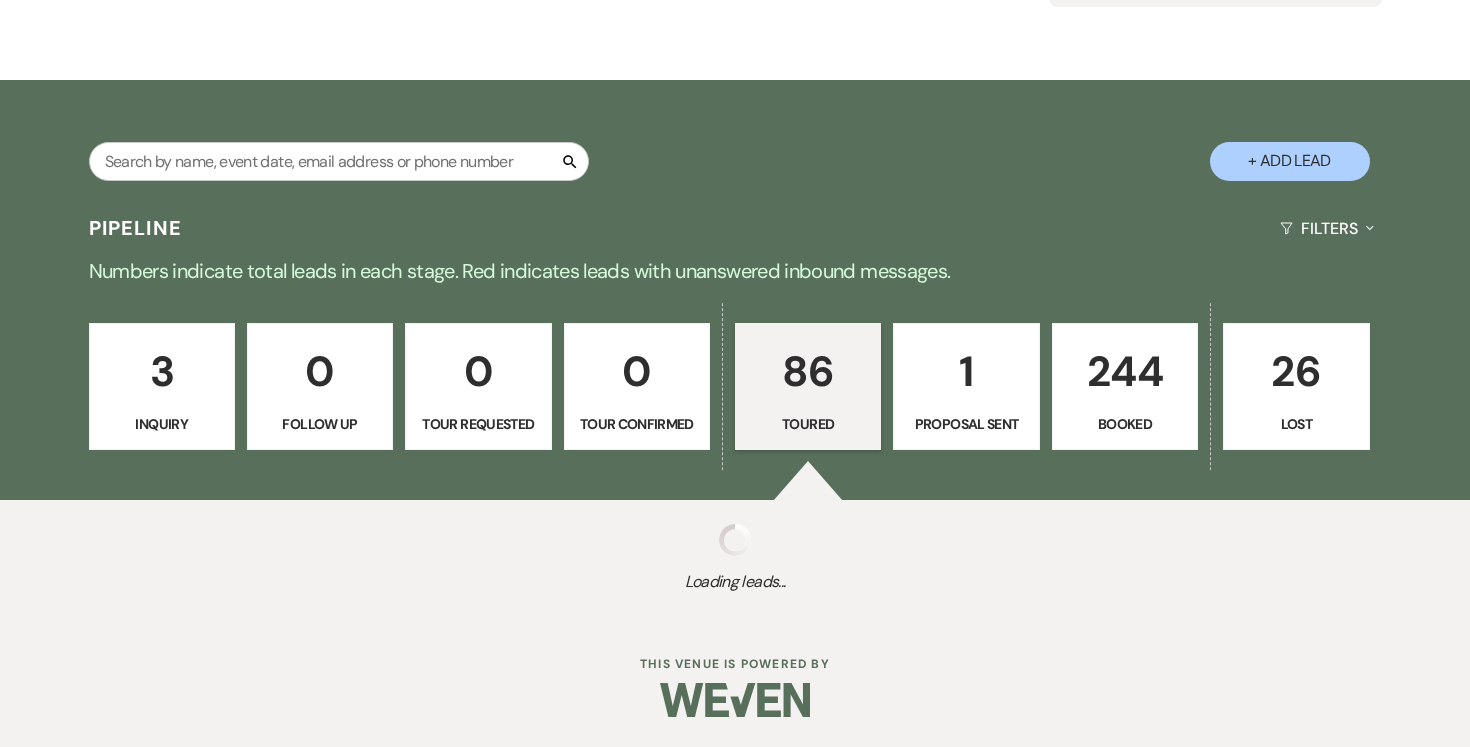 select on "5" 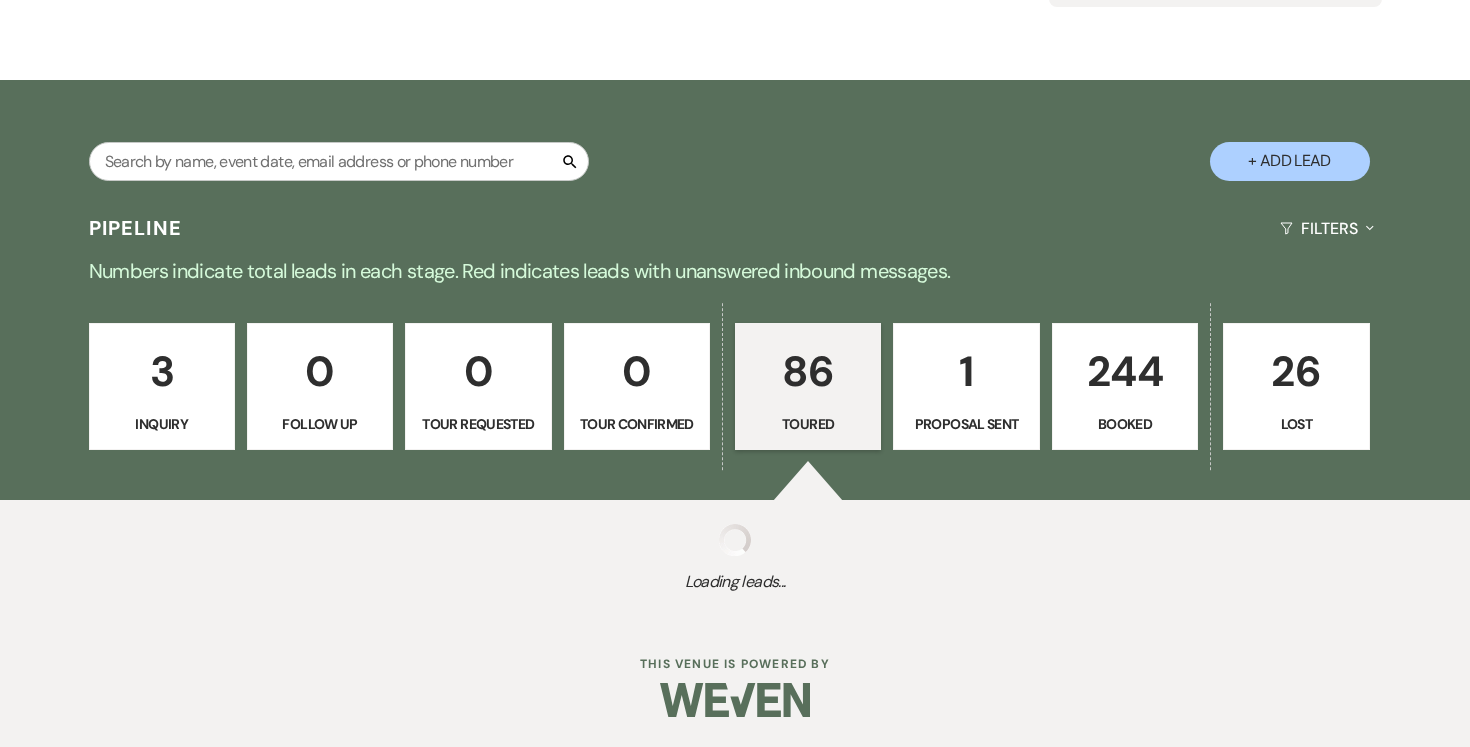 select on "5" 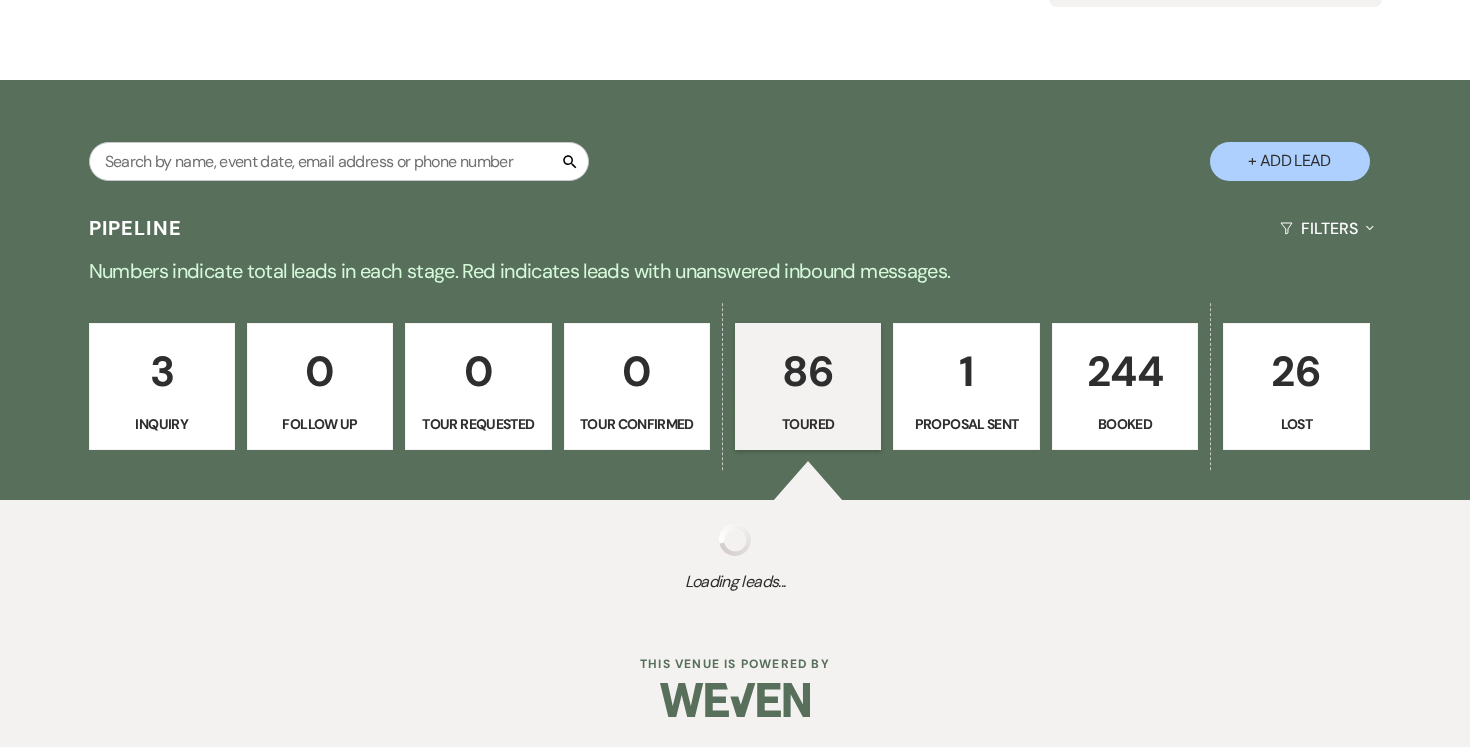 select on "5" 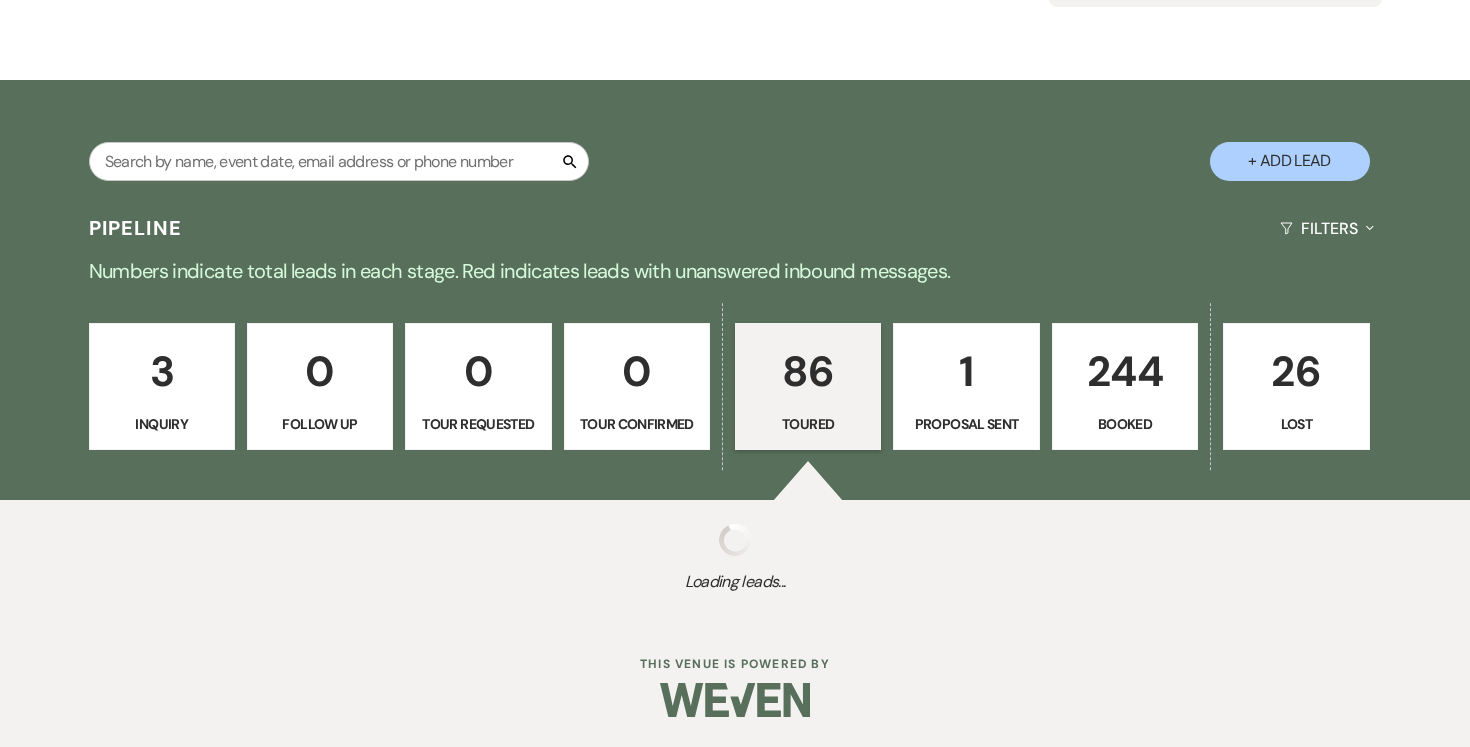 select on "5" 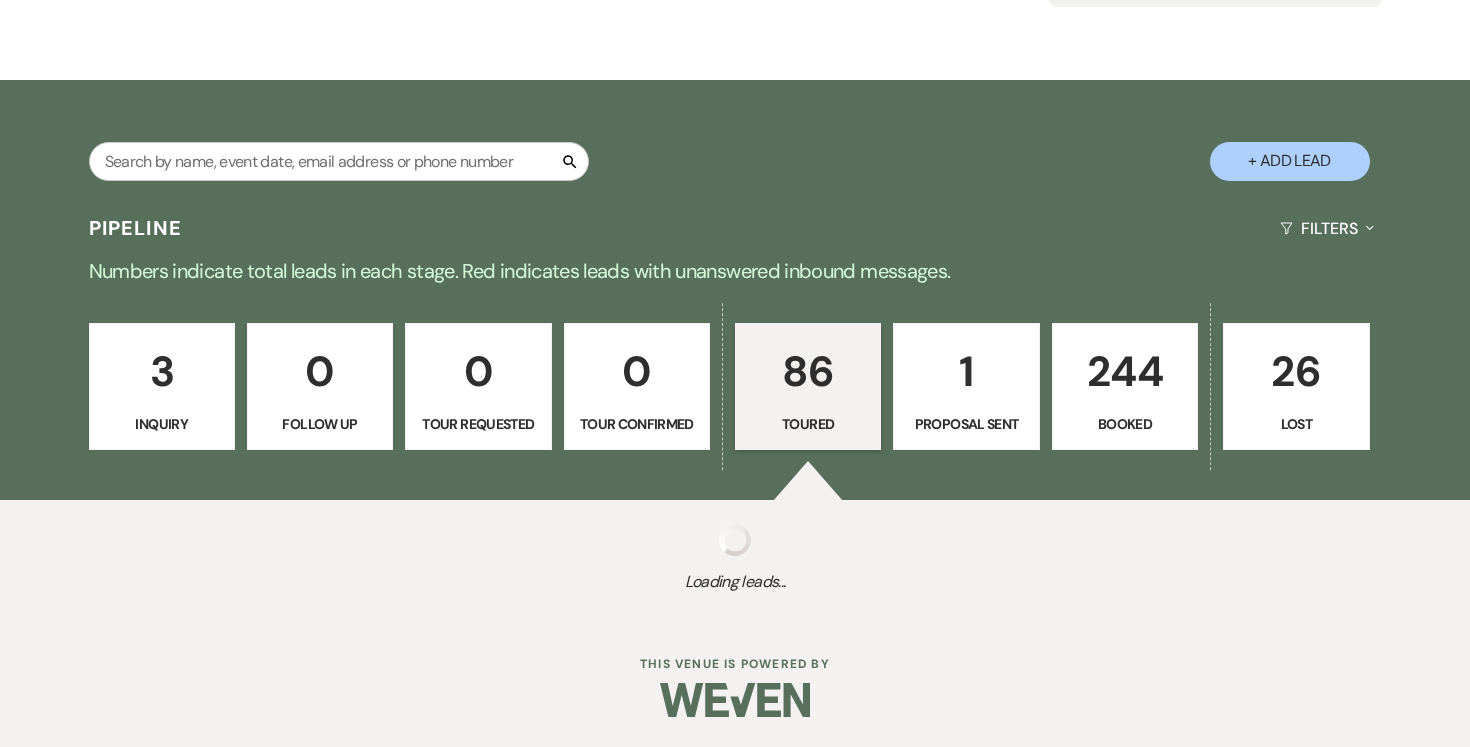 select on "5" 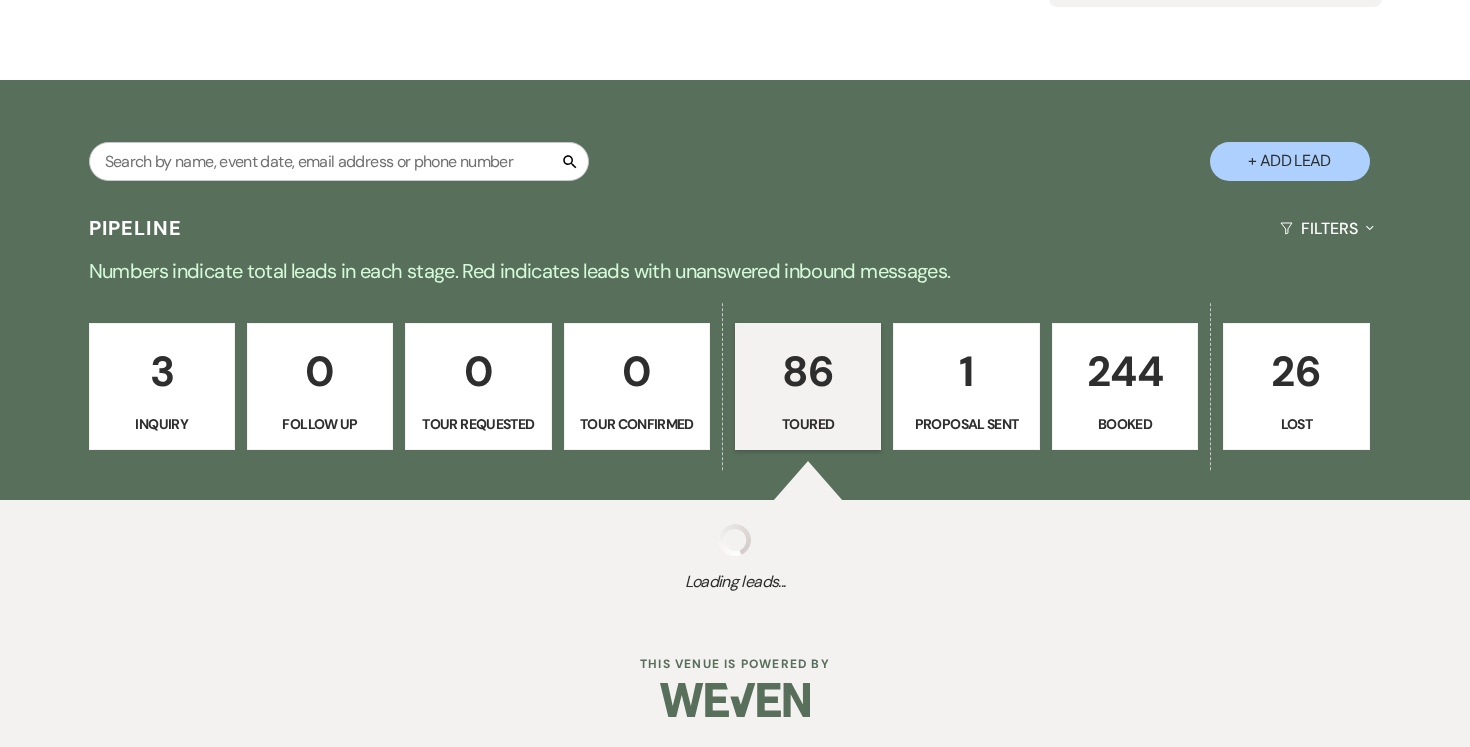 select on "5" 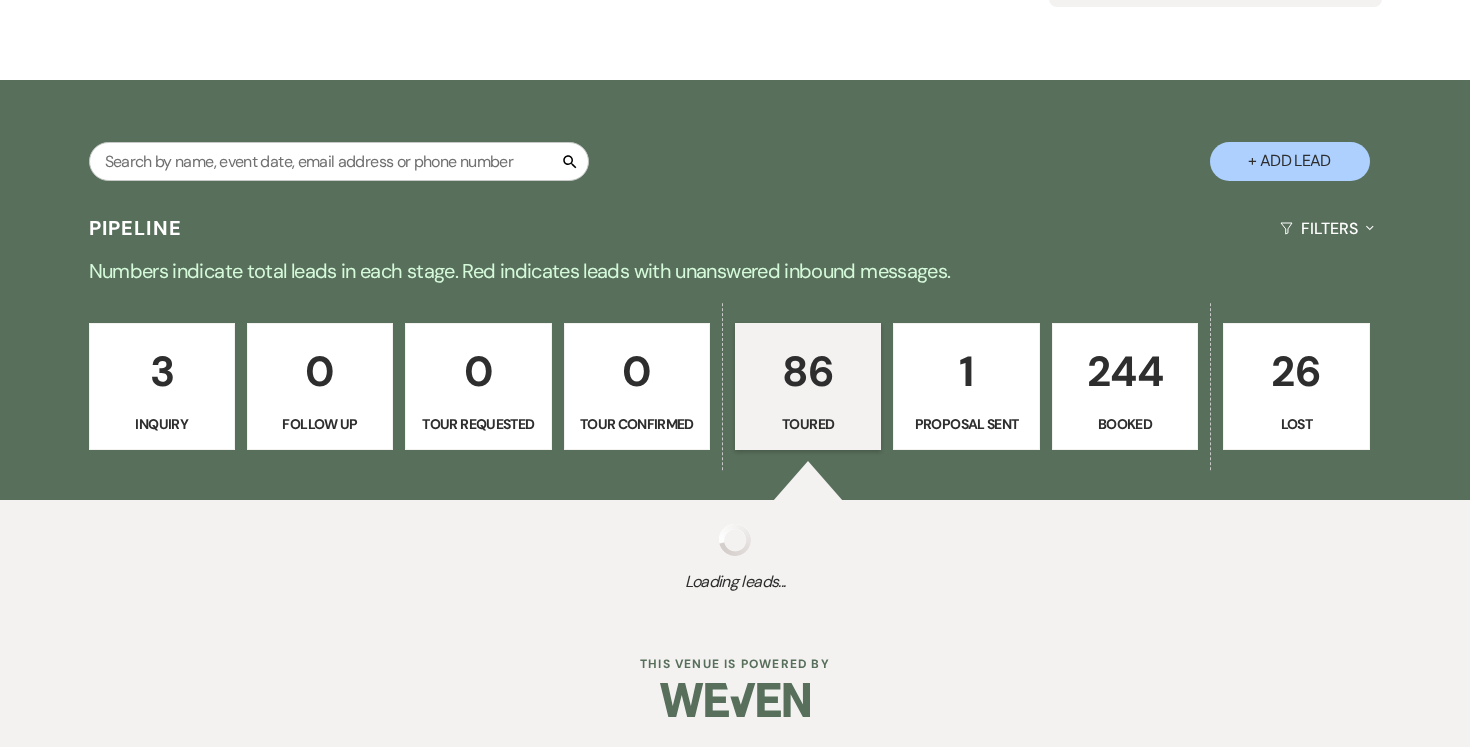 select on "5" 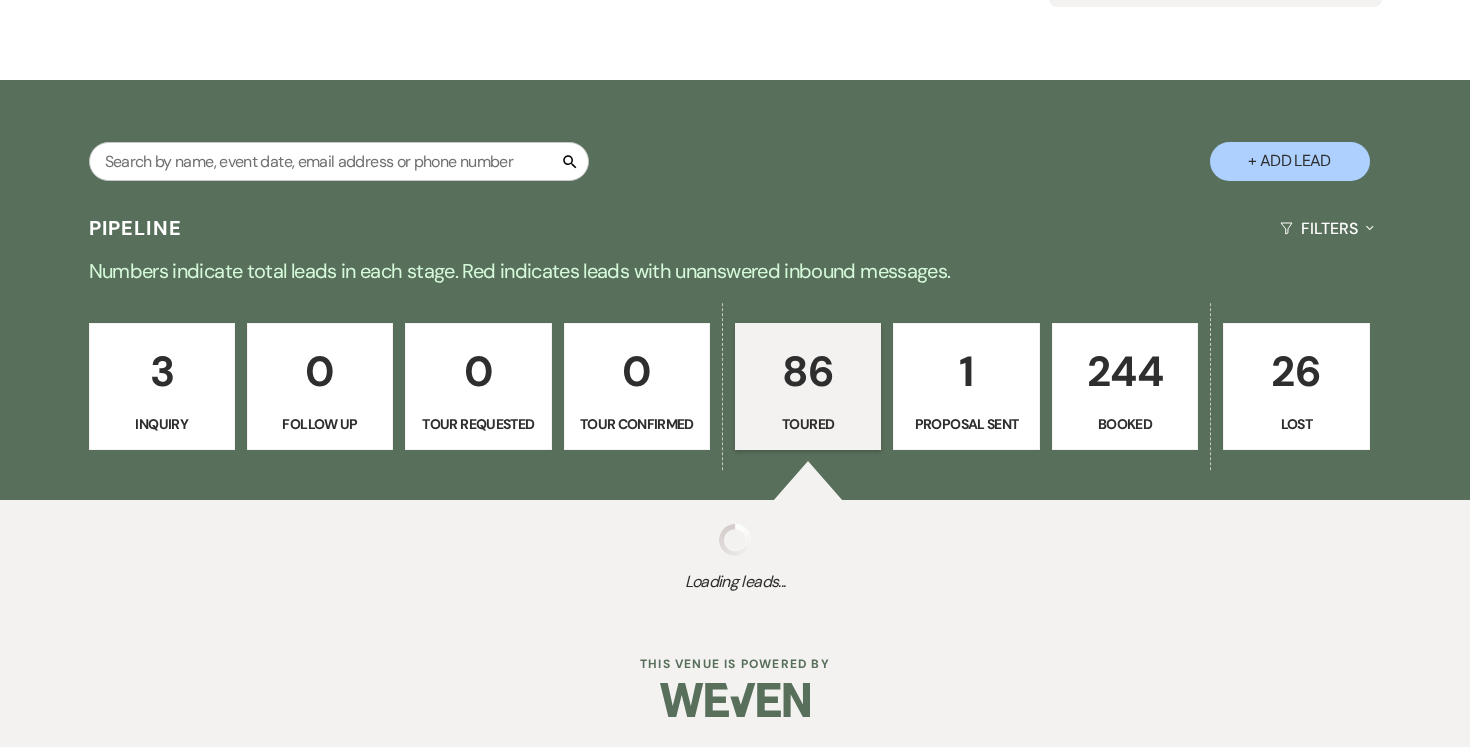 select on "5" 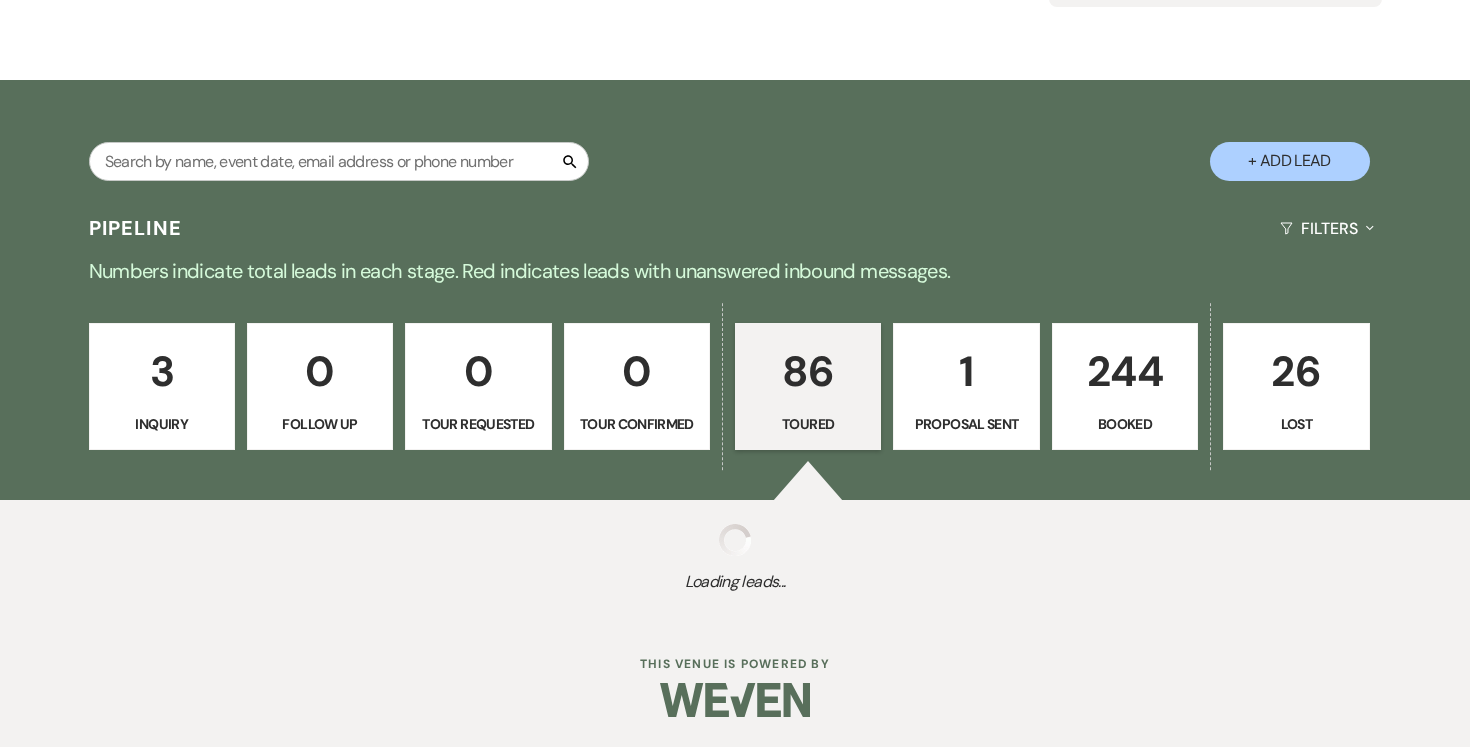 select on "5" 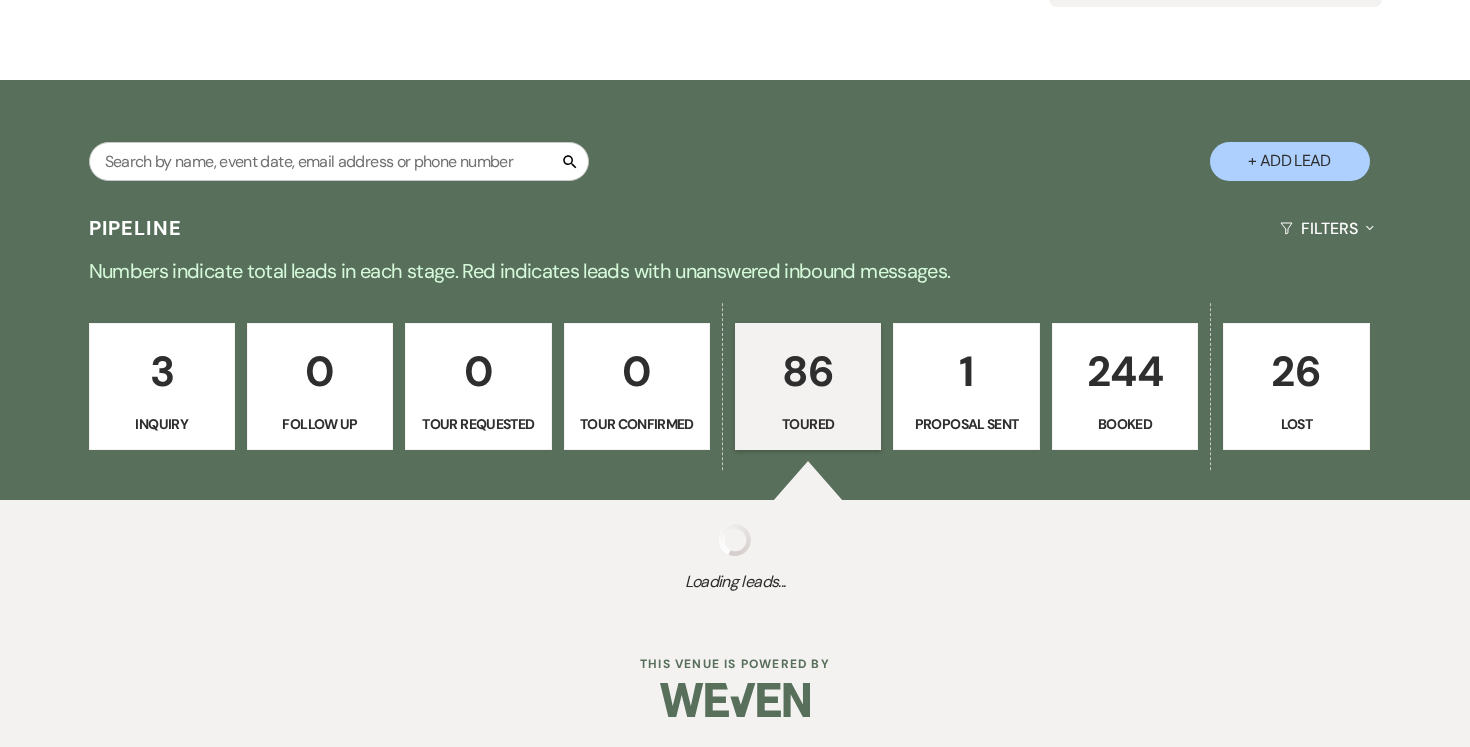 select on "5" 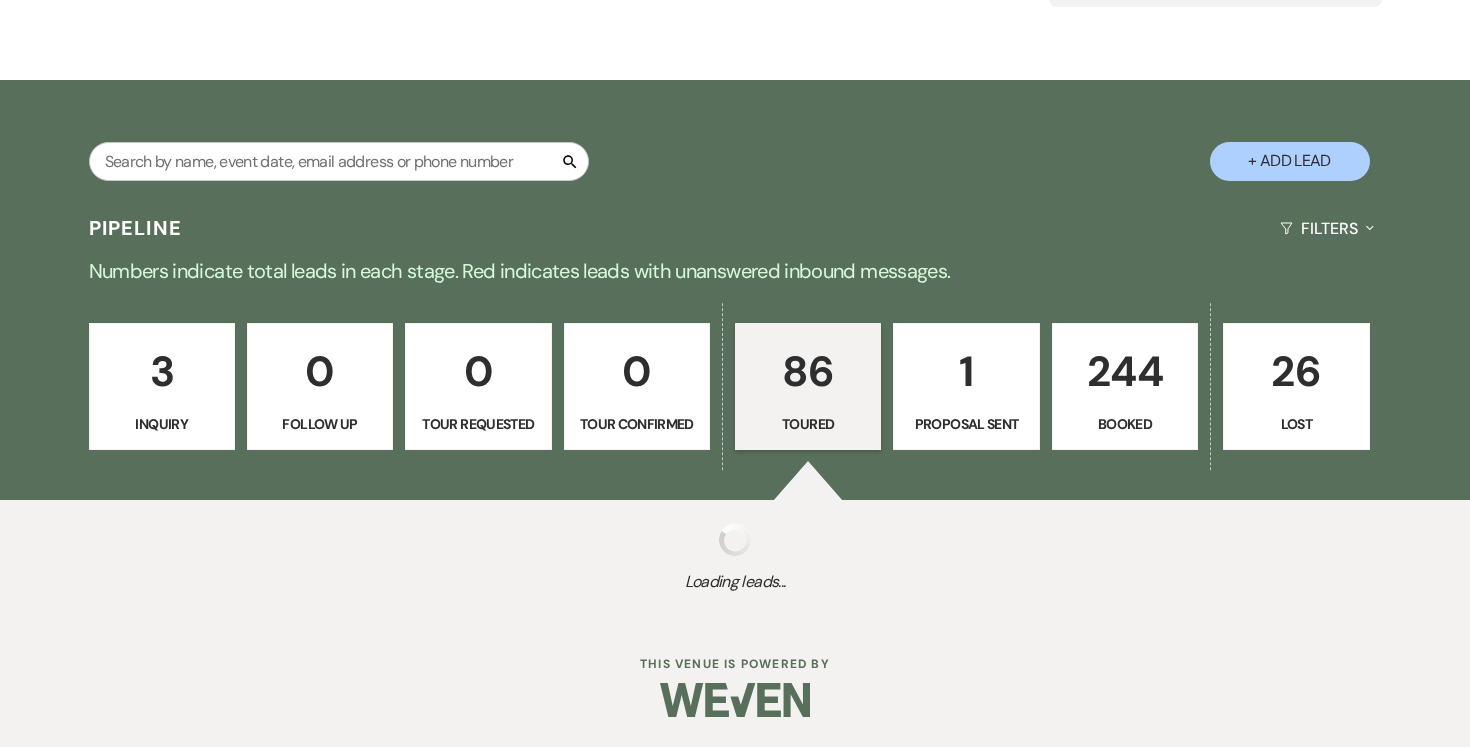 select on "5" 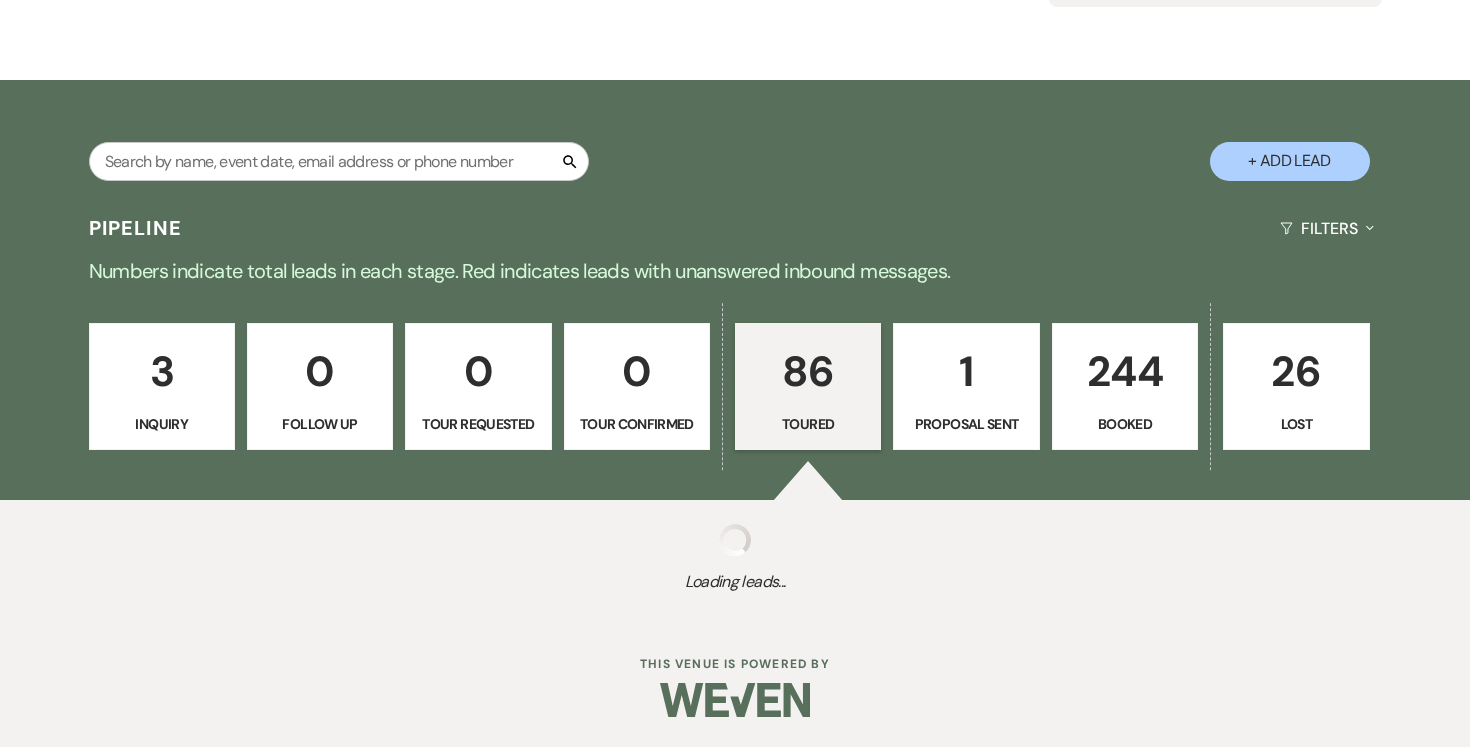 select on "5" 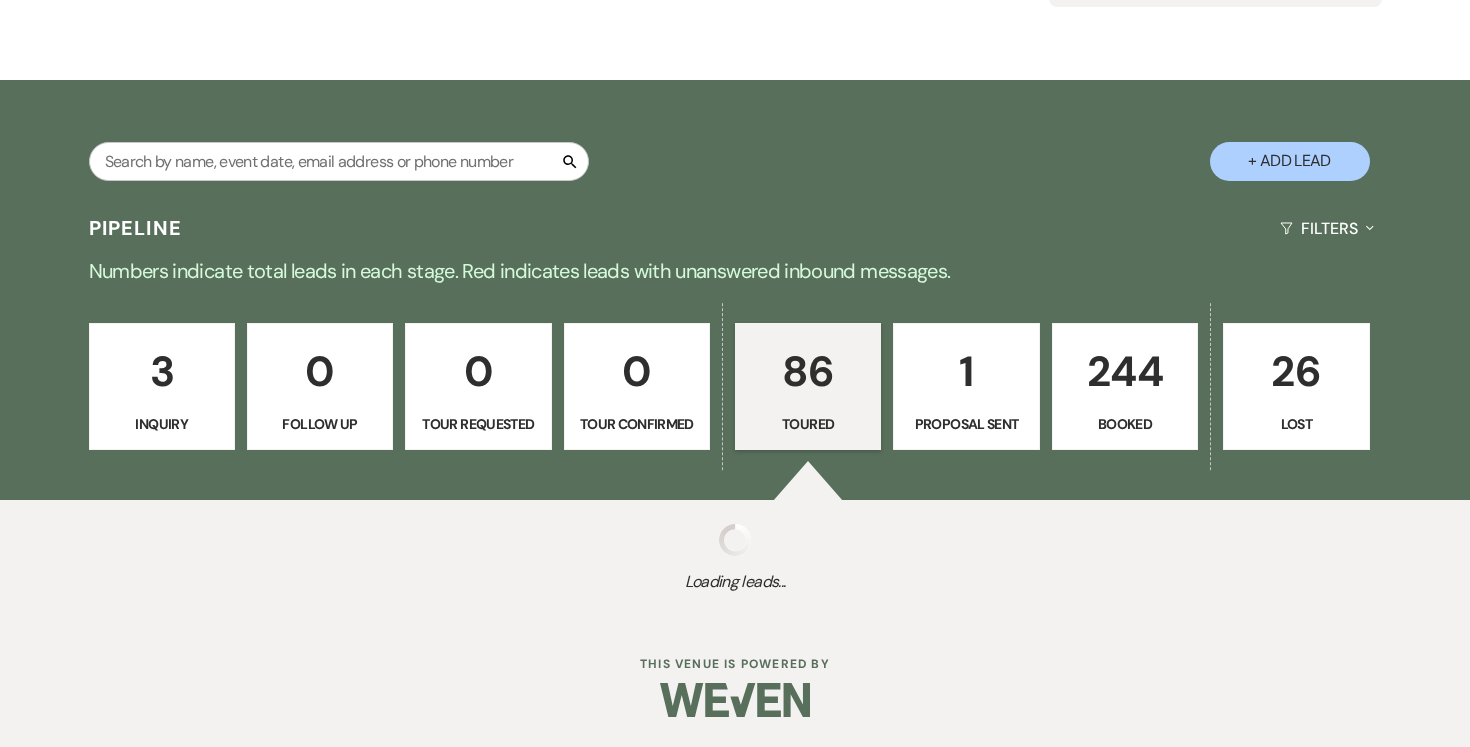 select on "5" 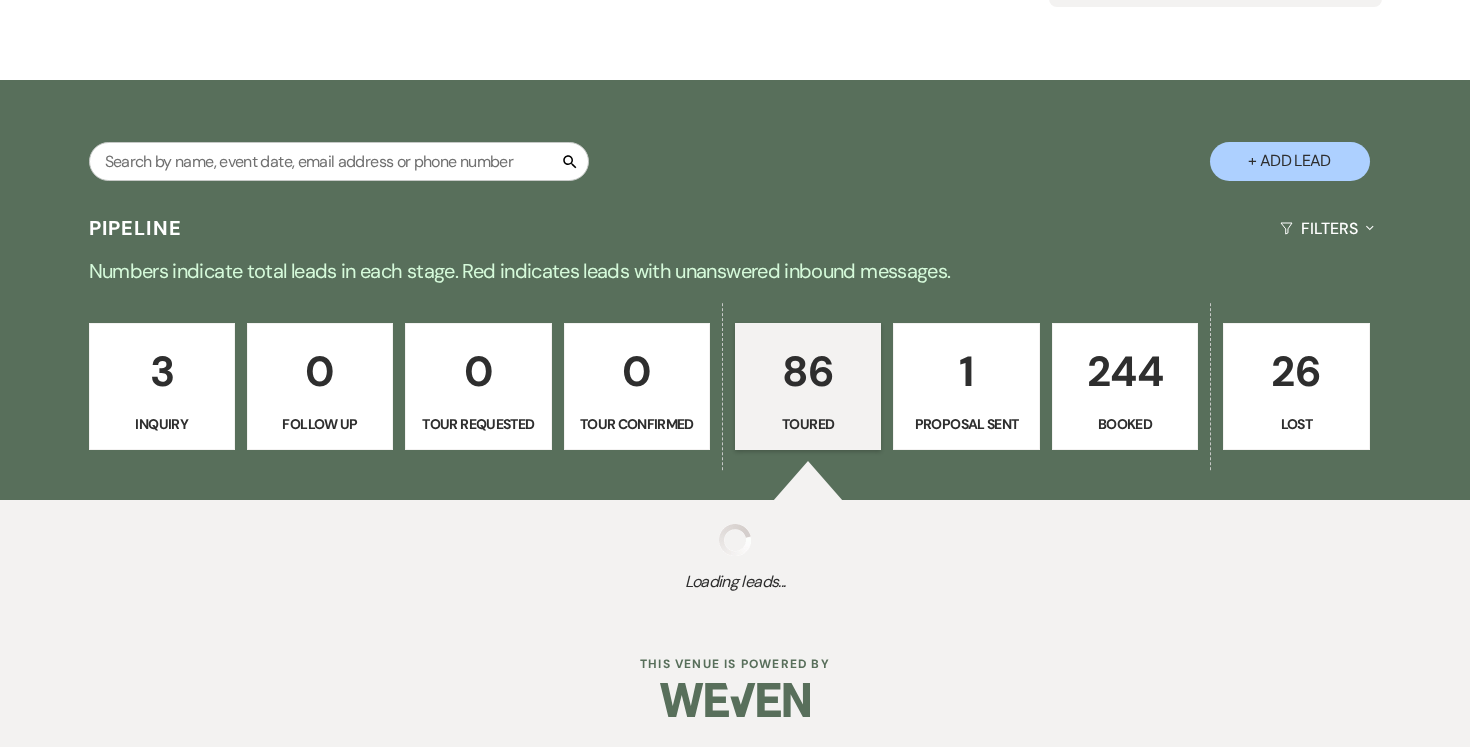 select on "5" 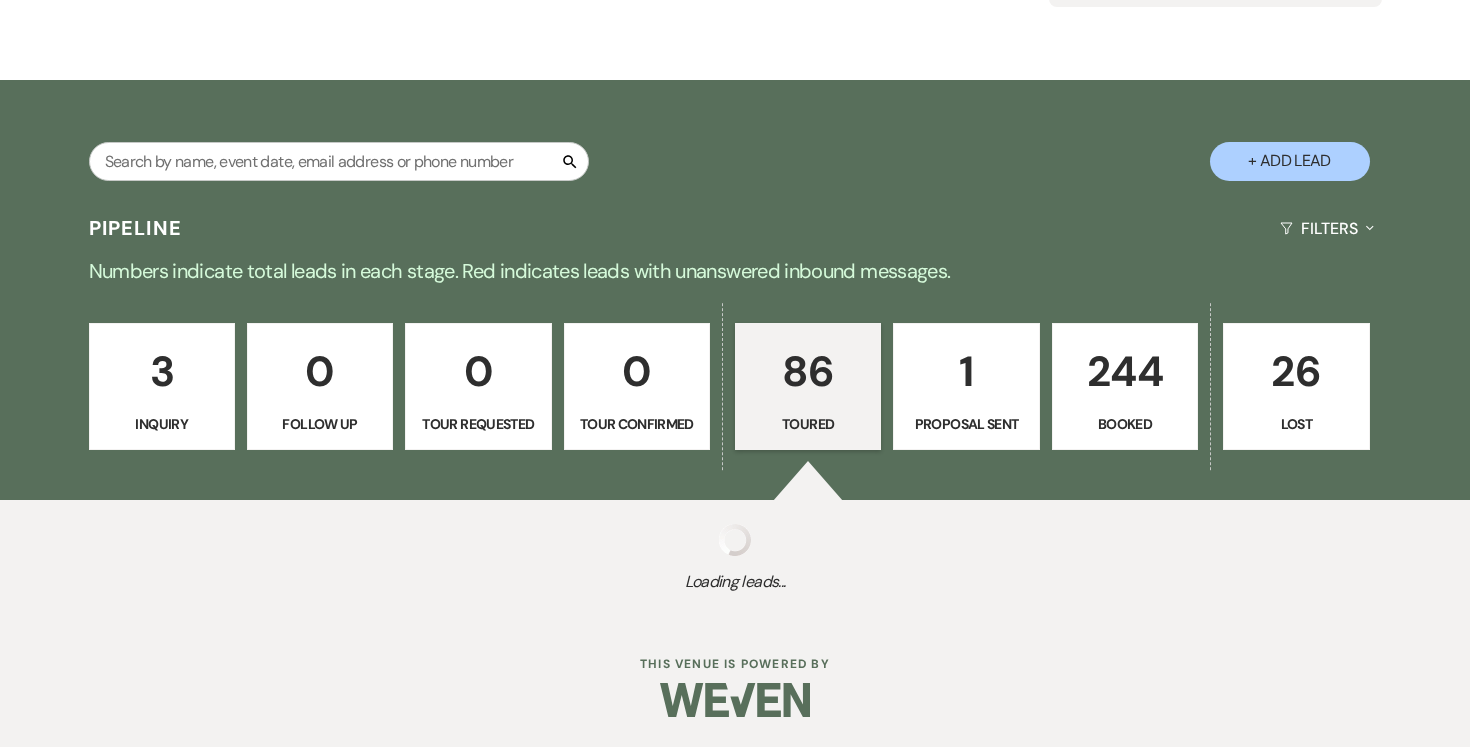 select on "5" 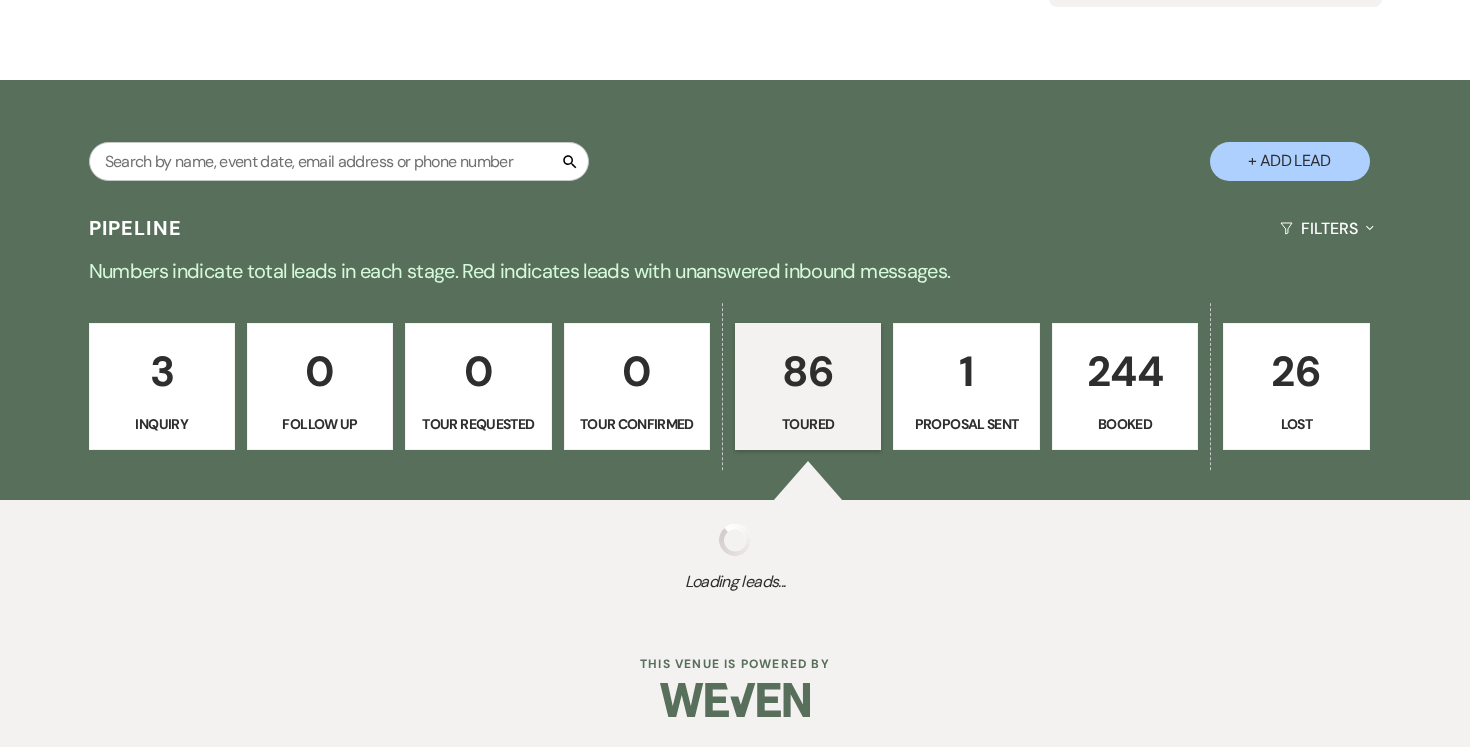 select on "5" 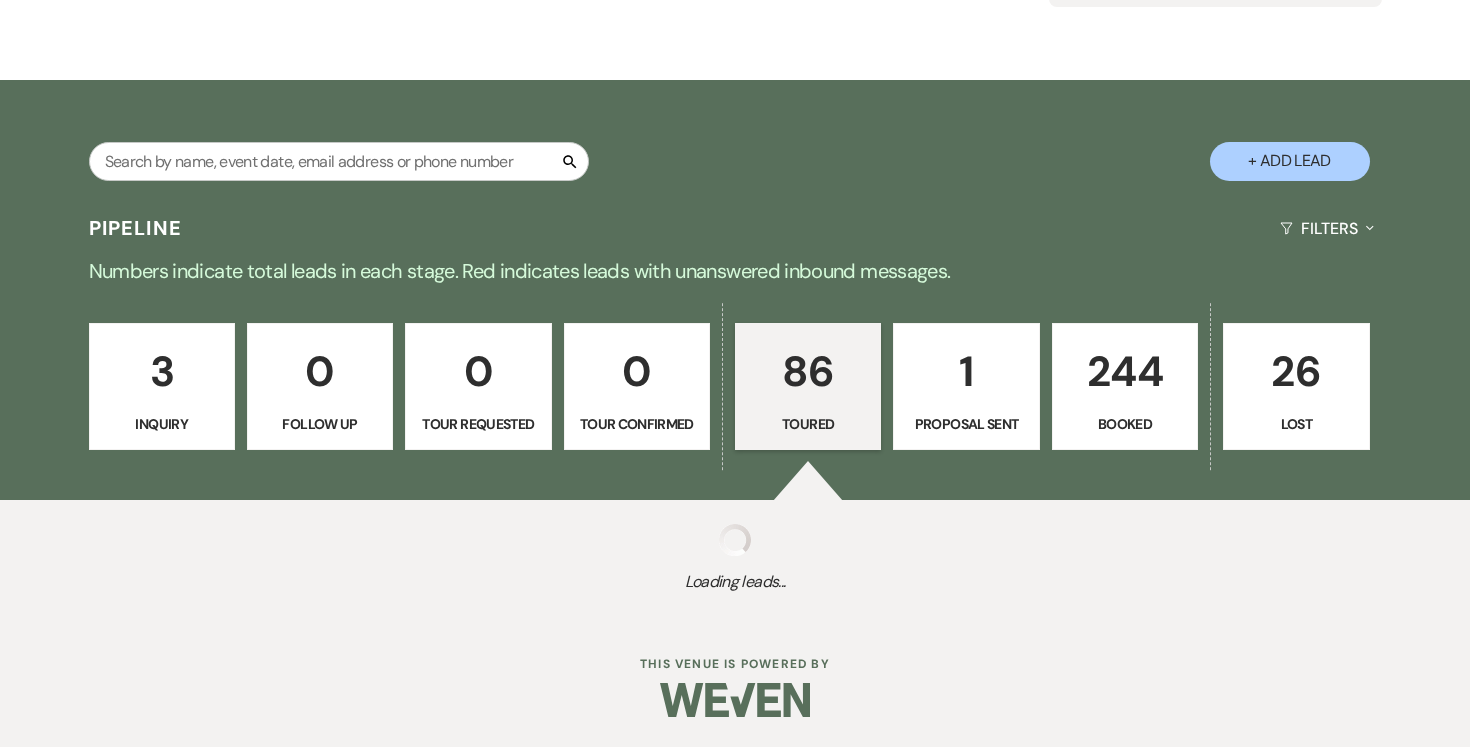 select on "5" 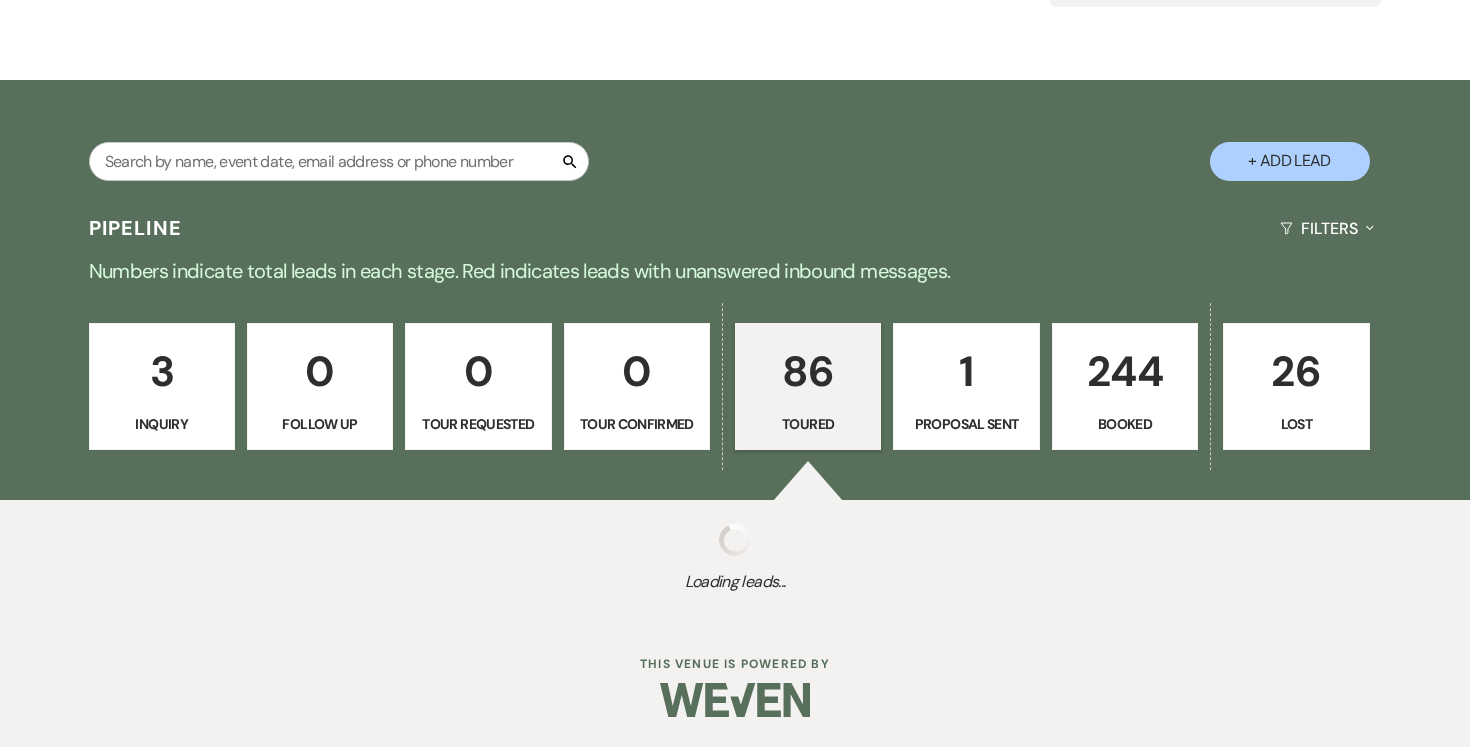 select on "5" 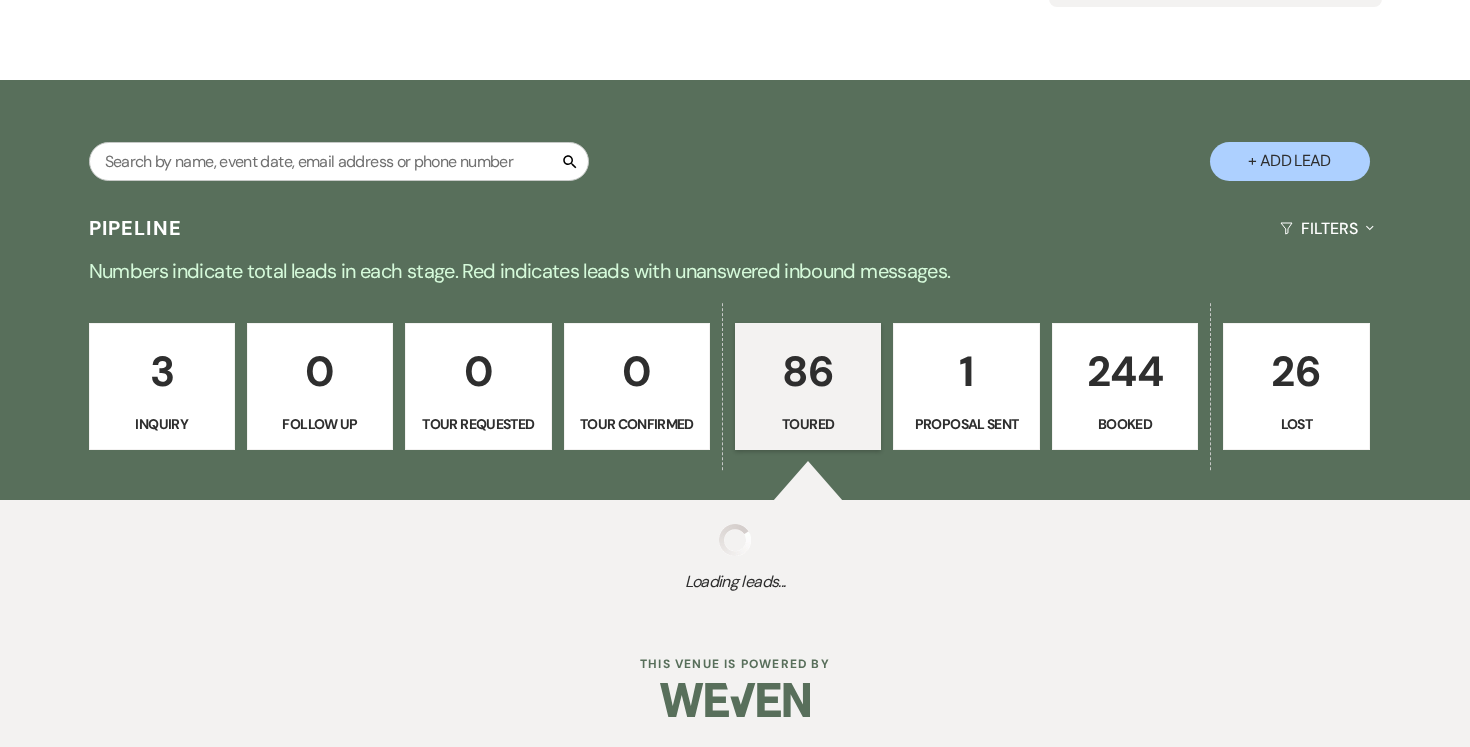 select on "5" 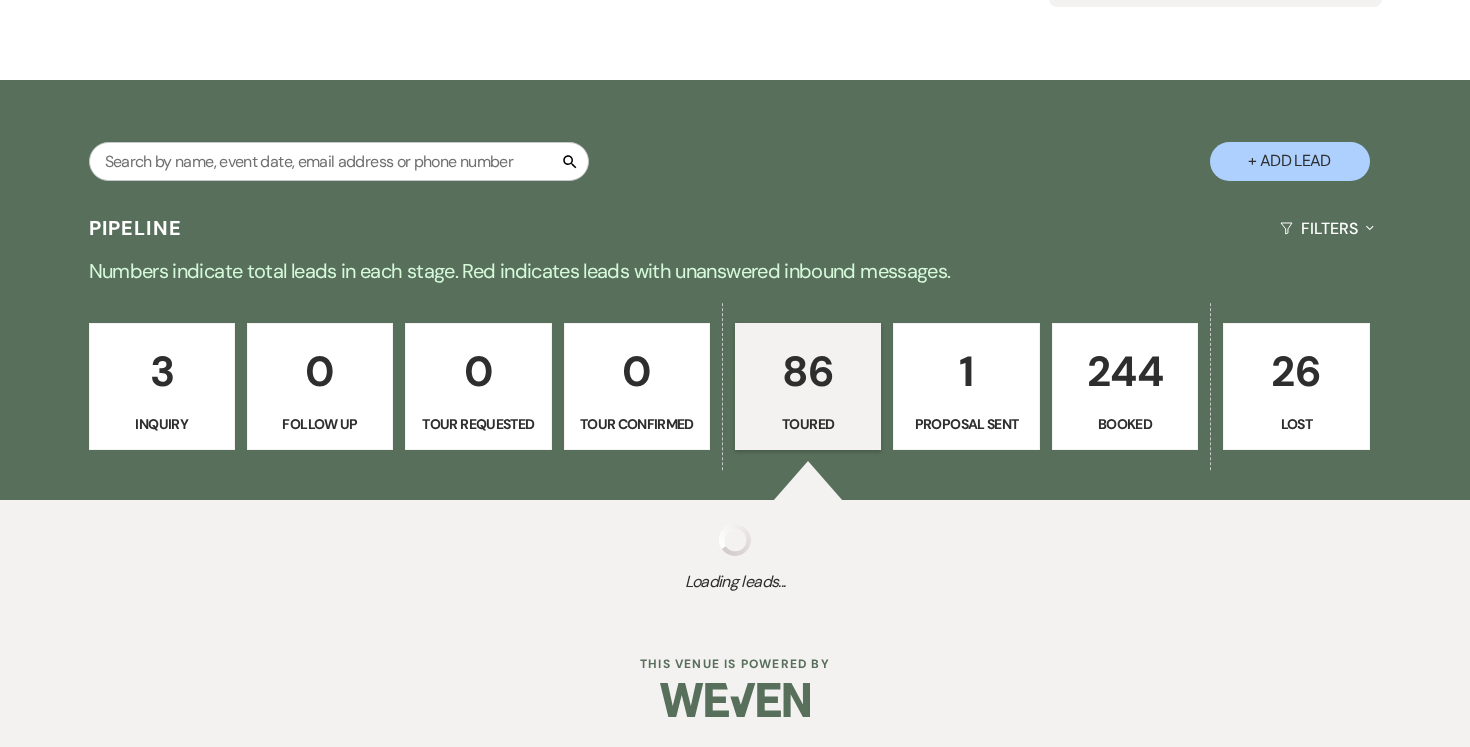 select on "5" 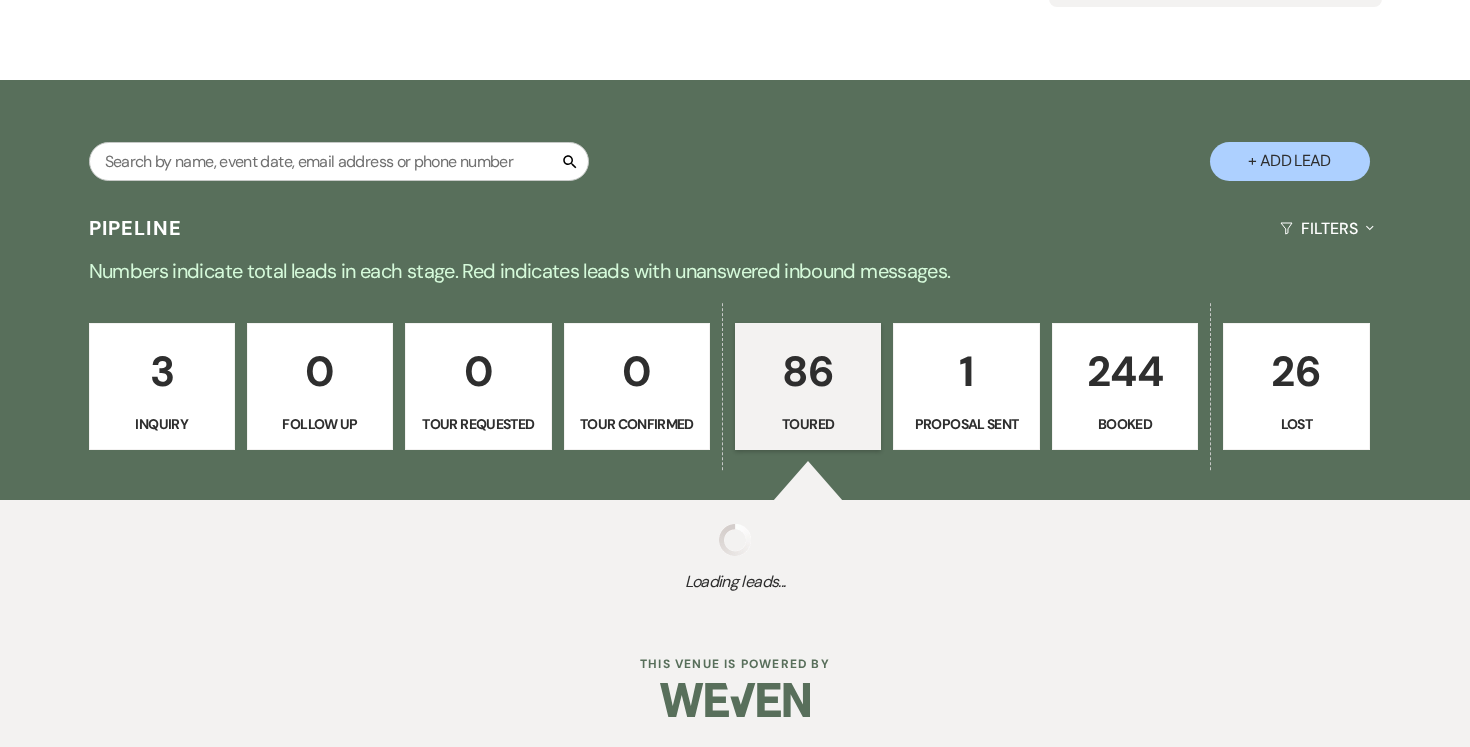 select on "5" 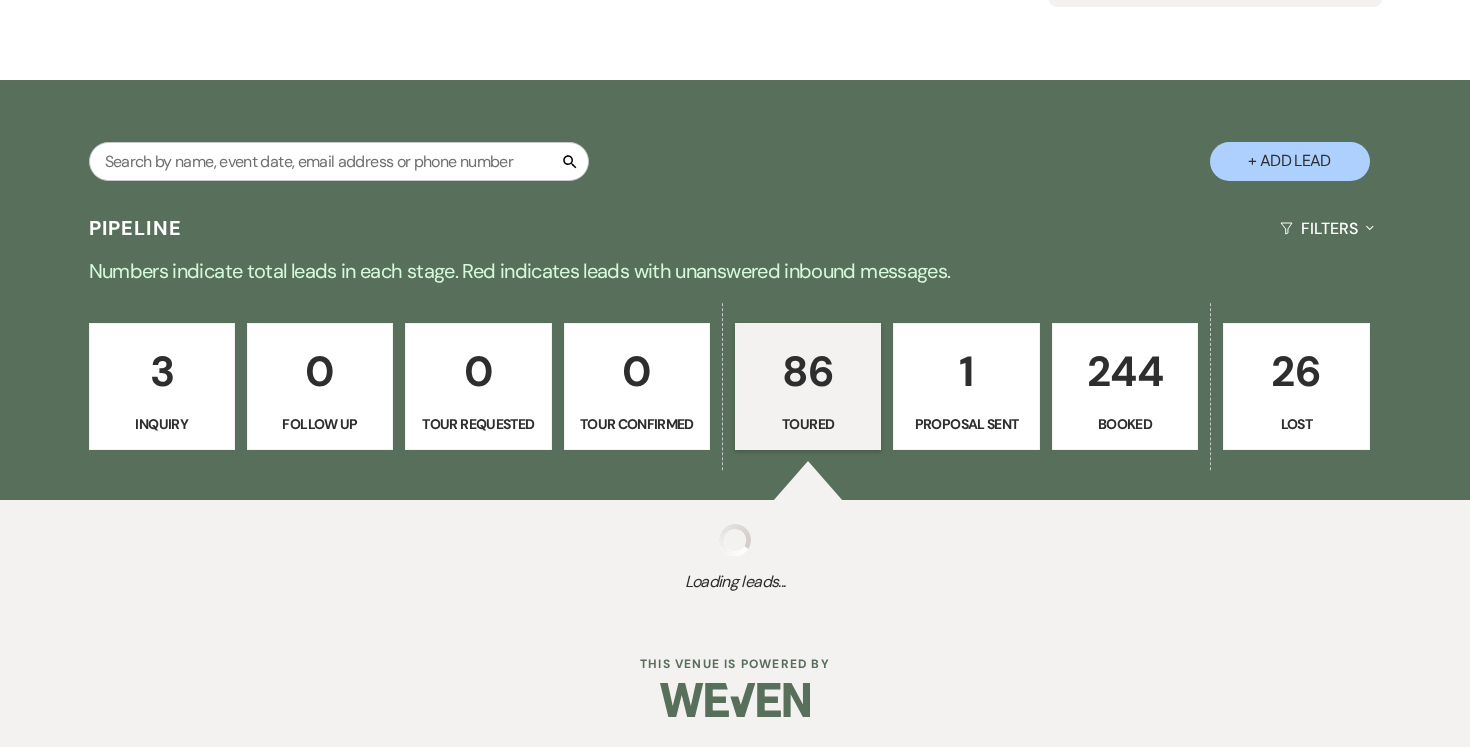 select on "5" 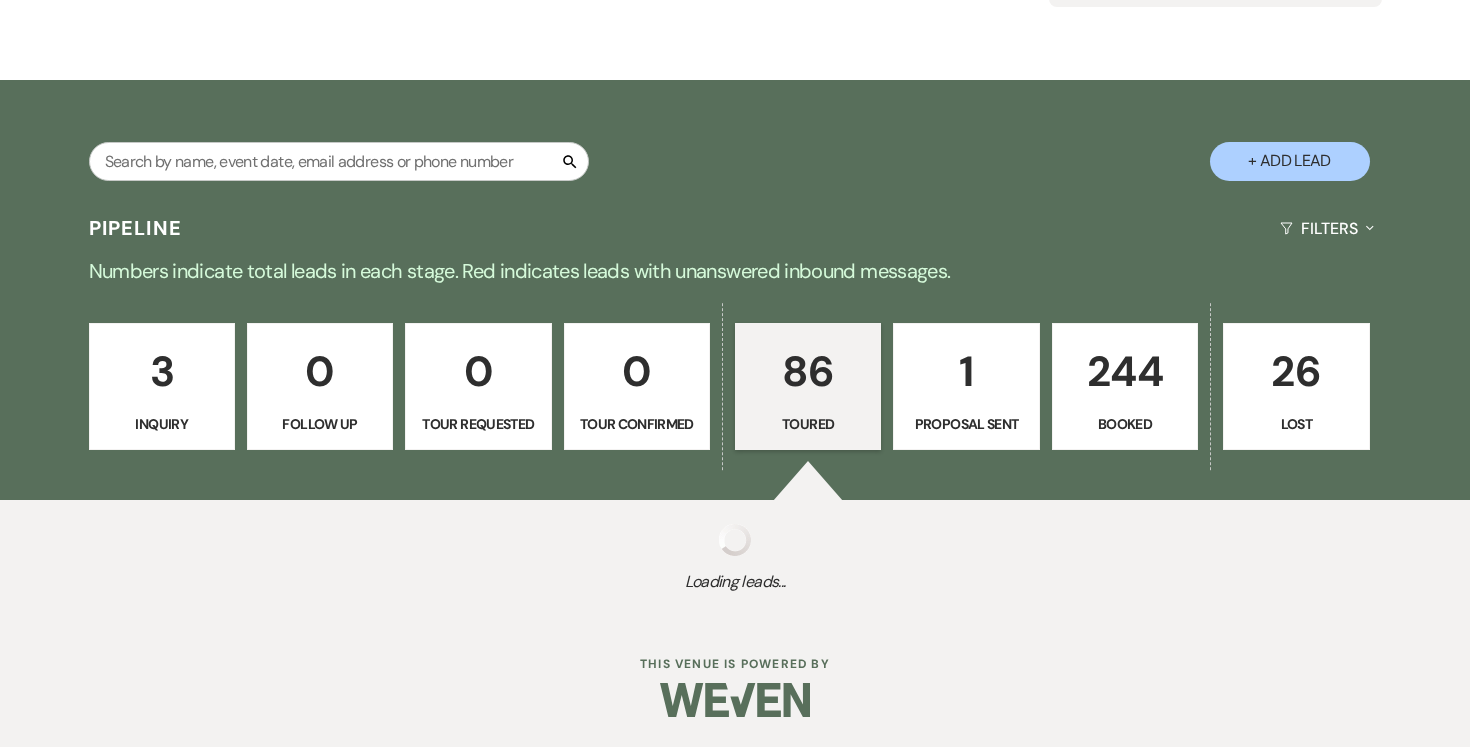 select on "5" 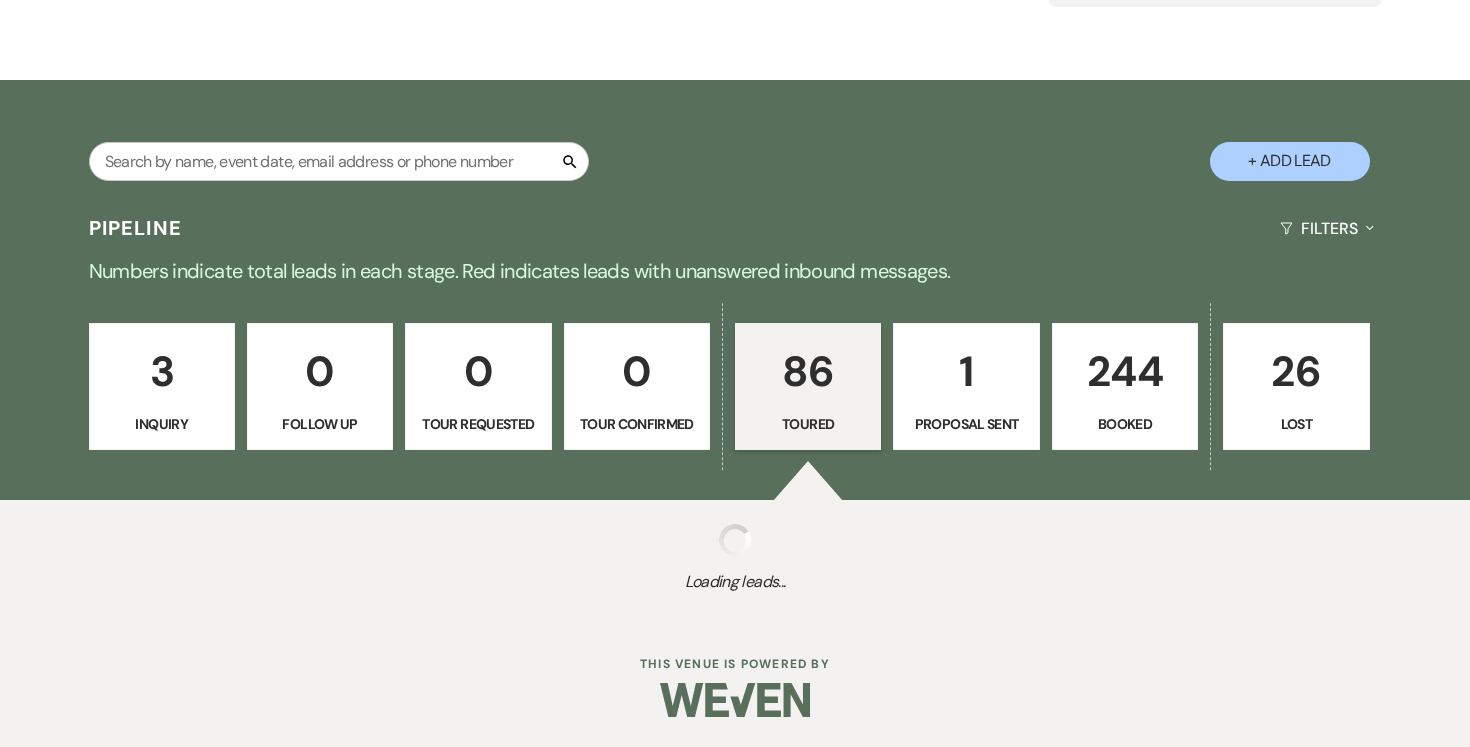select on "5" 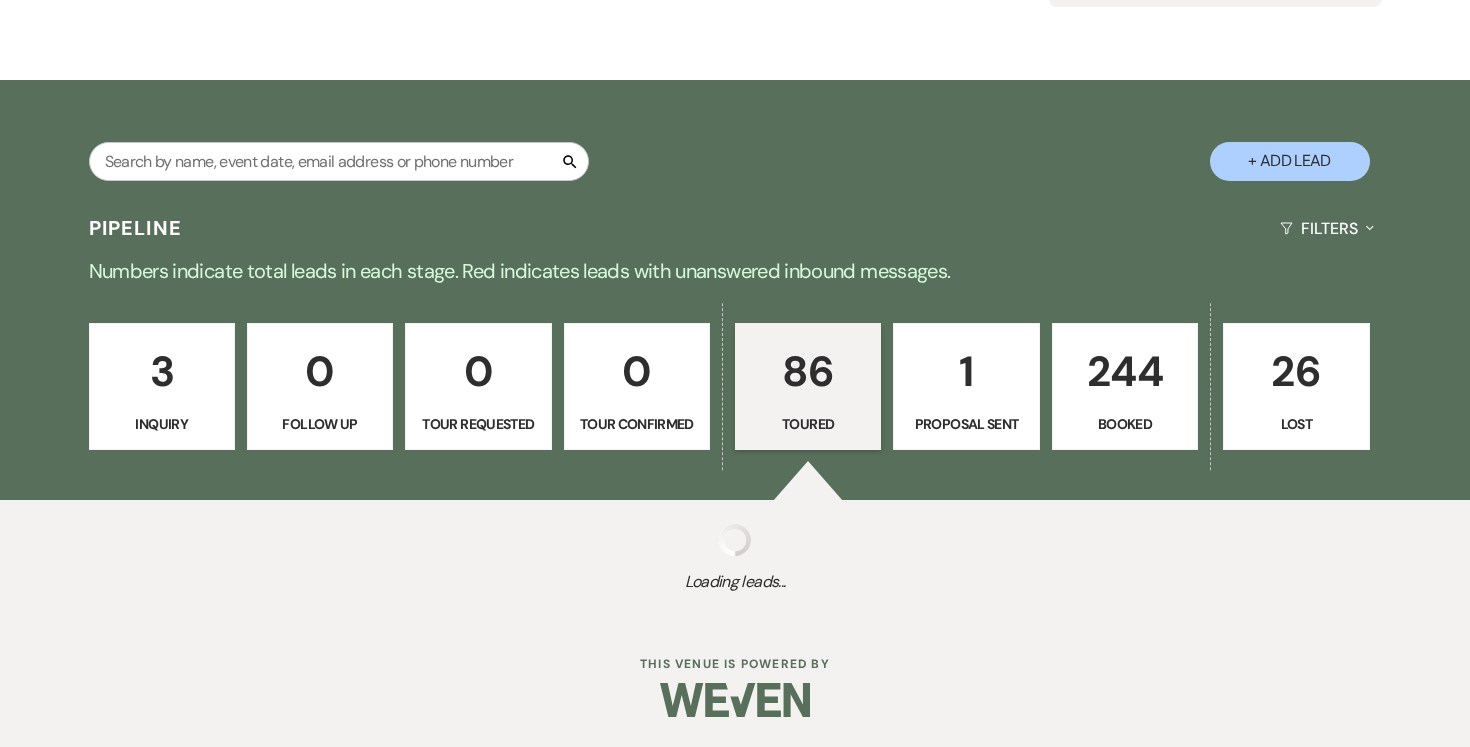 select on "5" 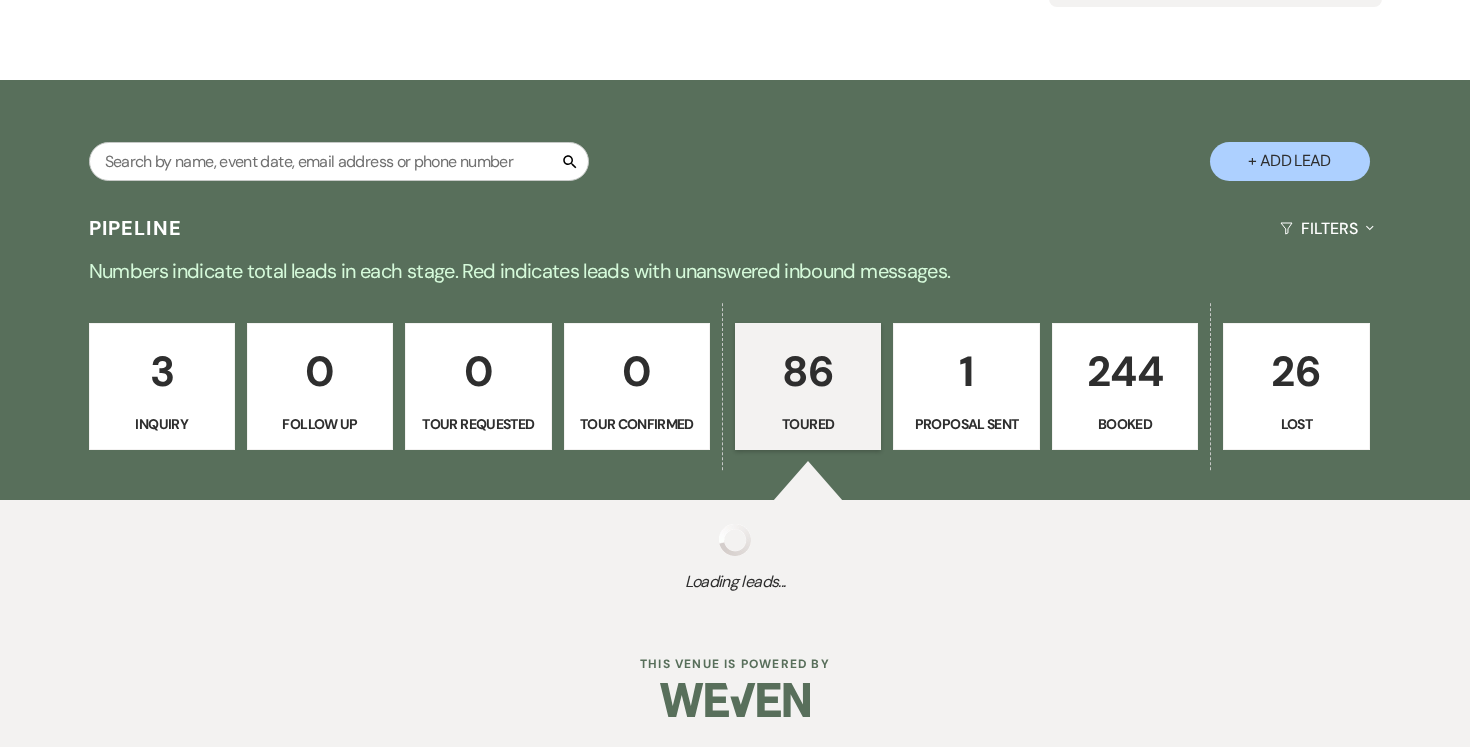 select on "5" 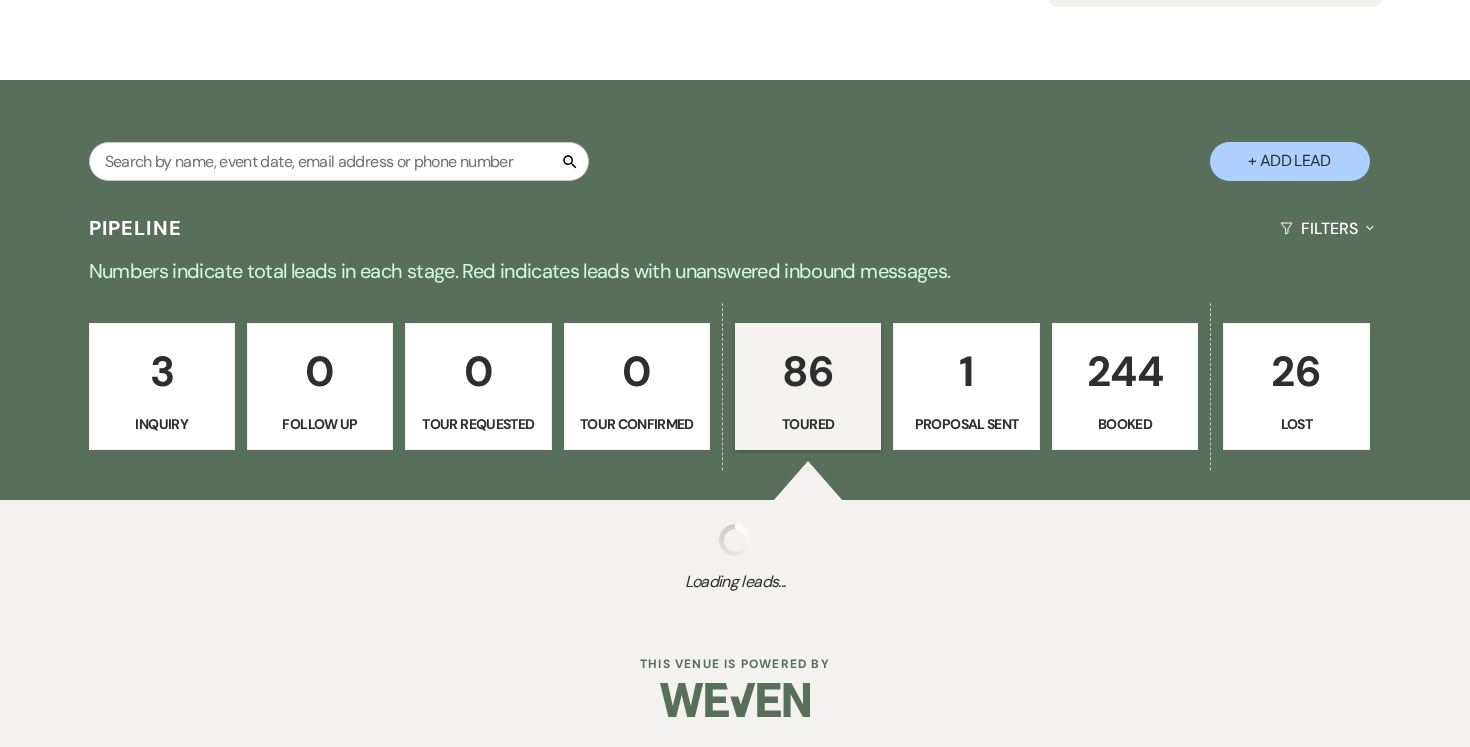 select on "5" 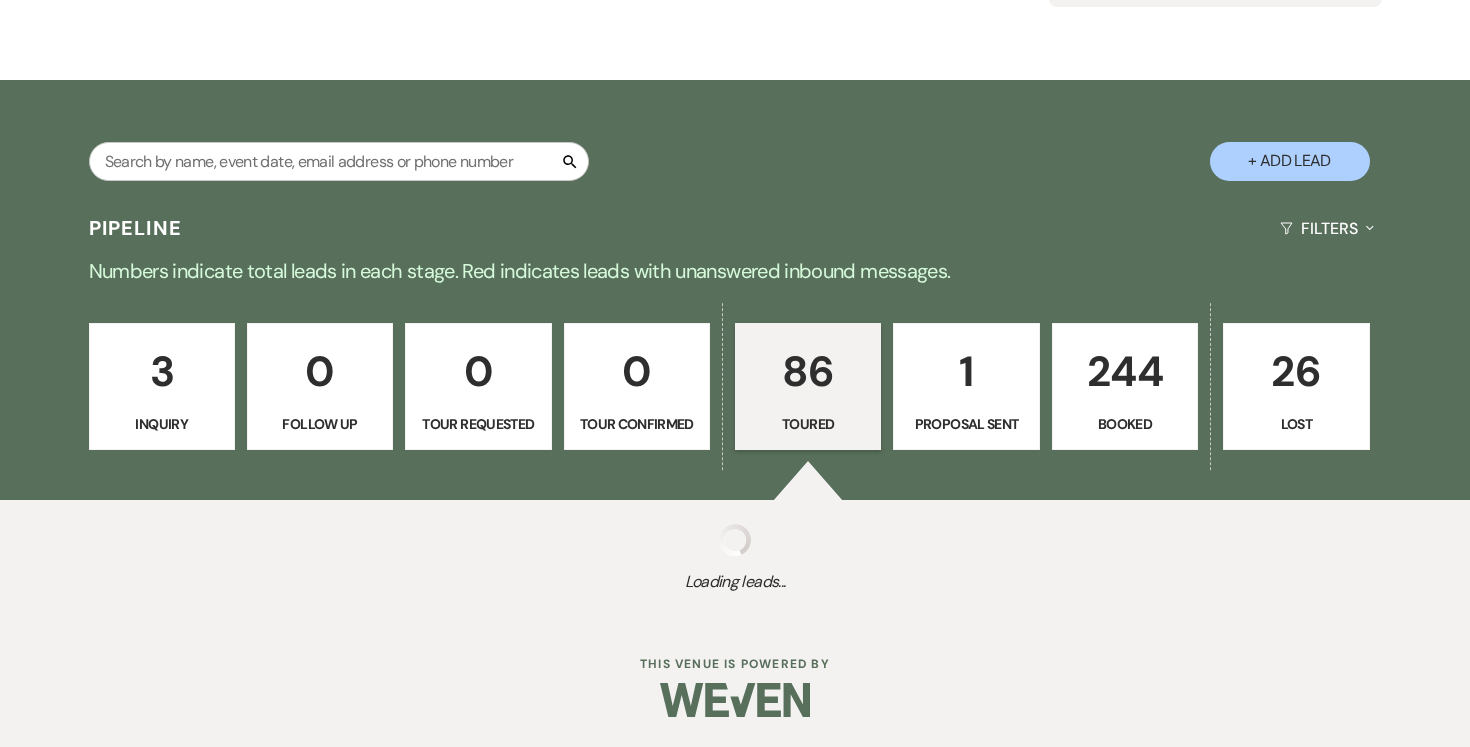 select on "5" 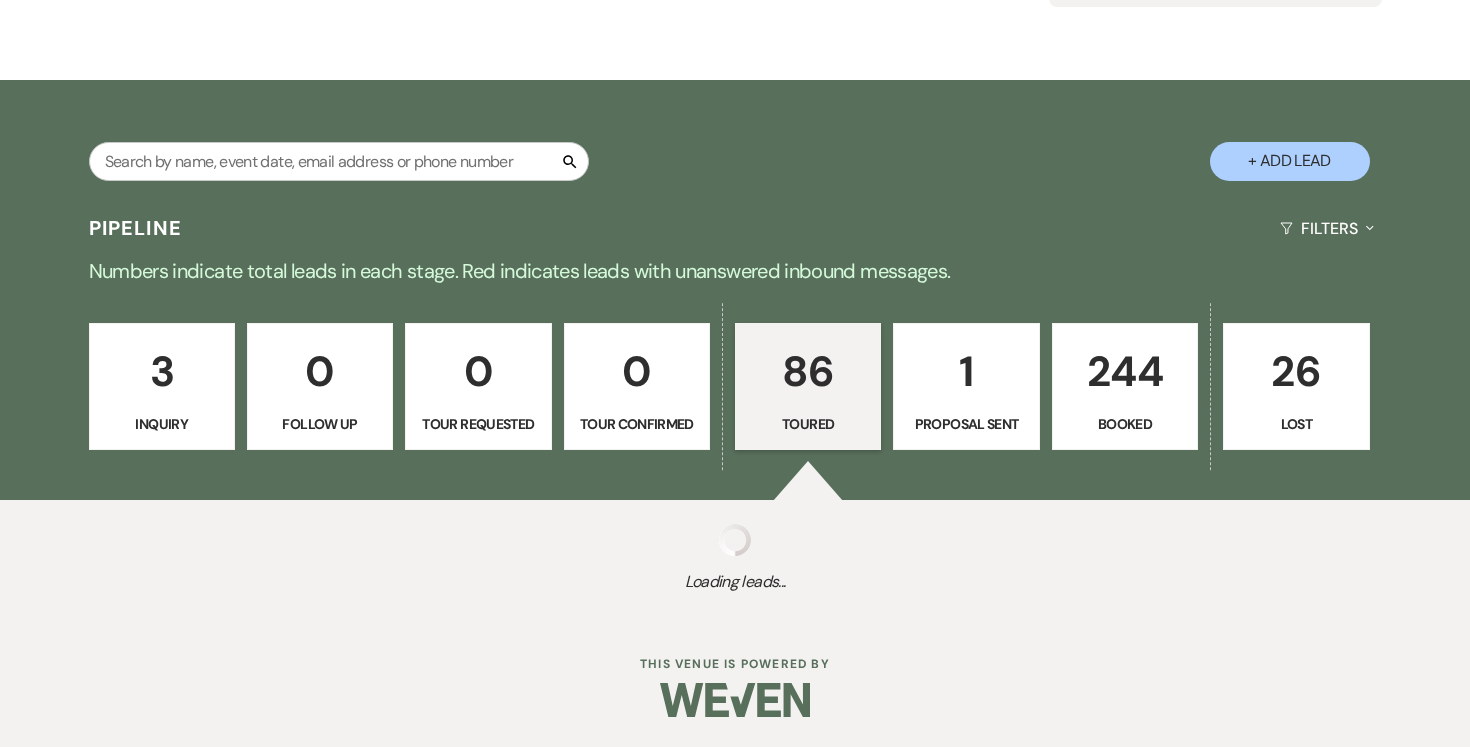 select on "5" 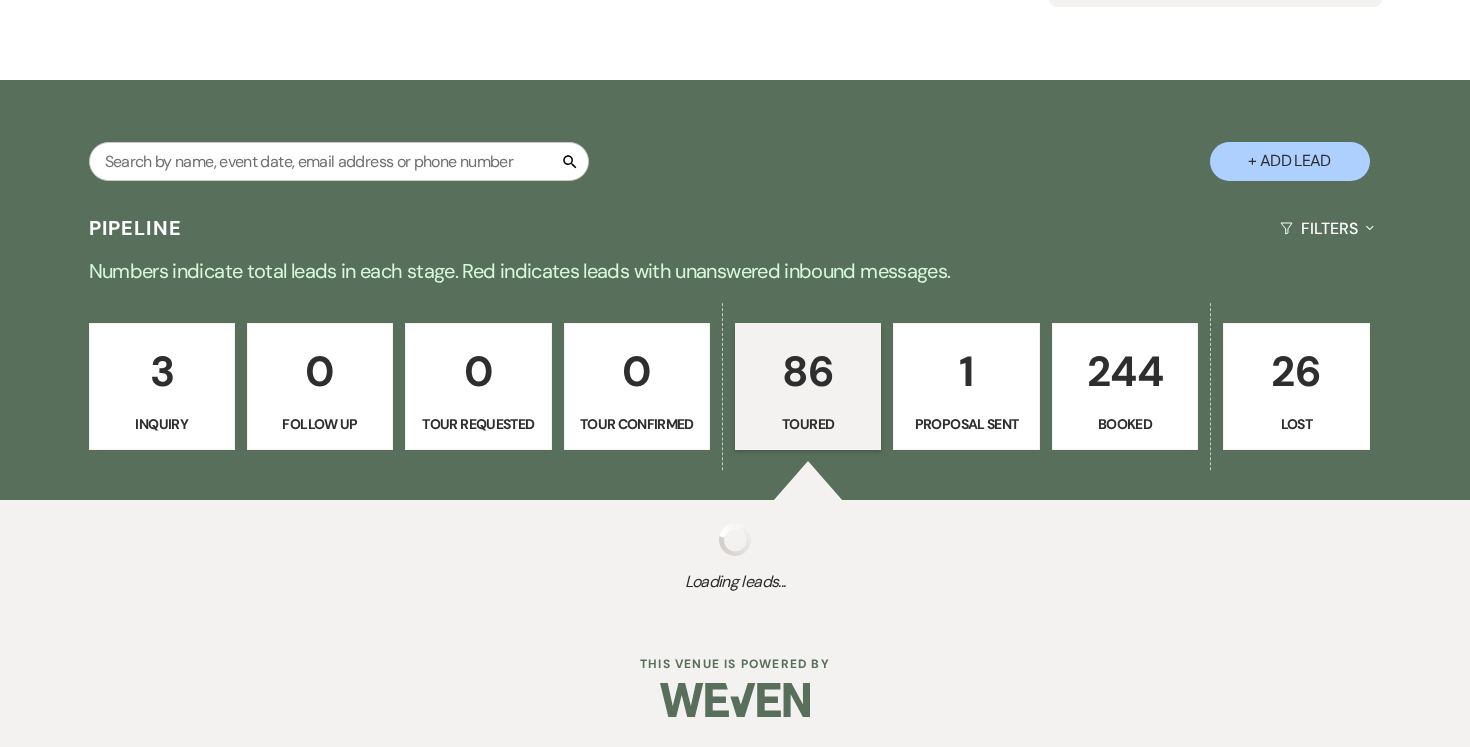 select on "5" 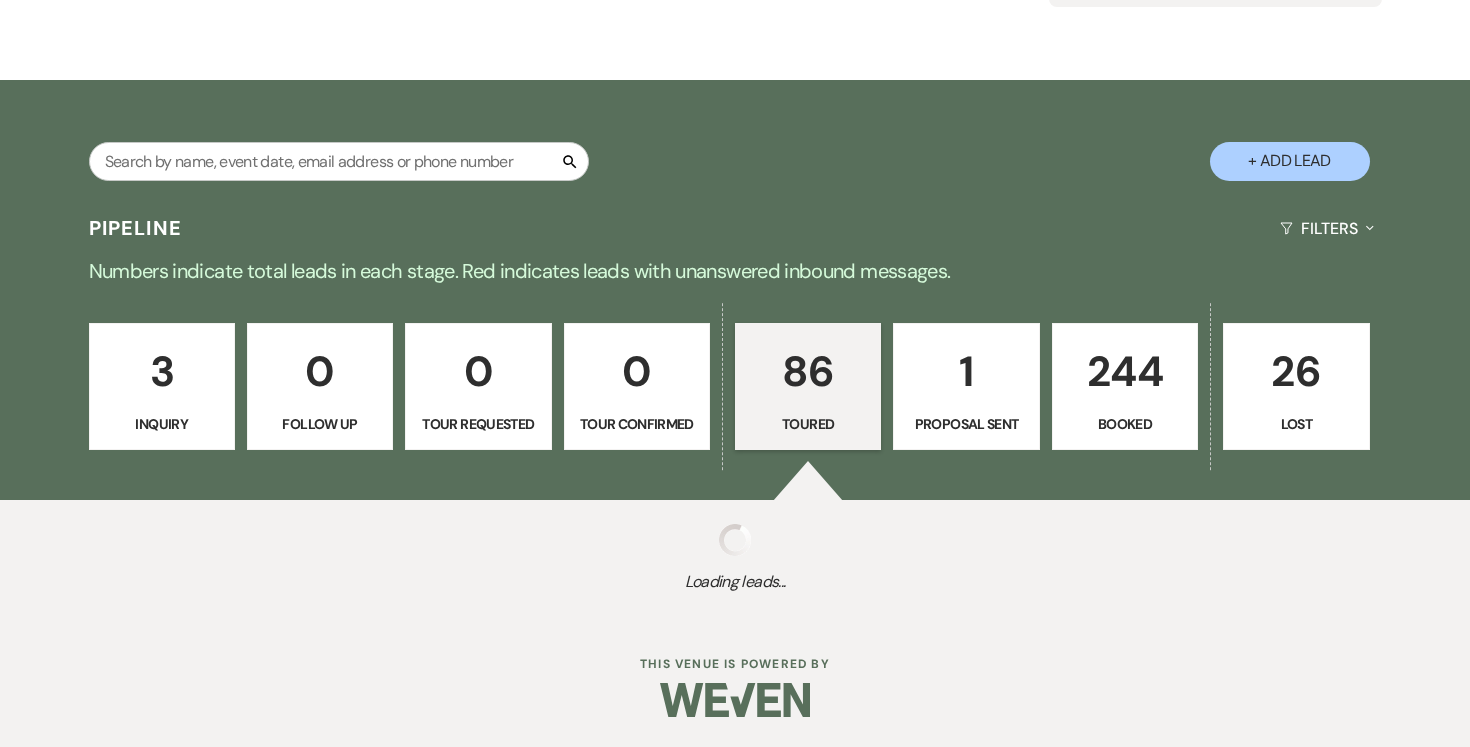 select on "5" 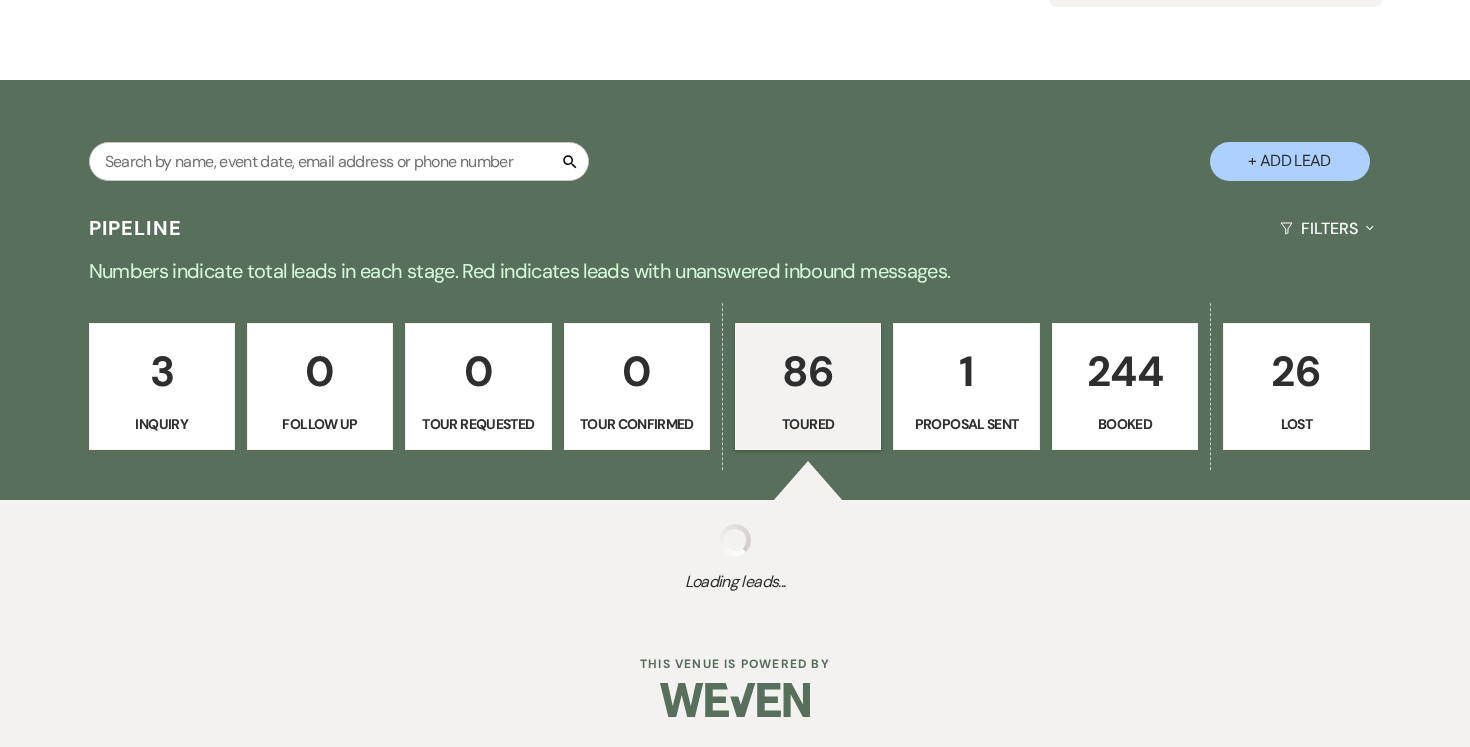 select on "5" 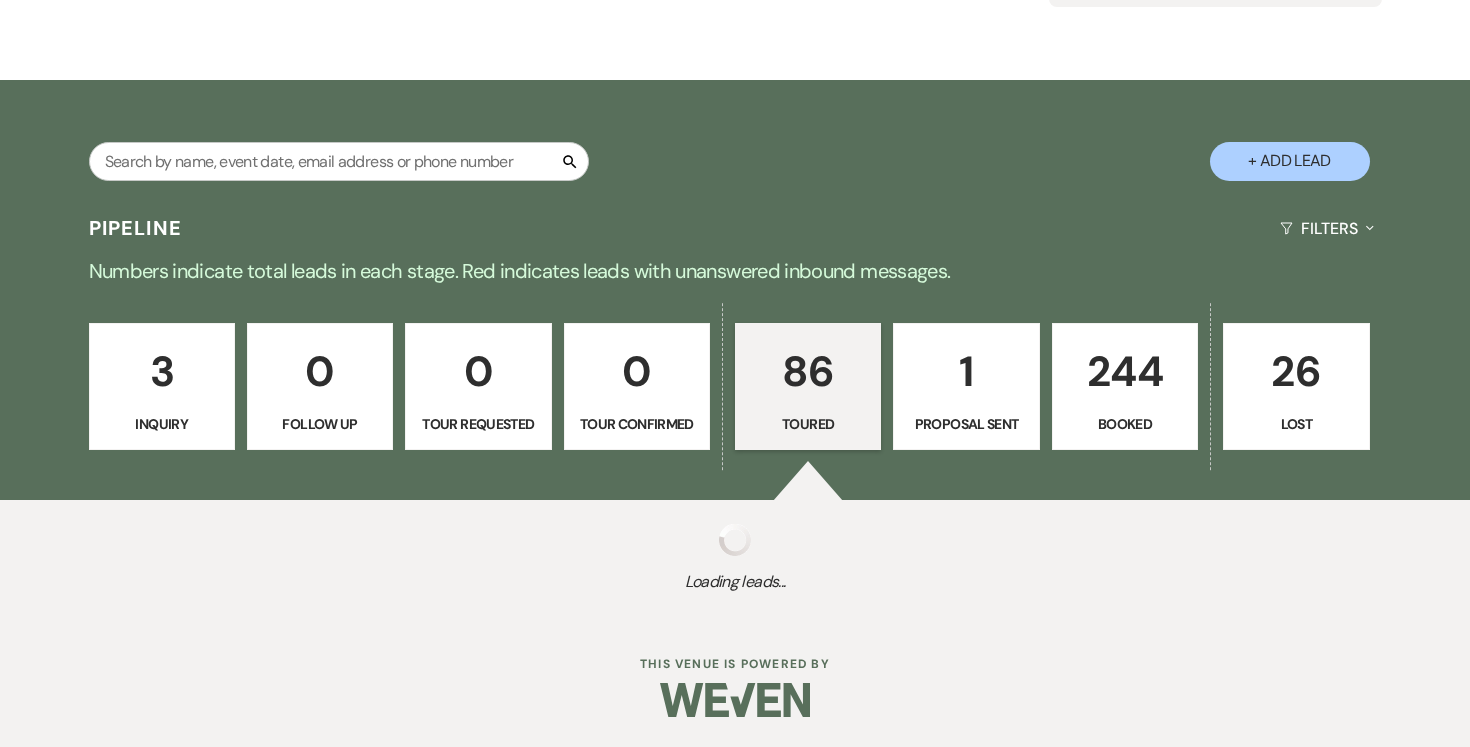 select on "5" 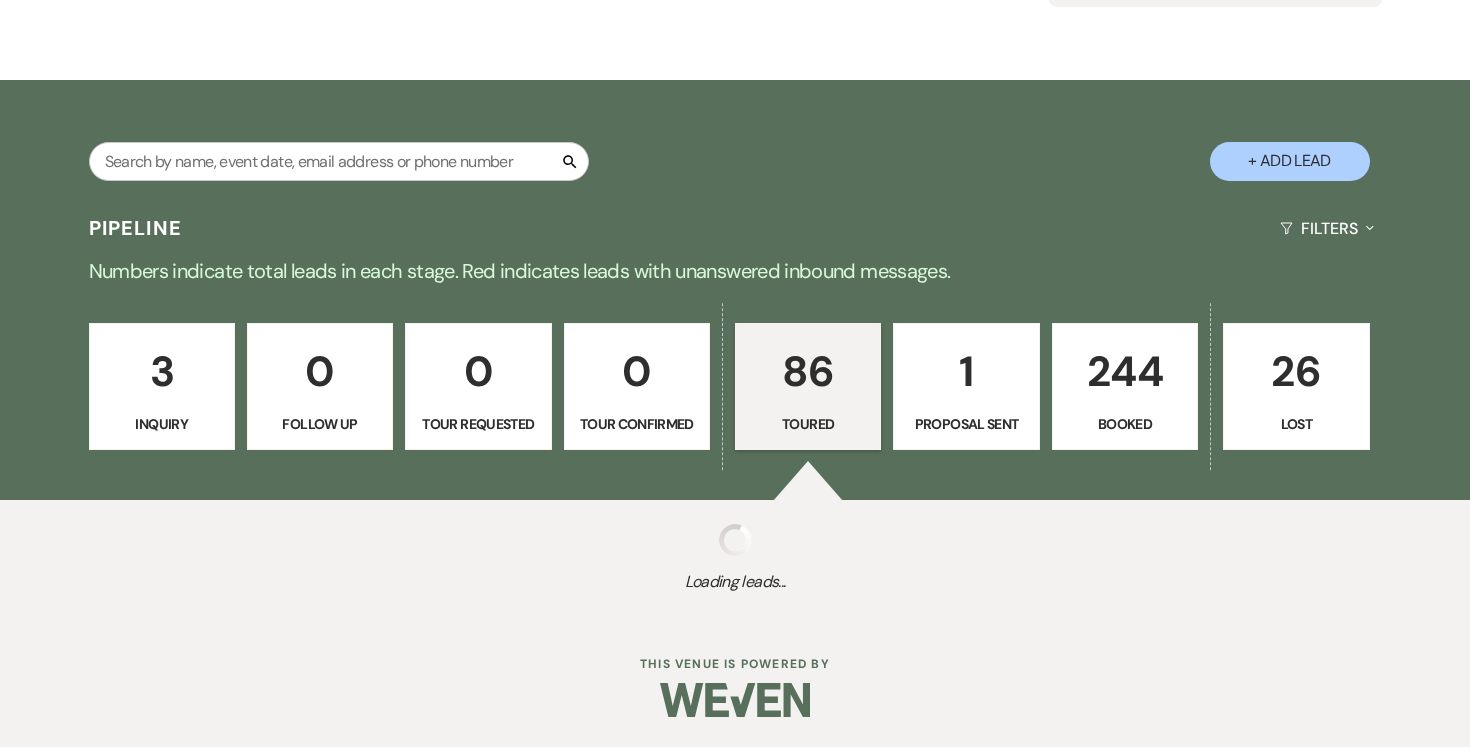 select on "5" 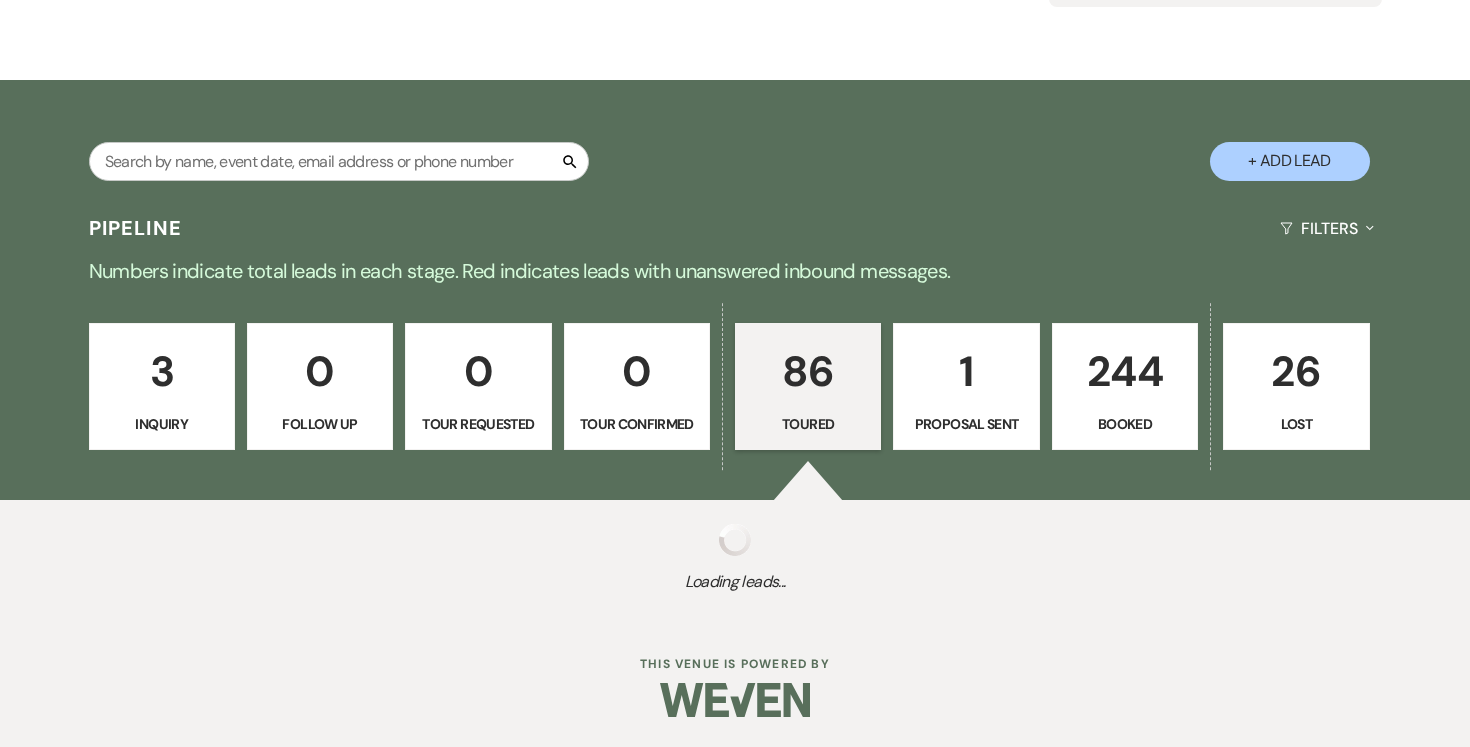 select on "5" 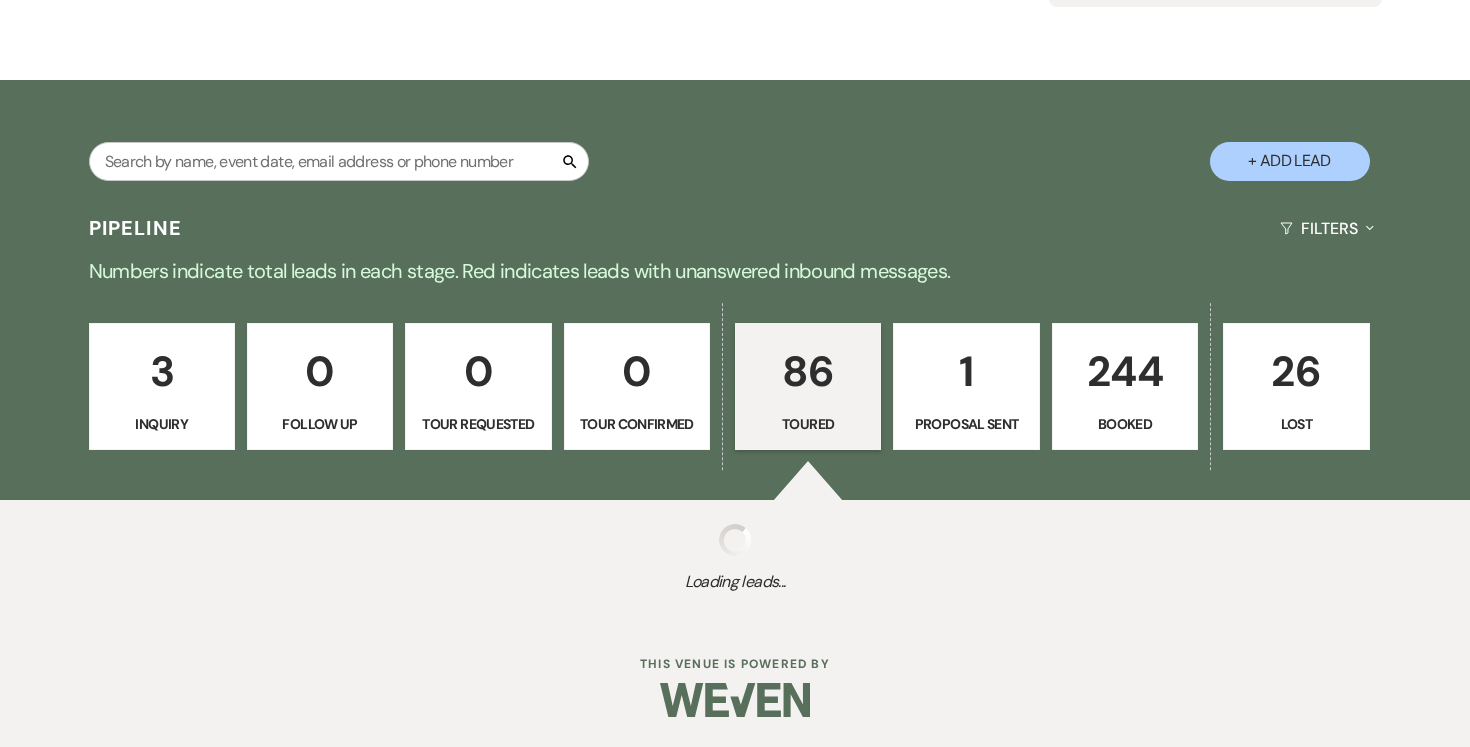 select on "5" 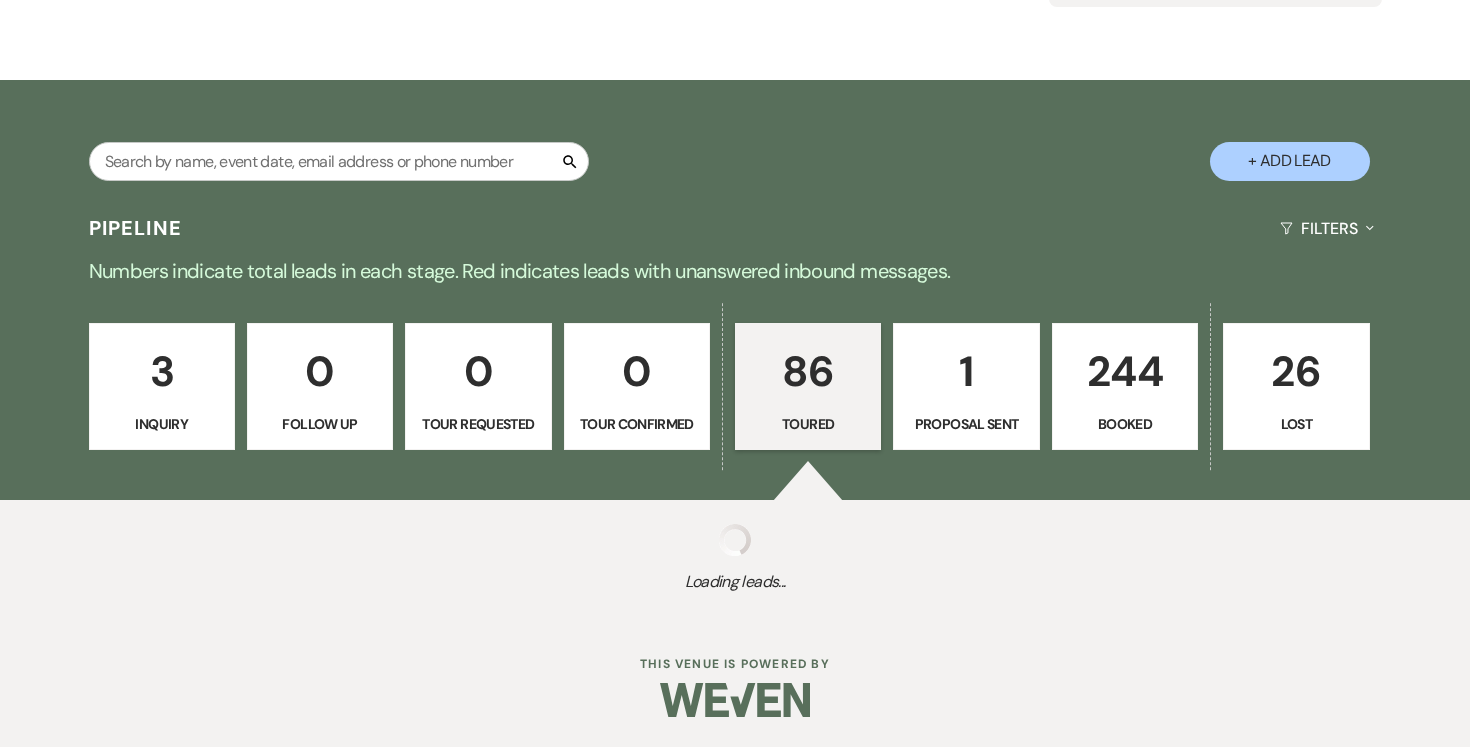 select on "5" 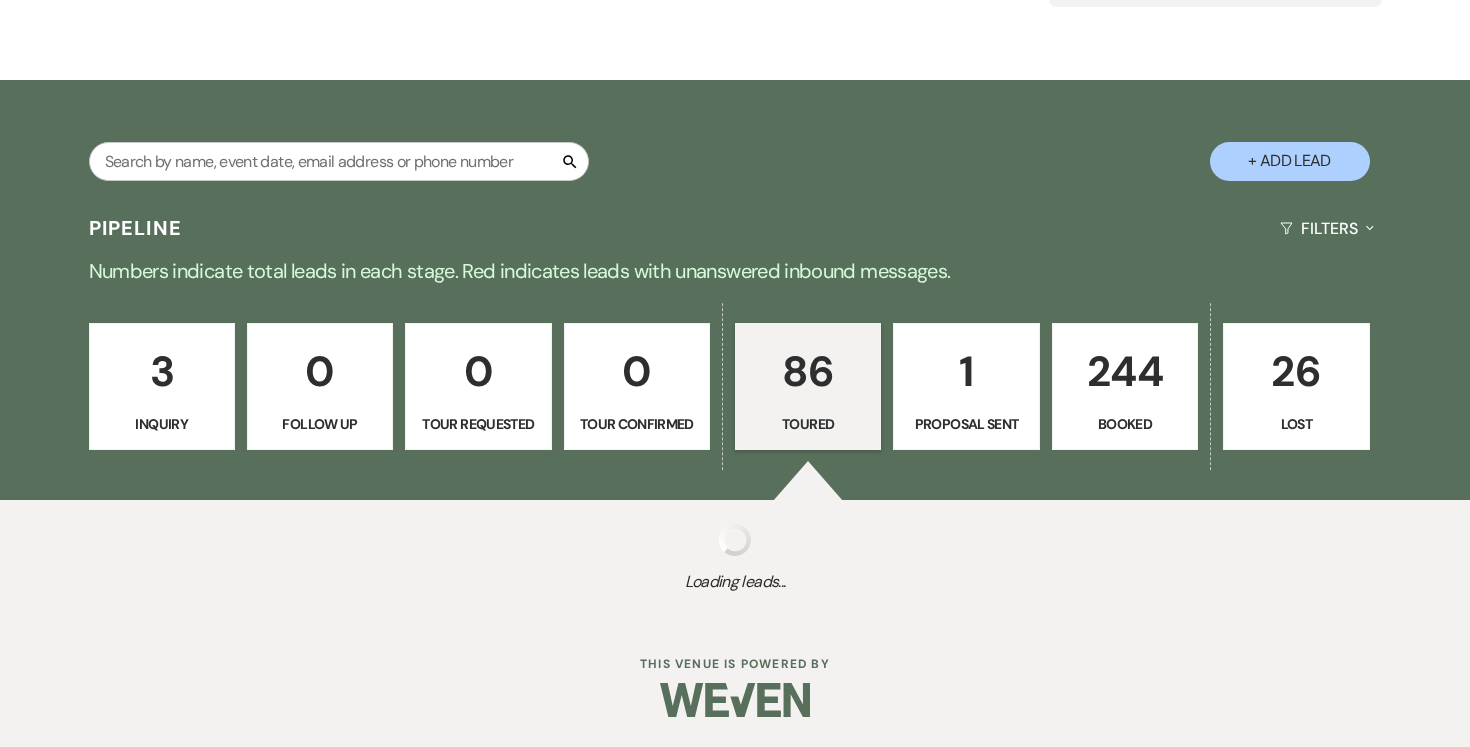 select on "5" 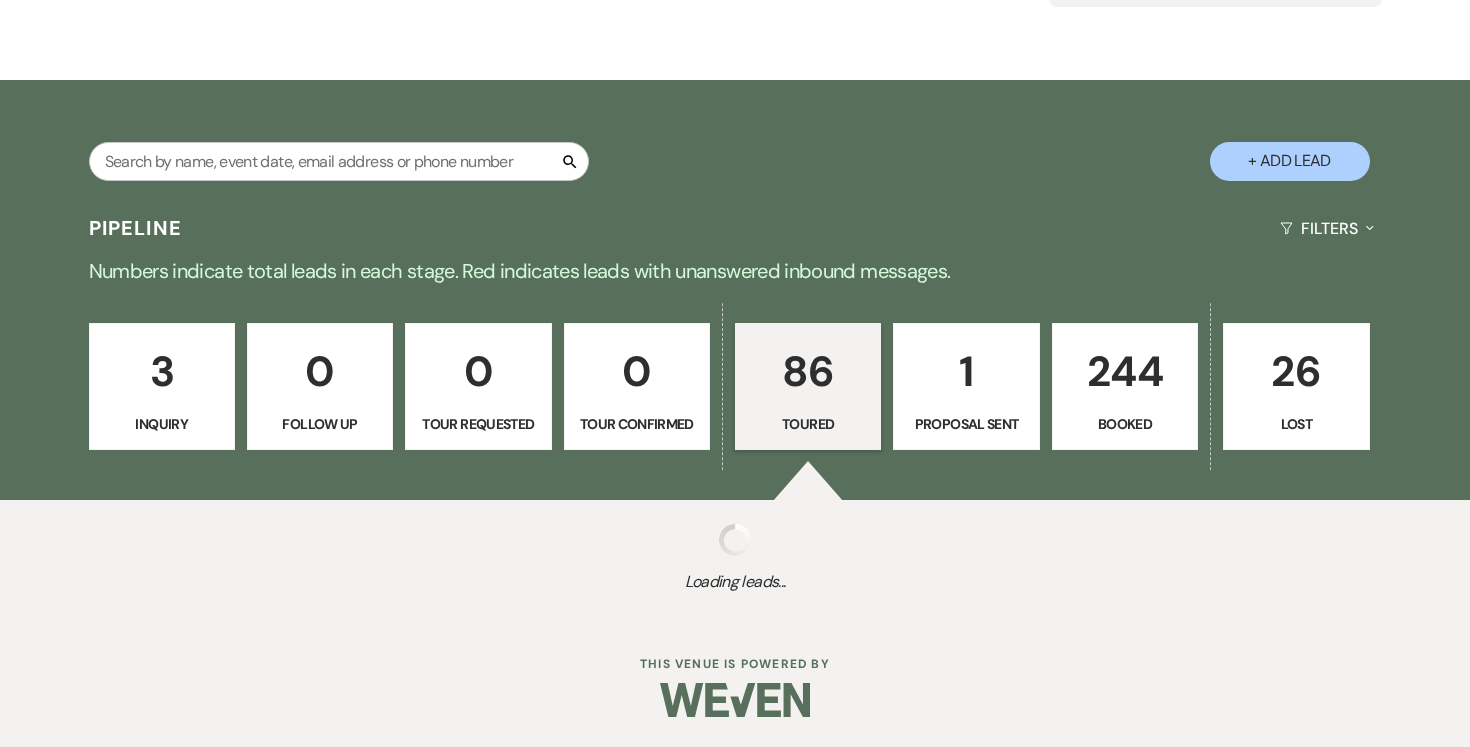 select on "5" 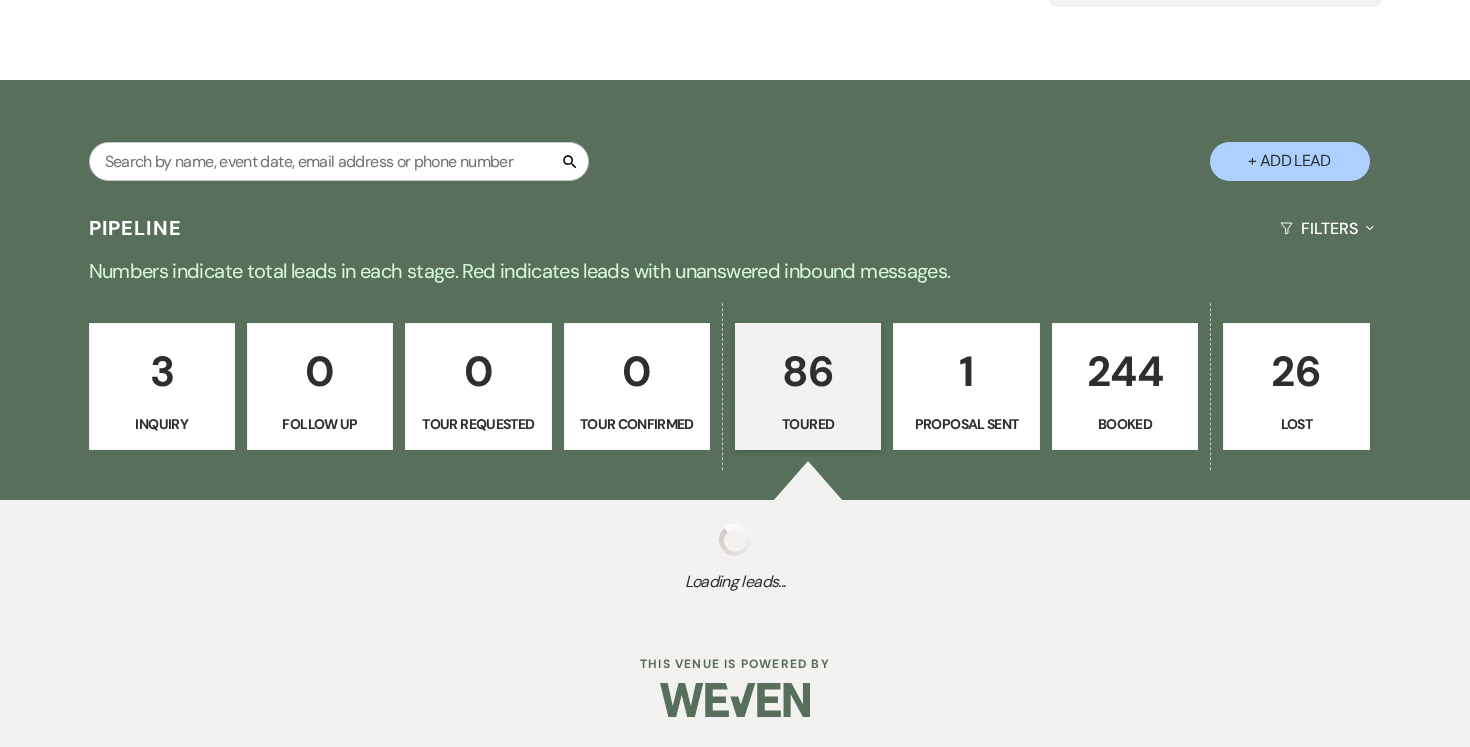 select on "5" 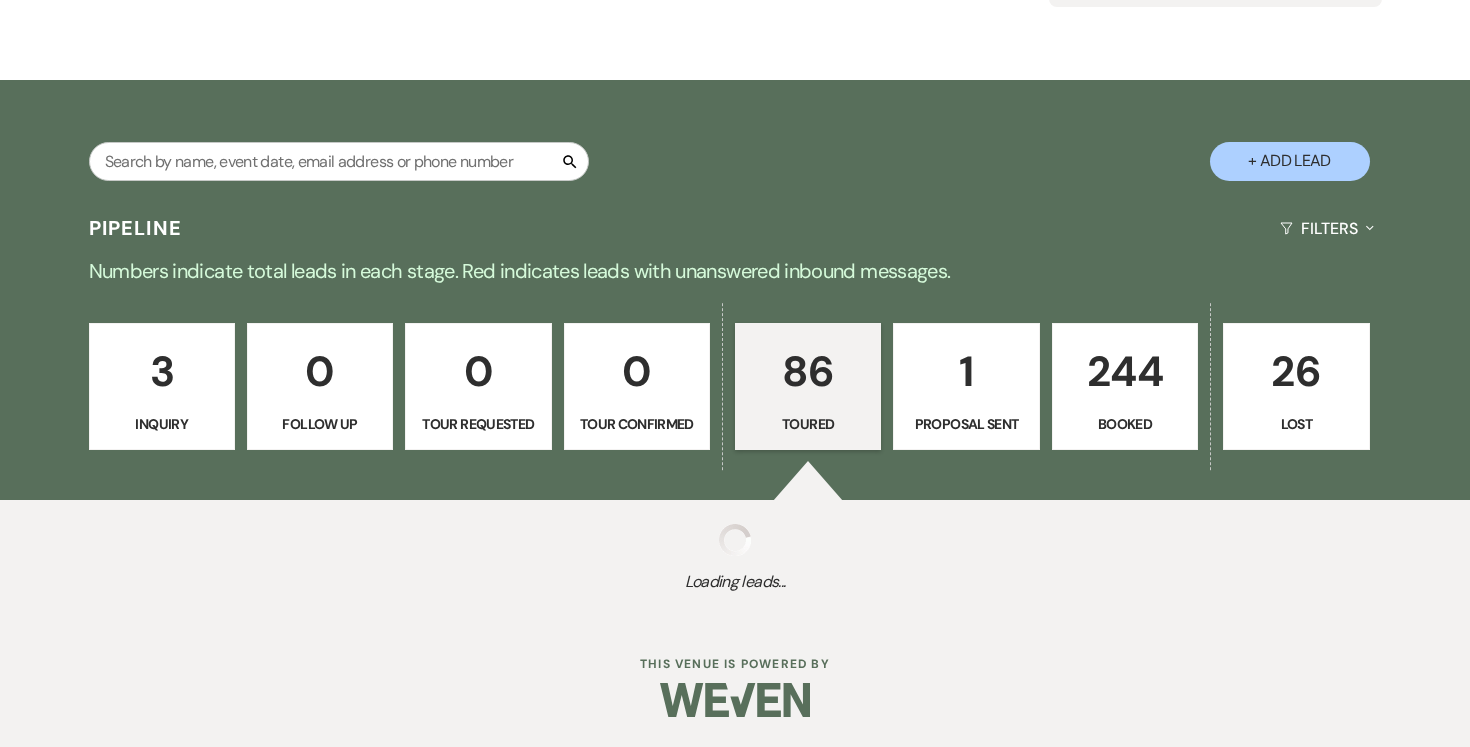 select on "5" 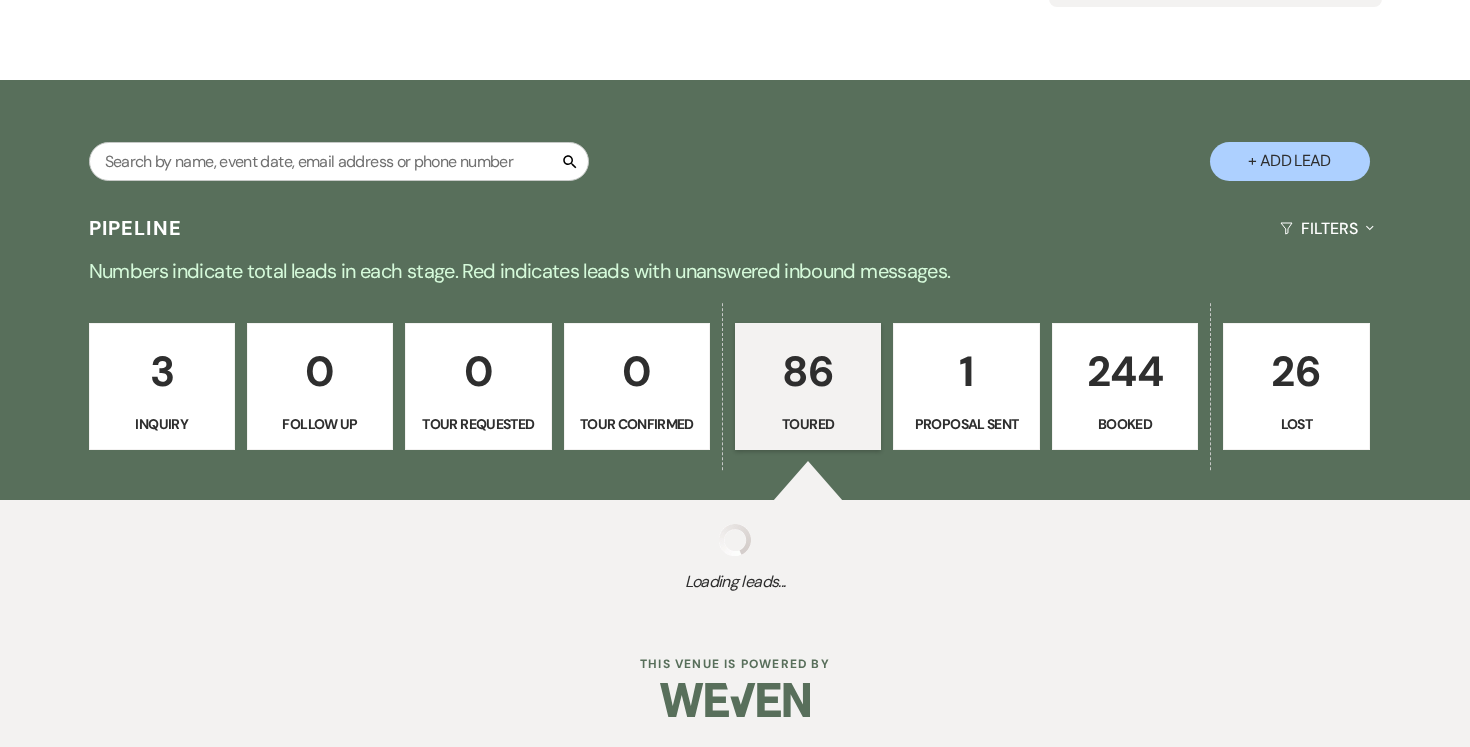 select on "5" 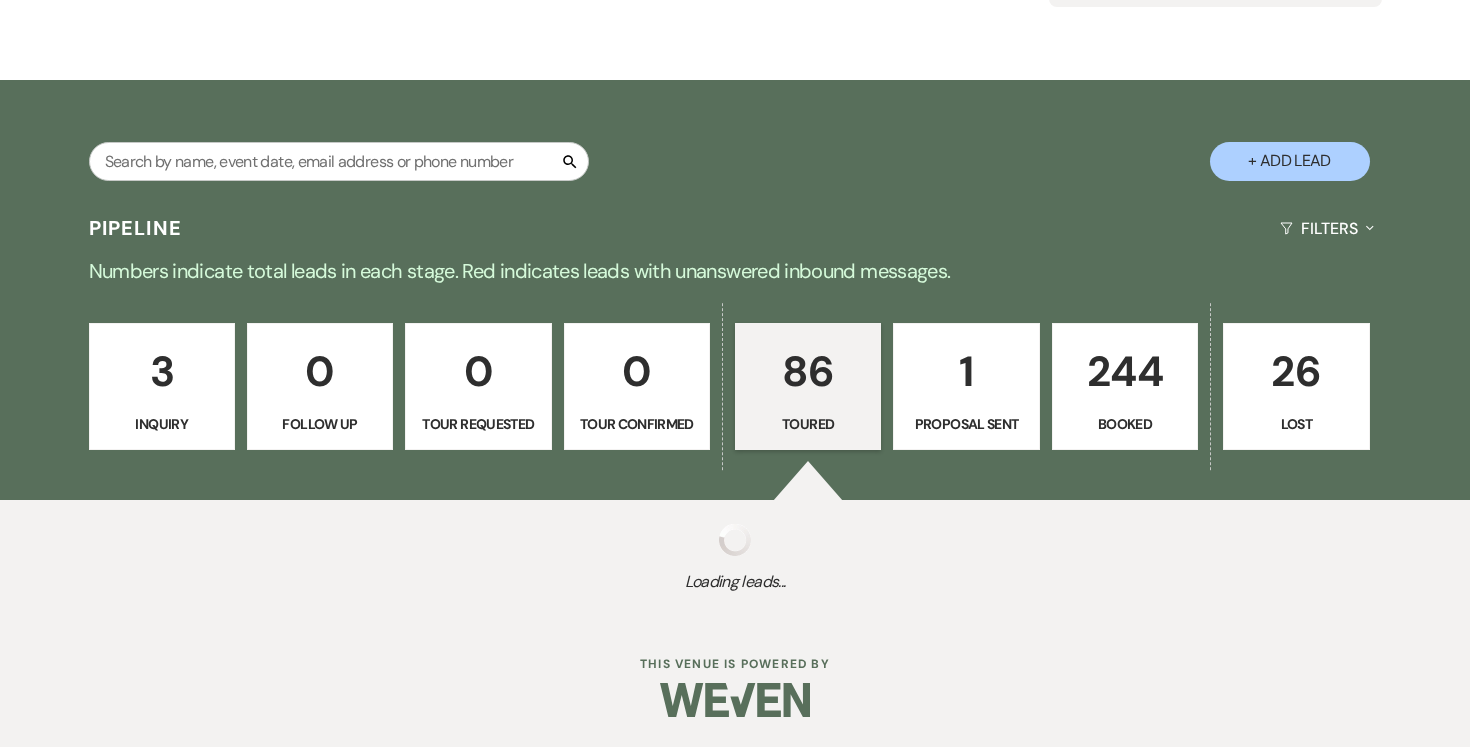 select on "5" 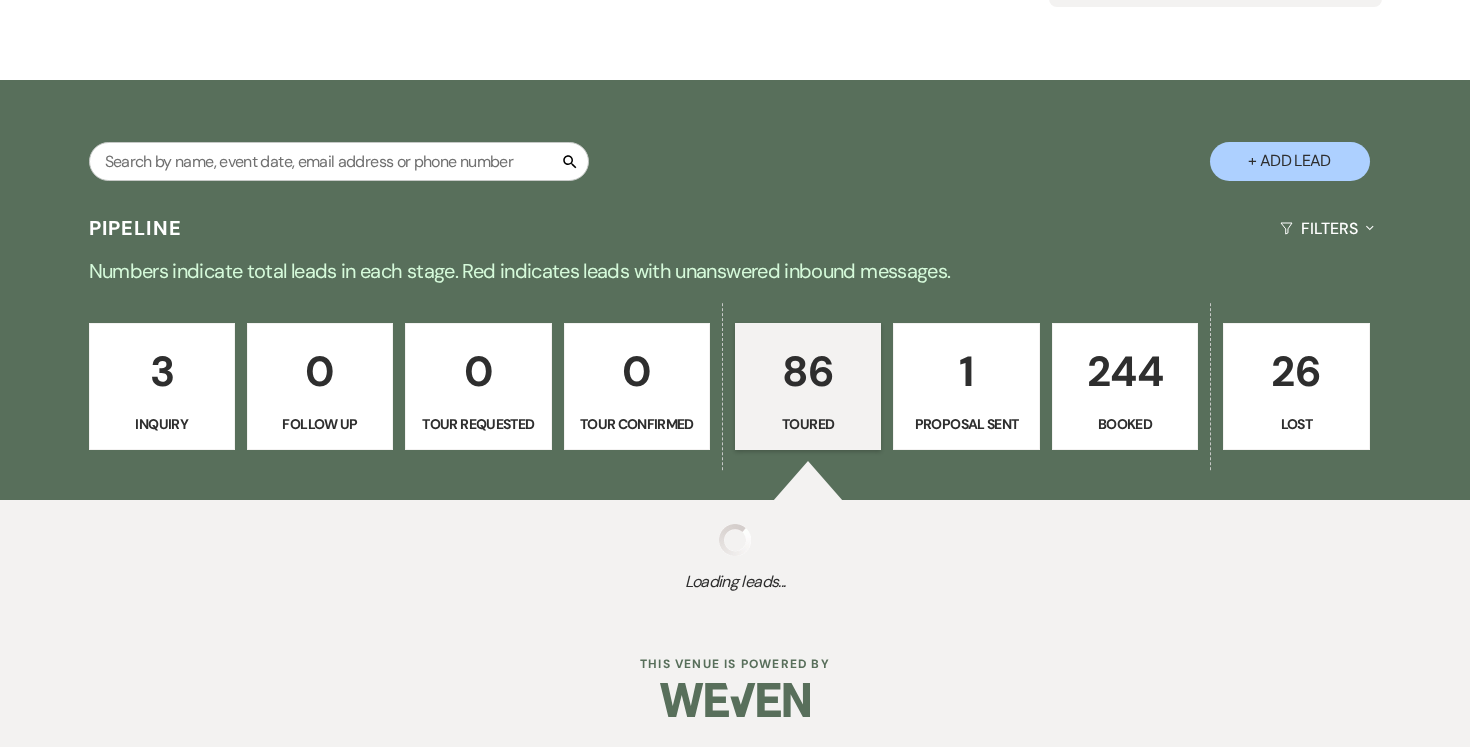 select on "5" 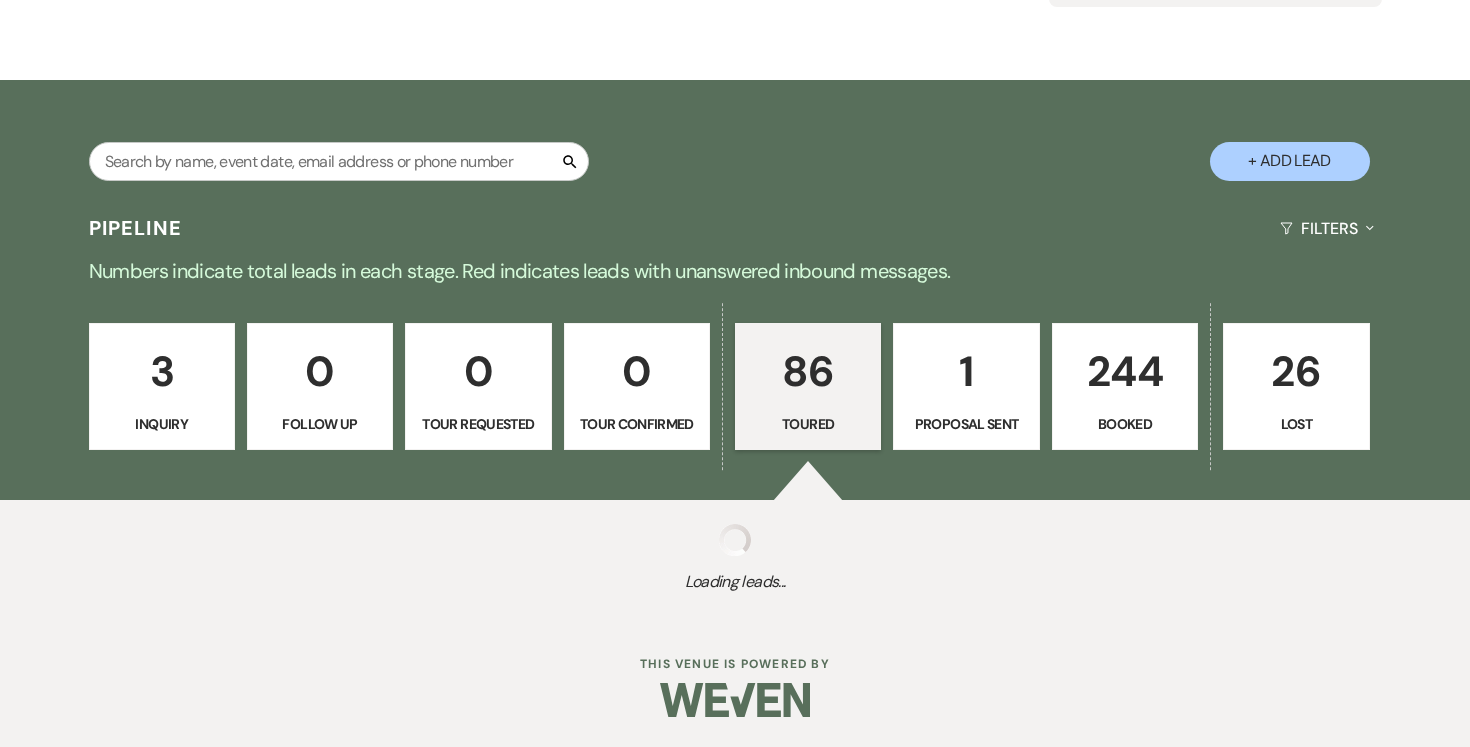select on "5" 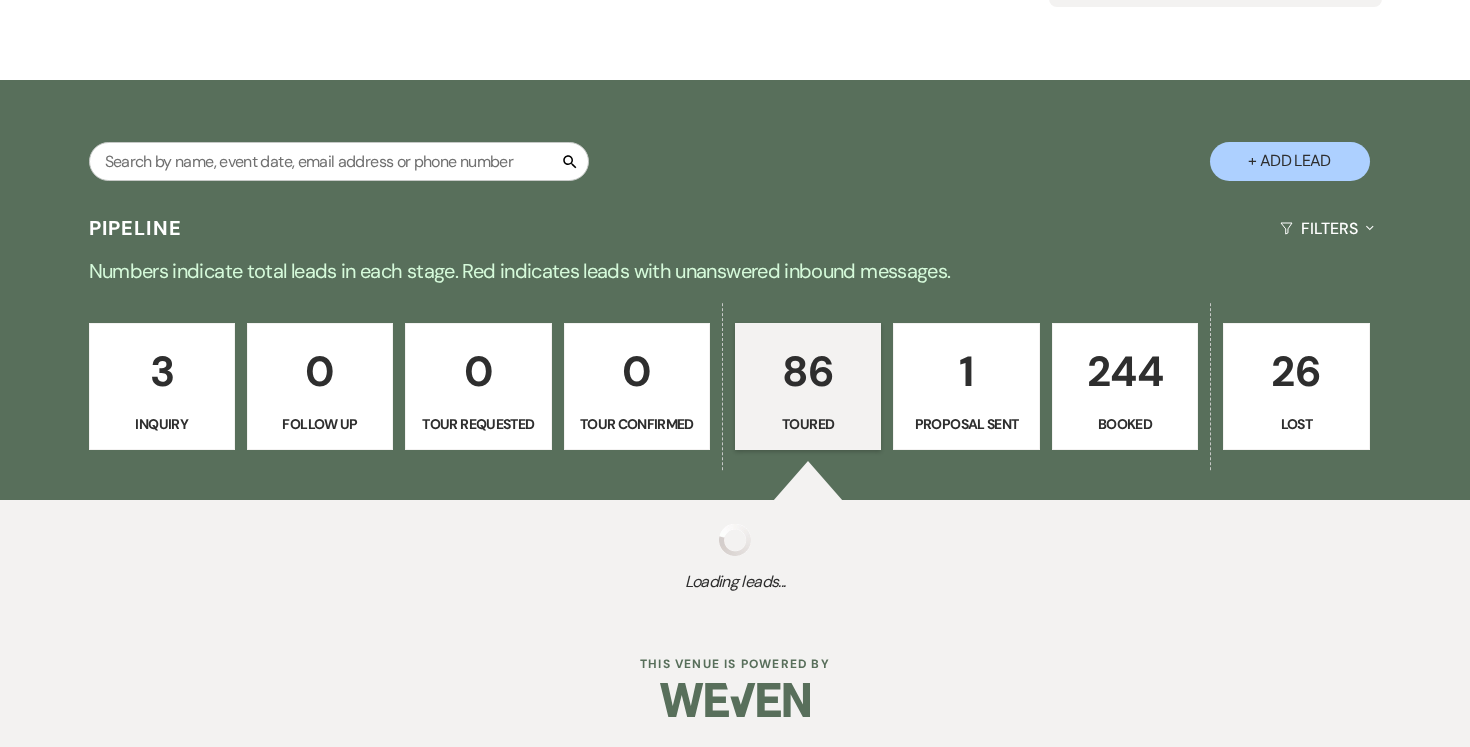 select on "5" 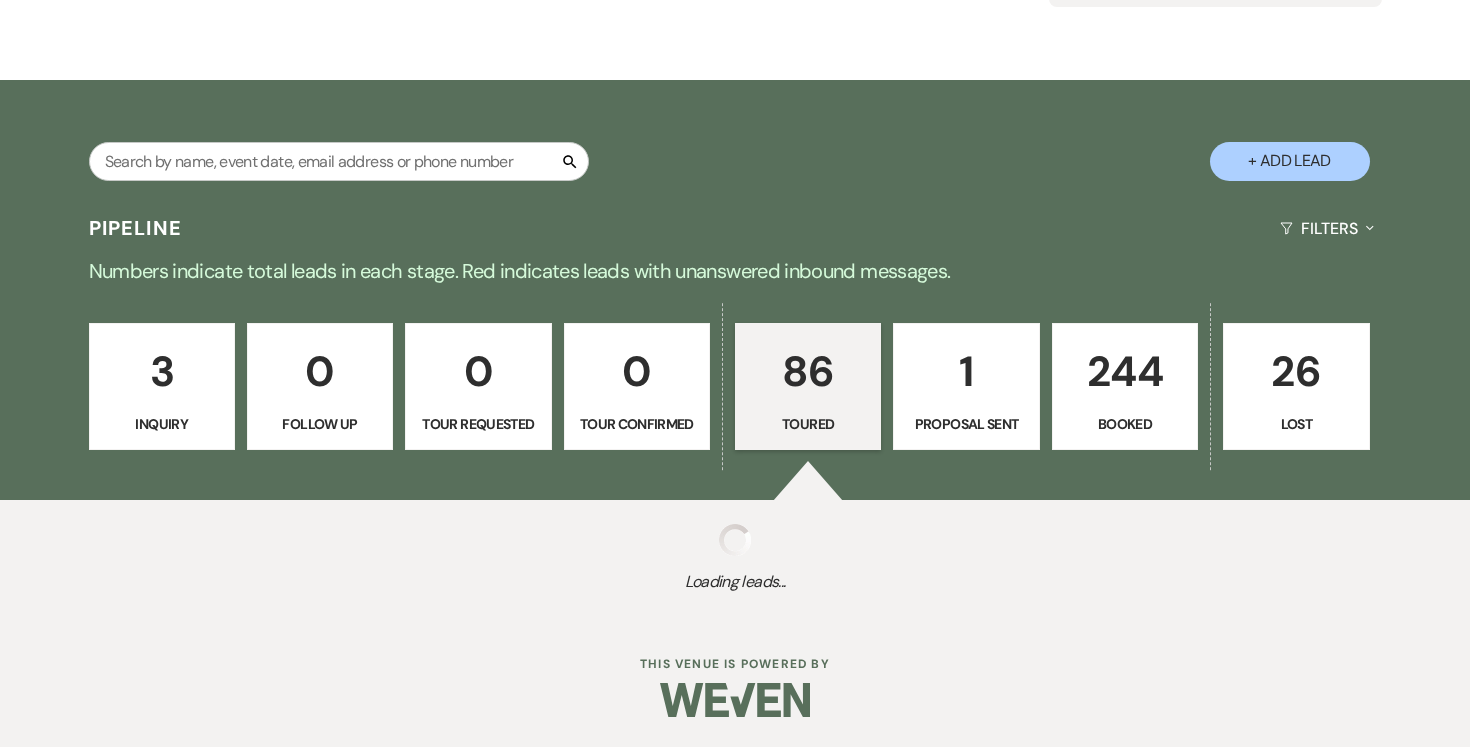 select on "5" 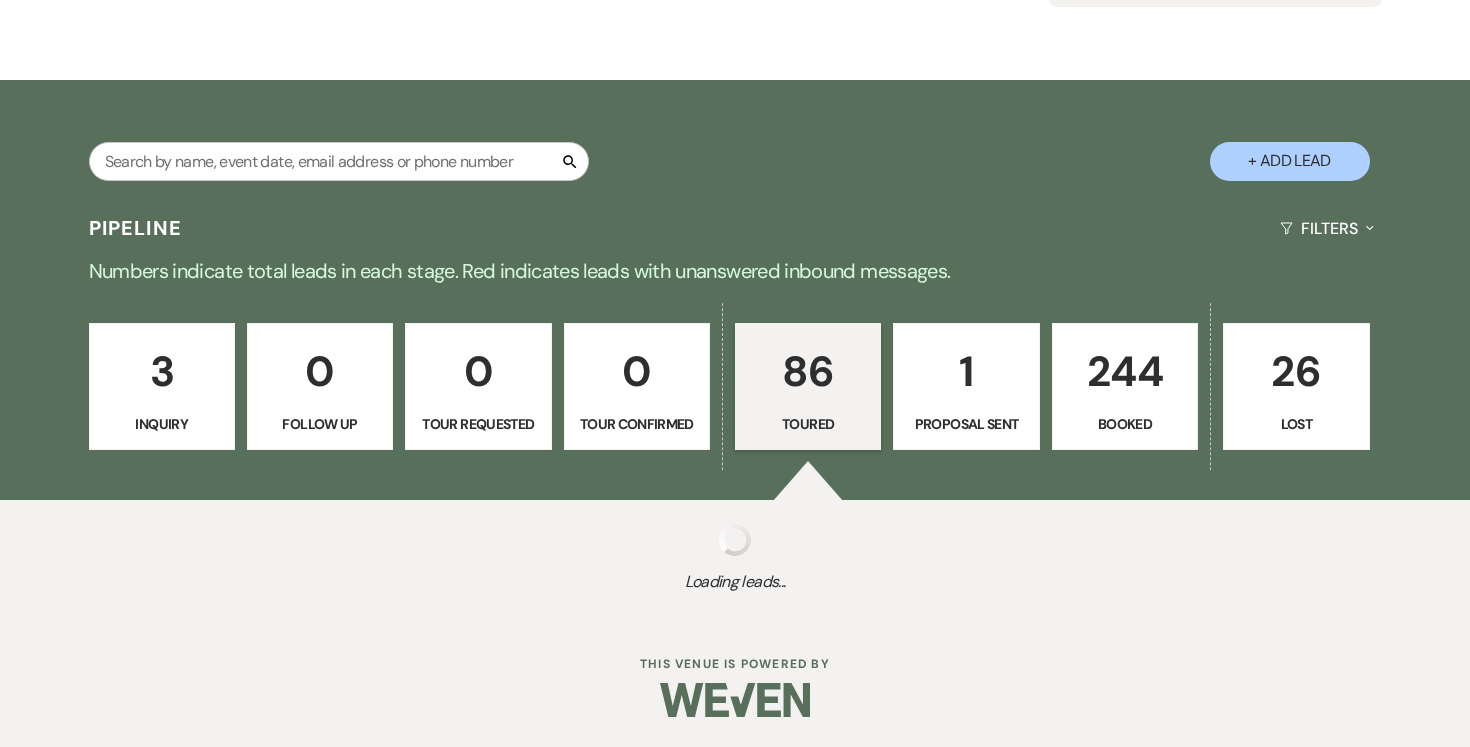 select on "5" 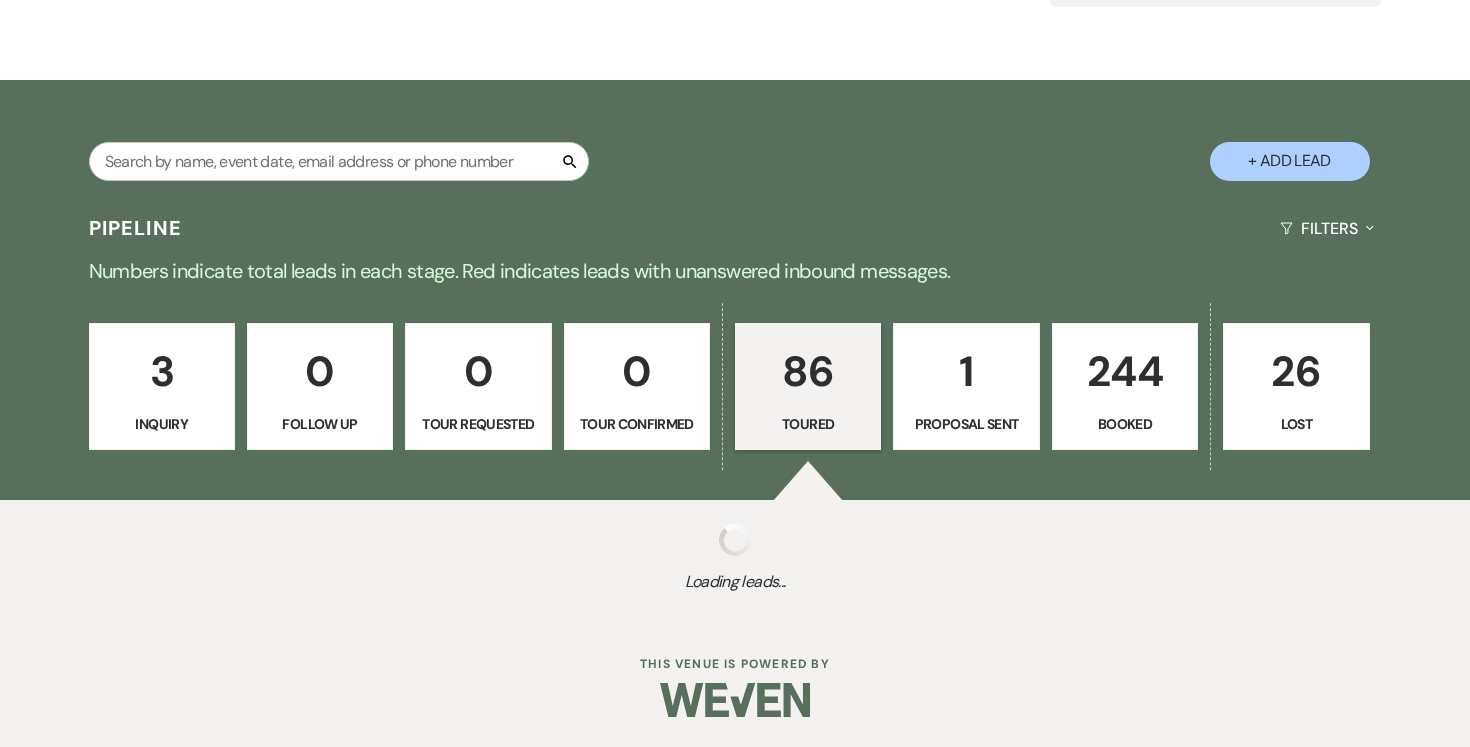 select on "5" 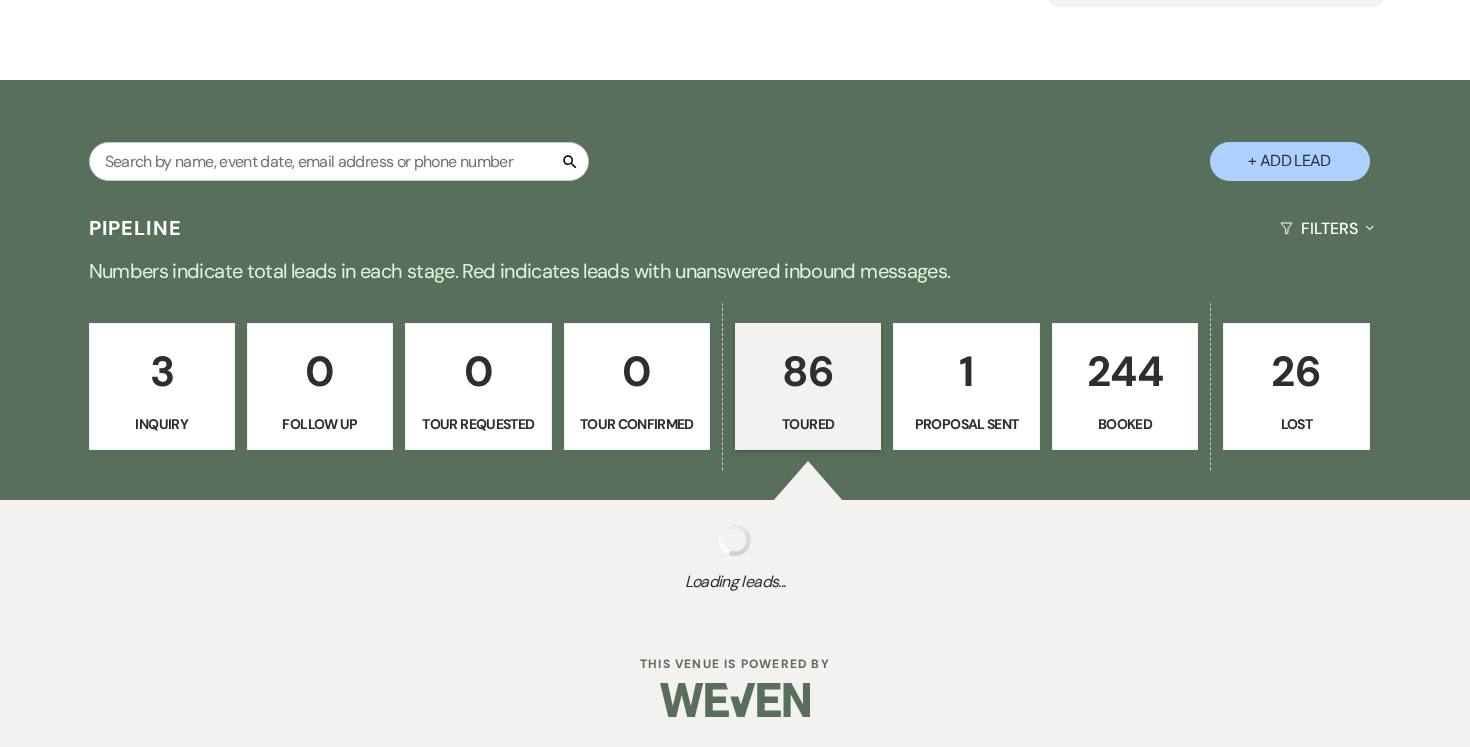 select on "5" 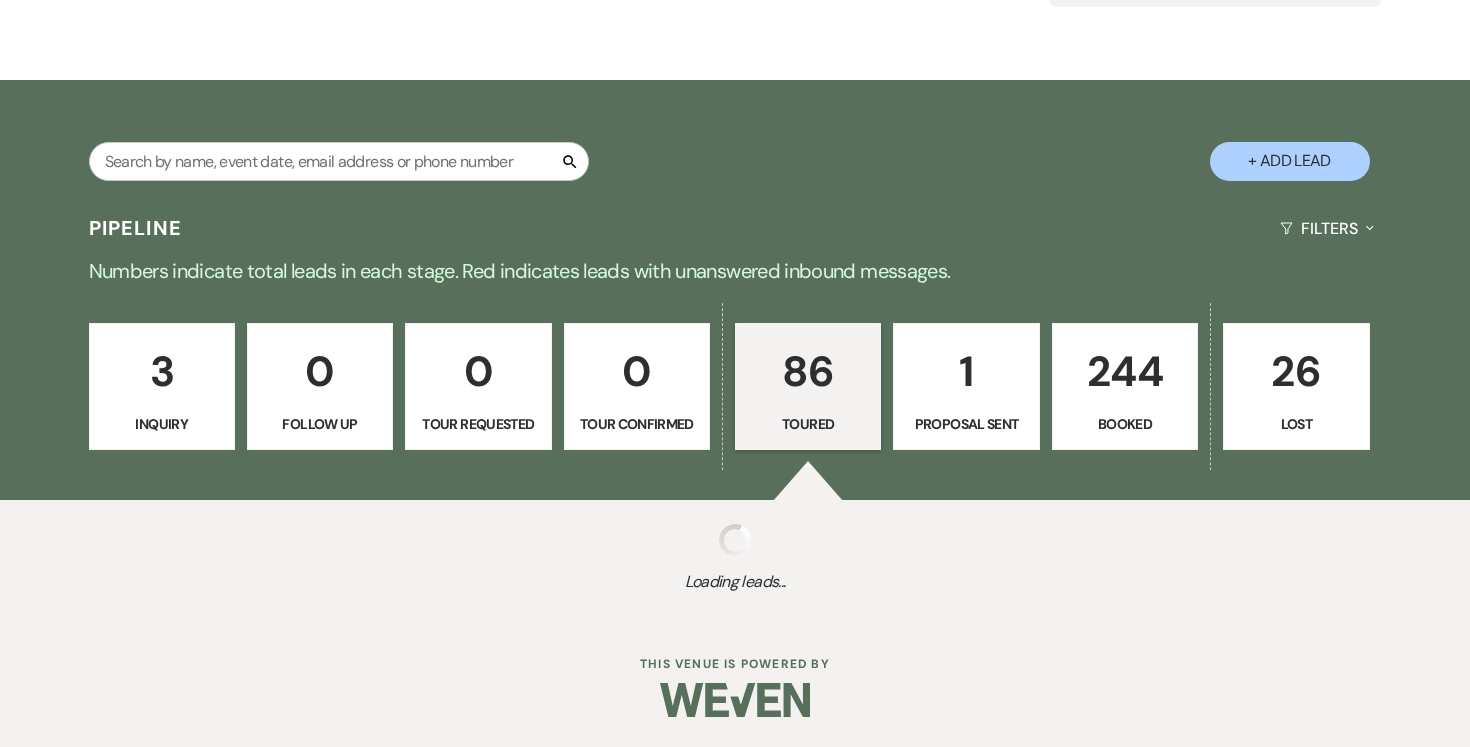 select on "5" 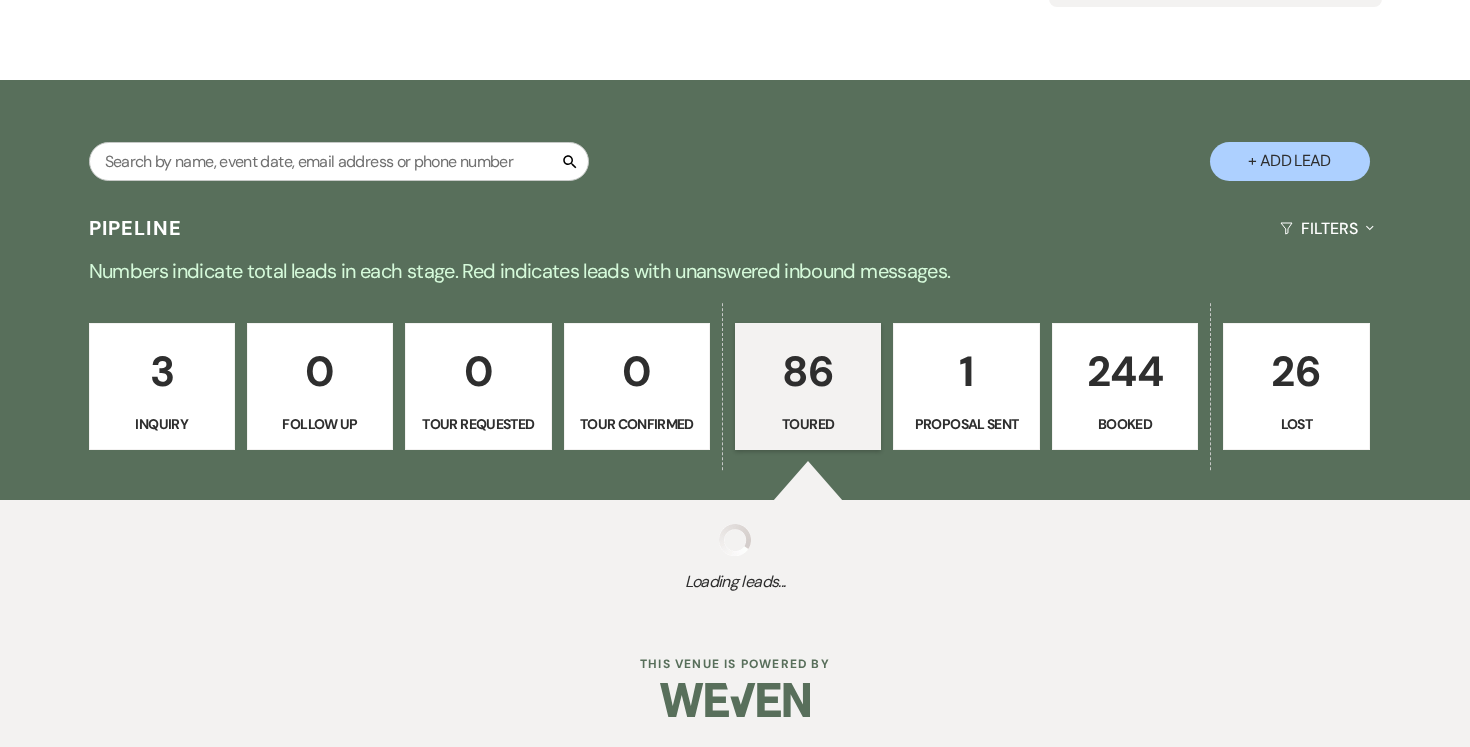 select on "5" 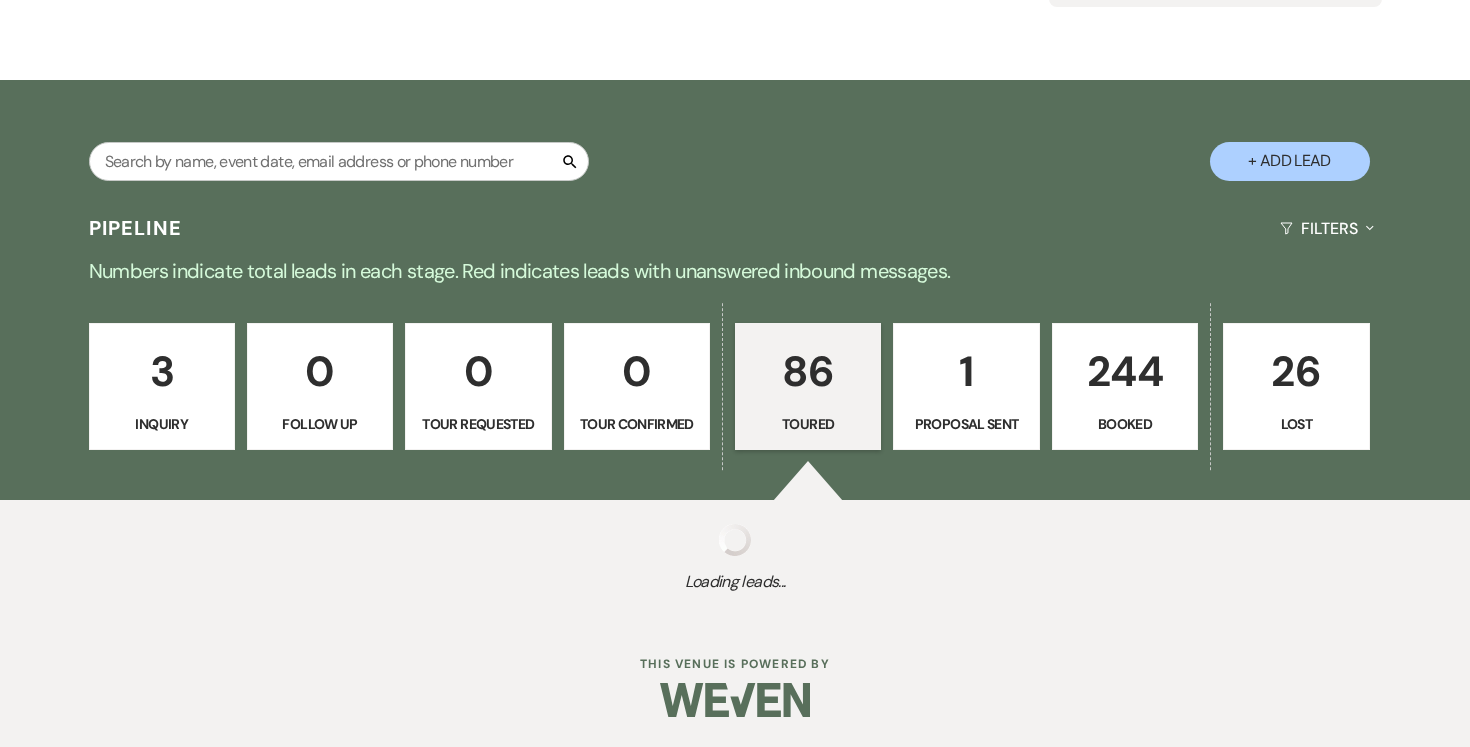 select on "5" 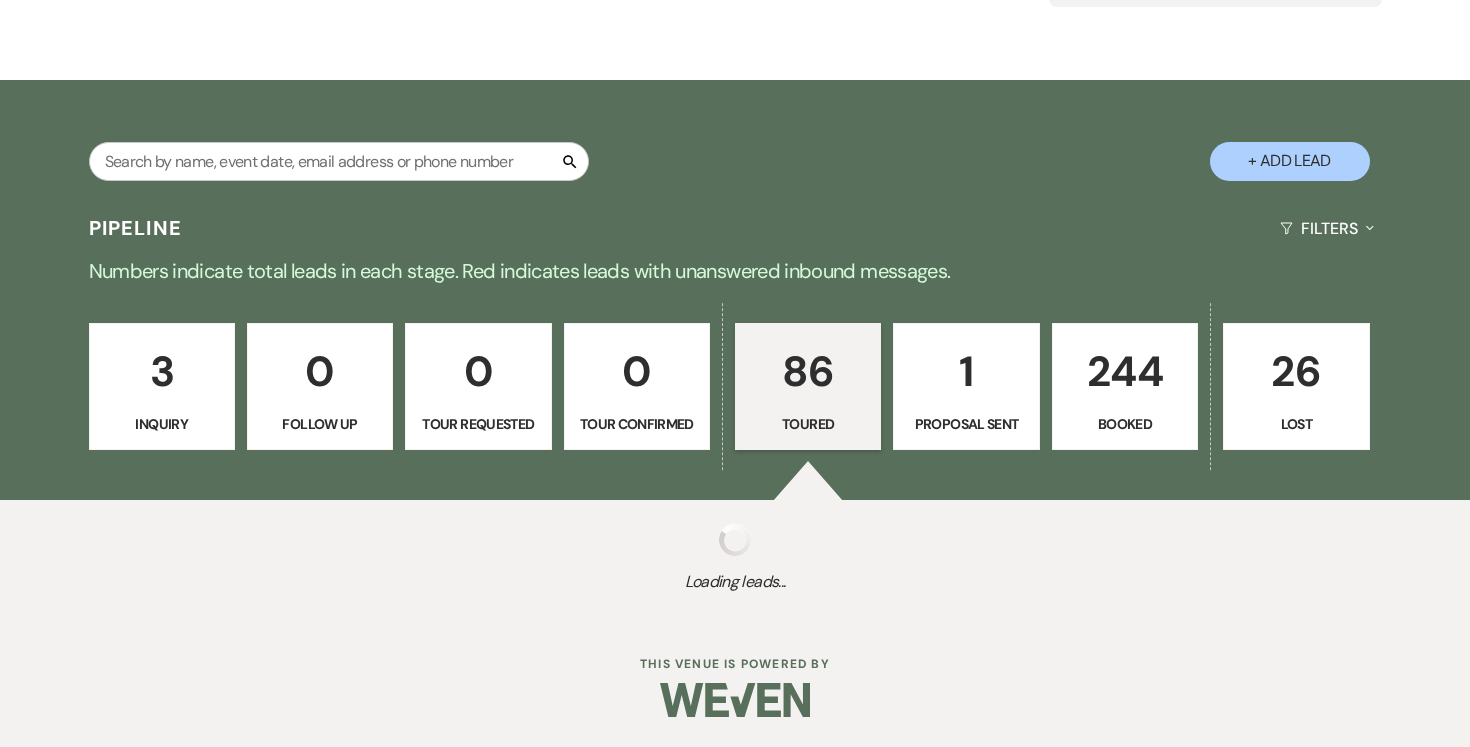 select on "5" 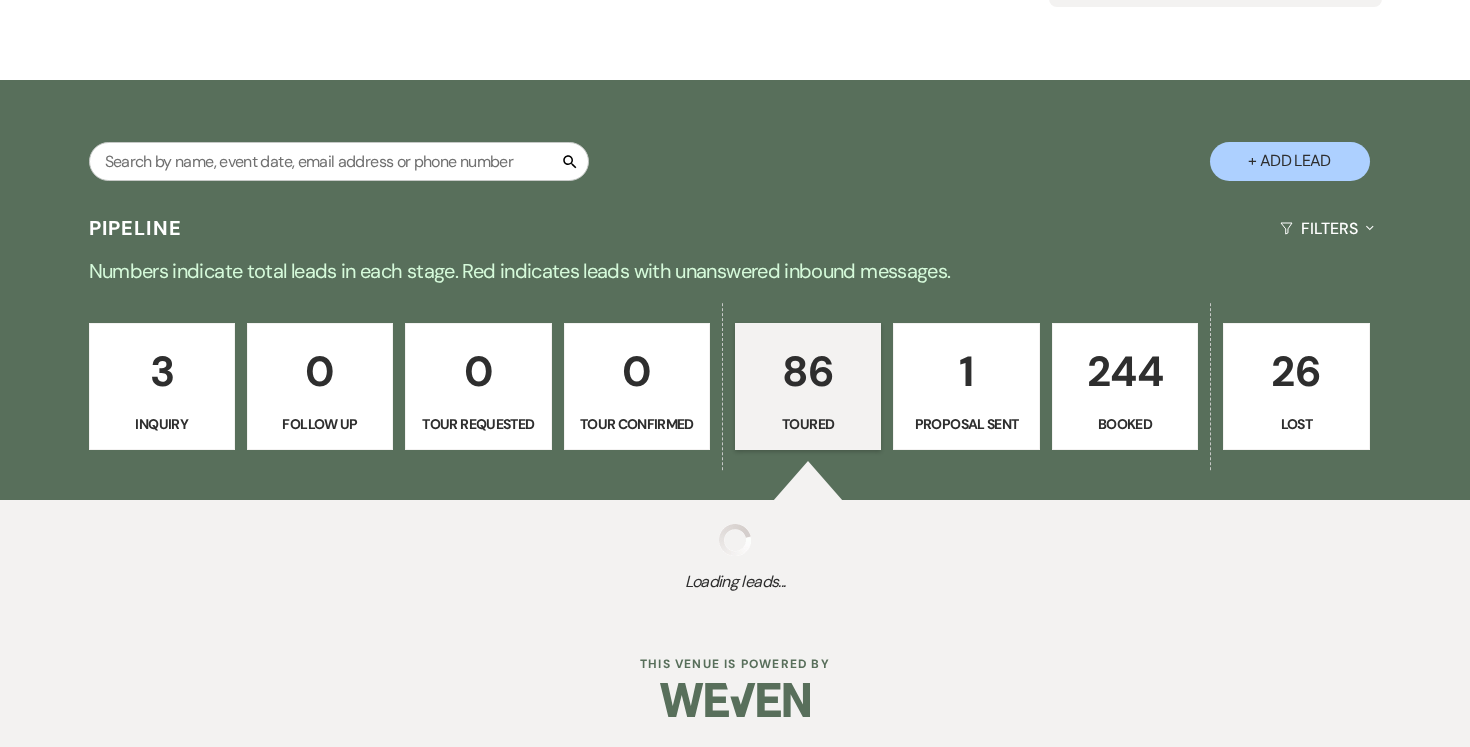 select on "5" 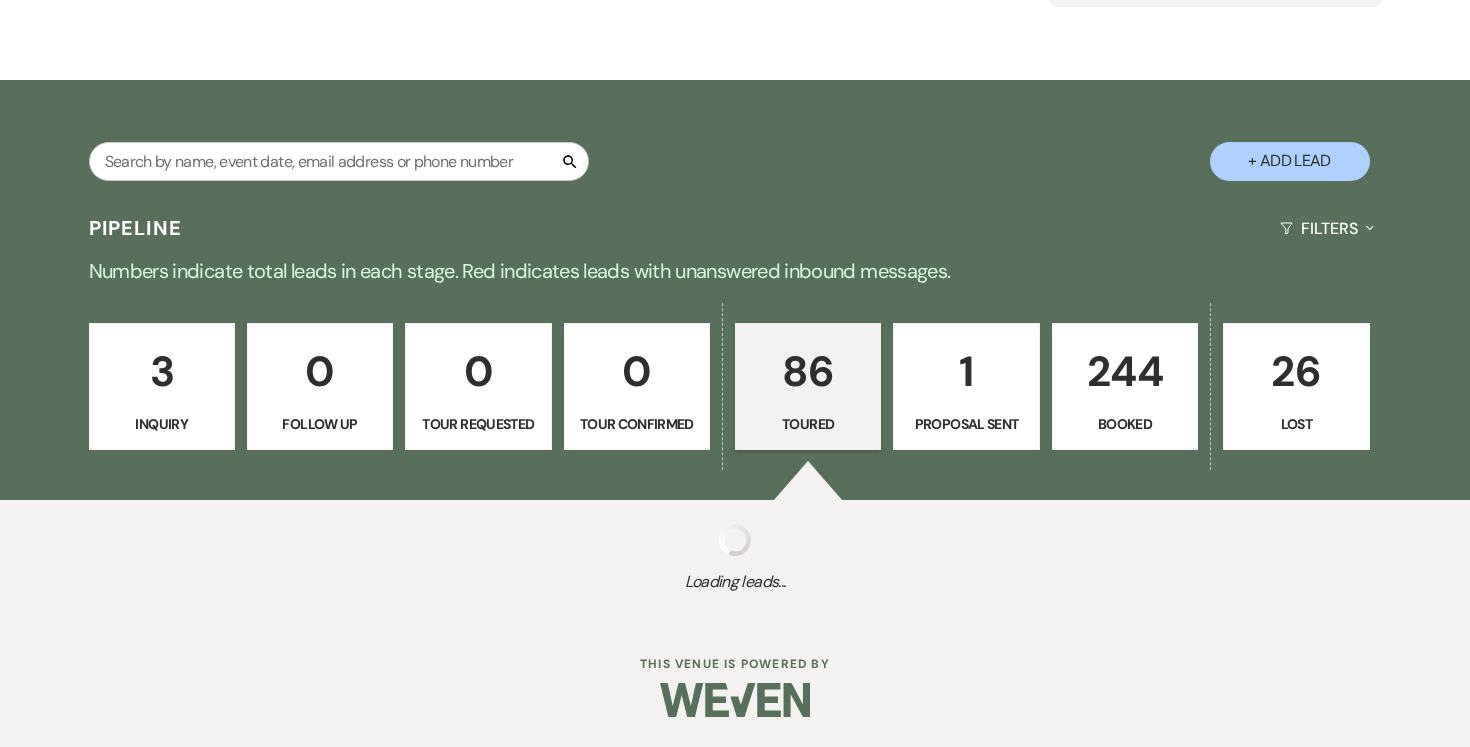 select on "5" 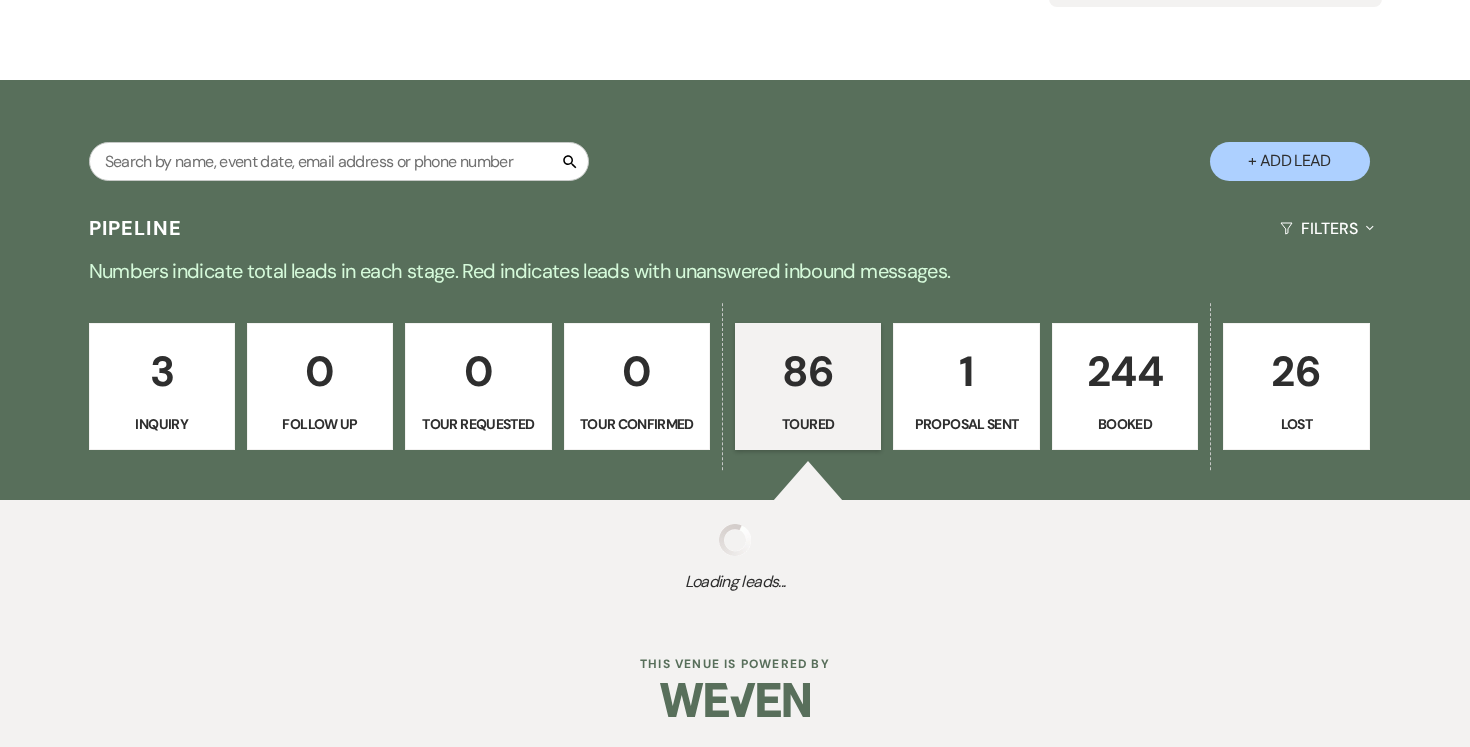 select on "5" 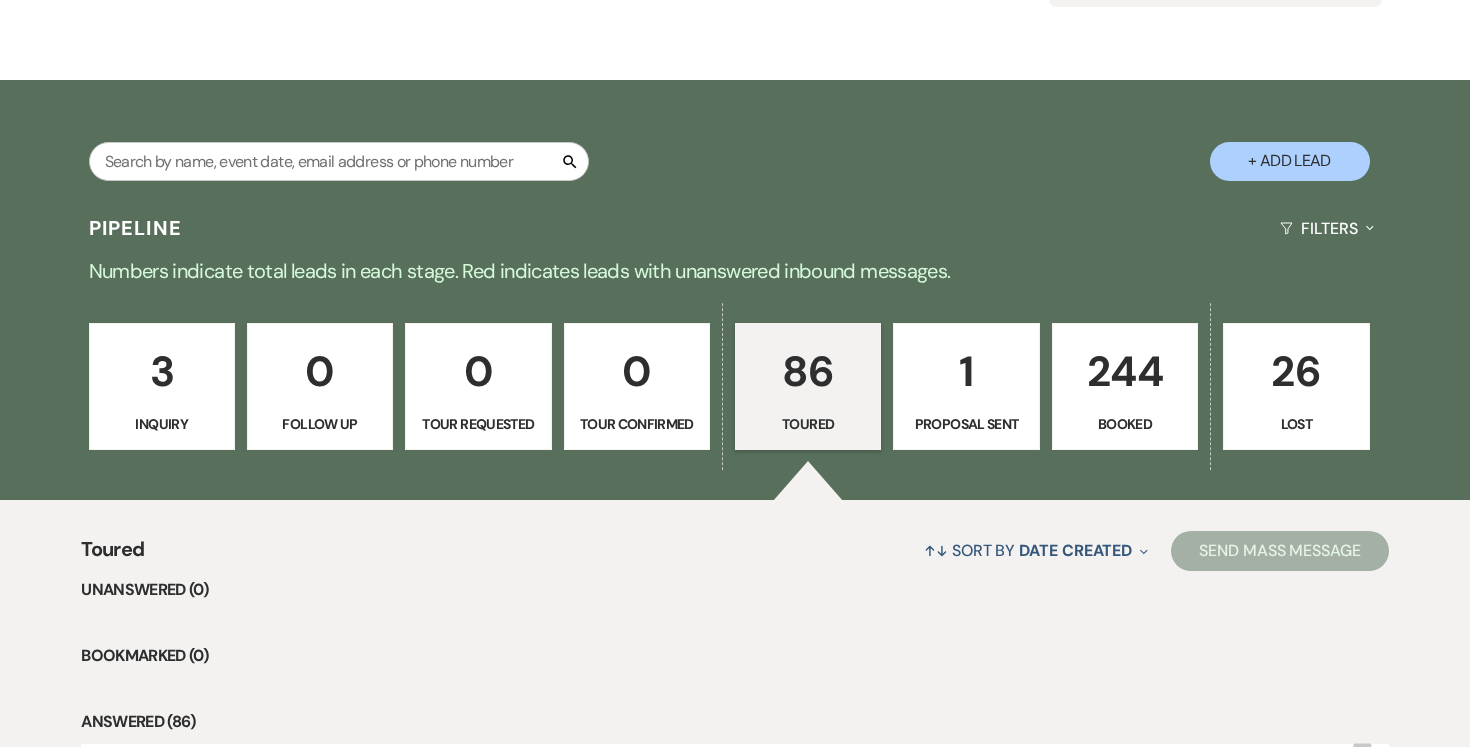 scroll, scrollTop: 523, scrollLeft: 0, axis: vertical 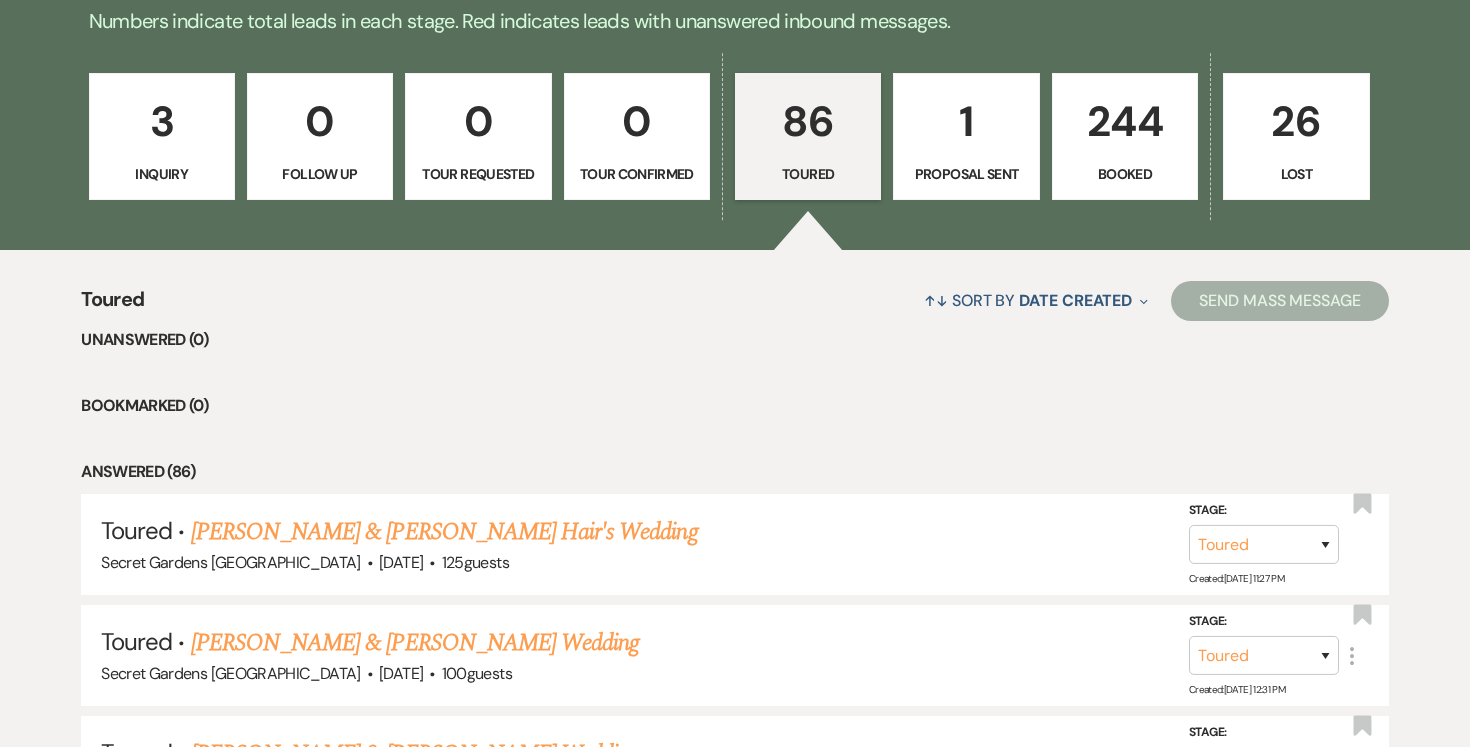 click on "[PERSON_NAME] & [PERSON_NAME] Hair's Wedding" at bounding box center [444, 532] 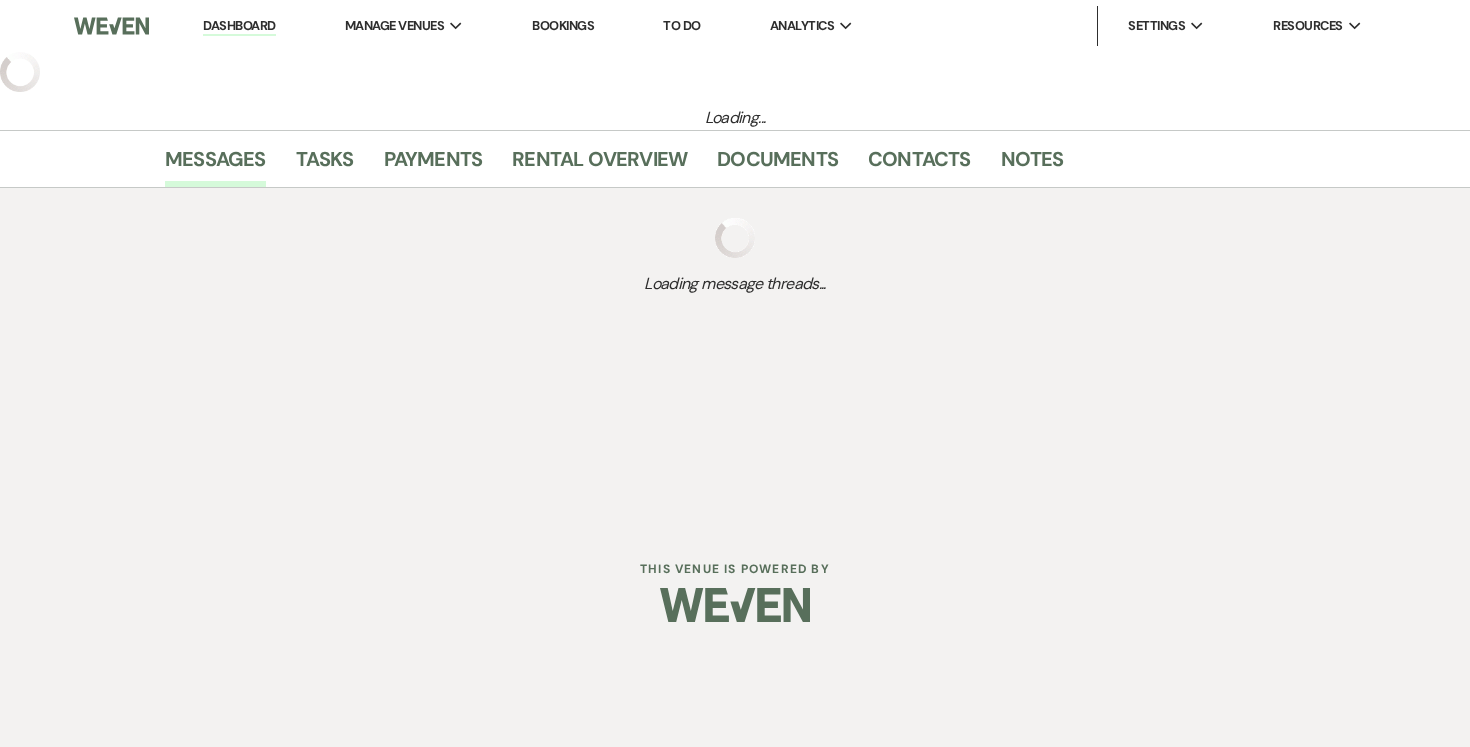 scroll, scrollTop: 0, scrollLeft: 0, axis: both 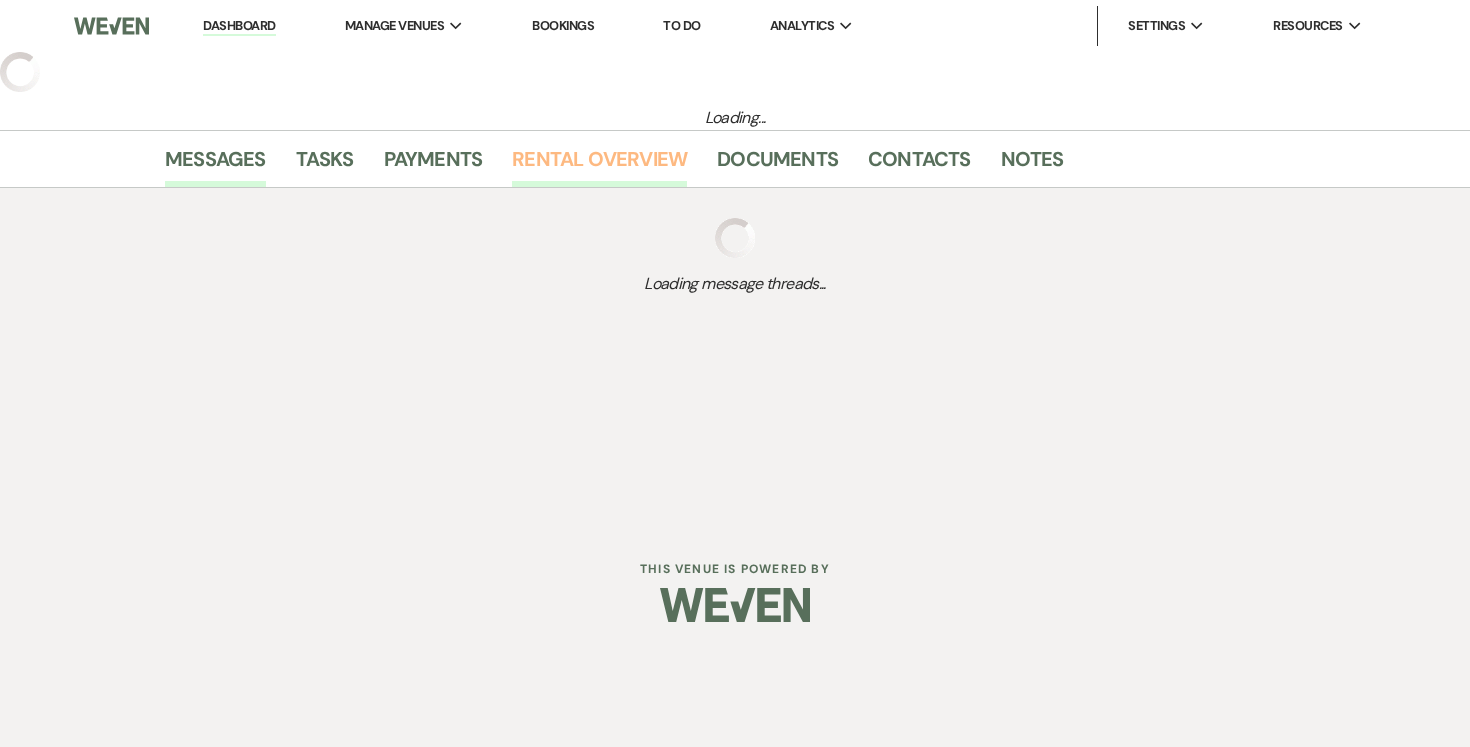 select on "5" 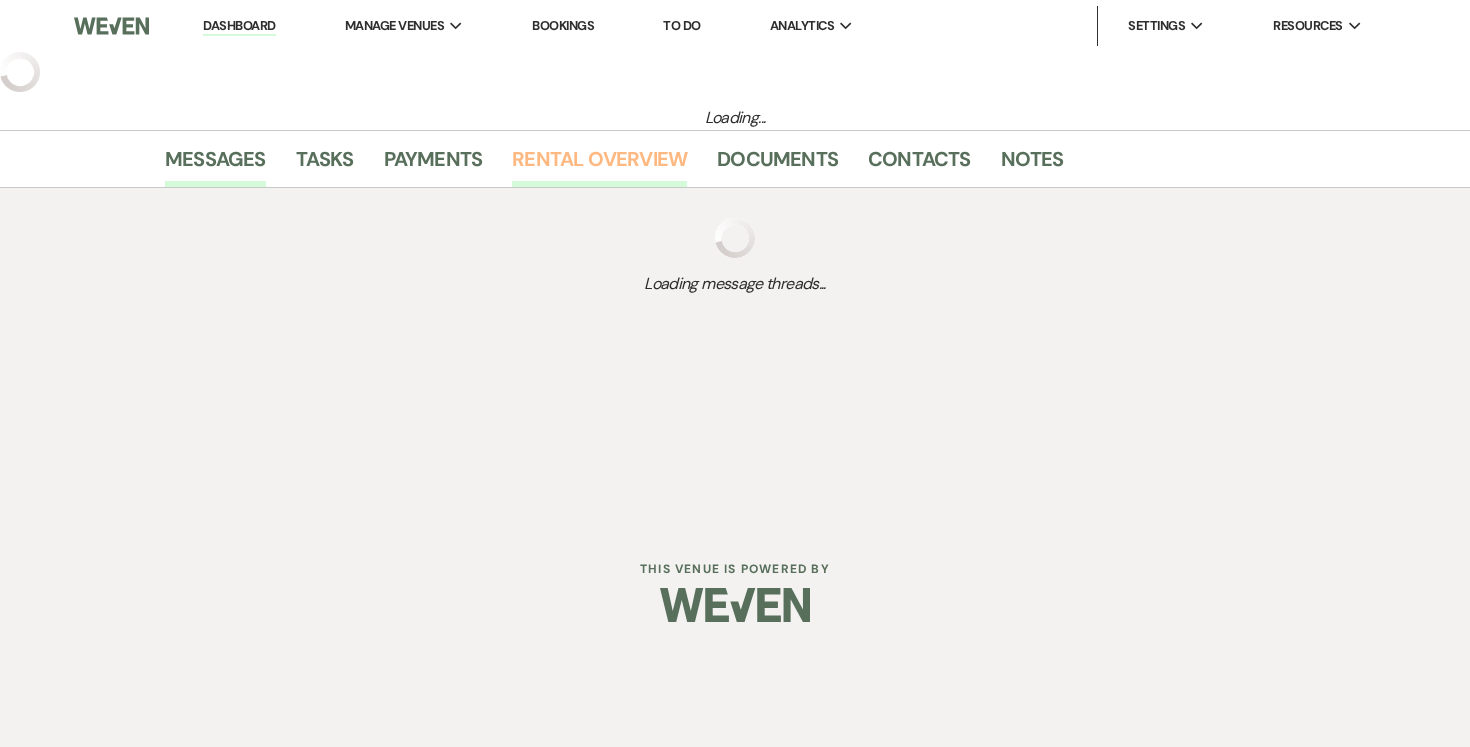 select on "12" 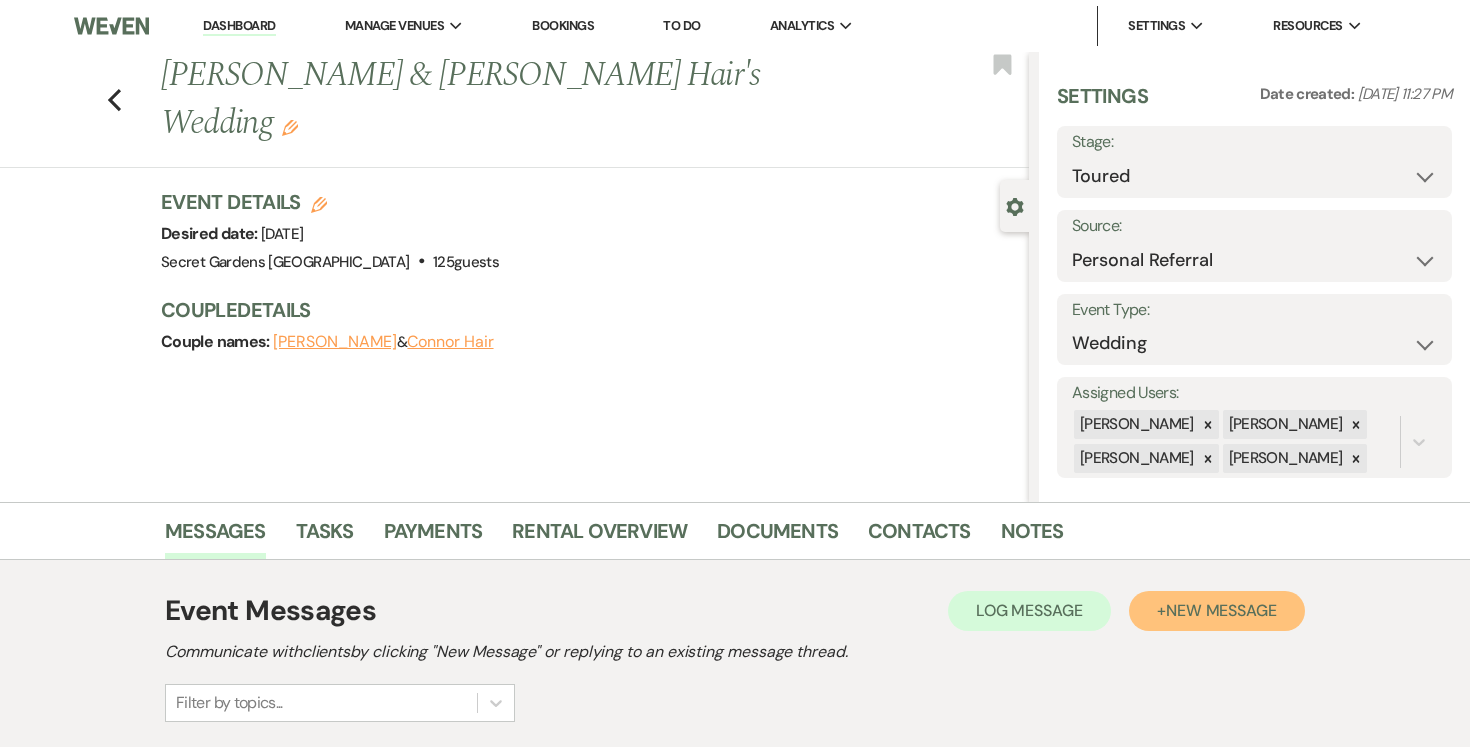 click on "New Message" at bounding box center (1221, 610) 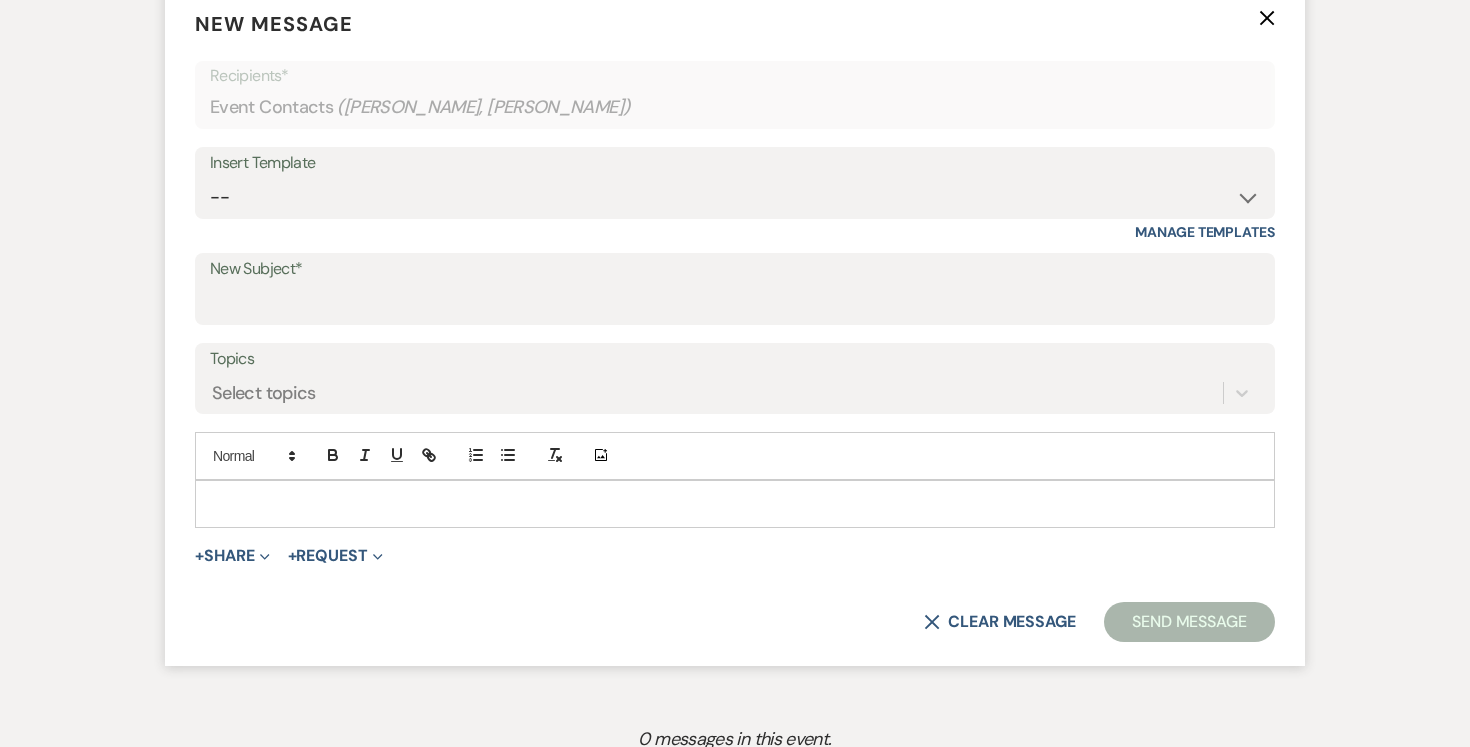 scroll, scrollTop: 799, scrollLeft: 0, axis: vertical 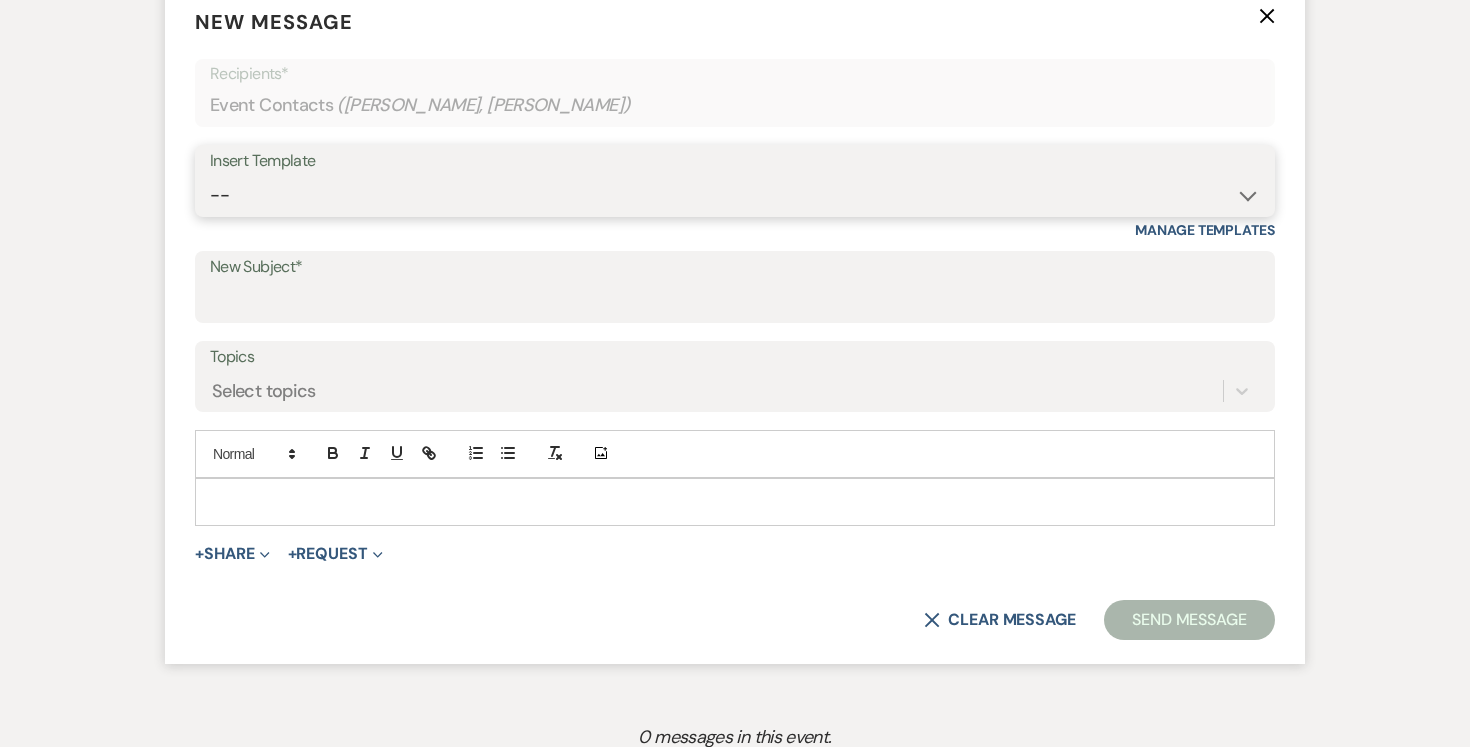 click on "-- Weven Planning Portal Introduction (Booked Events) Tour Request Response Follow Up Contract (Pre-Booked Leads) Expo Confirmation Inquiry Response Post-Event Photo Shoot Booked Preguntas Frecuentes Frequently Asked Questions Copy of Weven Planning Portal Introduction (Booked Events) [DATE] Weven Planning Portal Introduction (Booked Events) [DATE] ([PERSON_NAME]'s version) Client Sheet Information NON-WEDDING Weven Planning Portal Introduction (Booked Events) [DATE] ([PERSON_NAME]'s version) Tour Follow Up" at bounding box center (735, 195) 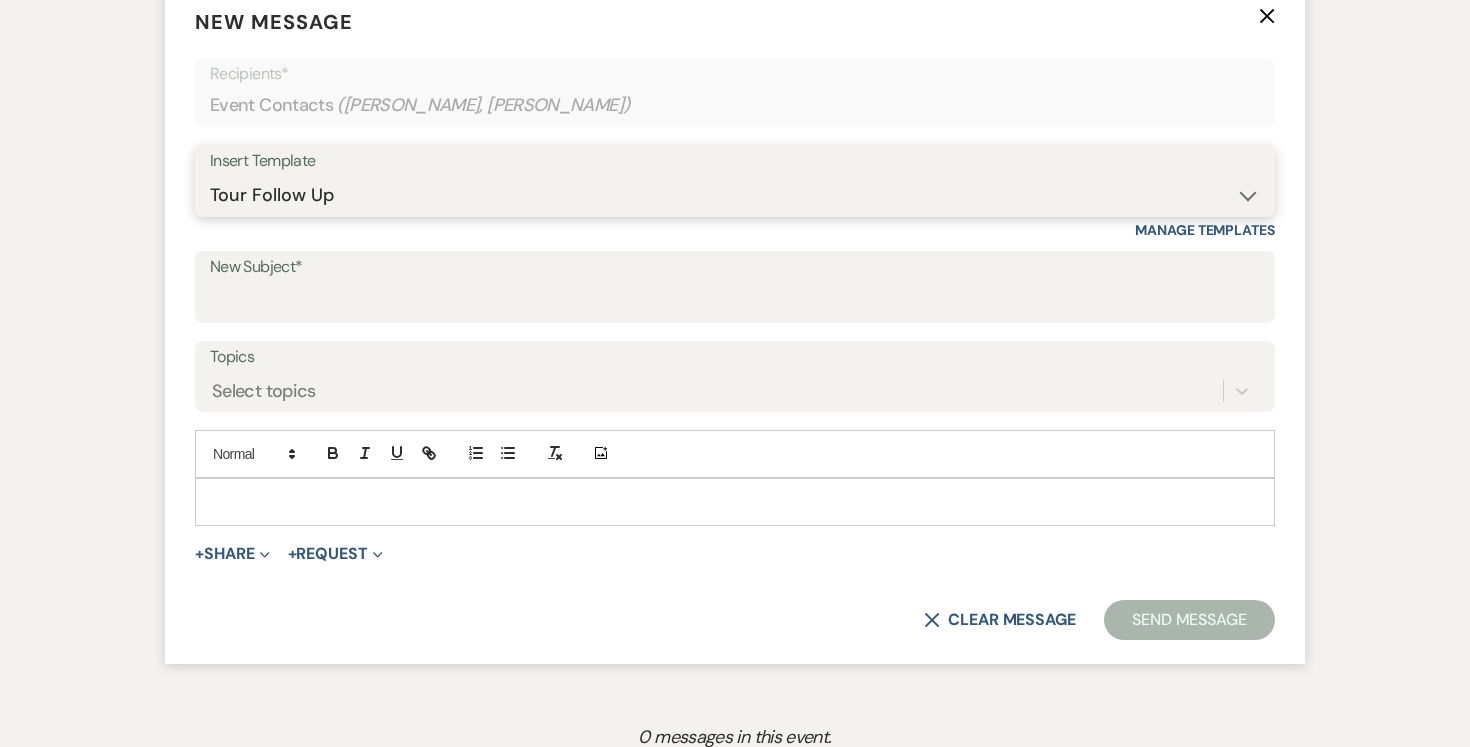 type on "Venue Tour Follow Up" 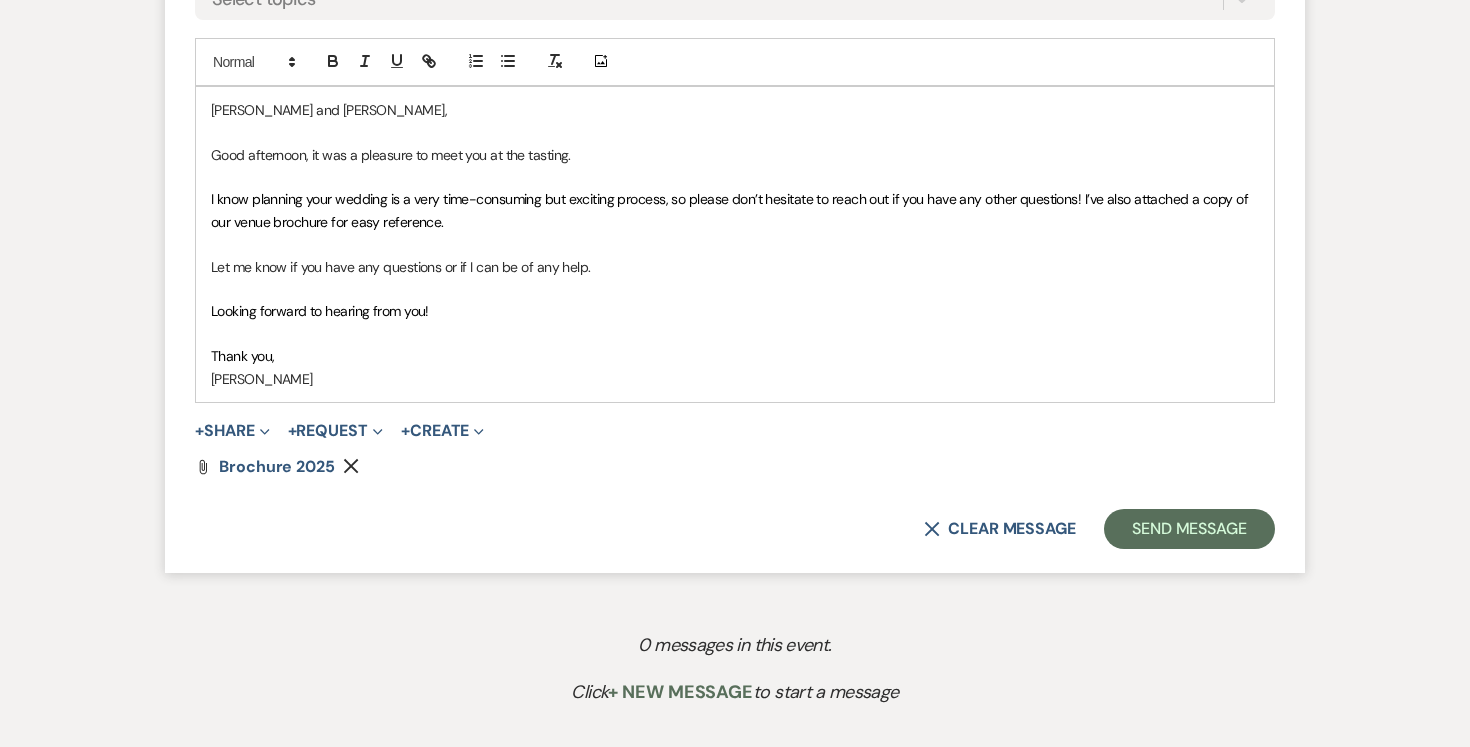 scroll, scrollTop: 1202, scrollLeft: 0, axis: vertical 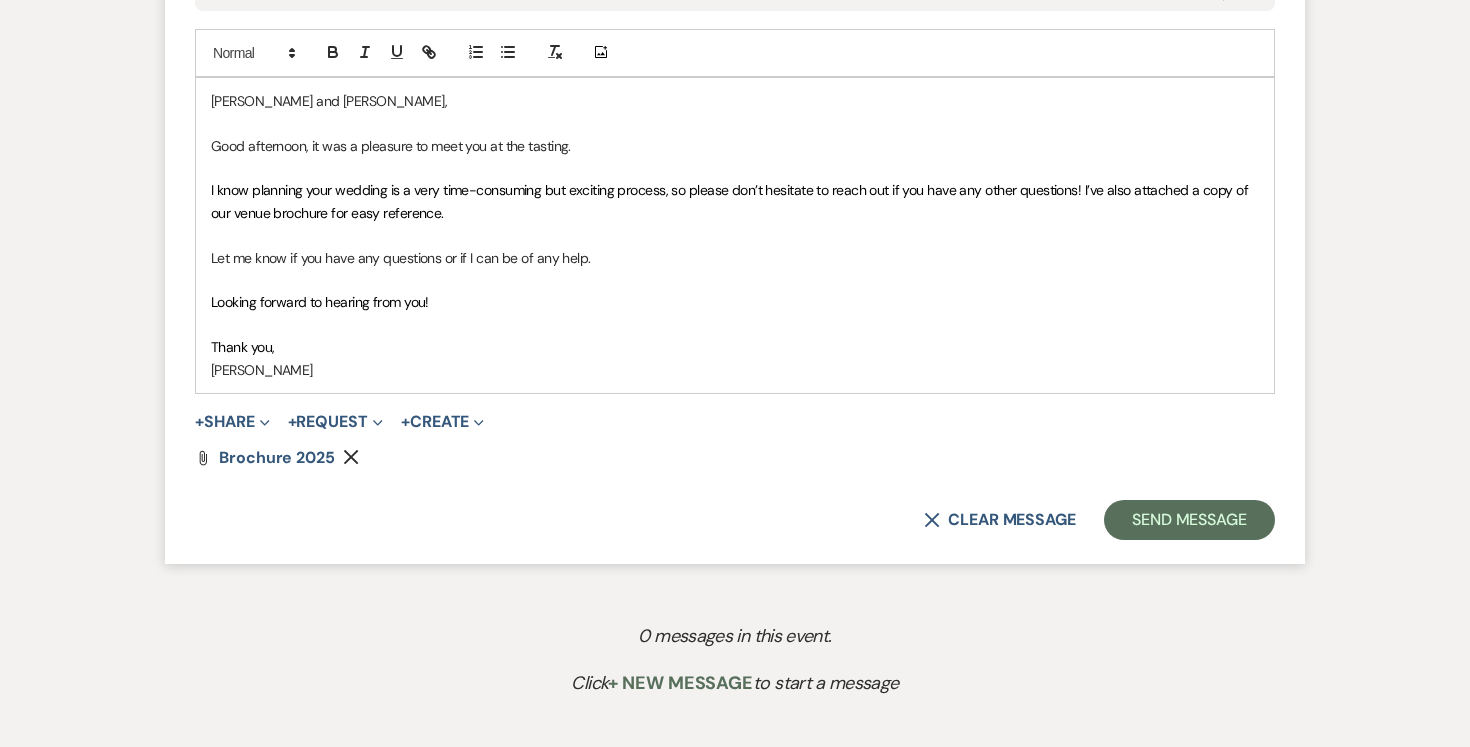 drag, startPoint x: 306, startPoint y: 143, endPoint x: 320, endPoint y: 154, distance: 17.804493 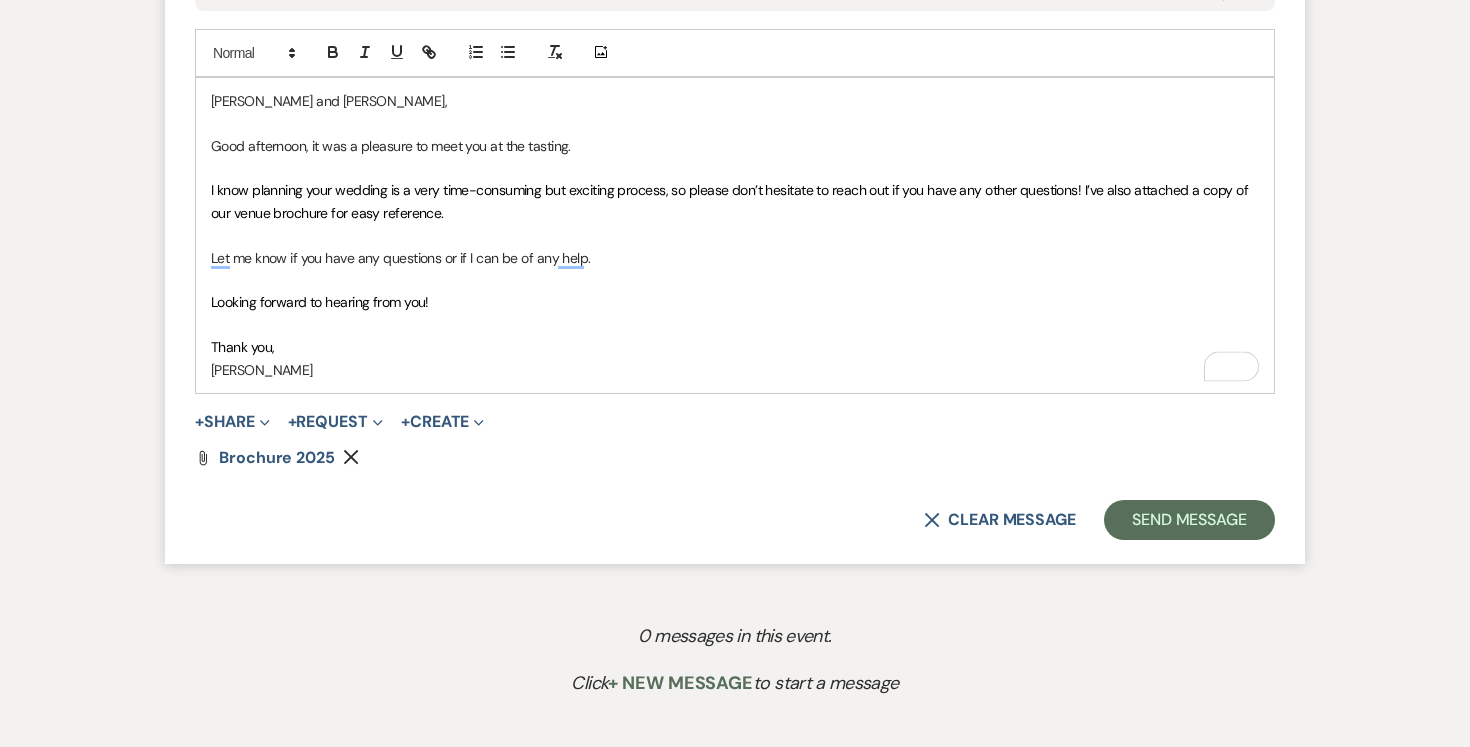 type 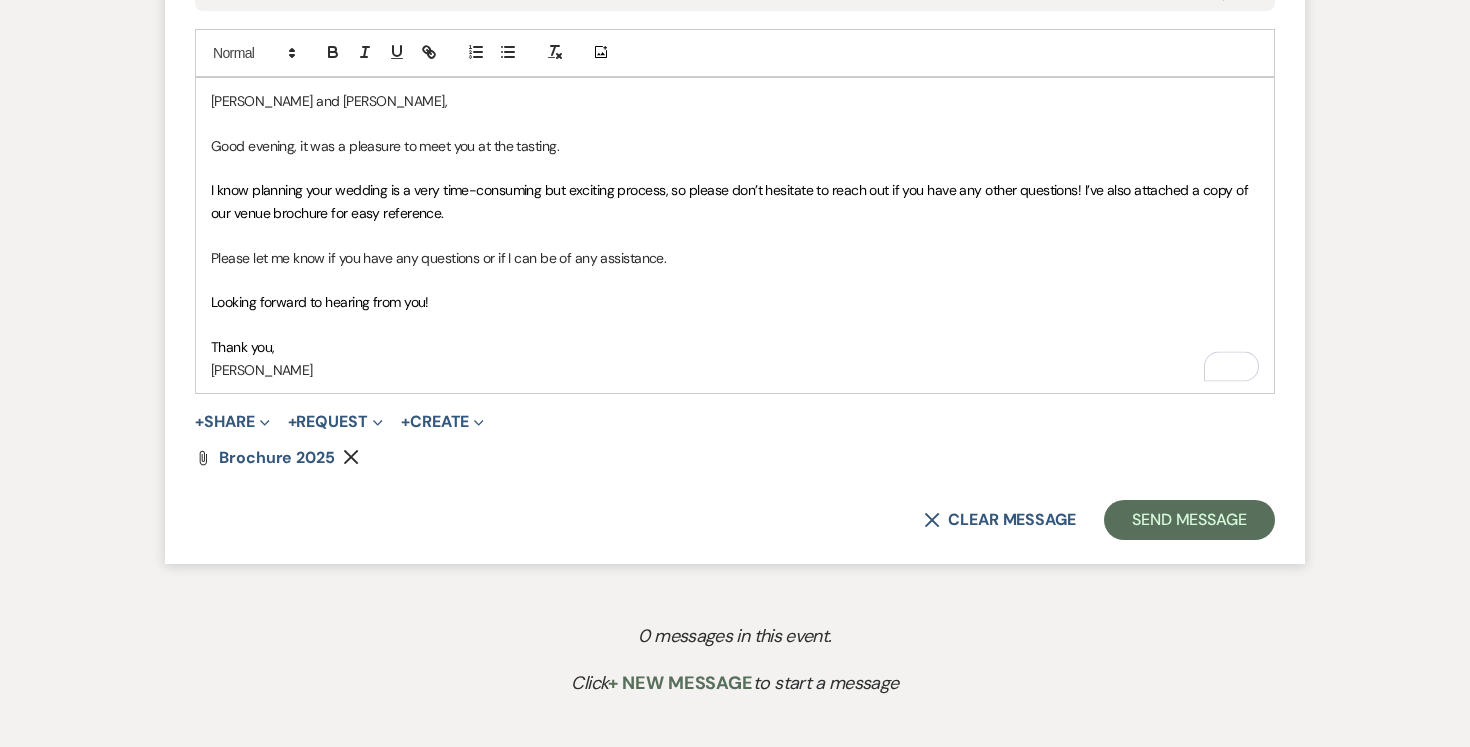 click on "Thank you," at bounding box center [735, 347] 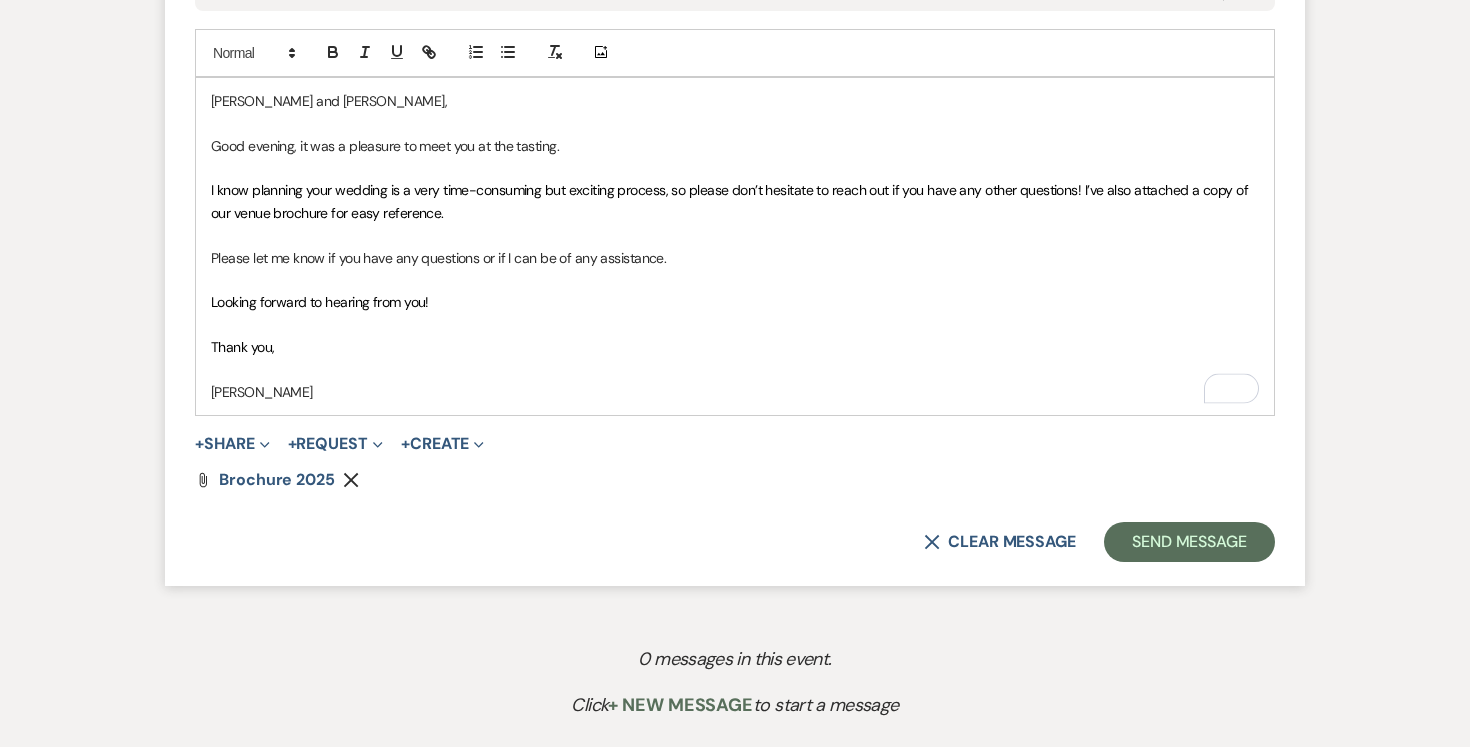click on "[PERSON_NAME]" at bounding box center [735, 392] 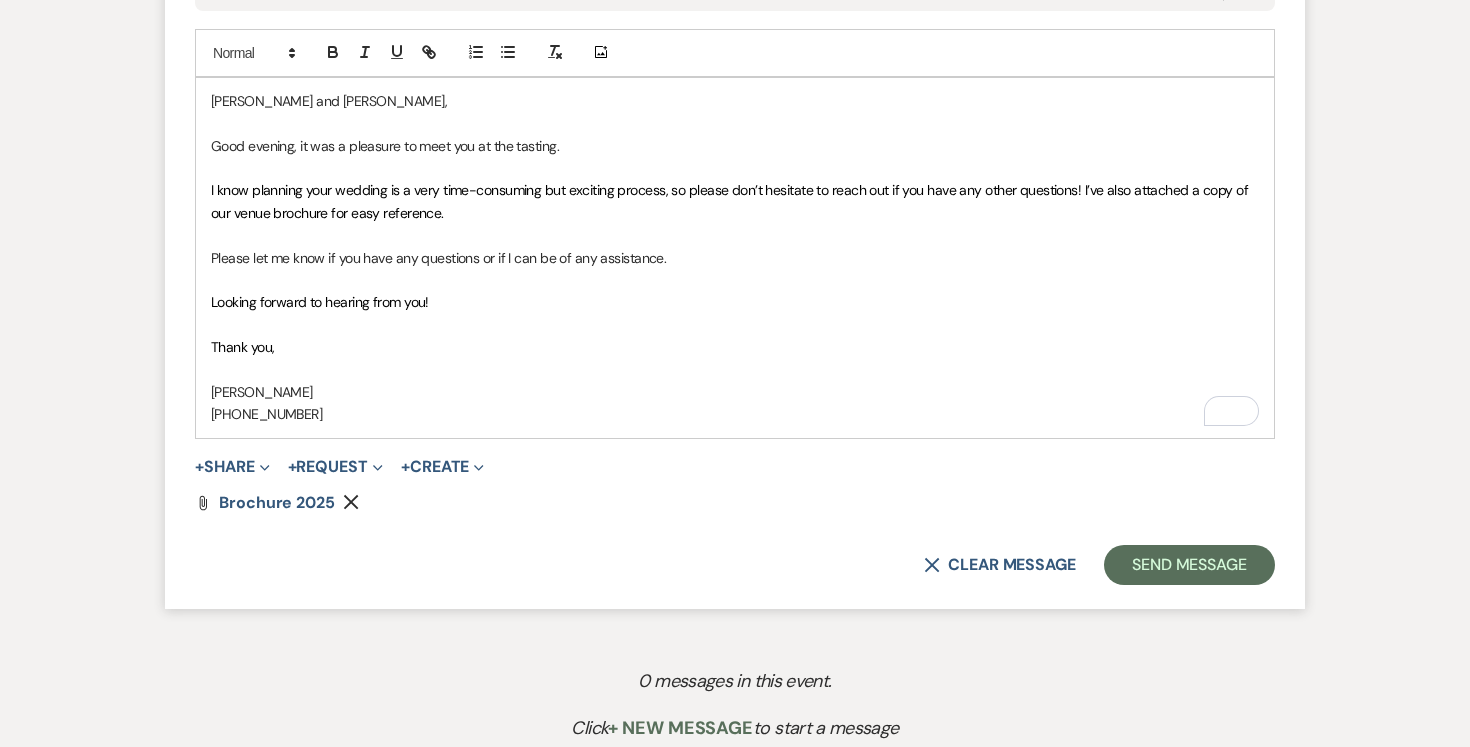 scroll, scrollTop: 1201, scrollLeft: 0, axis: vertical 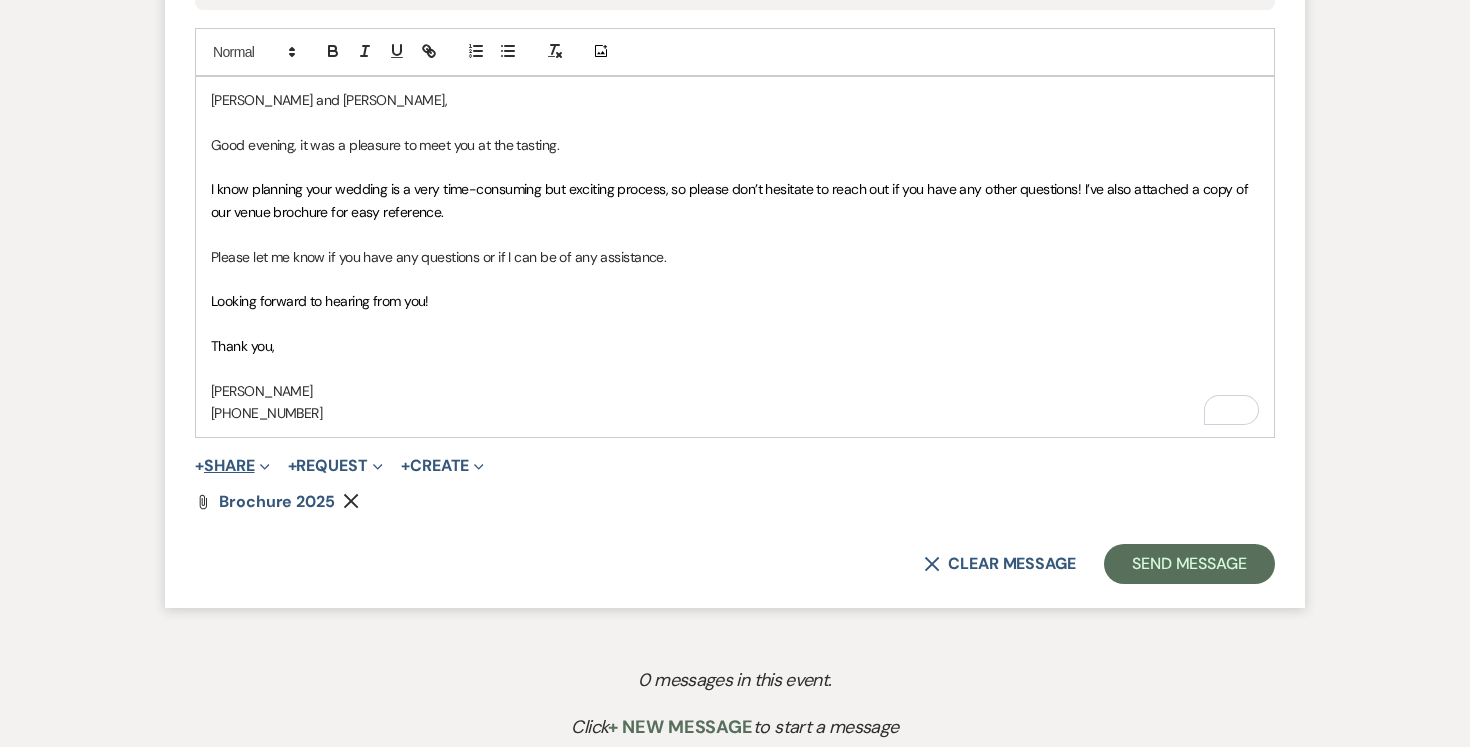 click 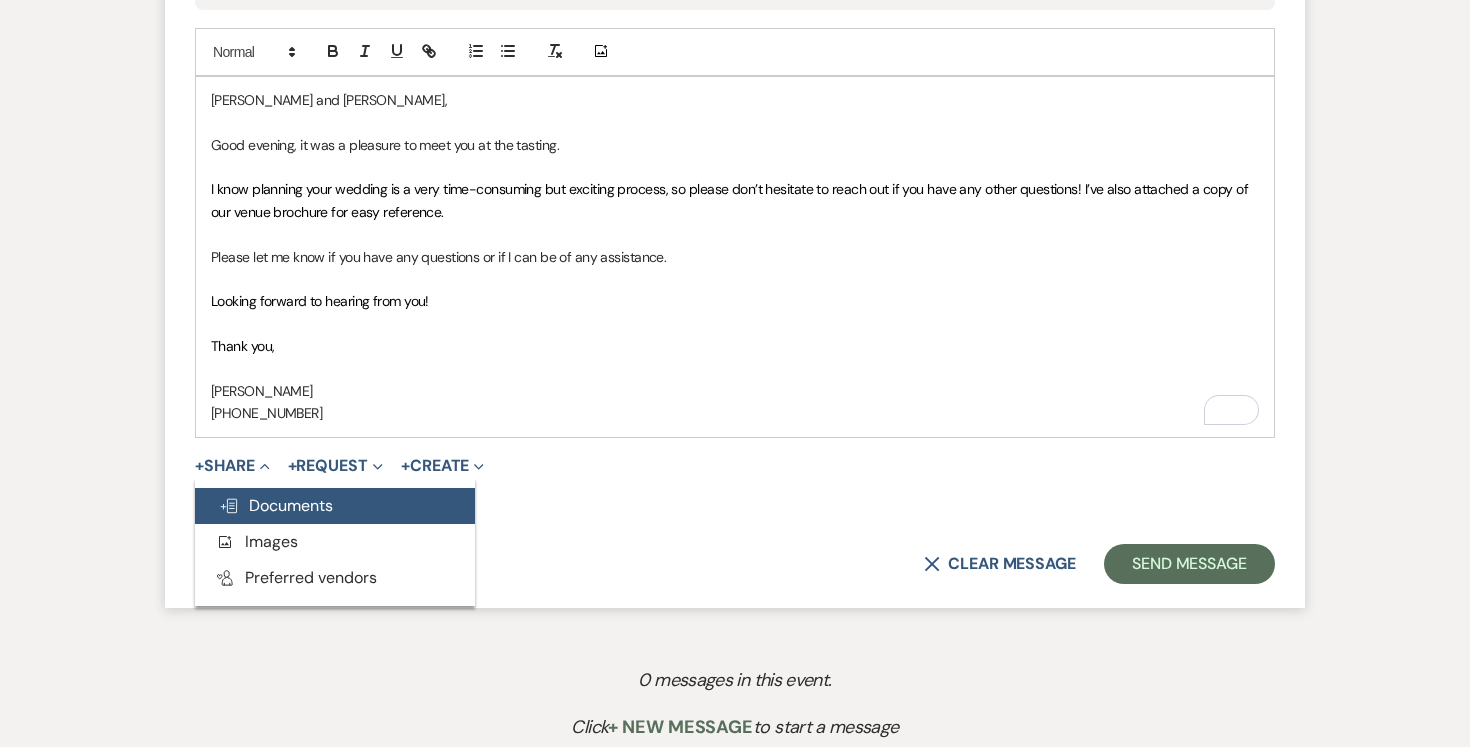 click on "Doc Upload Documents" at bounding box center (276, 505) 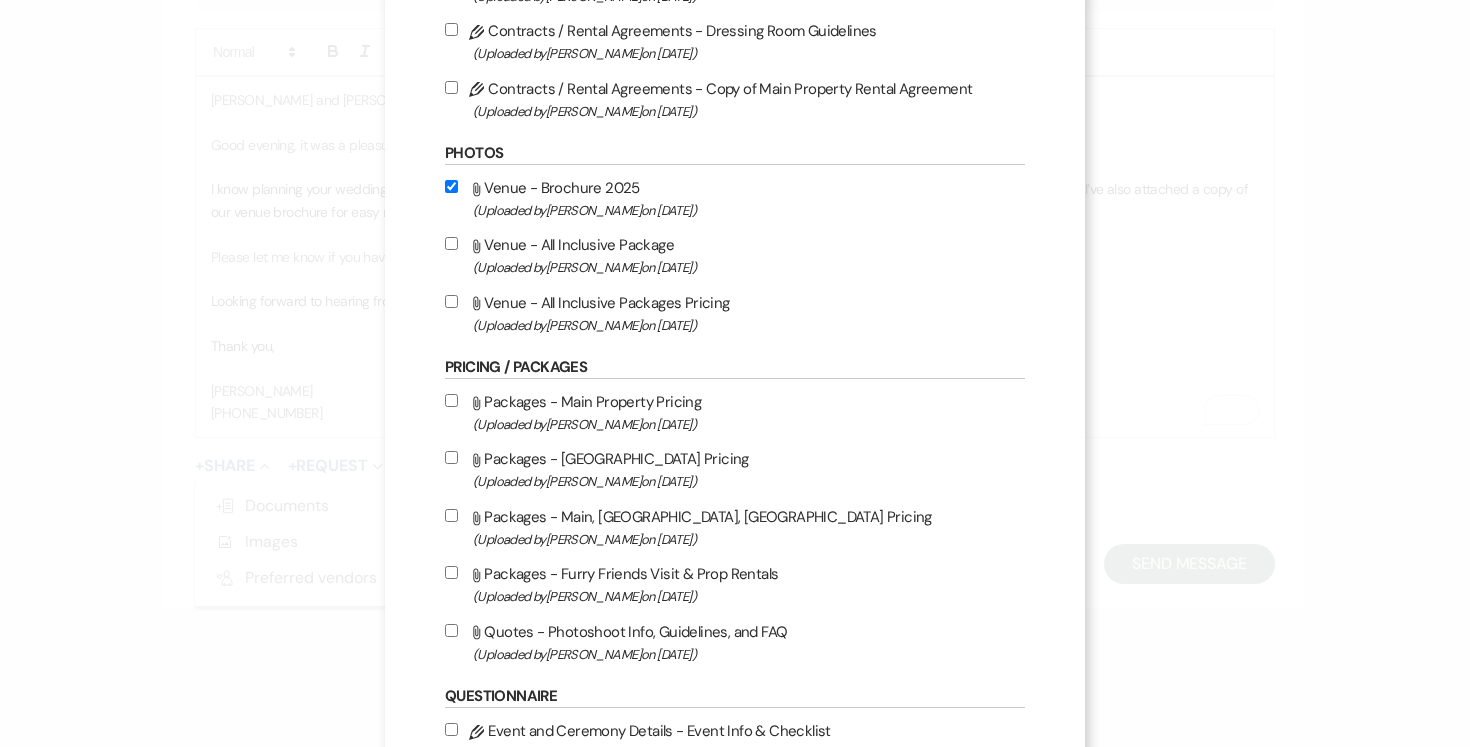 scroll, scrollTop: 492, scrollLeft: 0, axis: vertical 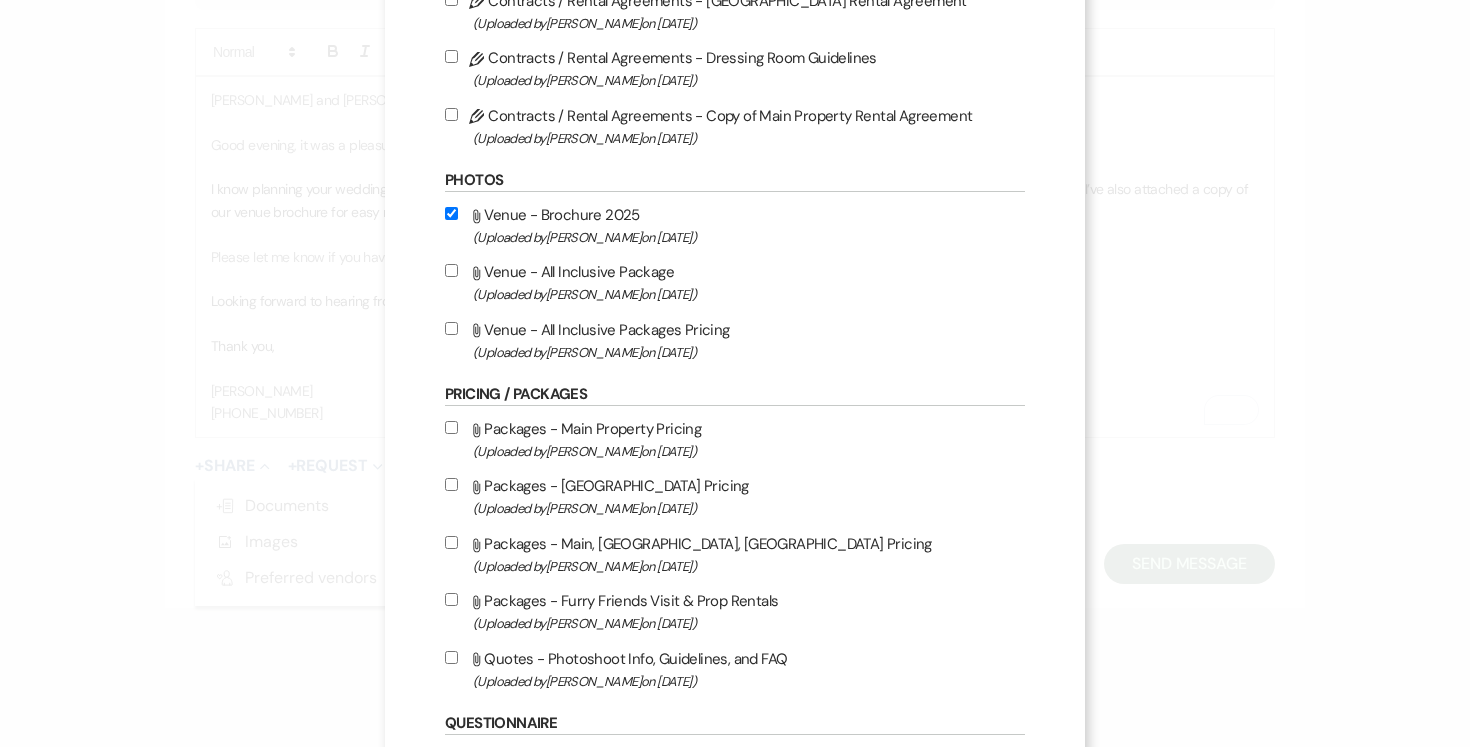 click on "Attach File Venue - All Inclusive Package  (Uploaded by  [PERSON_NAME]  on   [DATE] )" at bounding box center (451, 270) 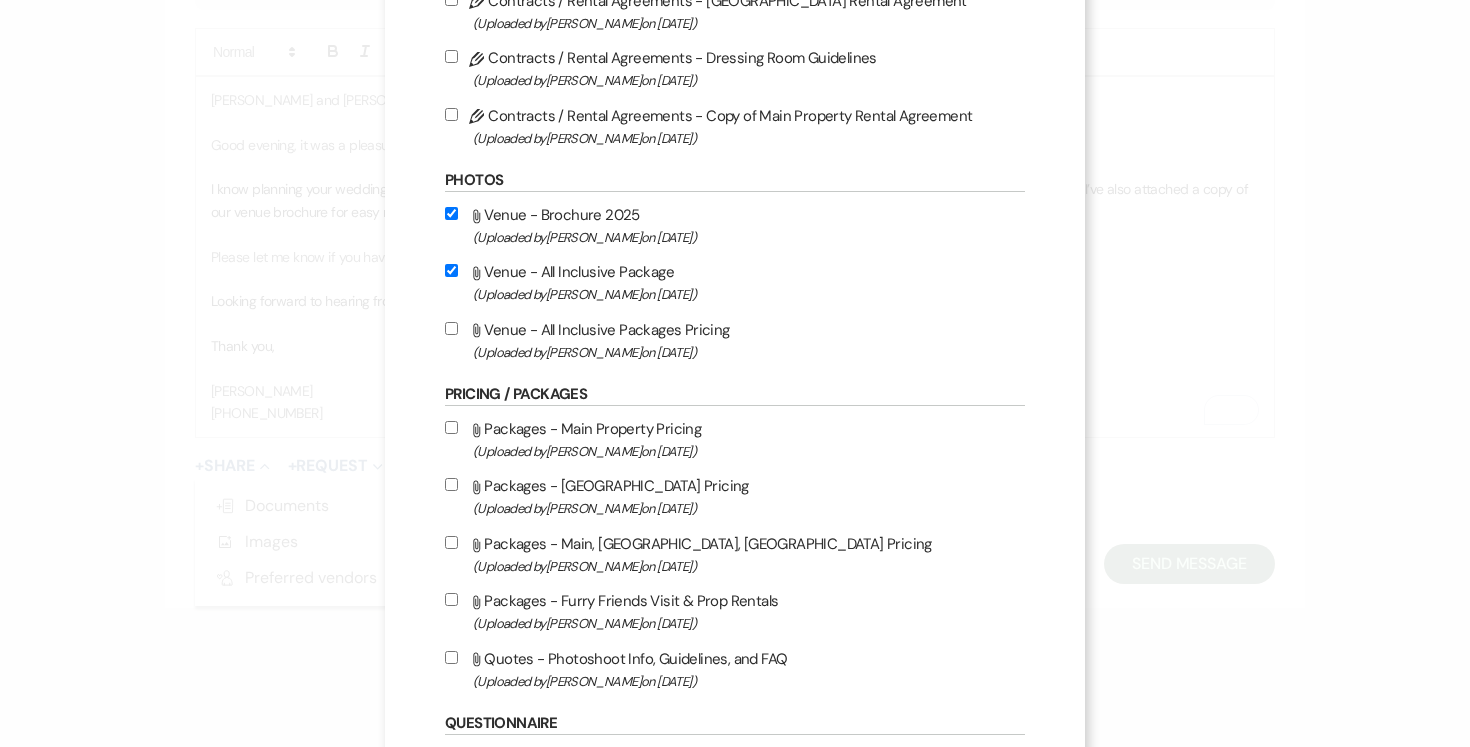 checkbox on "true" 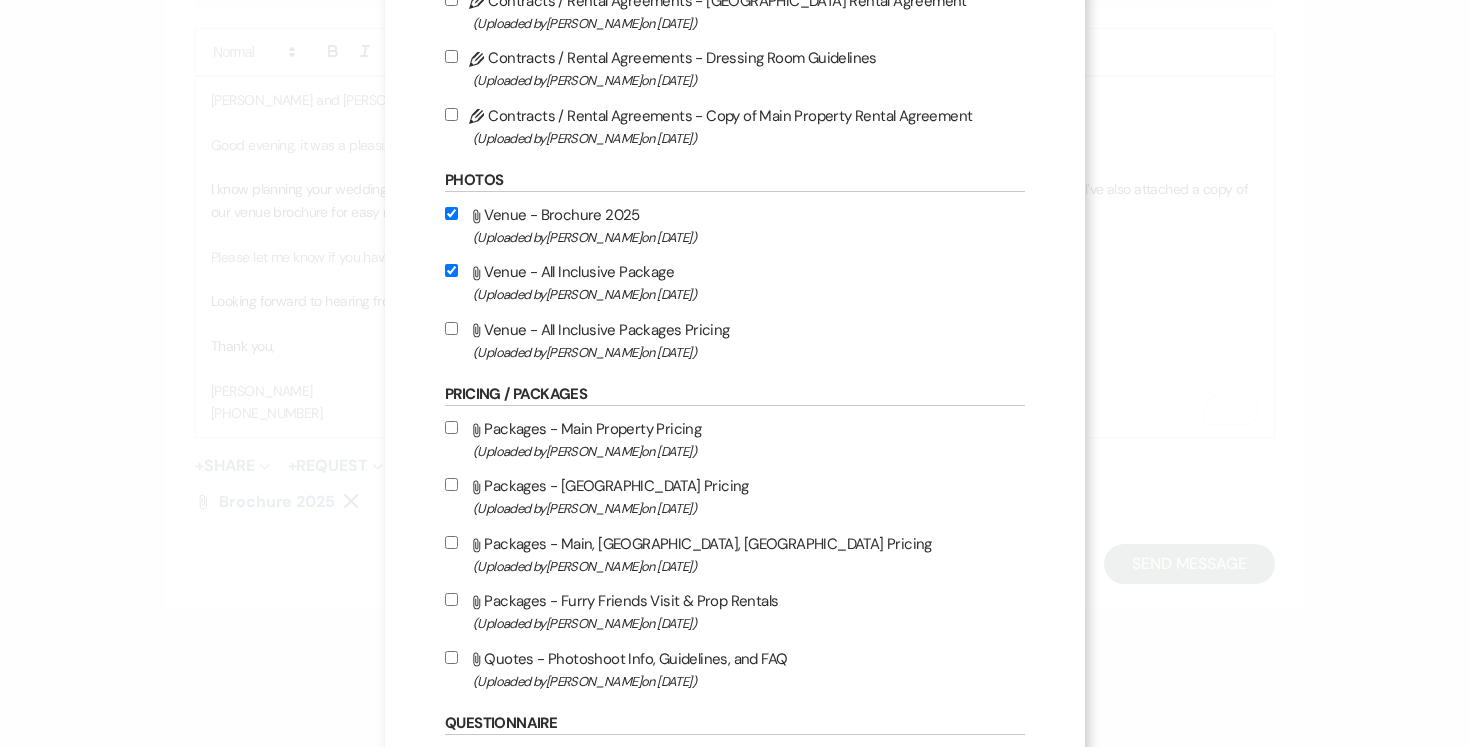 drag, startPoint x: 450, startPoint y: 328, endPoint x: 466, endPoint y: 340, distance: 20 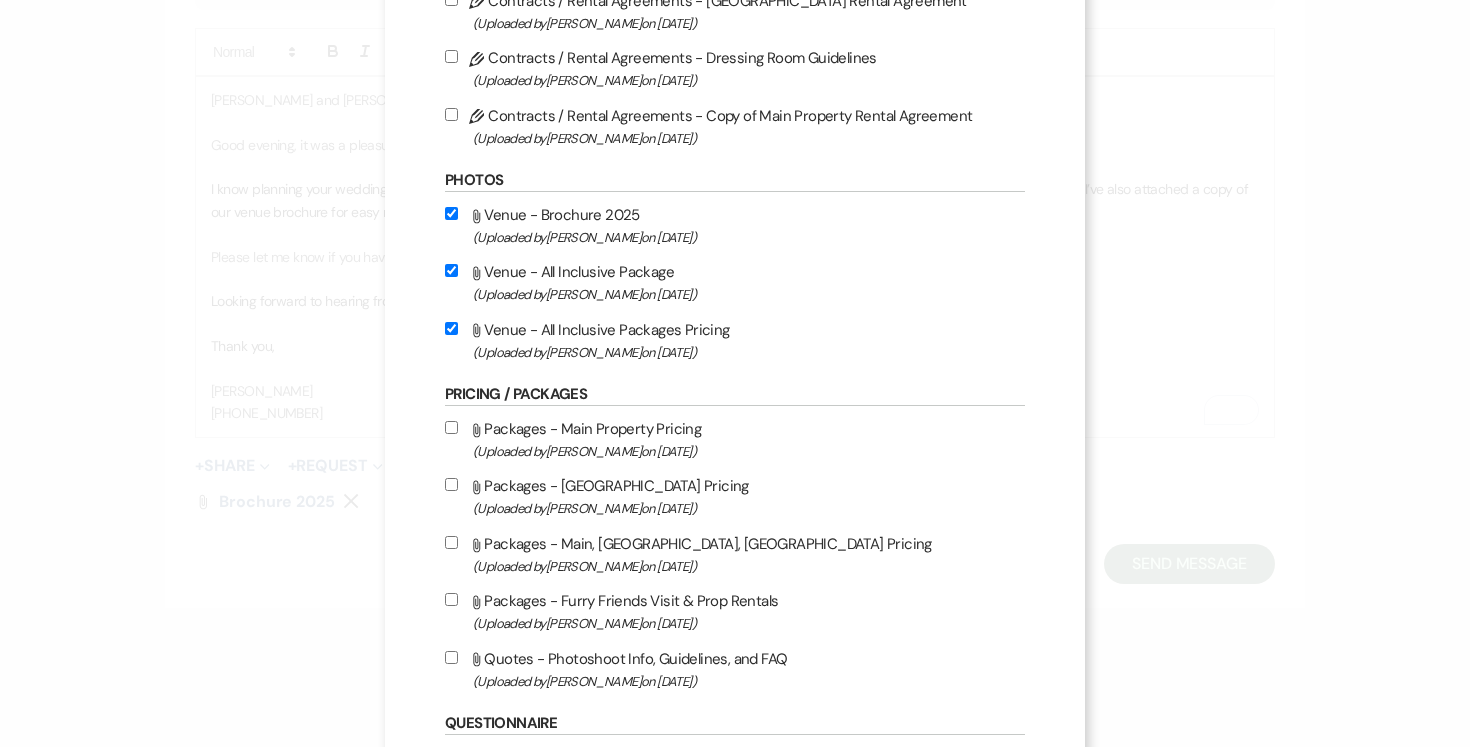checkbox on "true" 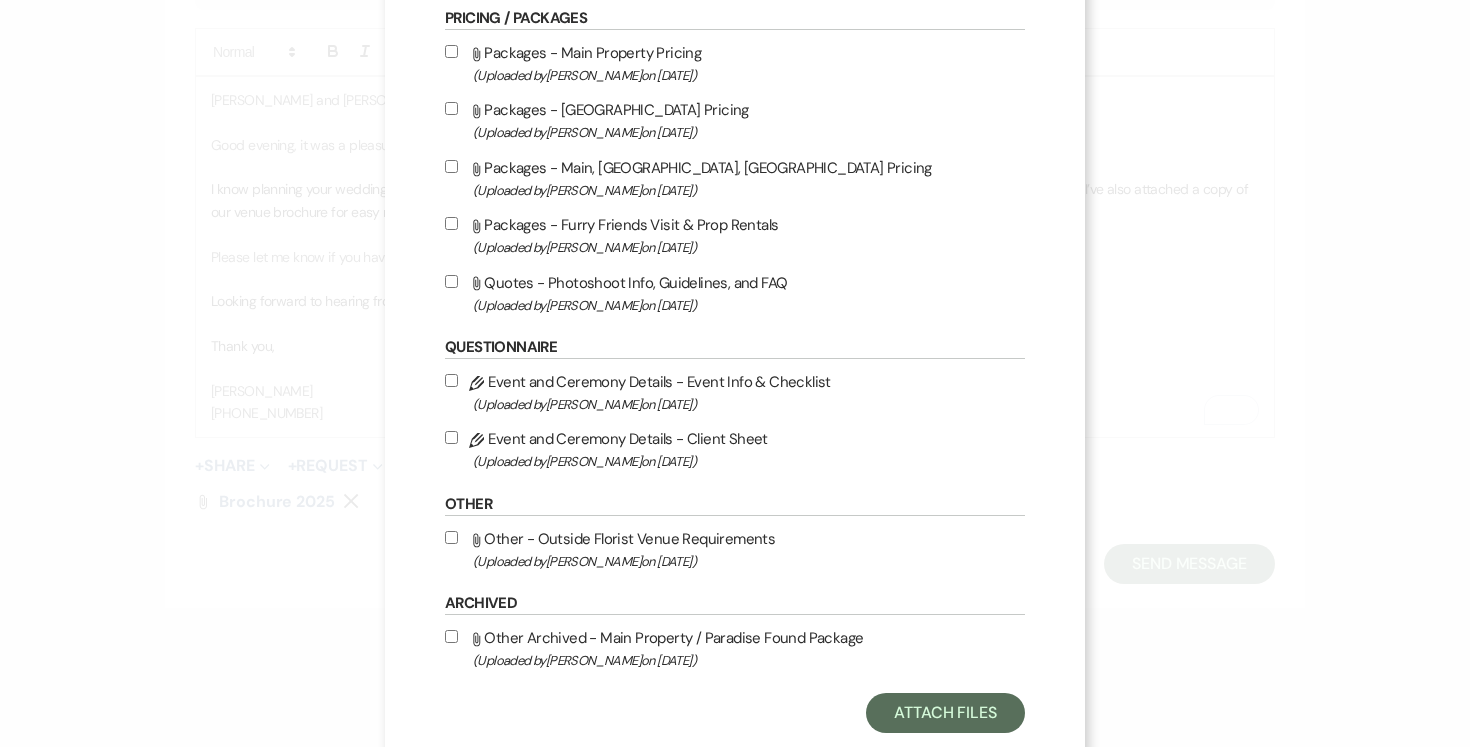 scroll, scrollTop: 923, scrollLeft: 0, axis: vertical 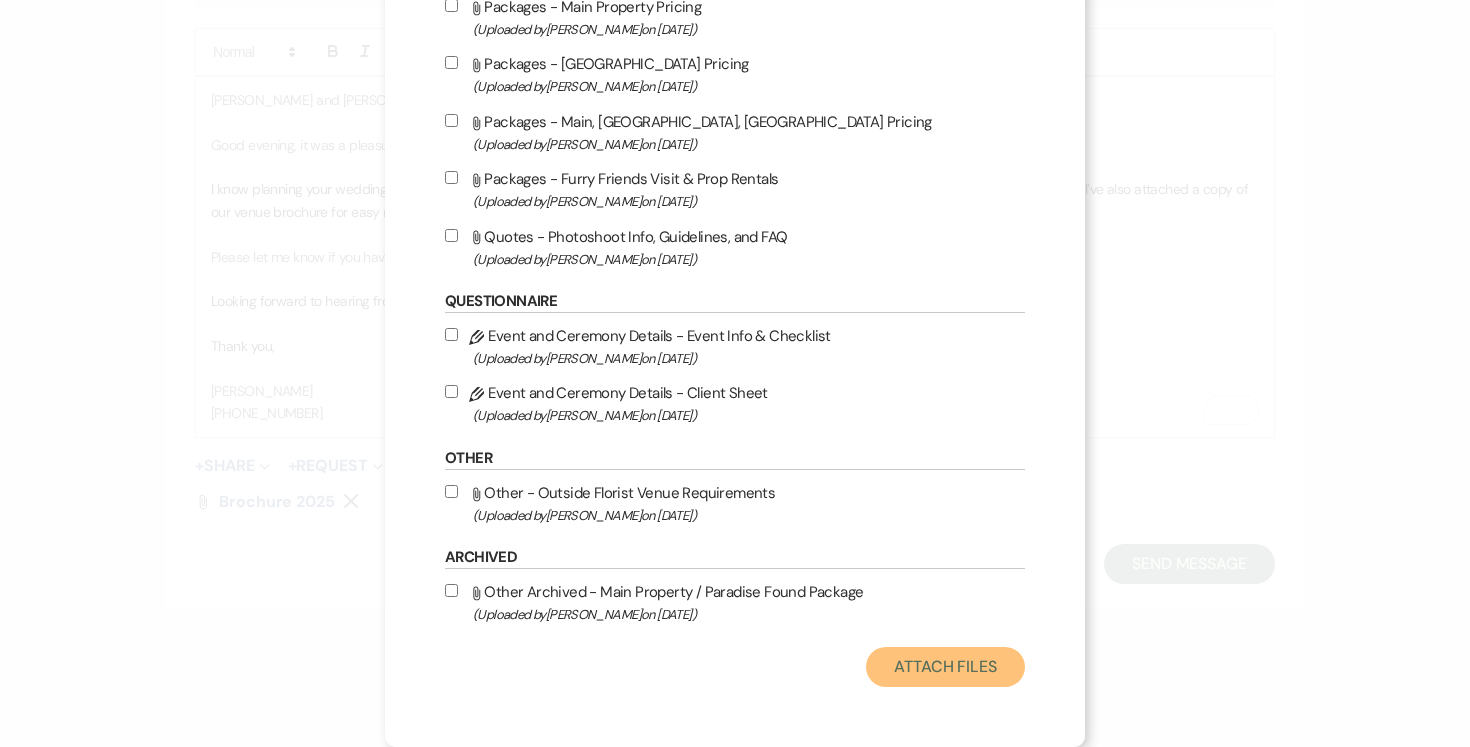 click on "Attach Files" at bounding box center (945, 667) 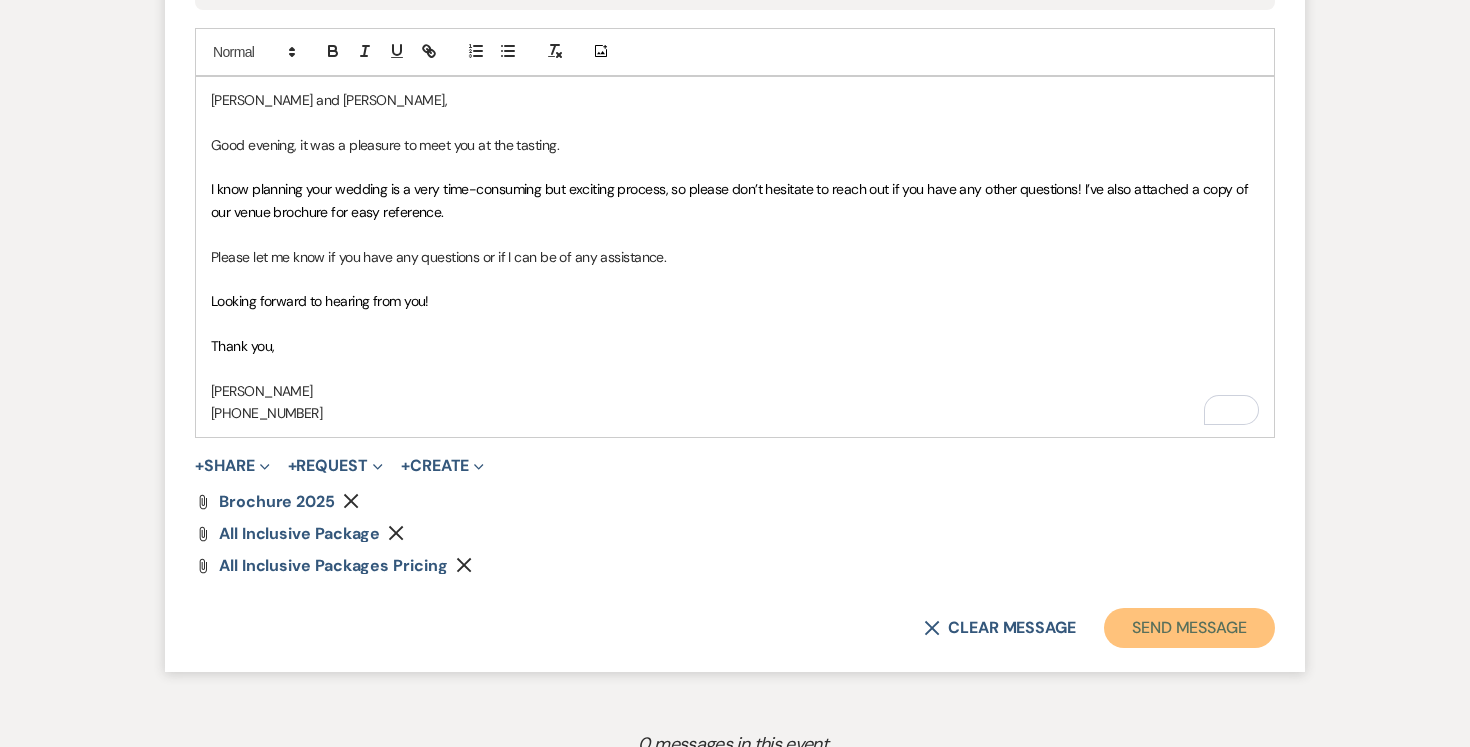 click on "Send Message" at bounding box center [1189, 628] 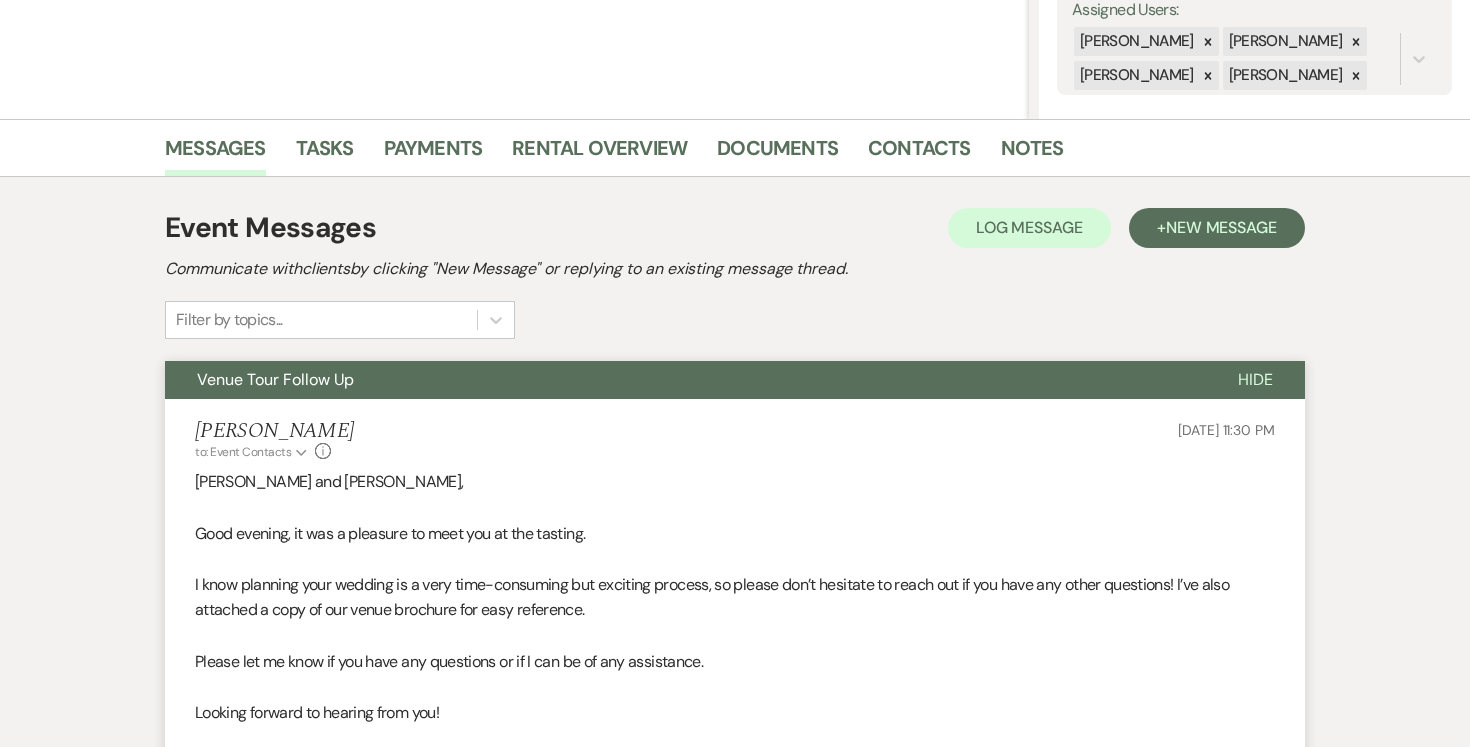 scroll, scrollTop: 0, scrollLeft: 0, axis: both 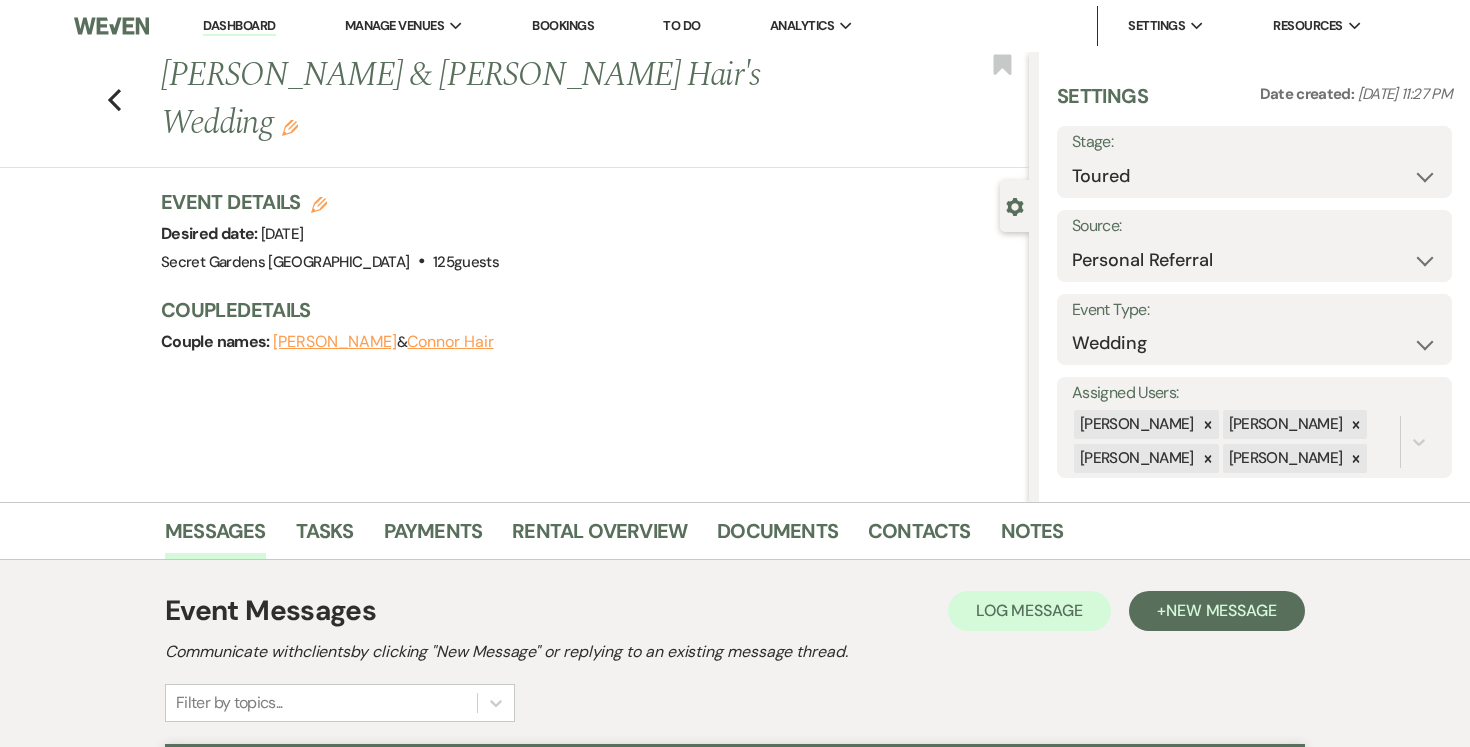 click on "Dashboard" at bounding box center (239, 26) 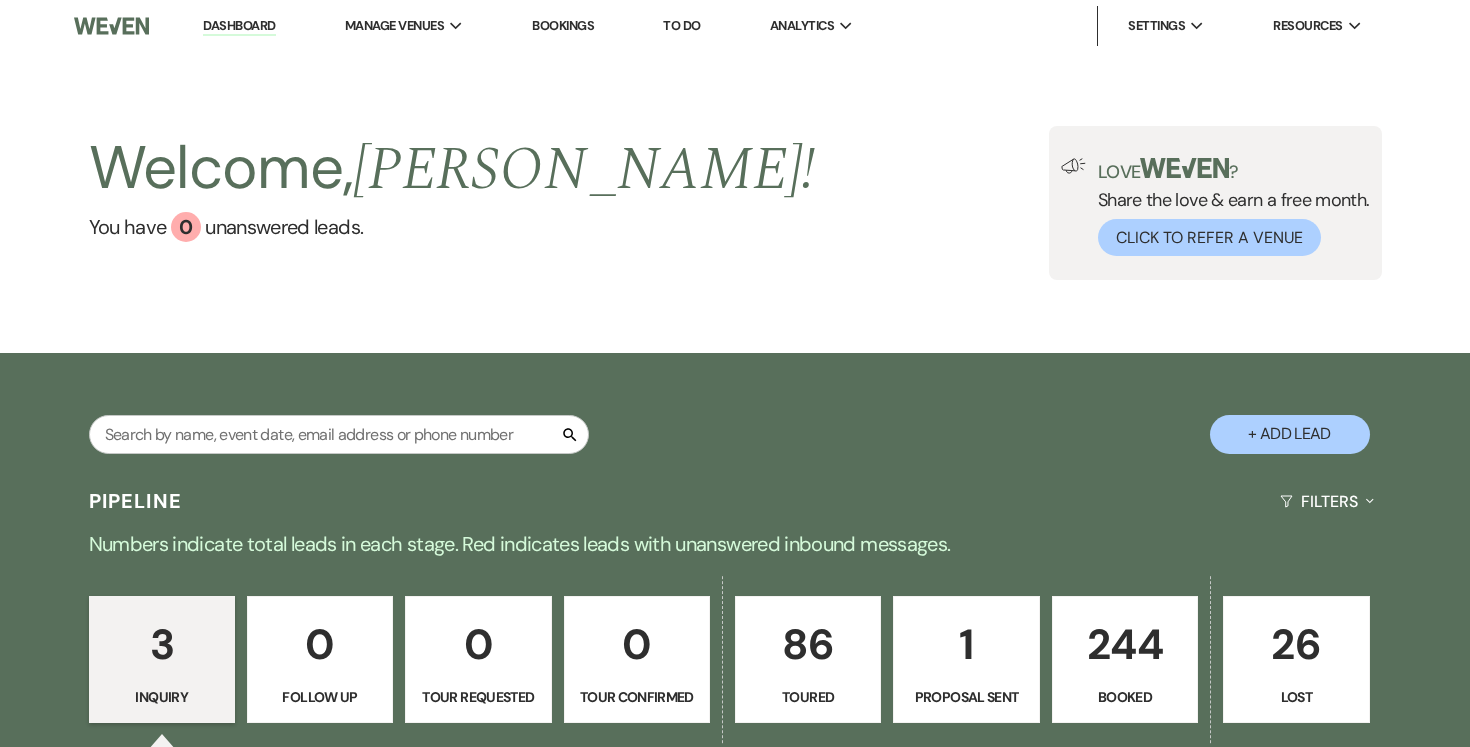 click on "244" at bounding box center (1125, 644) 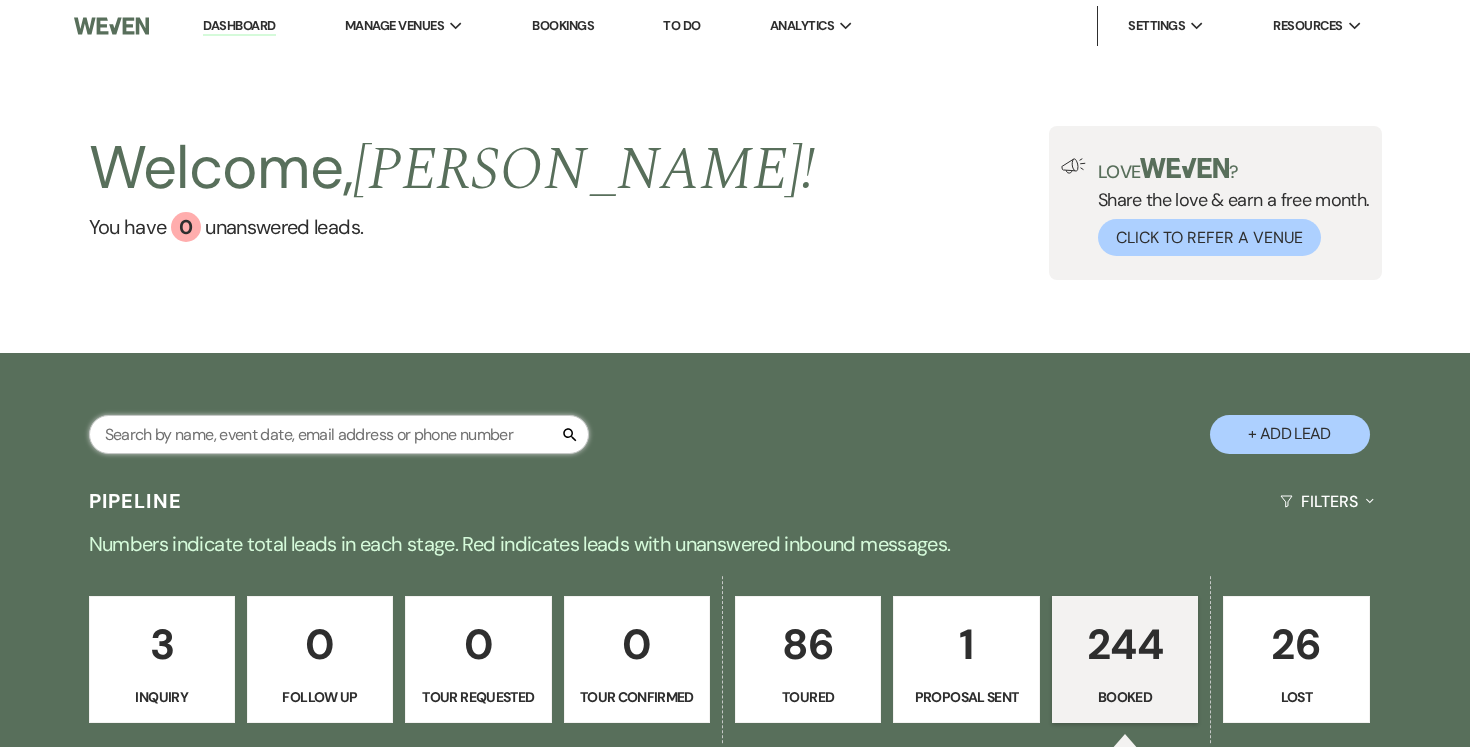 click at bounding box center [339, 434] 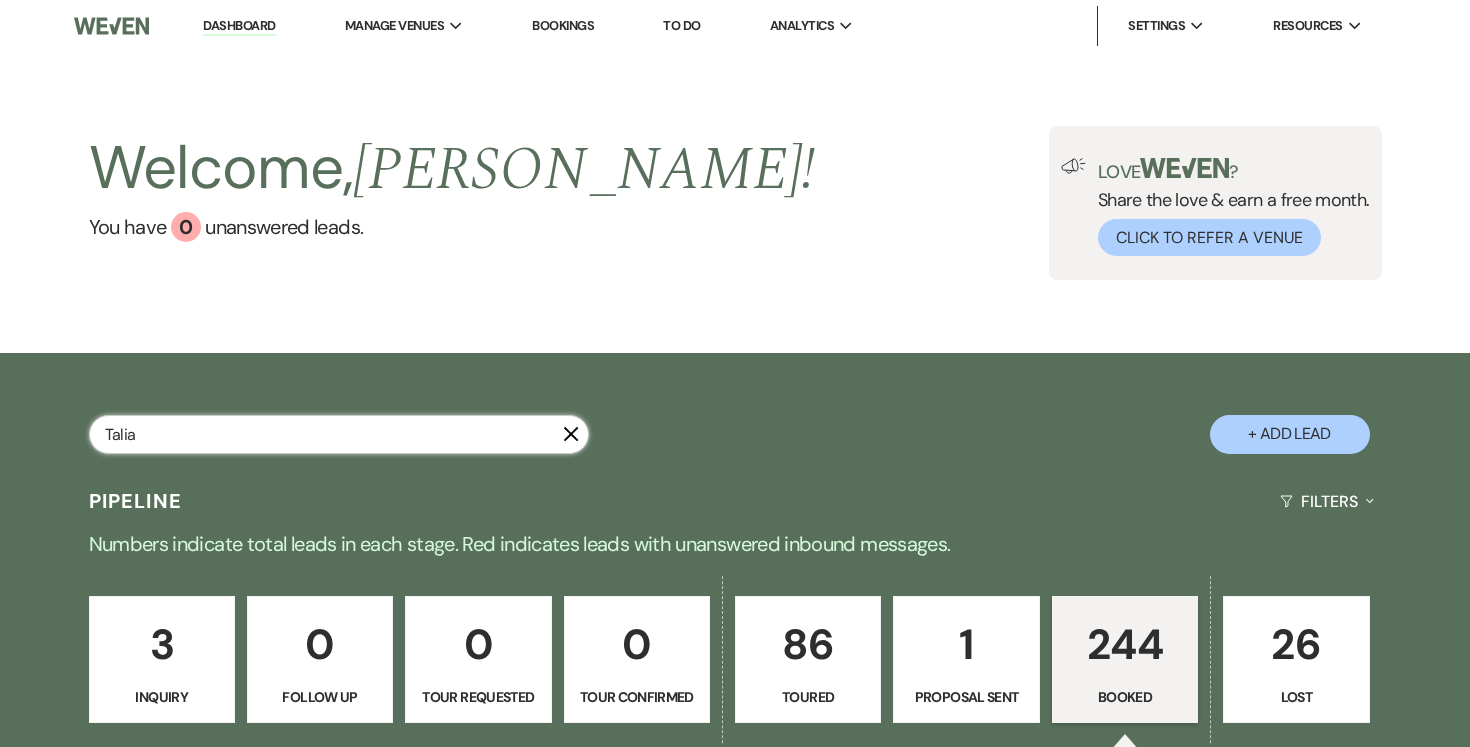 type on "Talia" 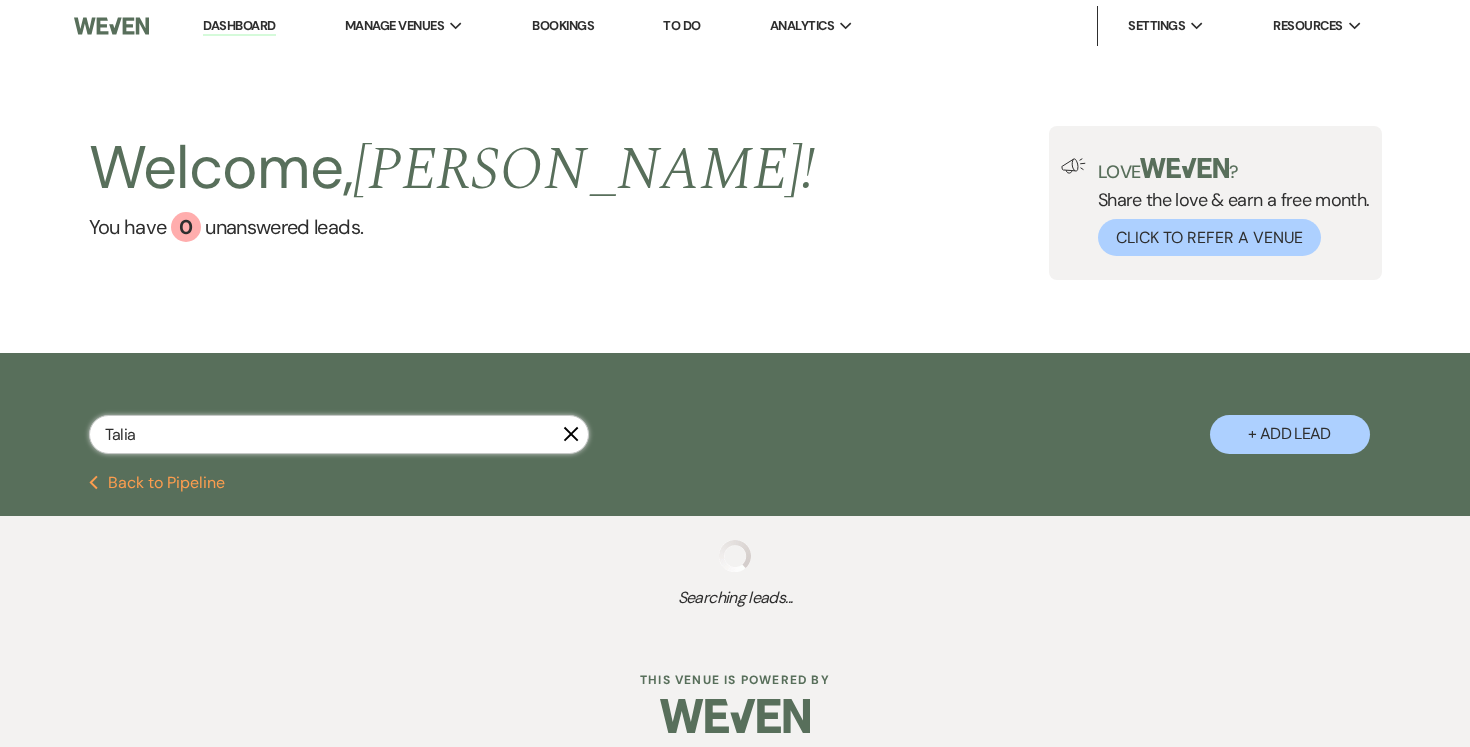 select on "5" 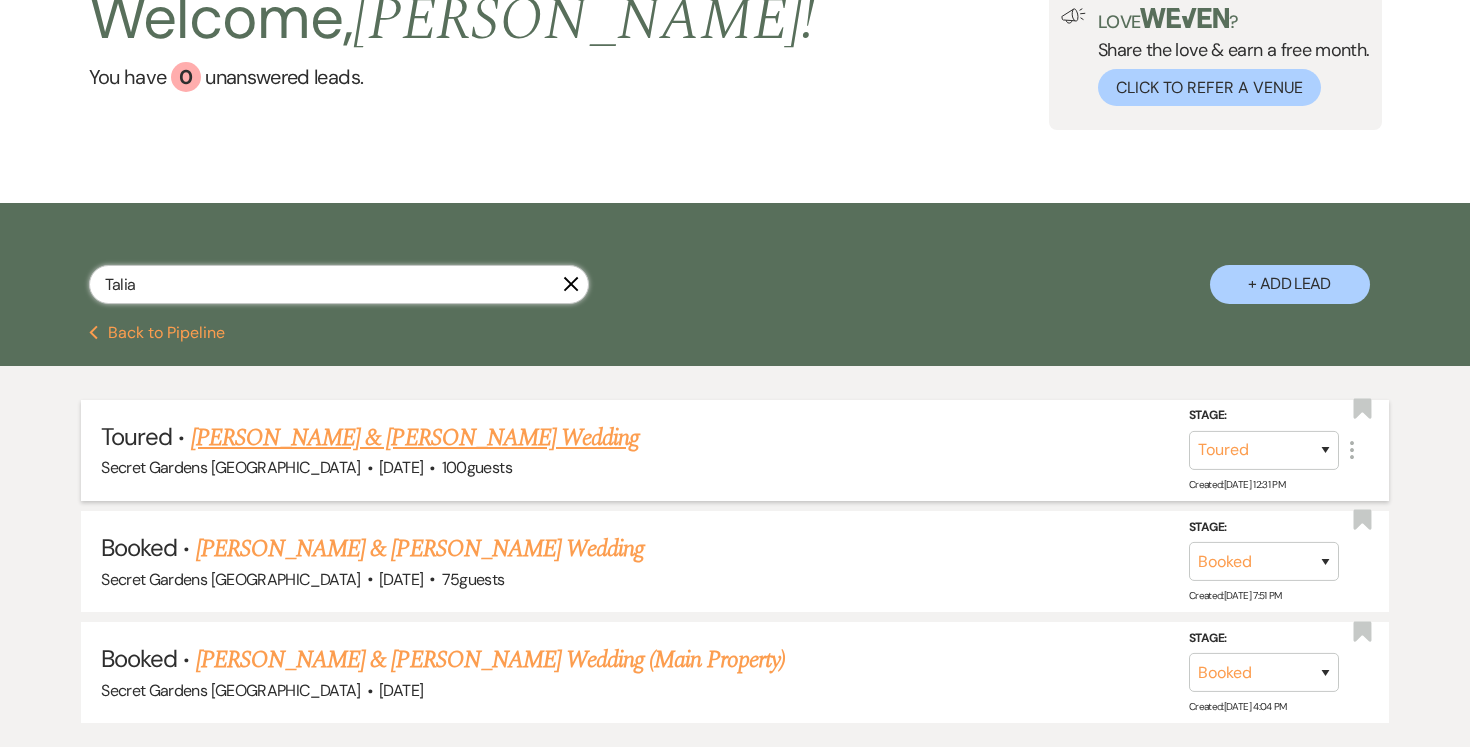 scroll, scrollTop: 153, scrollLeft: 0, axis: vertical 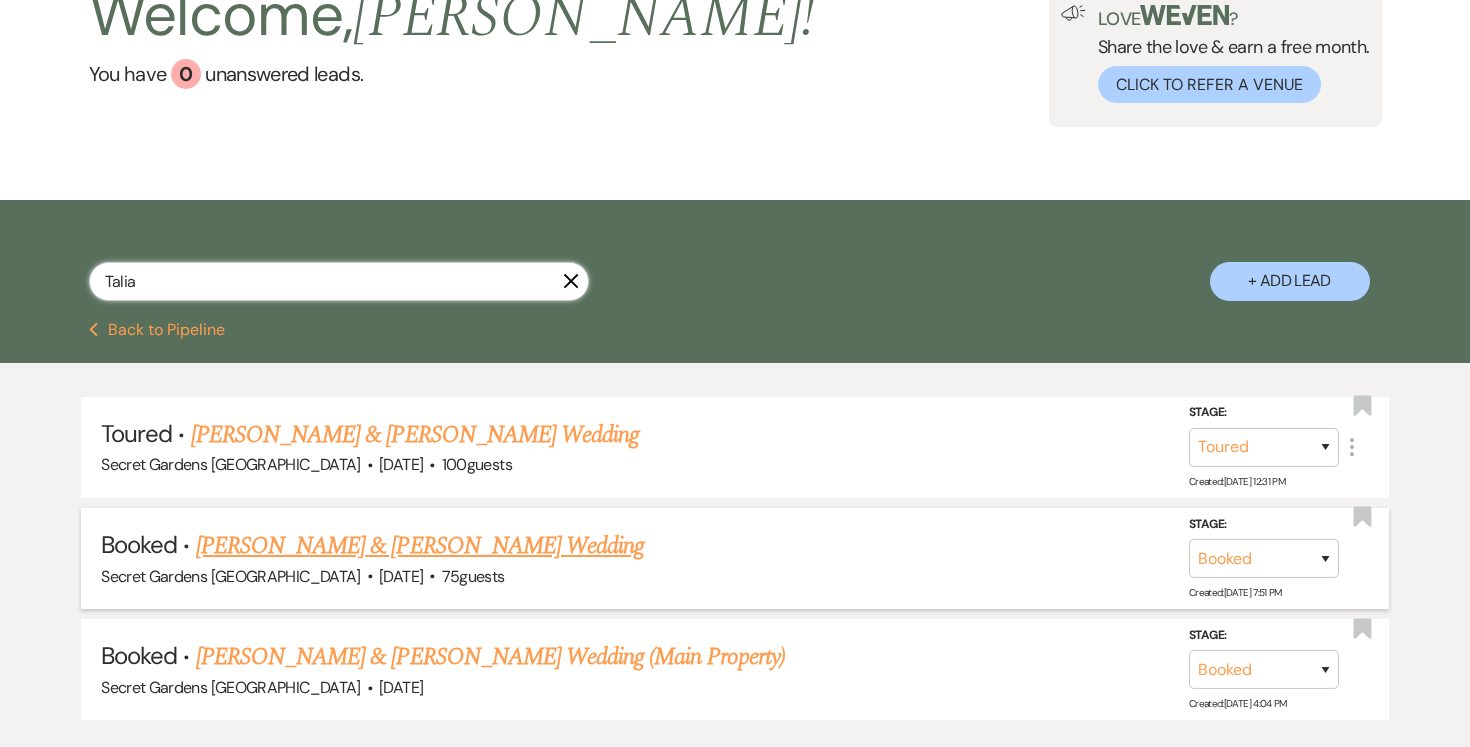 type on "Talia" 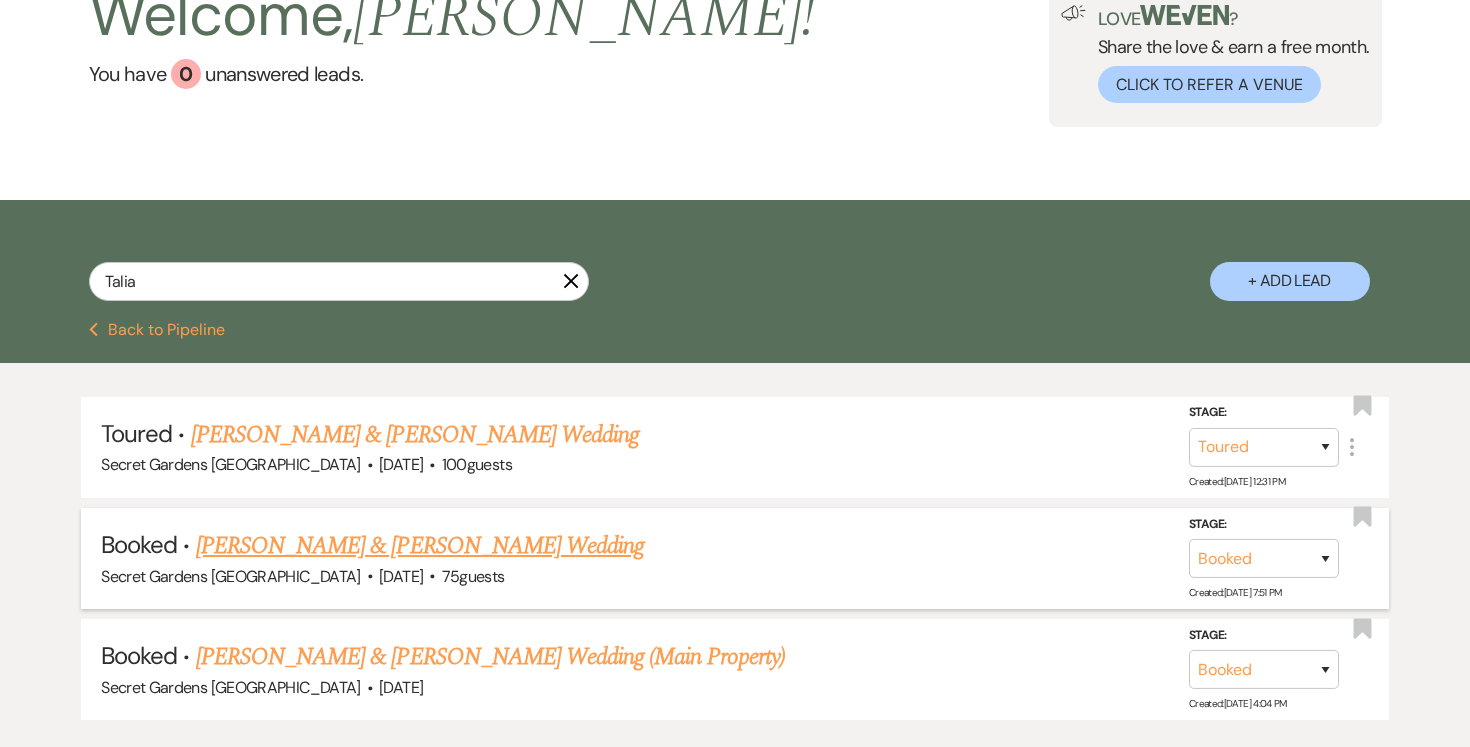 click on "[PERSON_NAME] & [PERSON_NAME] Wedding" at bounding box center [420, 546] 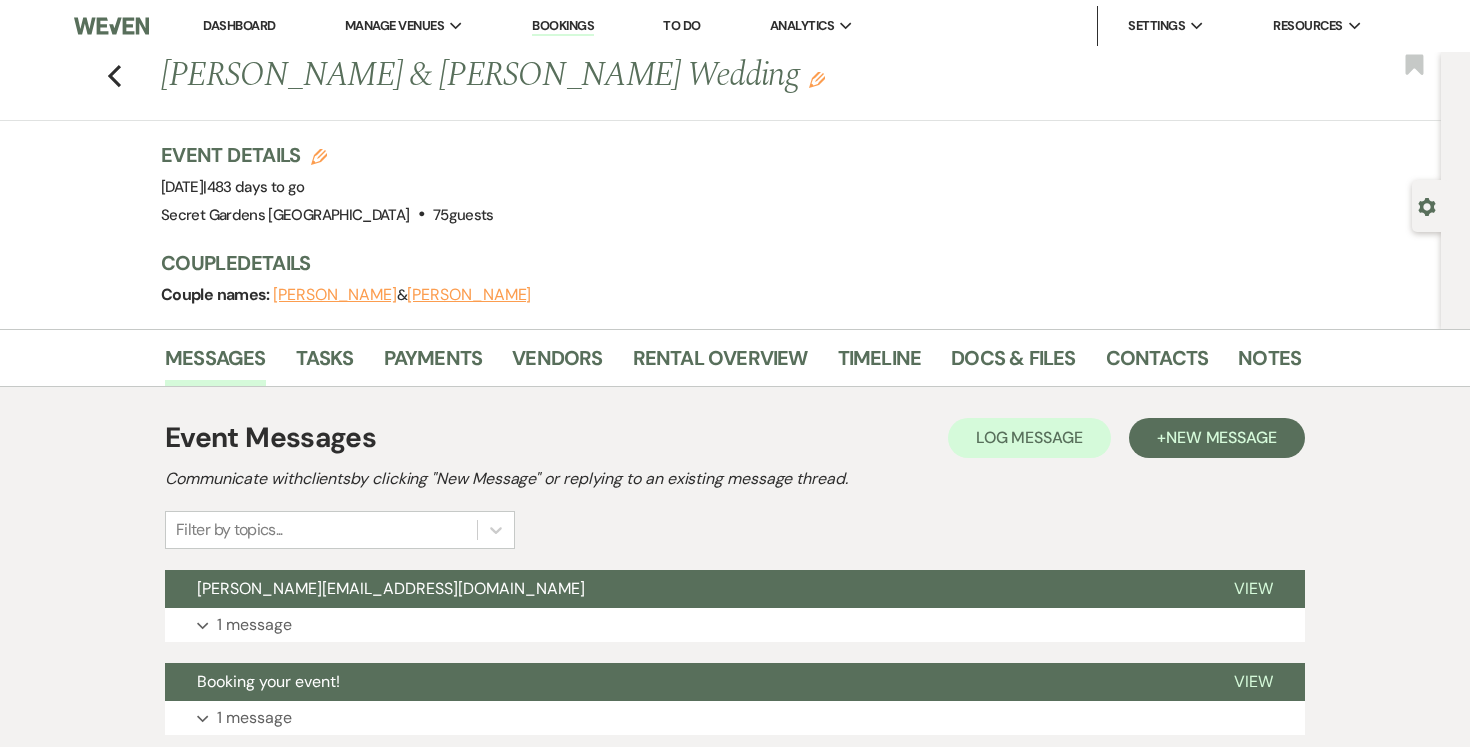 scroll, scrollTop: 6, scrollLeft: 0, axis: vertical 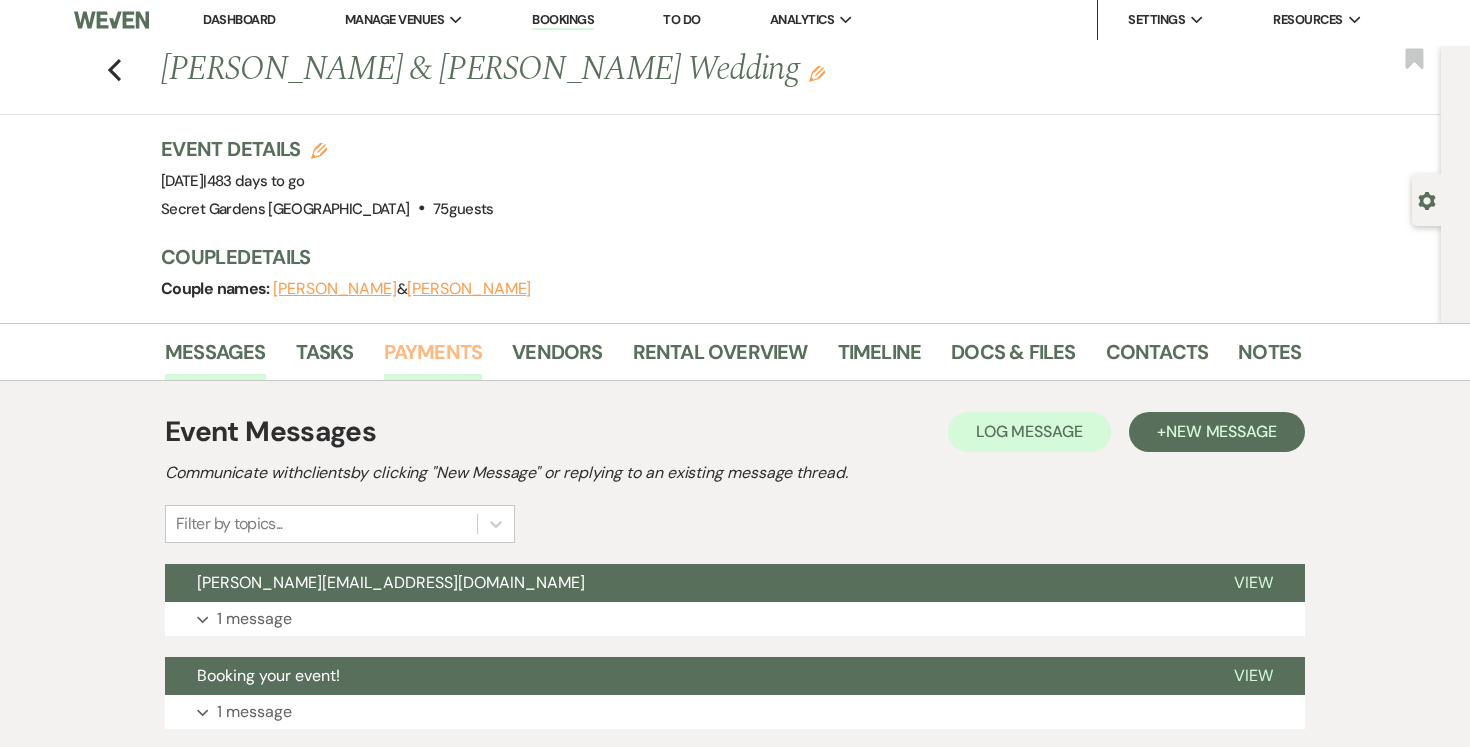 click on "Payments" at bounding box center [433, 358] 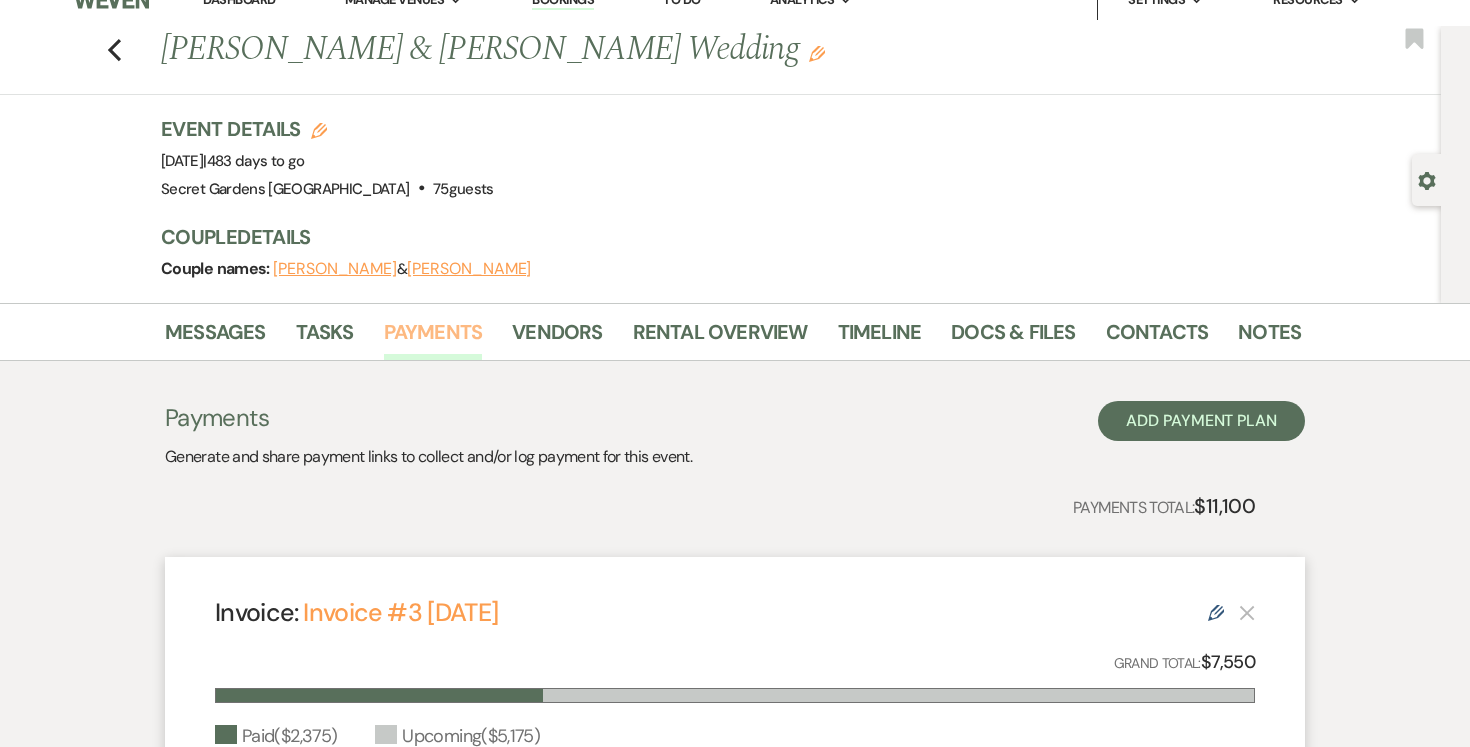 scroll, scrollTop: 22, scrollLeft: 0, axis: vertical 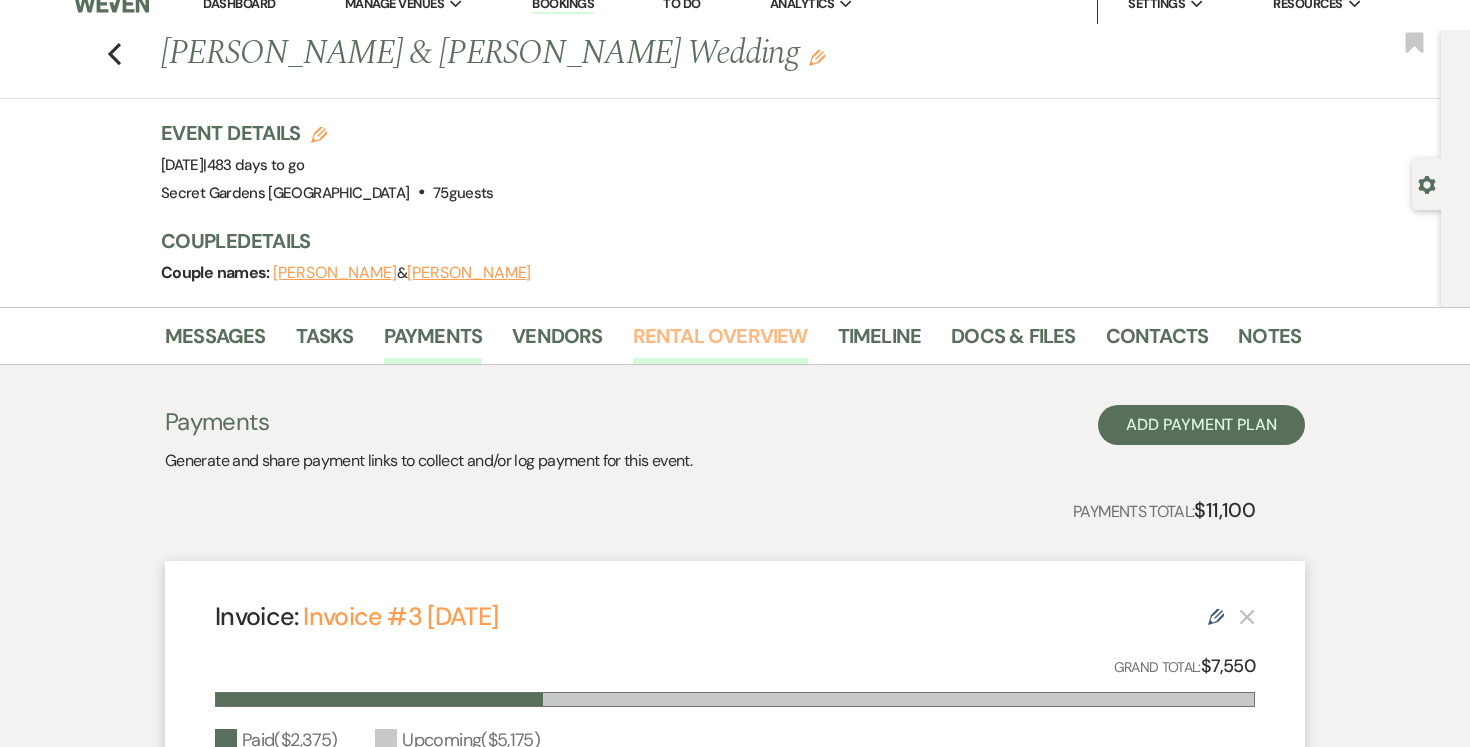 click on "Rental Overview" at bounding box center [720, 342] 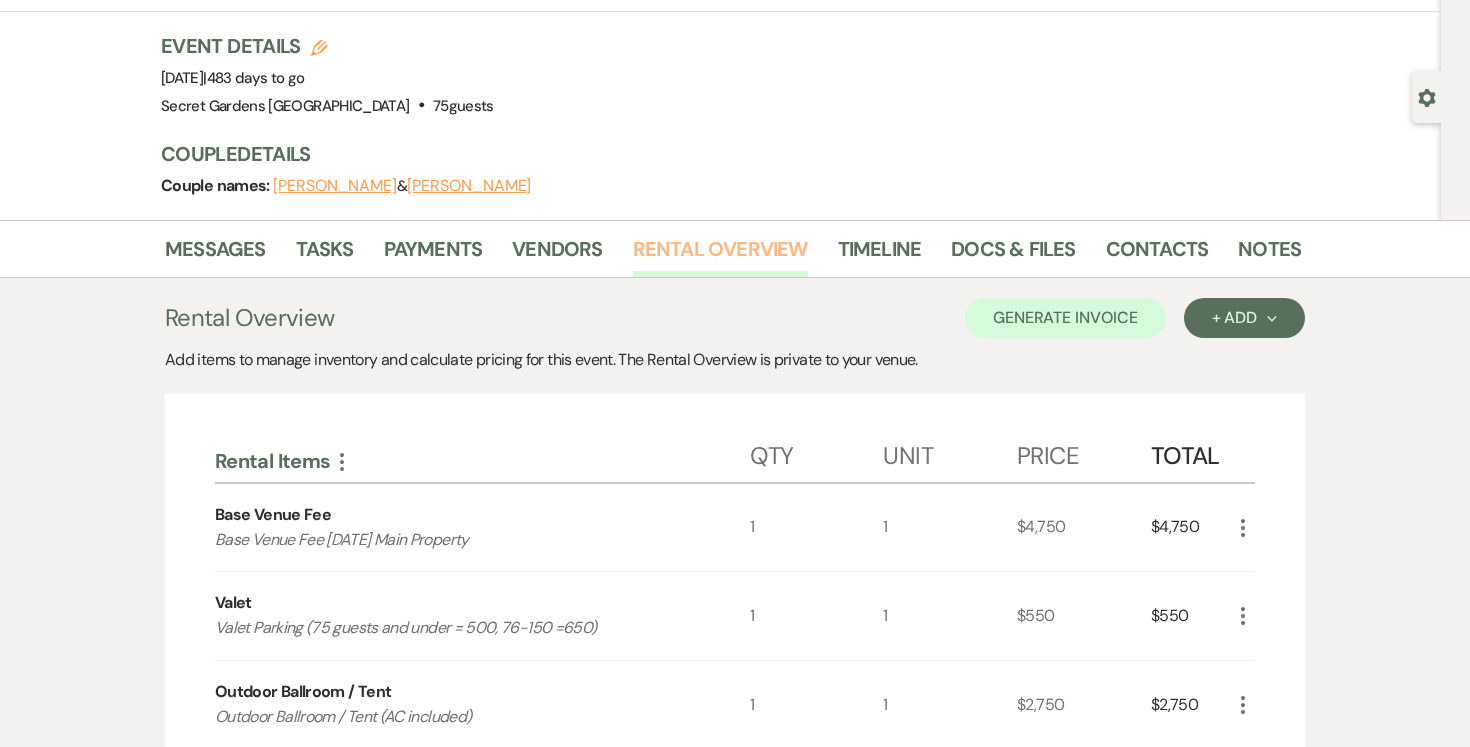 scroll, scrollTop: 105, scrollLeft: 0, axis: vertical 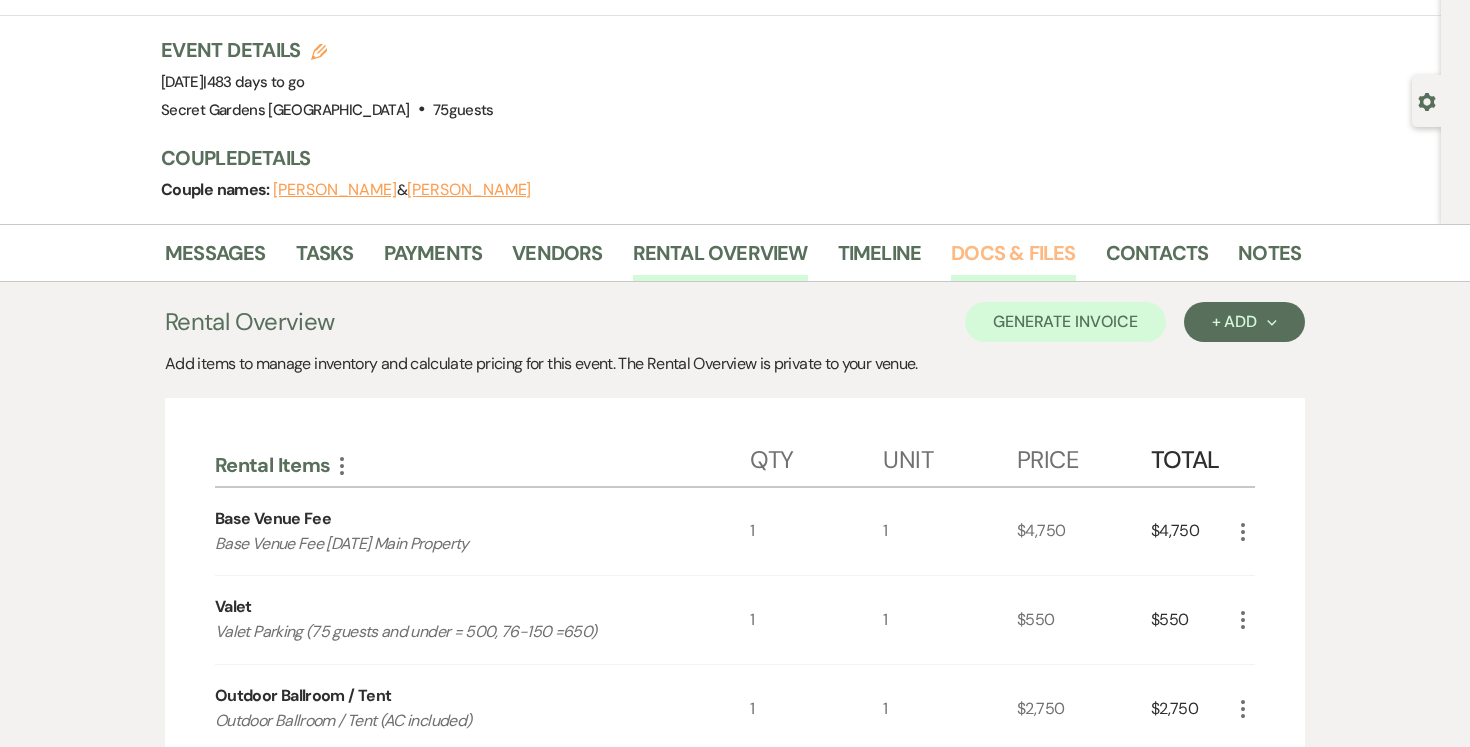 click on "Docs & Files" at bounding box center (1013, 259) 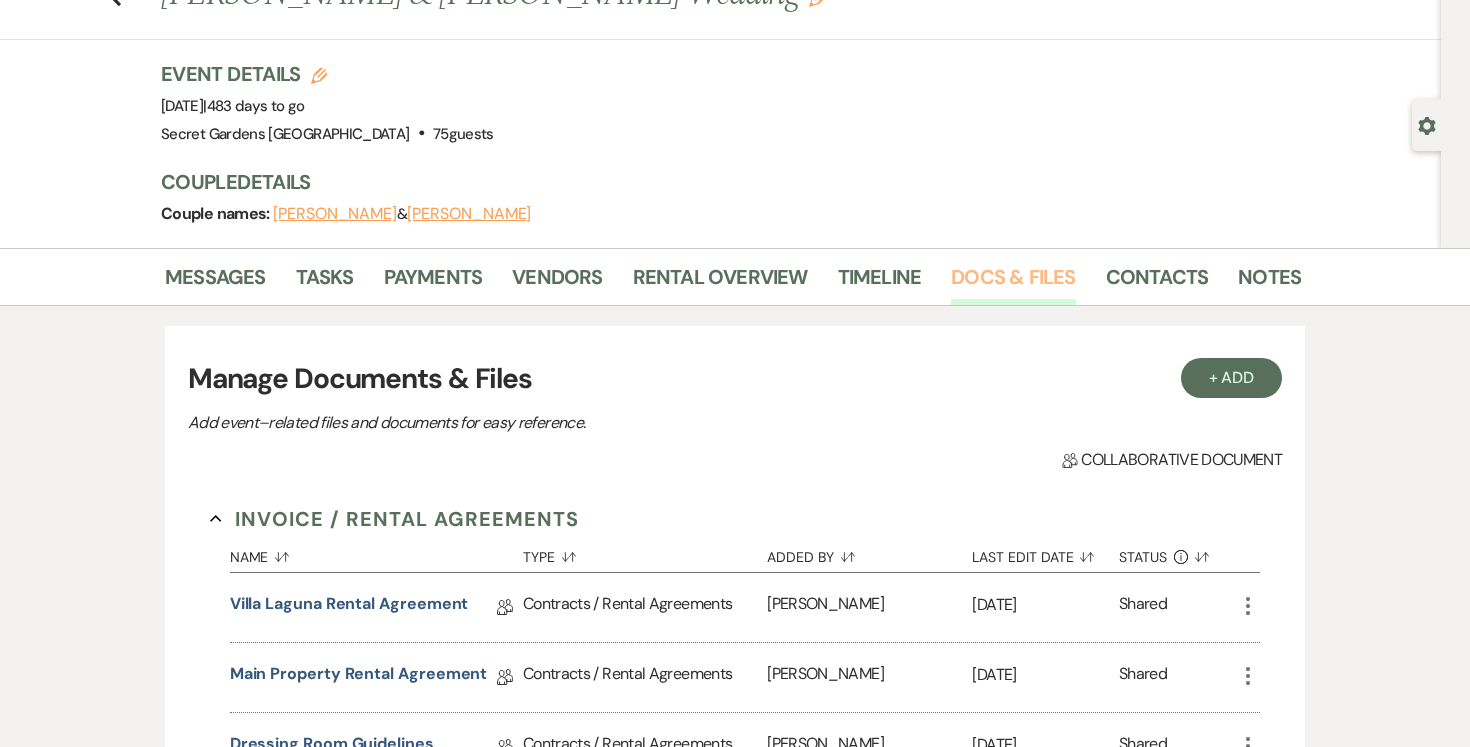 scroll, scrollTop: 0, scrollLeft: 0, axis: both 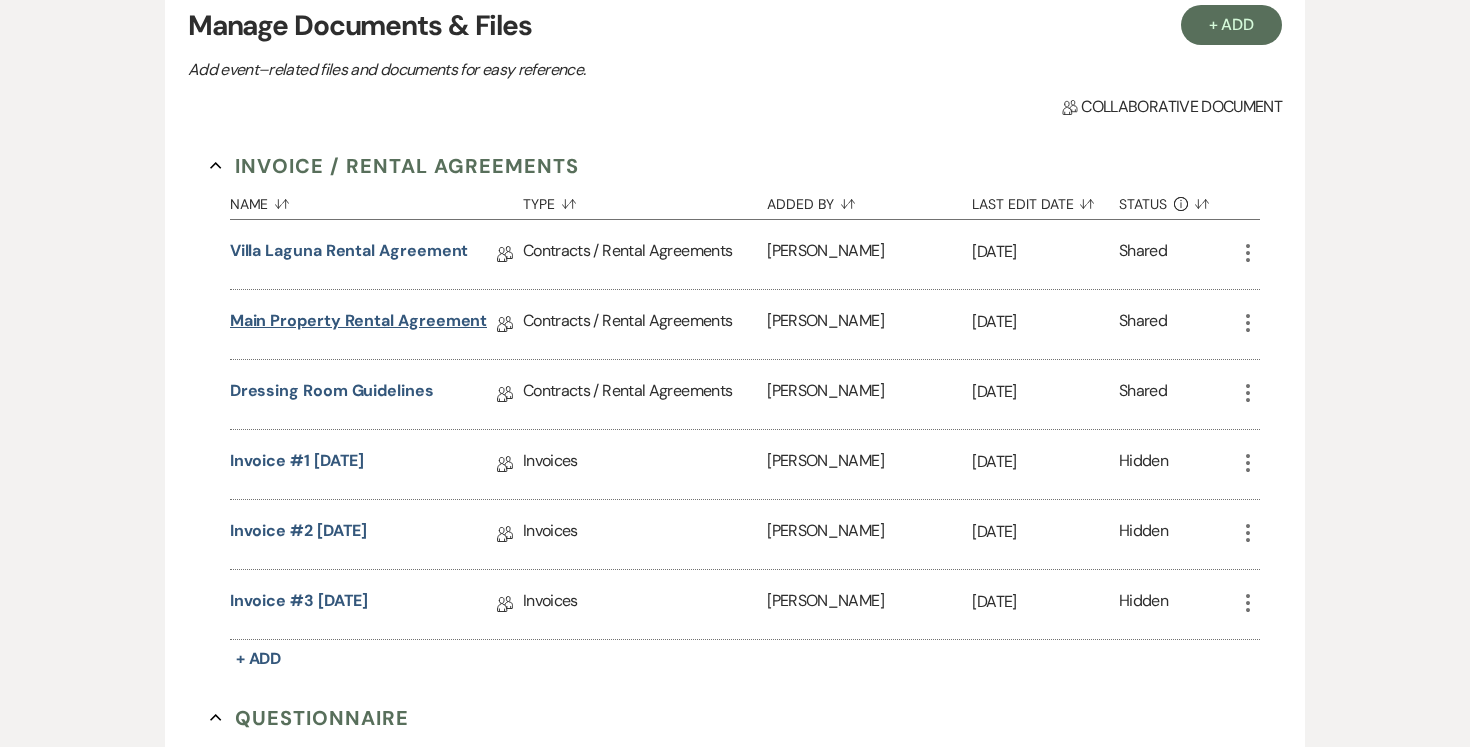 click on "Main Property Rental Agreement" at bounding box center (359, 324) 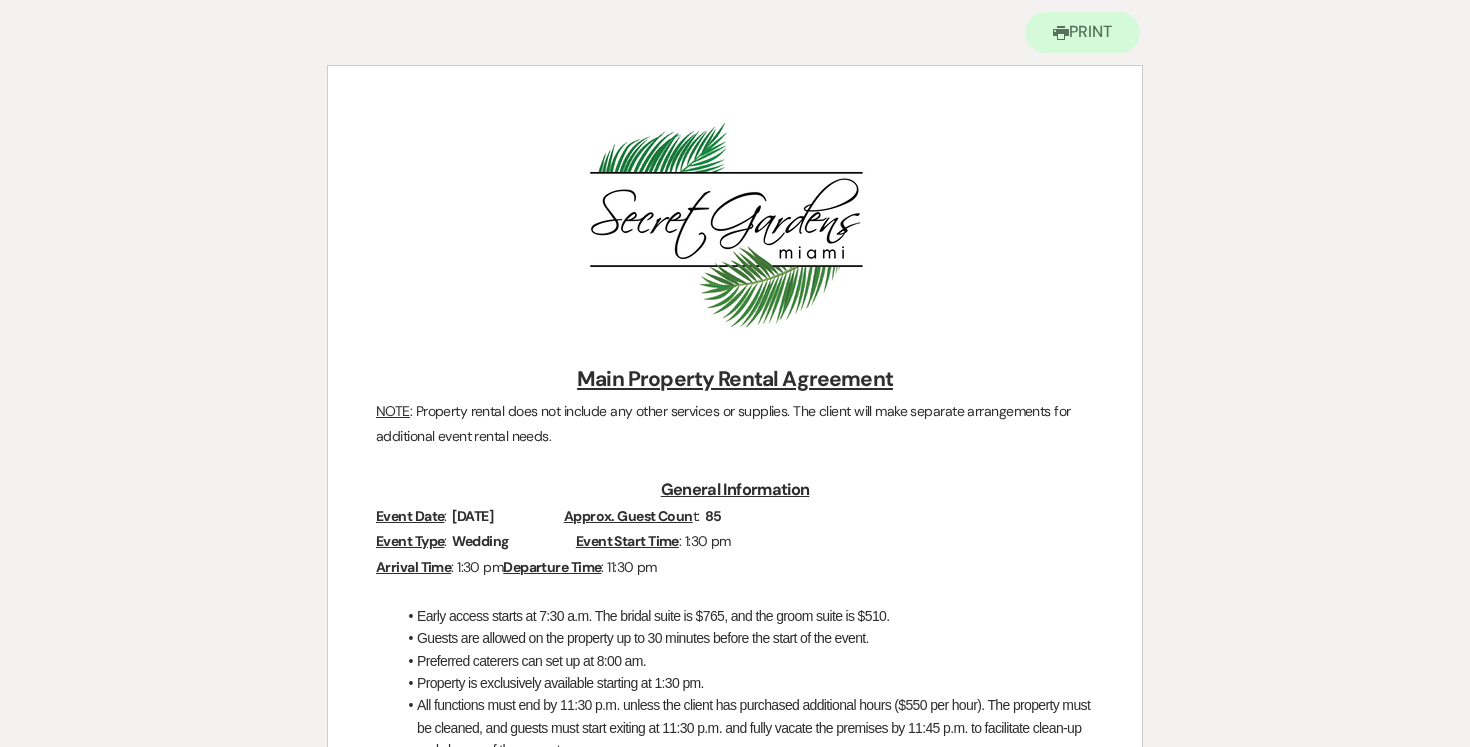 scroll, scrollTop: 210, scrollLeft: 0, axis: vertical 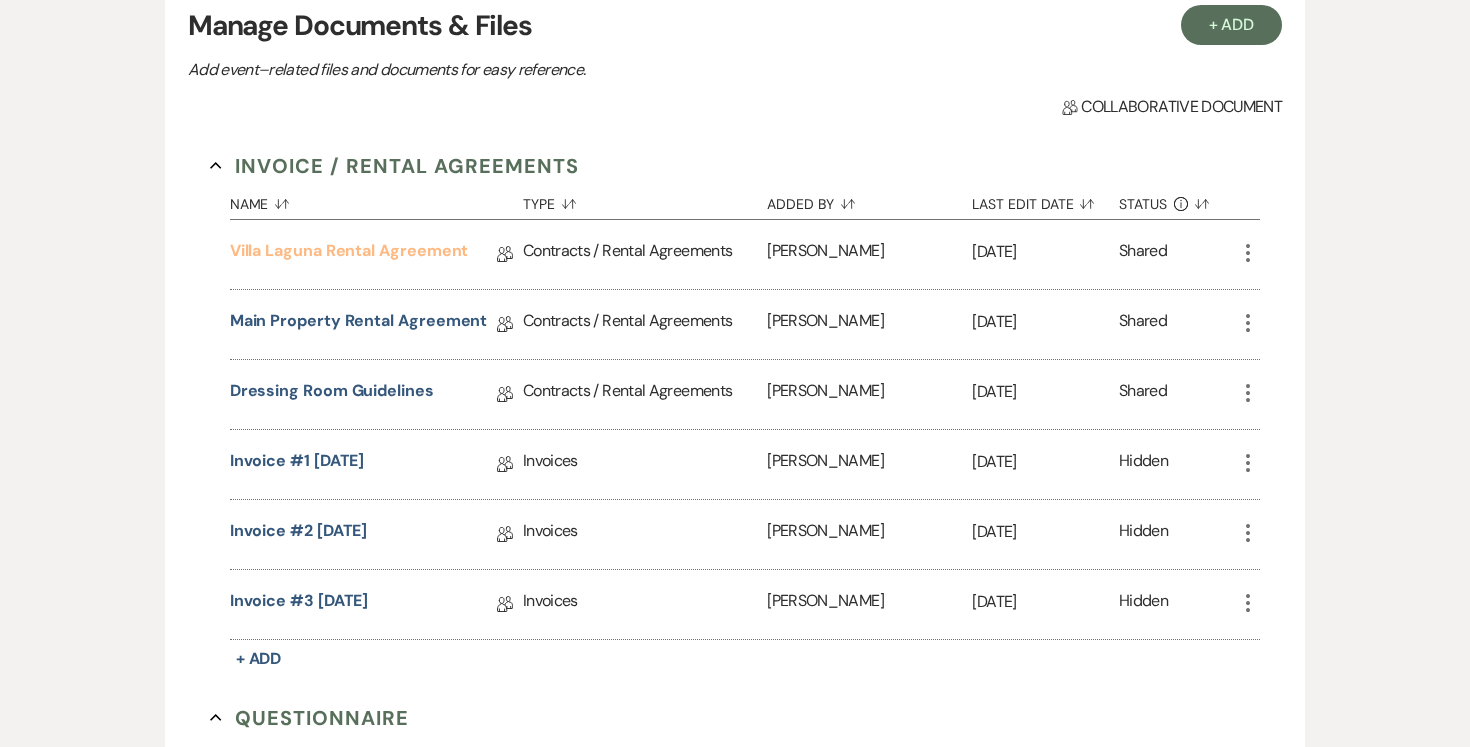 click on "Villa Laguna Rental Agreement" at bounding box center [349, 254] 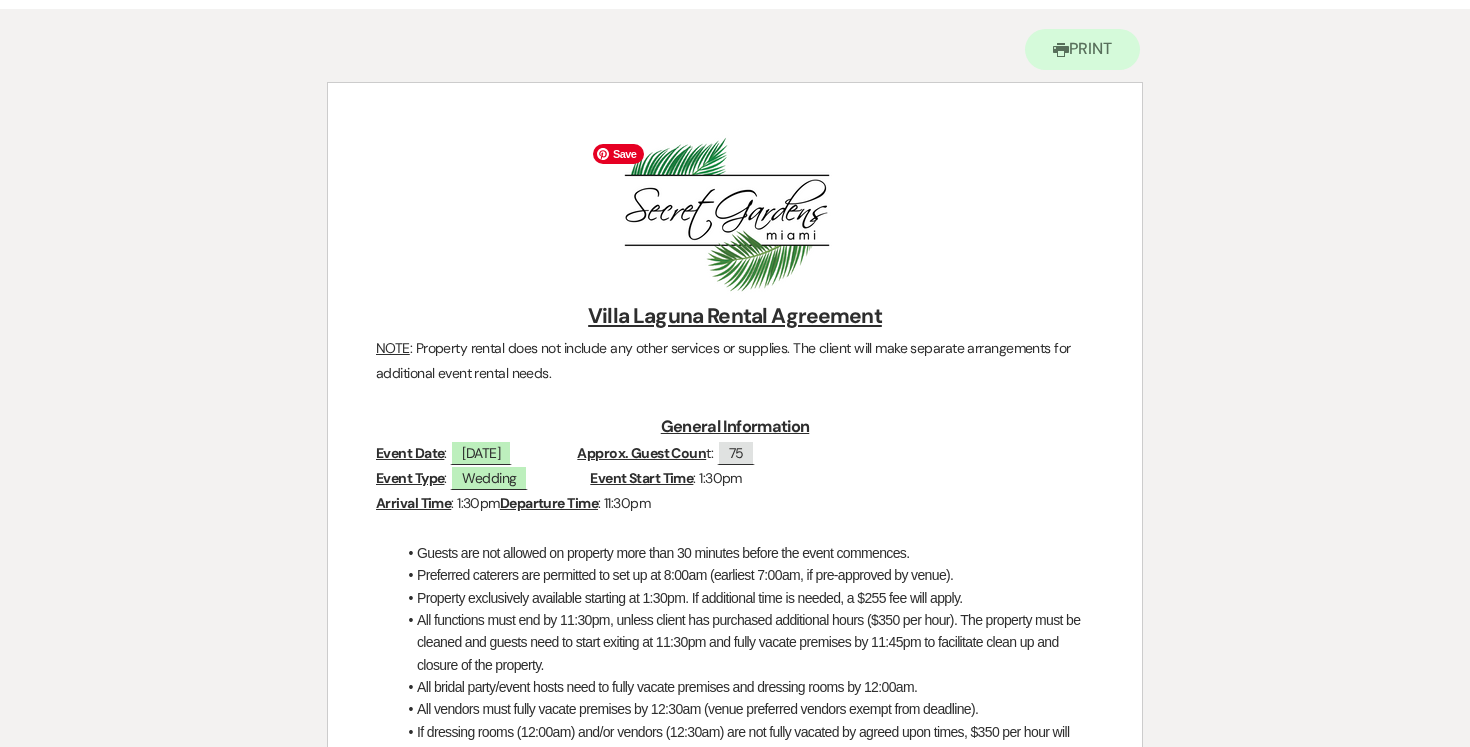 scroll, scrollTop: 0, scrollLeft: 0, axis: both 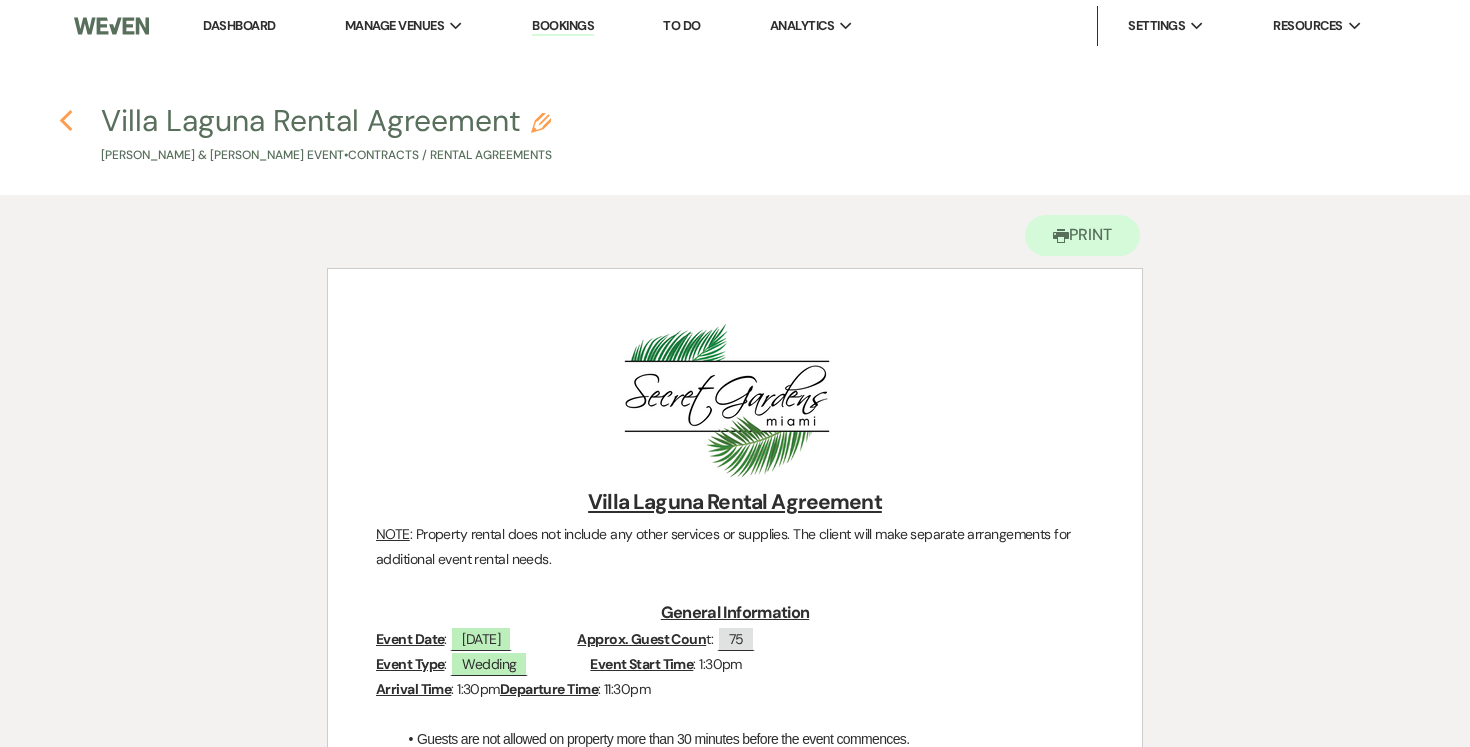 click on "Previous" 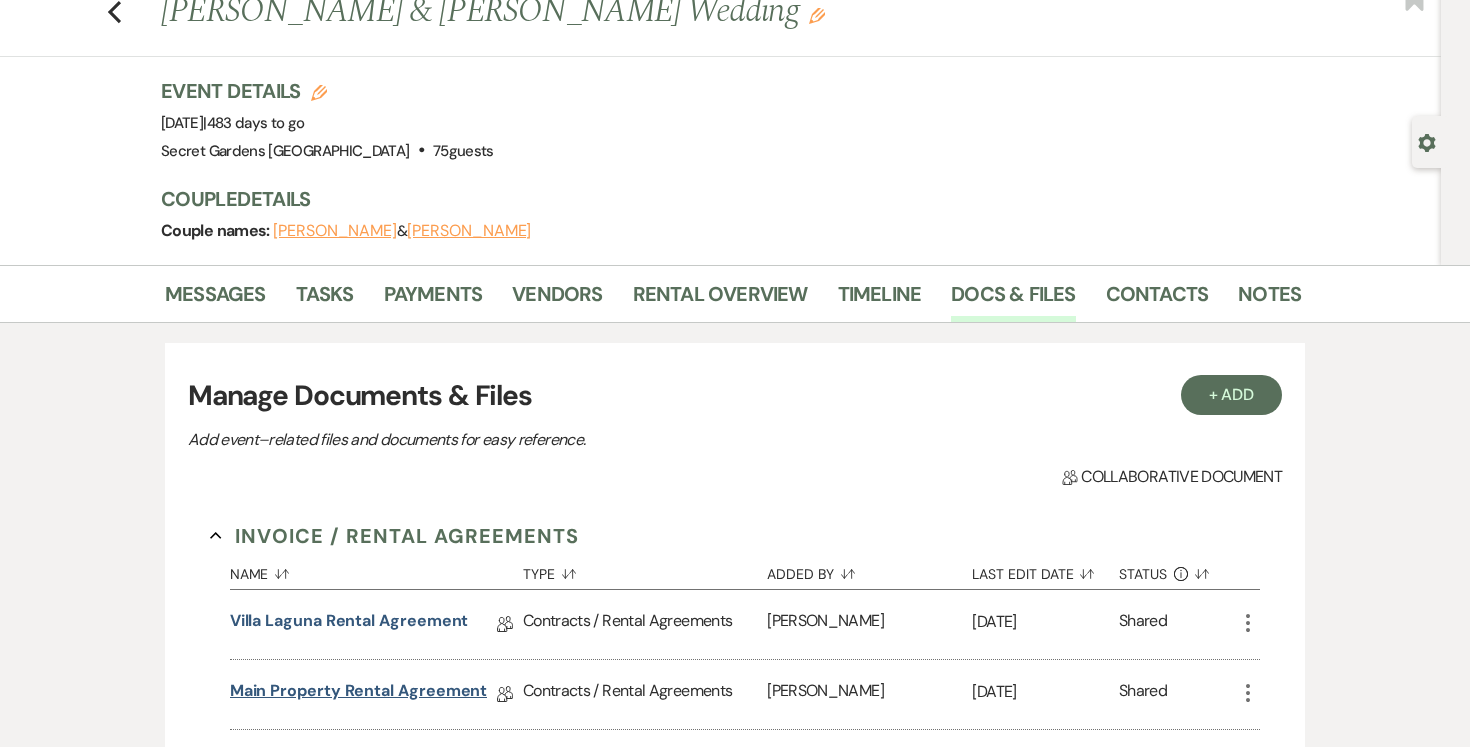 scroll, scrollTop: 0, scrollLeft: 0, axis: both 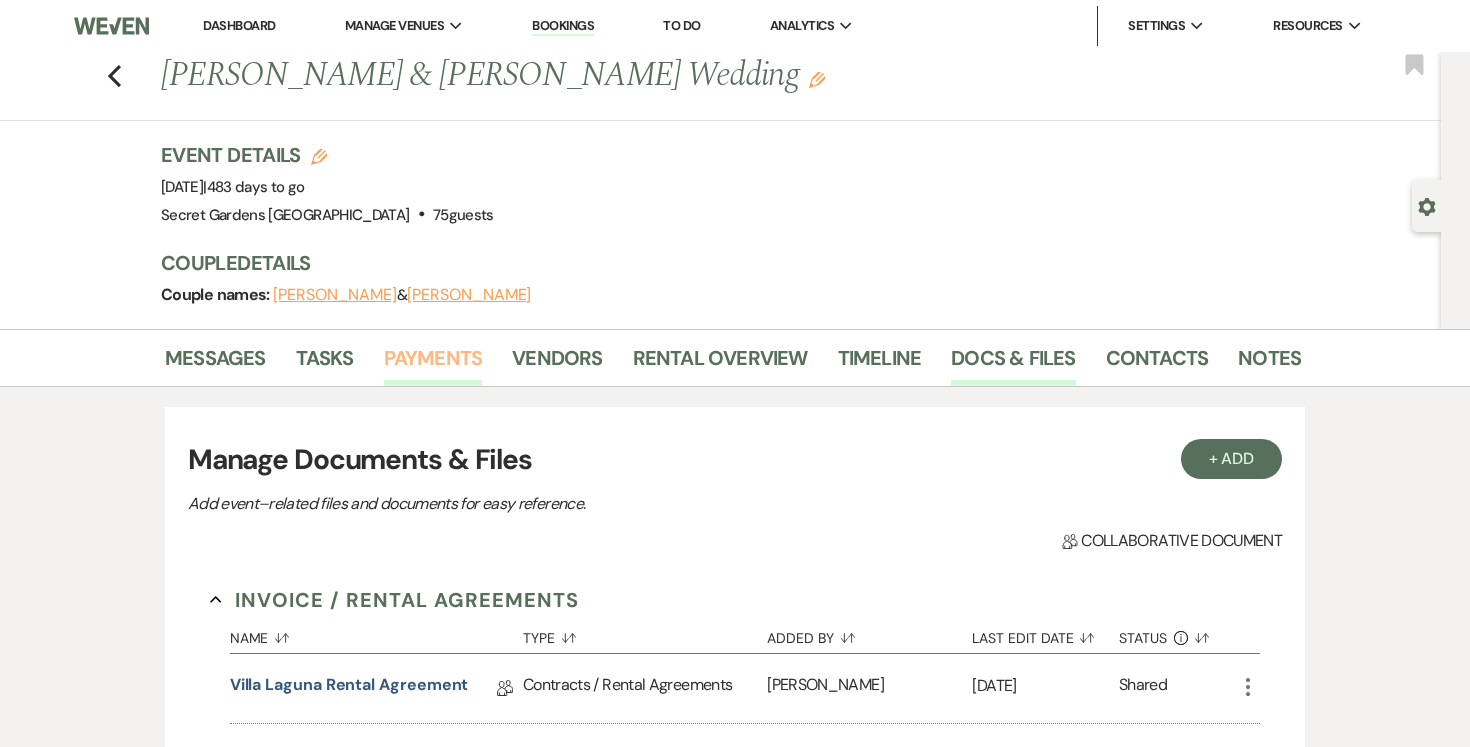 click on "Payments" at bounding box center [433, 364] 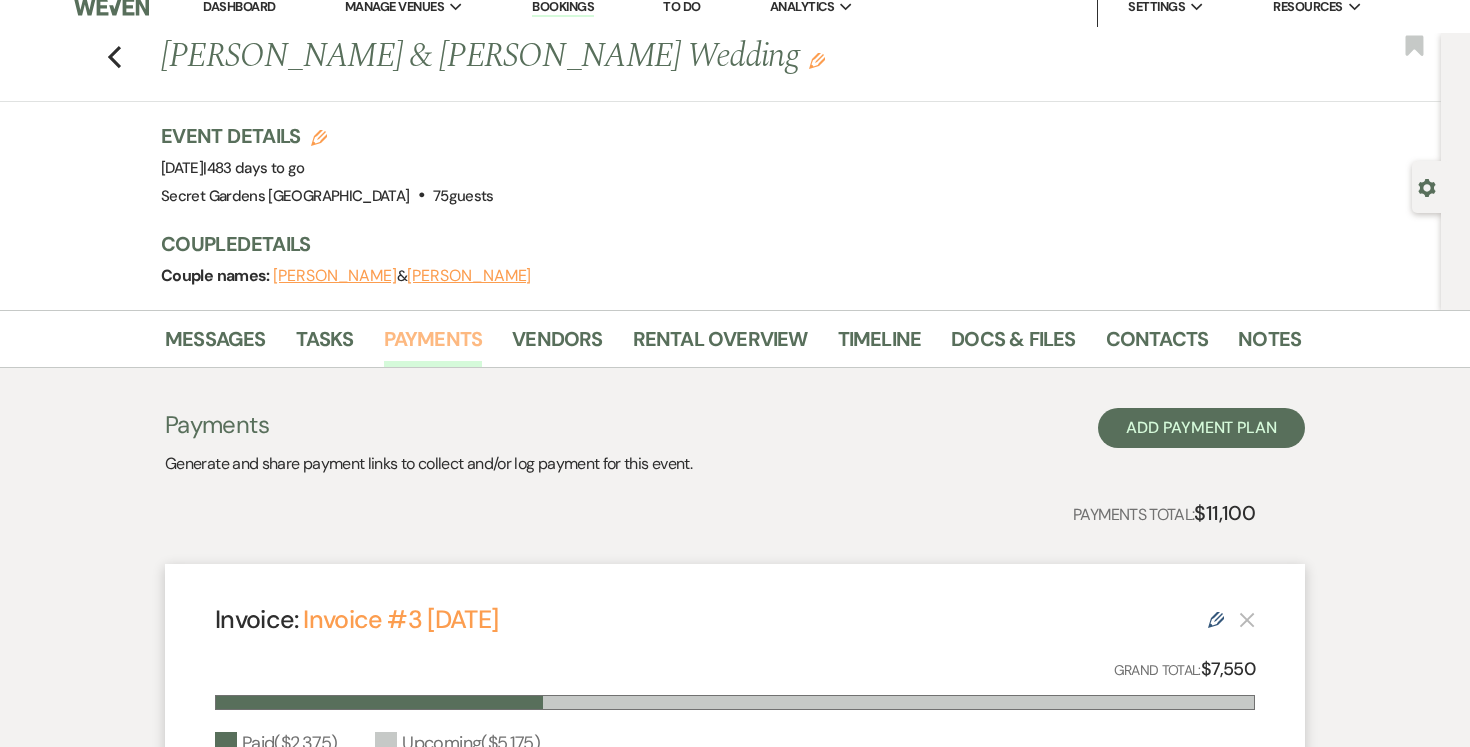 scroll, scrollTop: 0, scrollLeft: 0, axis: both 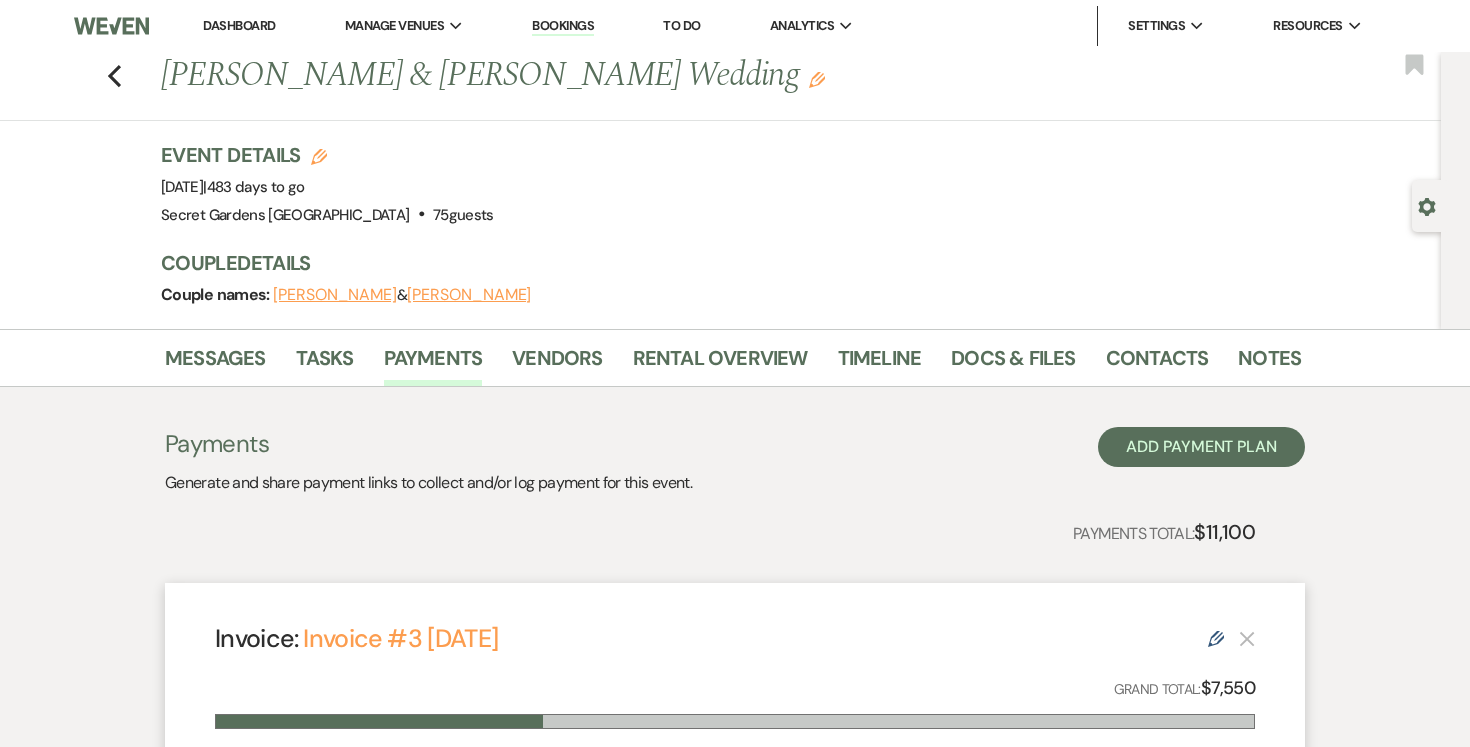 click 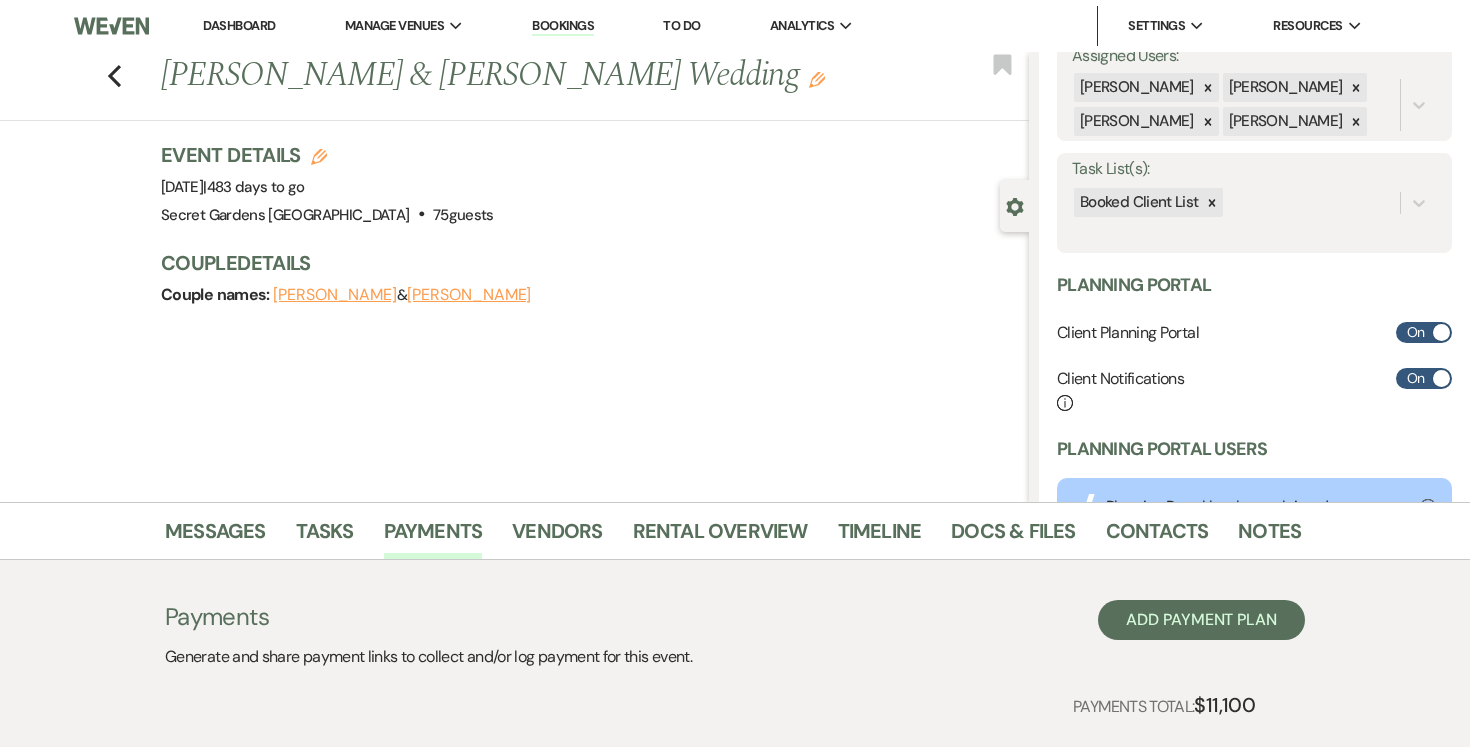 scroll, scrollTop: 326, scrollLeft: 0, axis: vertical 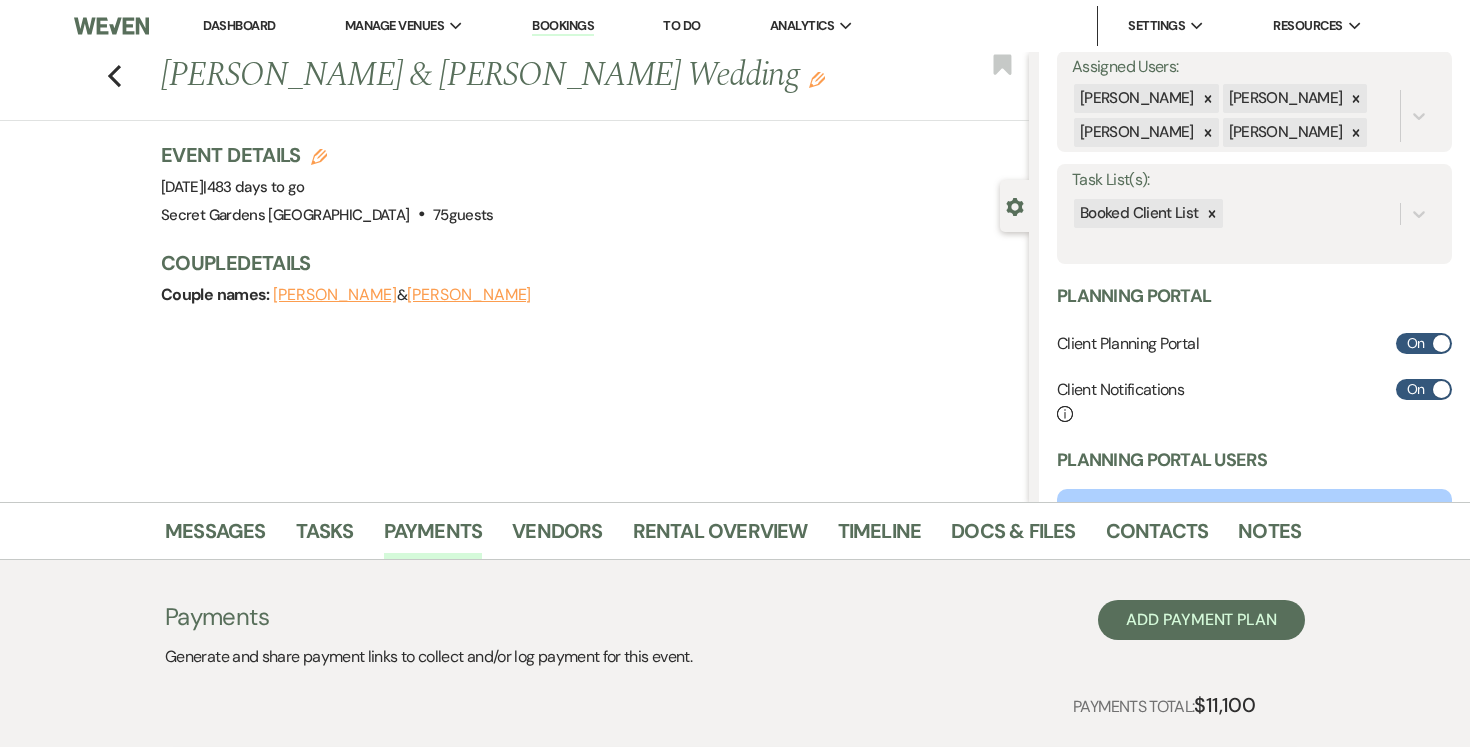 click on "Dashboard" at bounding box center [239, 25] 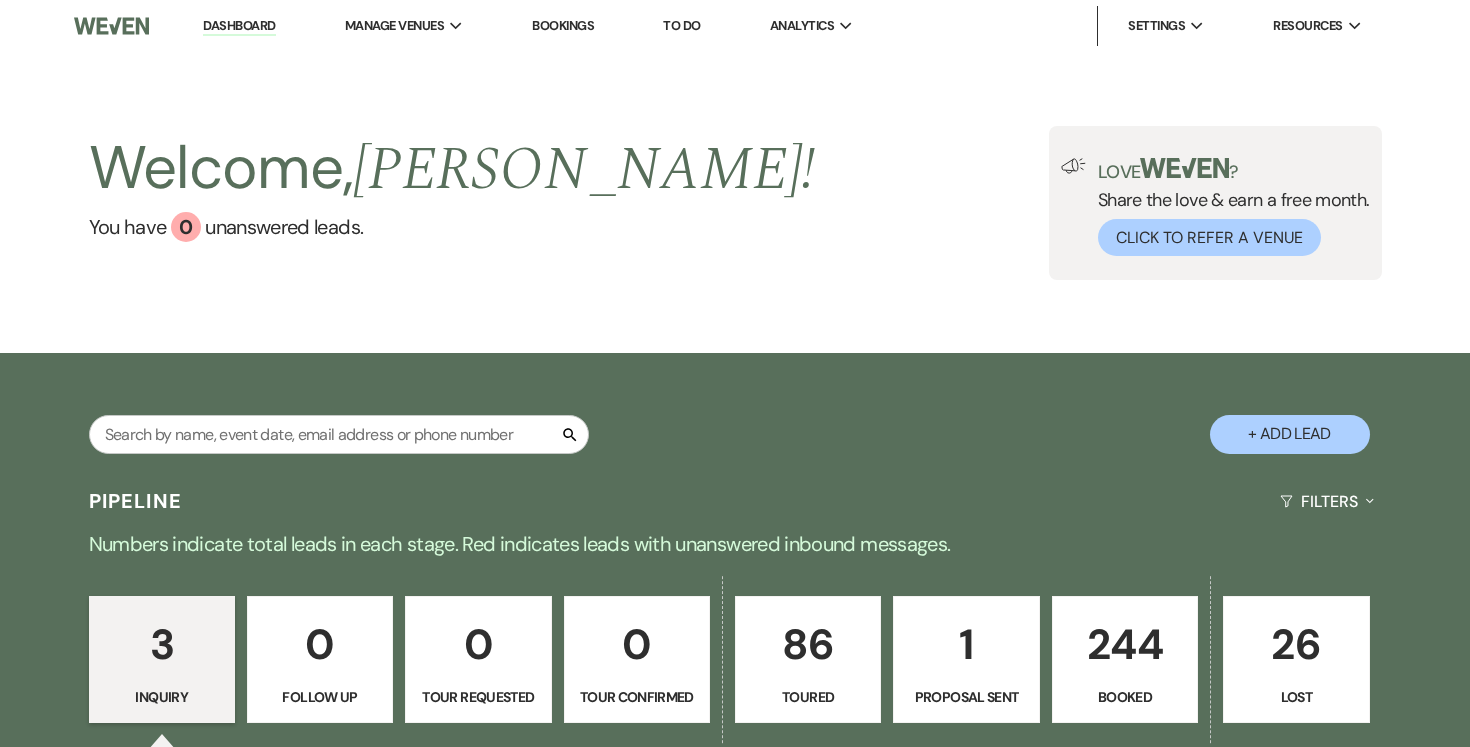 click on "+ Add Lead" at bounding box center (1290, 434) 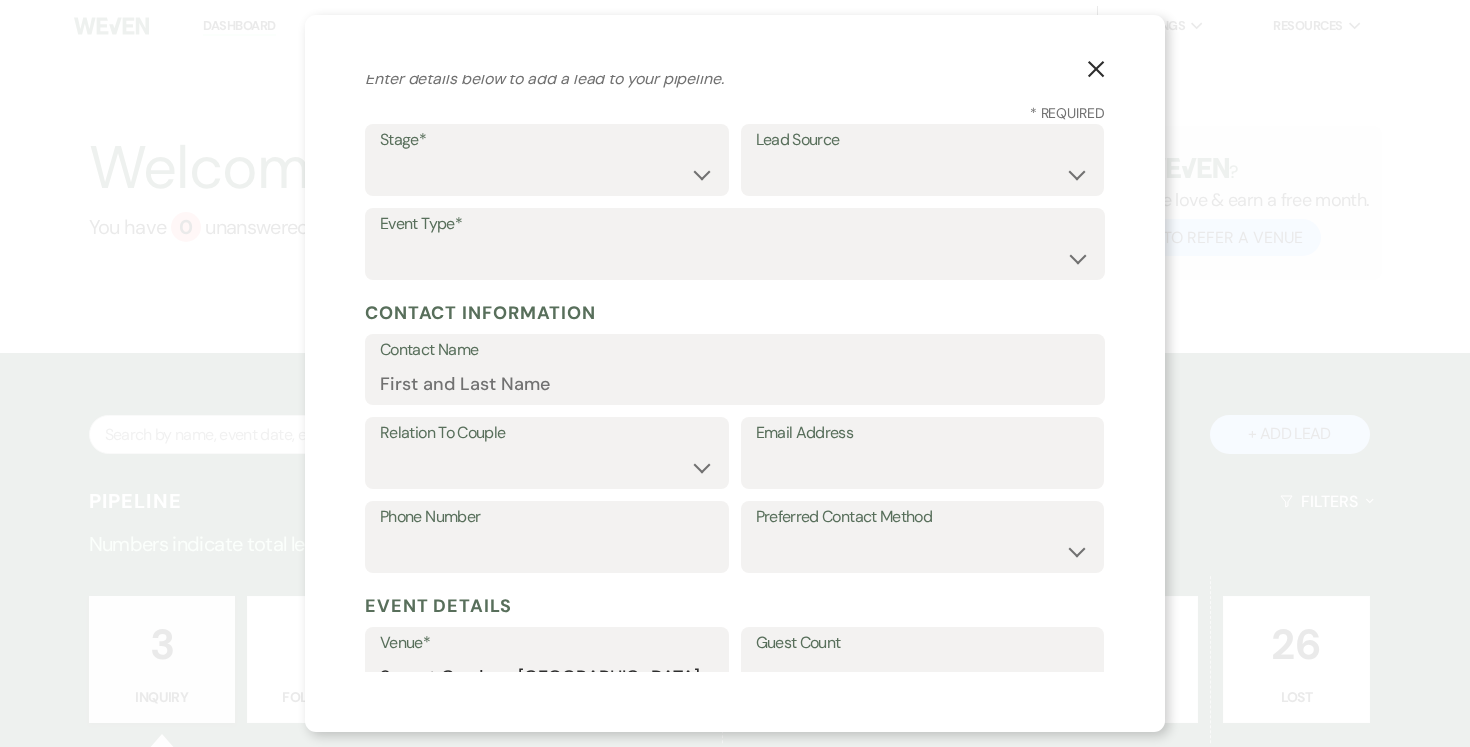 scroll, scrollTop: 56, scrollLeft: 0, axis: vertical 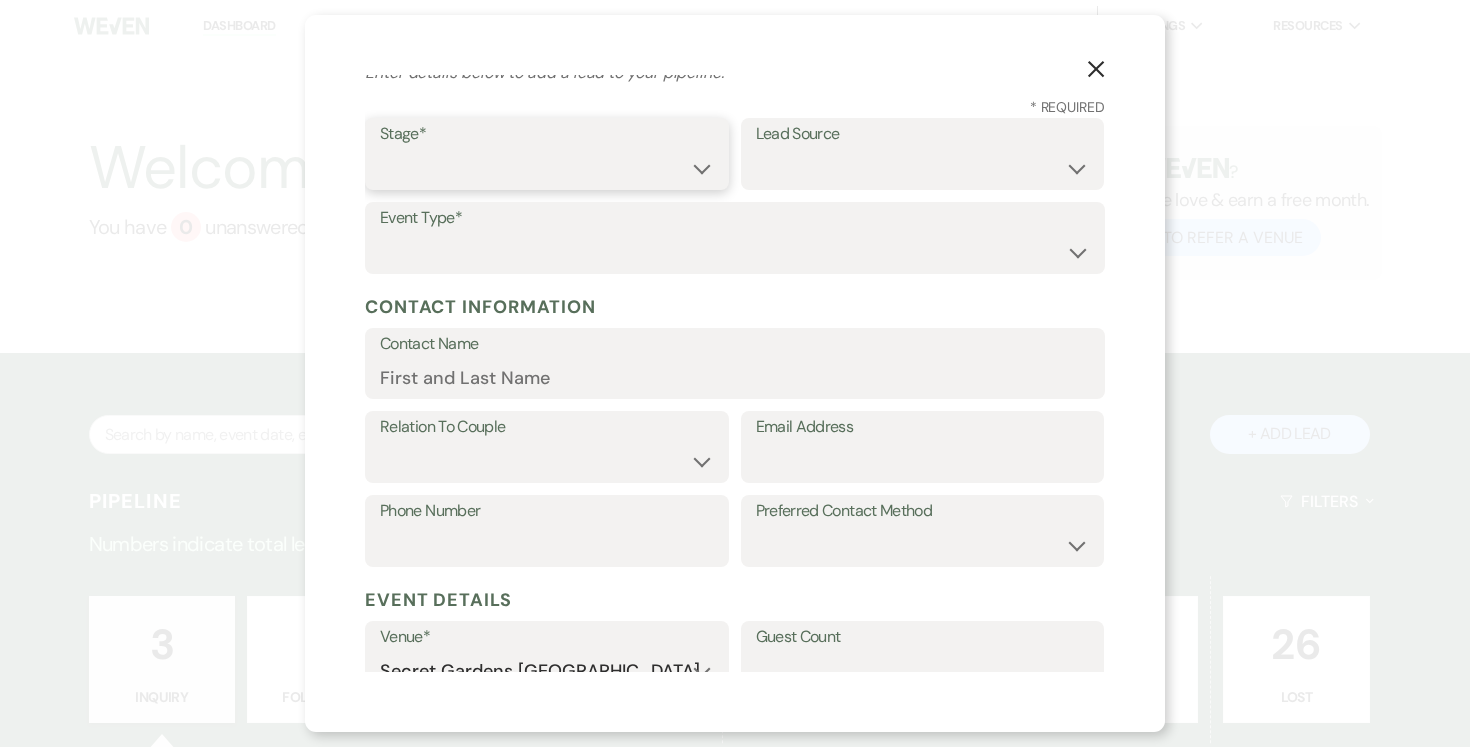 click on "Inquiry Follow Up Tour Requested Tour Confirmed Toured Proposal Sent Booked Lost" at bounding box center [547, 168] 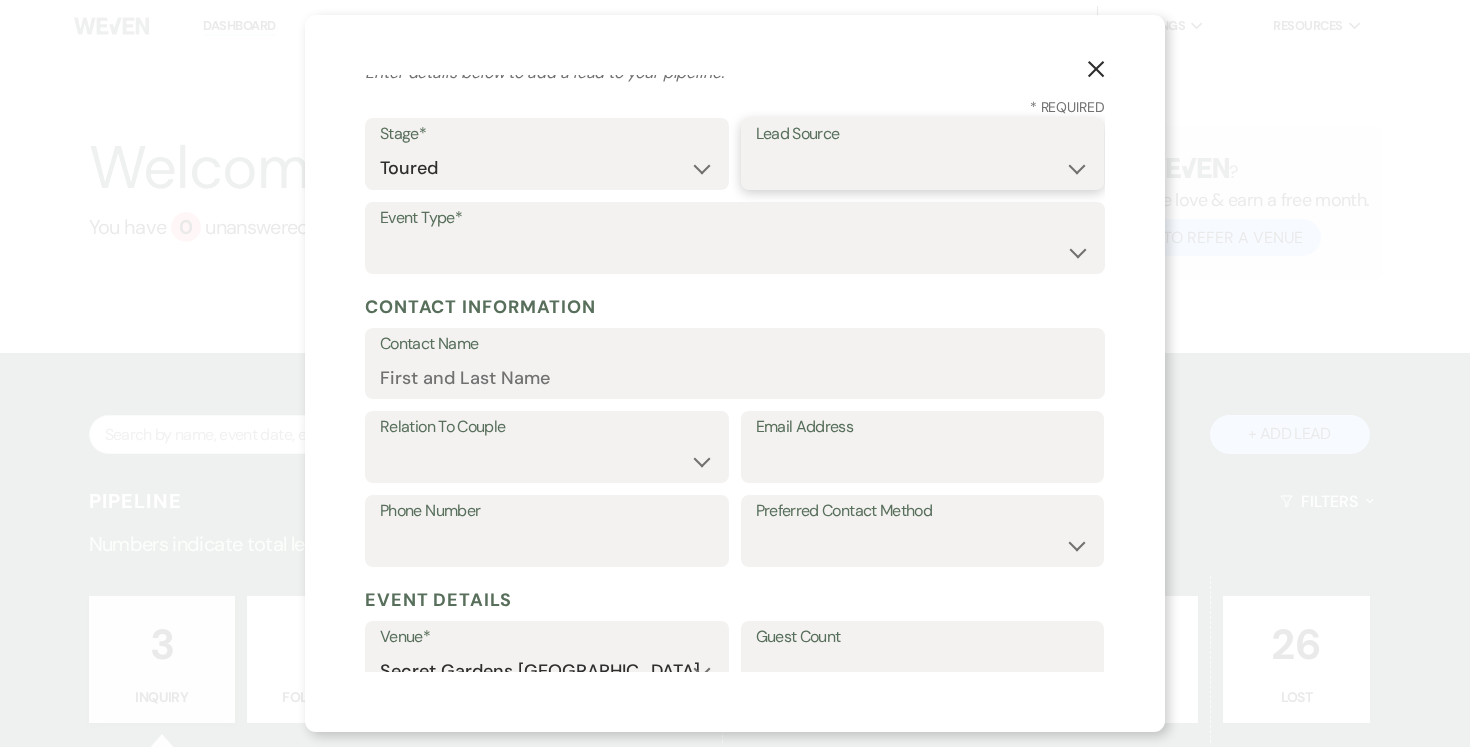 click on "Weven Venue Website Instagram Facebook Pinterest Google The Knot Wedding Wire Here Comes the Guide Wedding Spot Eventective [PERSON_NAME] The Venue Report PartySlate VRBO / Homeaway Airbnb Wedding Show TikTok X / Twitter Phone Call Walk-in Vendor Referral Advertising Personal Referral Local Referral Other" at bounding box center (923, 168) 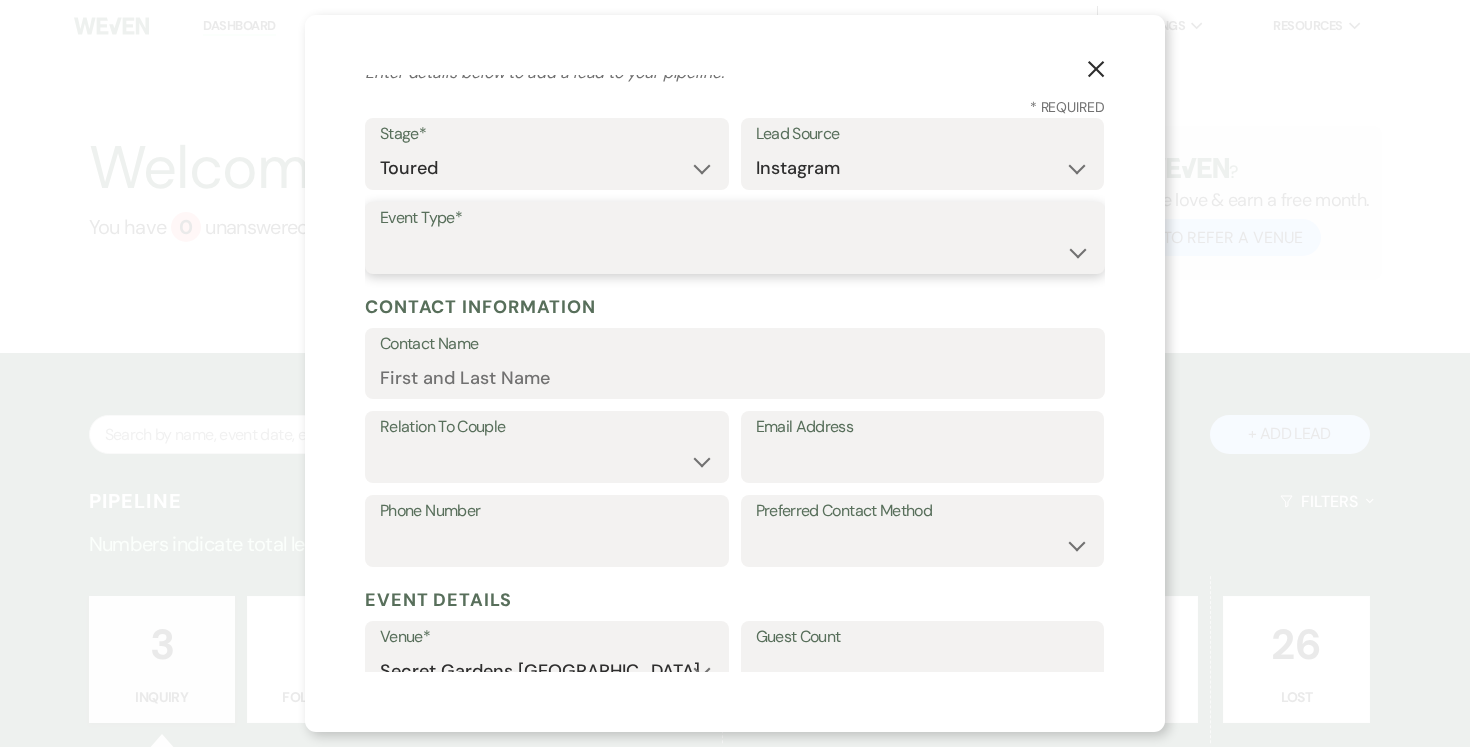 click on "Wedding Anniversary Party Baby Shower Bachelorette / Bachelor Party Birthday Party Bridal Shower Brunch Community Event Concert Corporate Event Elopement End of Life Celebration Engagement Party Fundraiser Graduation Party Micro Wedding Prom Quinceañera Rehearsal Dinner Religious Event Retreat Other" at bounding box center (735, 252) 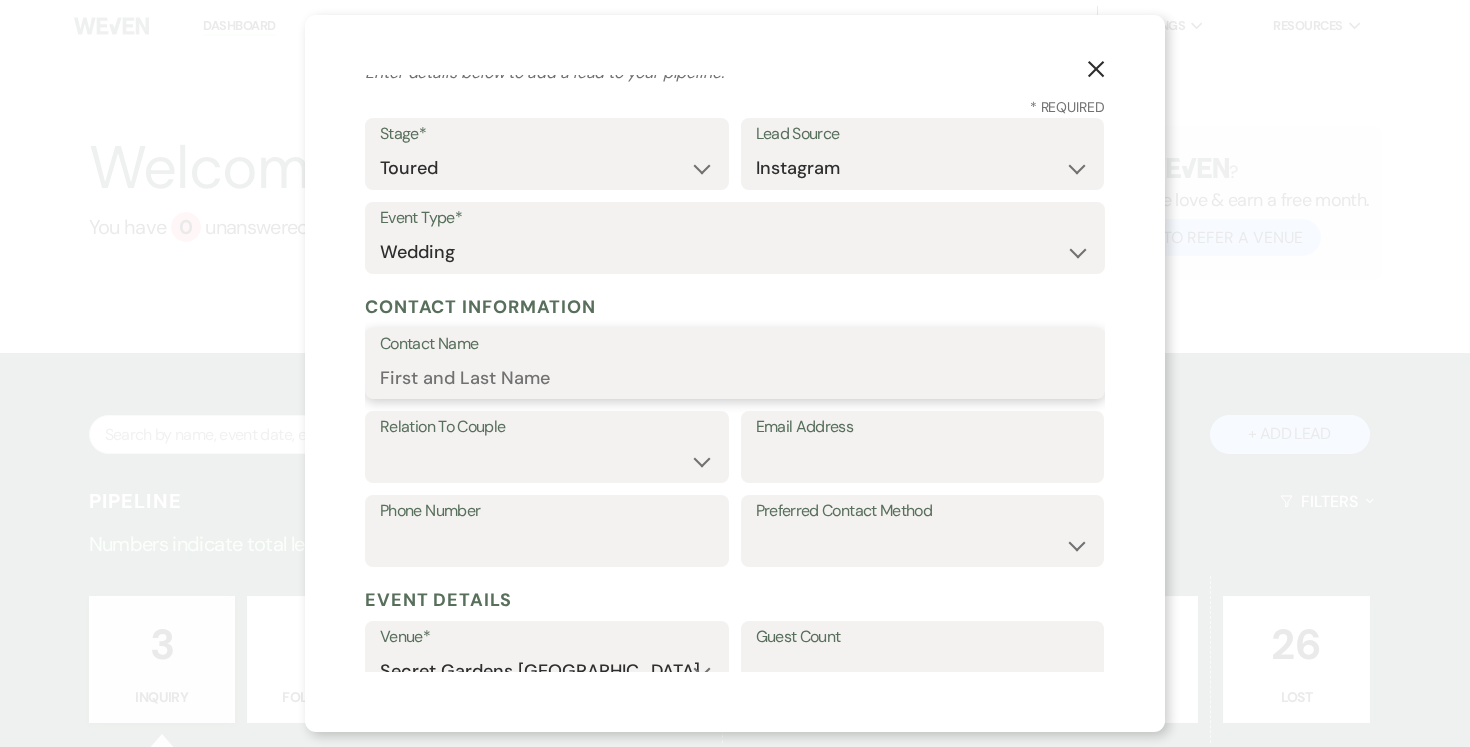 click on "Contact Name" at bounding box center (735, 377) 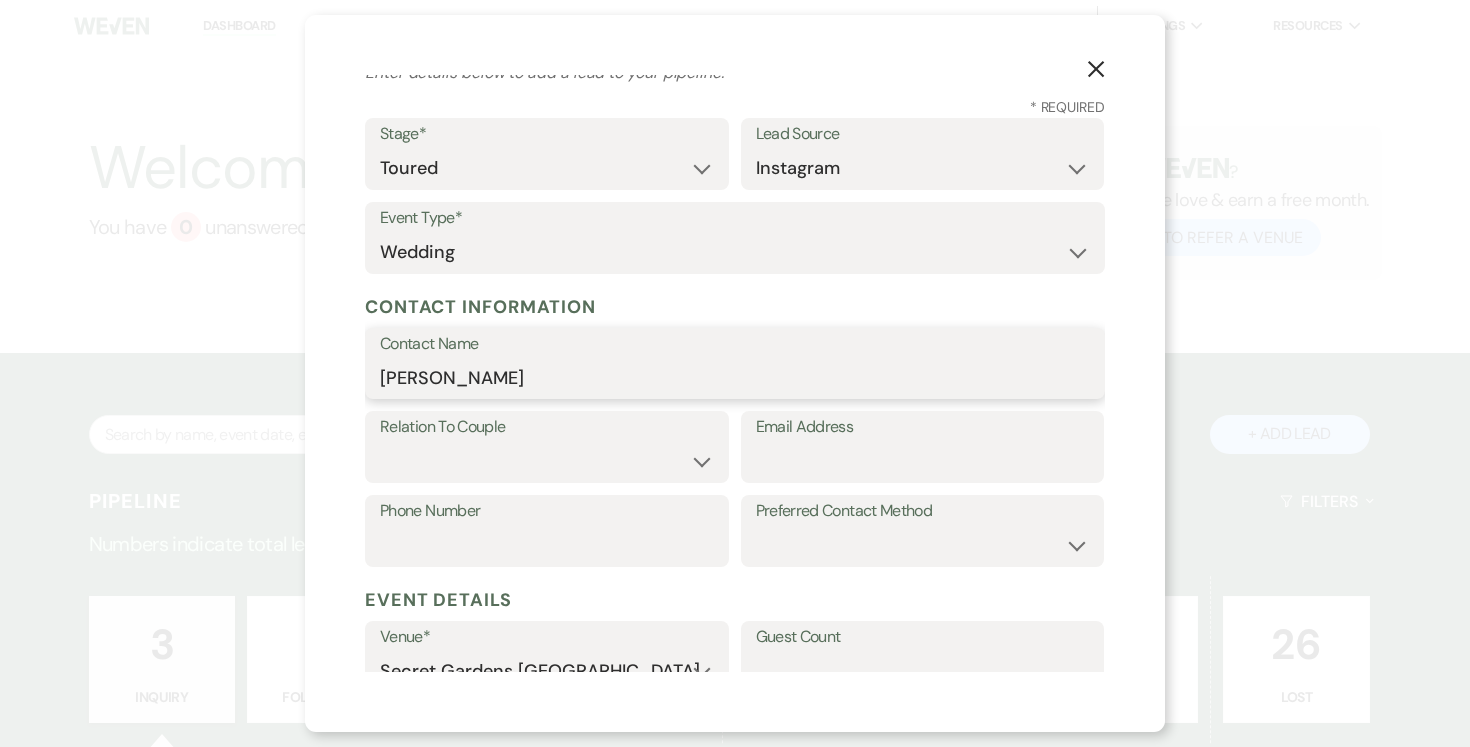 click on "[PERSON_NAME]" at bounding box center (735, 377) 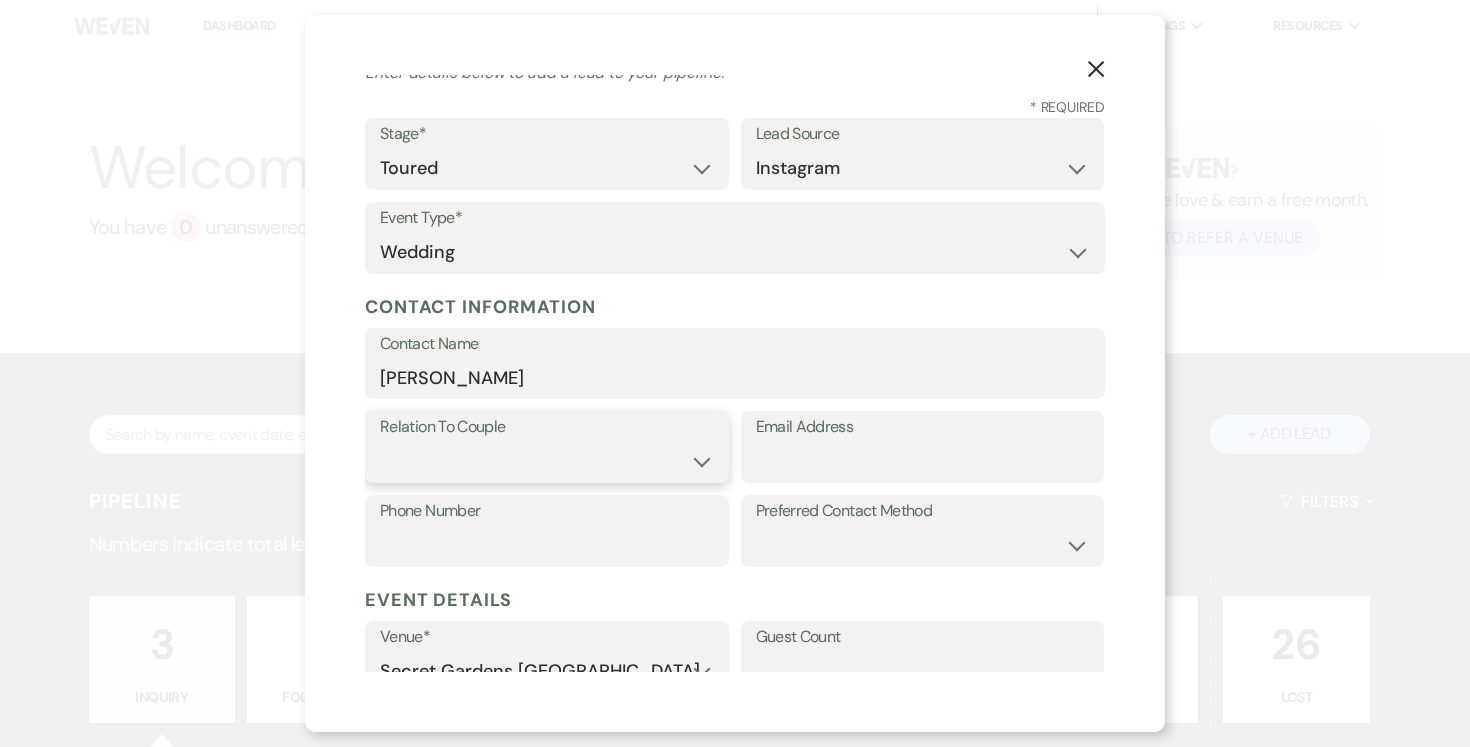 click on "Couple Planner Parent of Couple Family Member Friend Other" at bounding box center (547, 461) 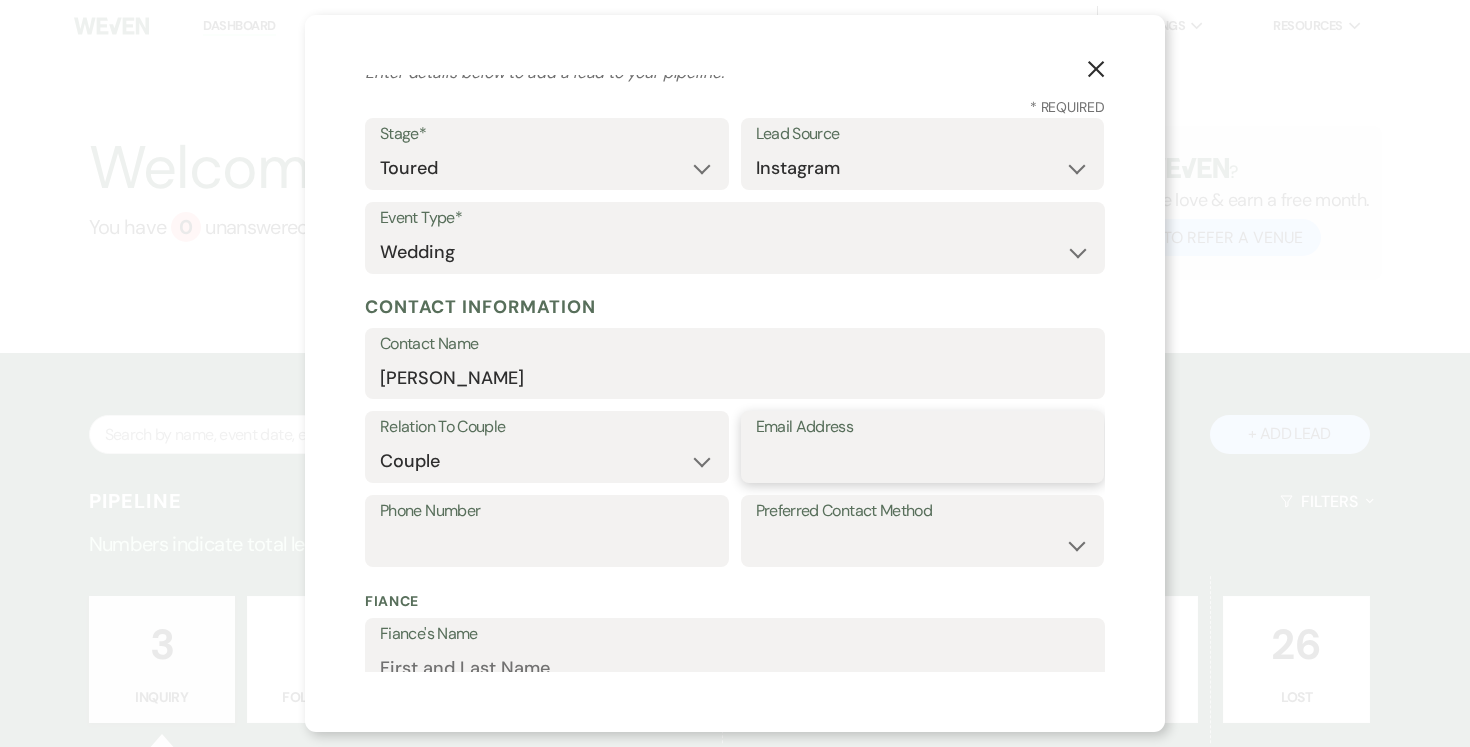 click on "Email Address" at bounding box center [923, 461] 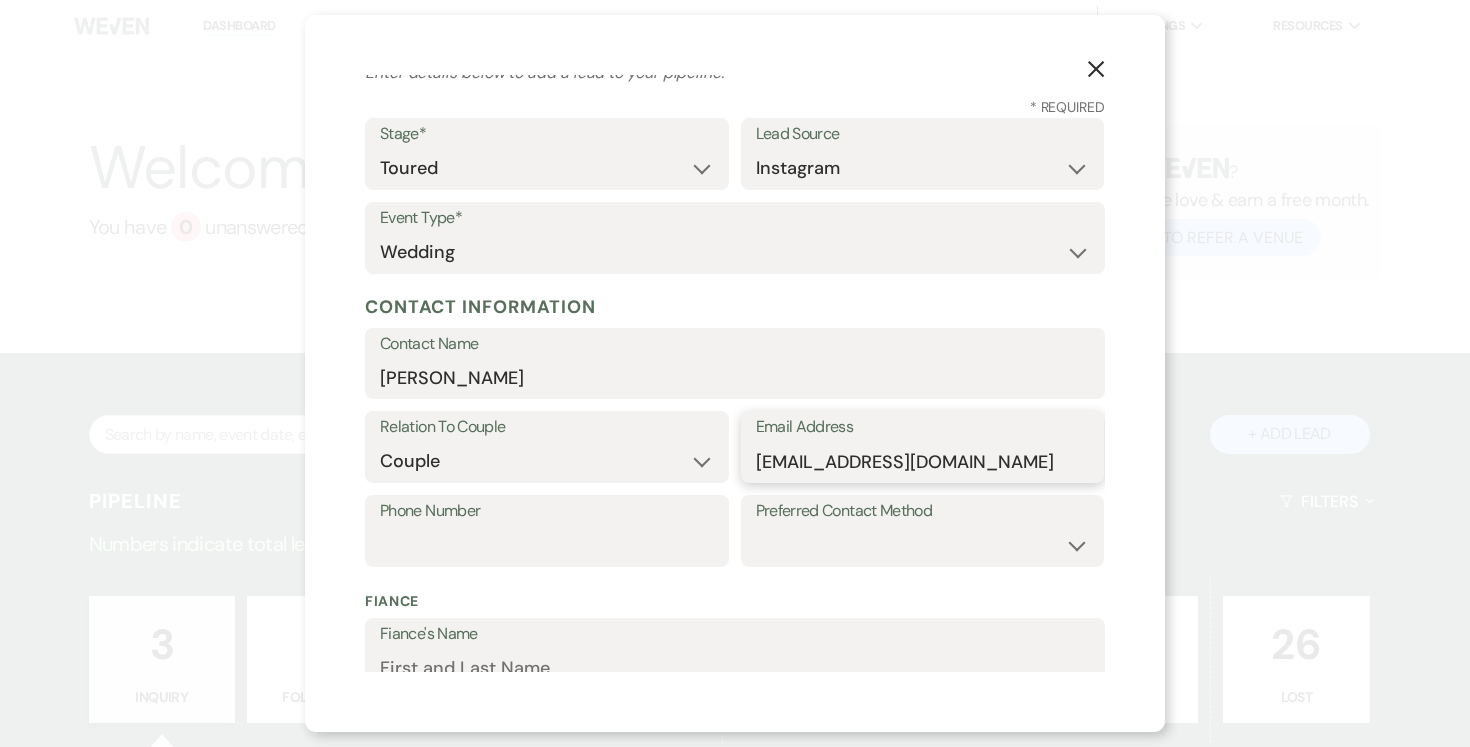 type on "[EMAIL_ADDRESS][DOMAIN_NAME]" 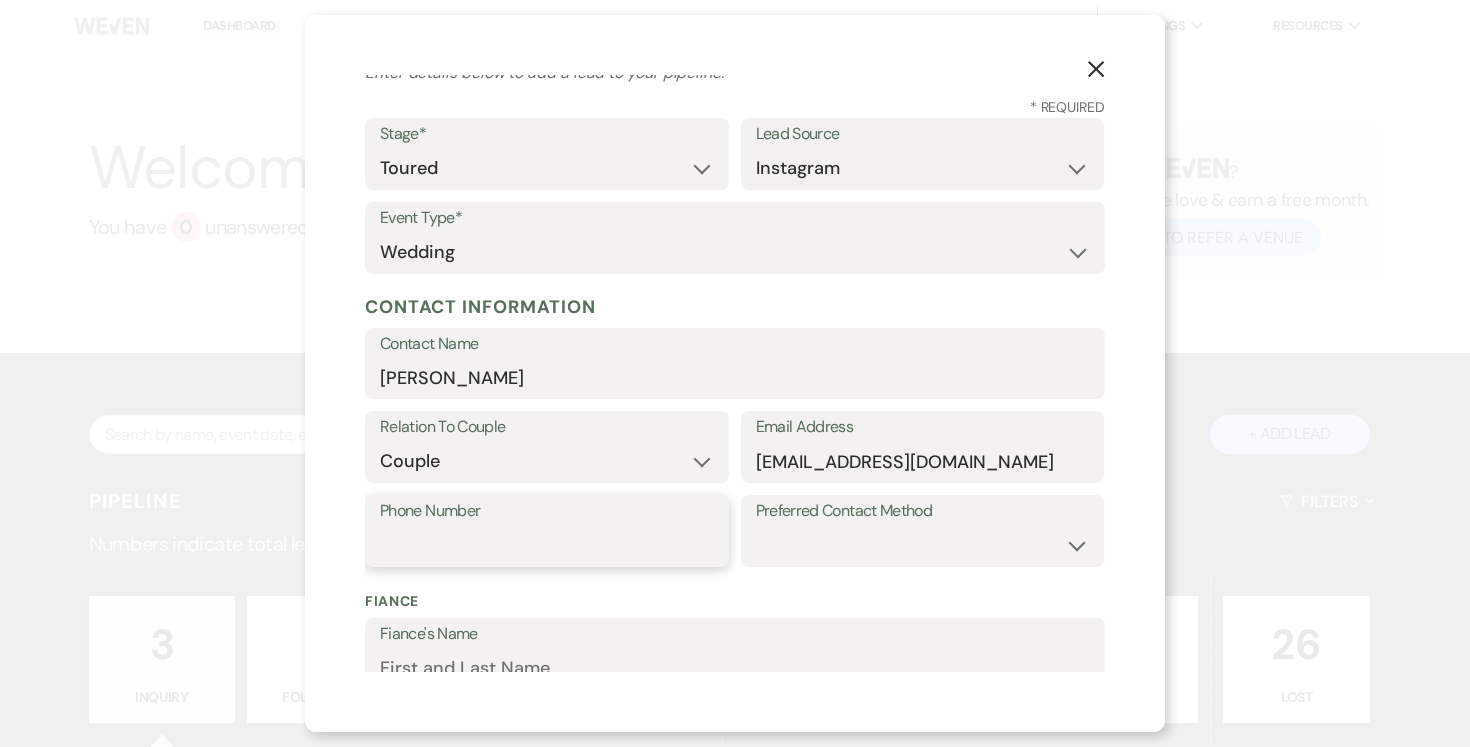 click on "Phone Number" at bounding box center [547, 545] 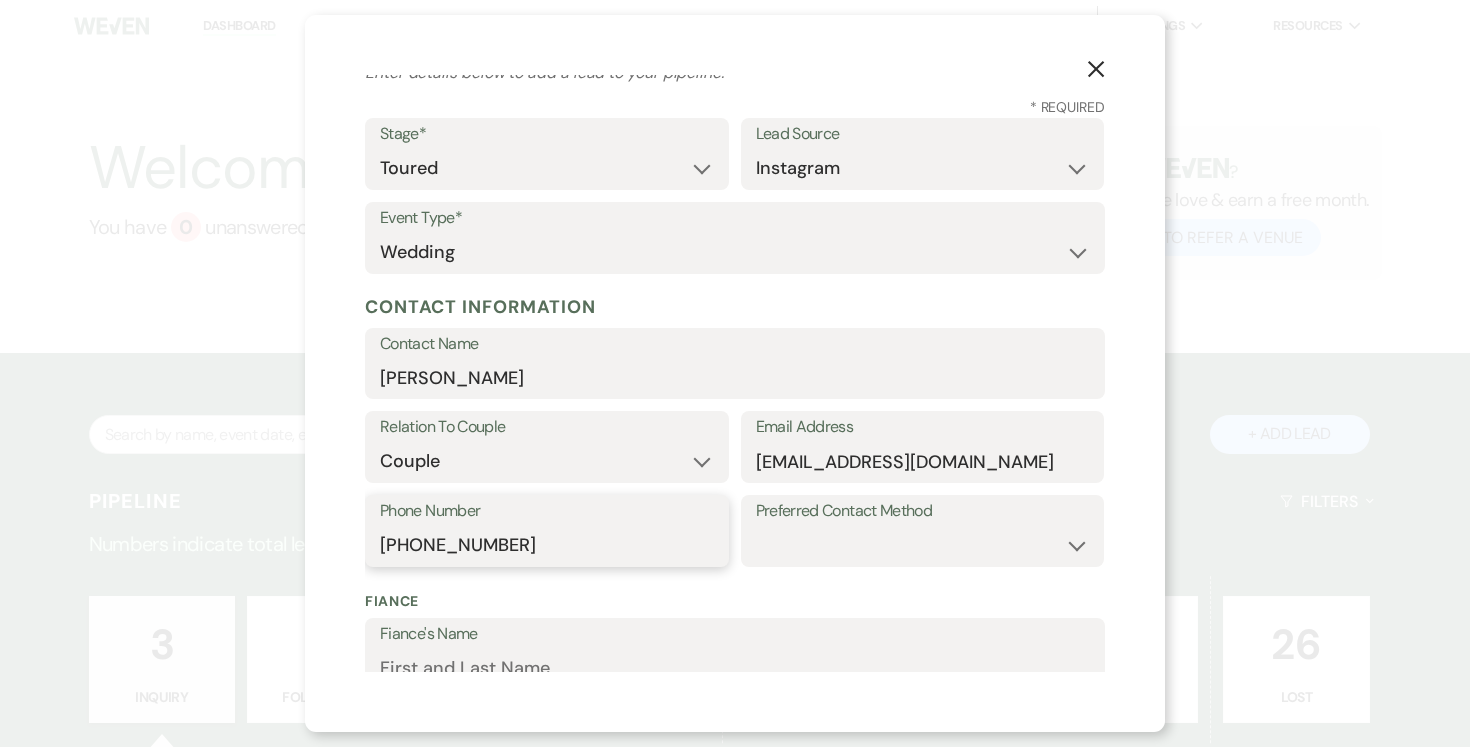 type on "[PHONE_NUMBER]" 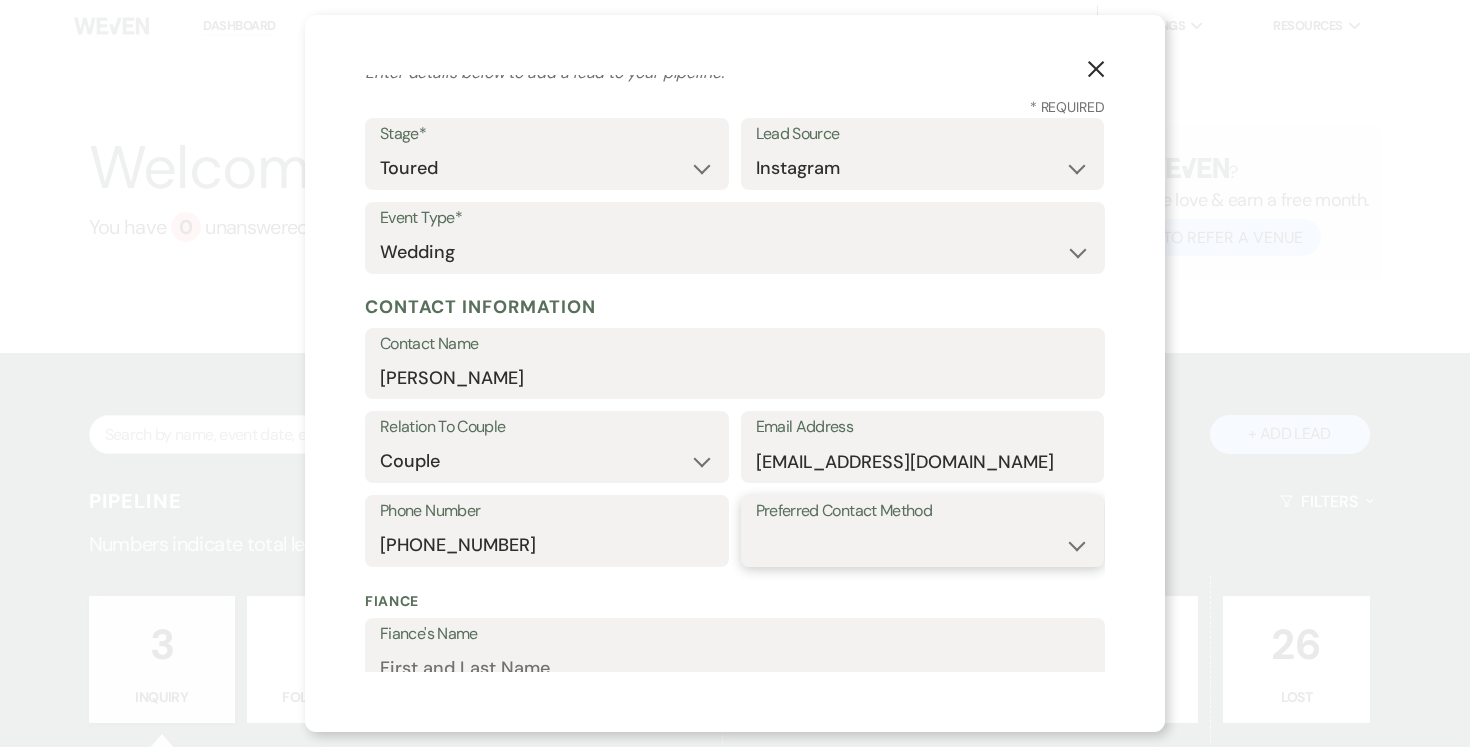 click on "Email Phone Text" at bounding box center [923, 545] 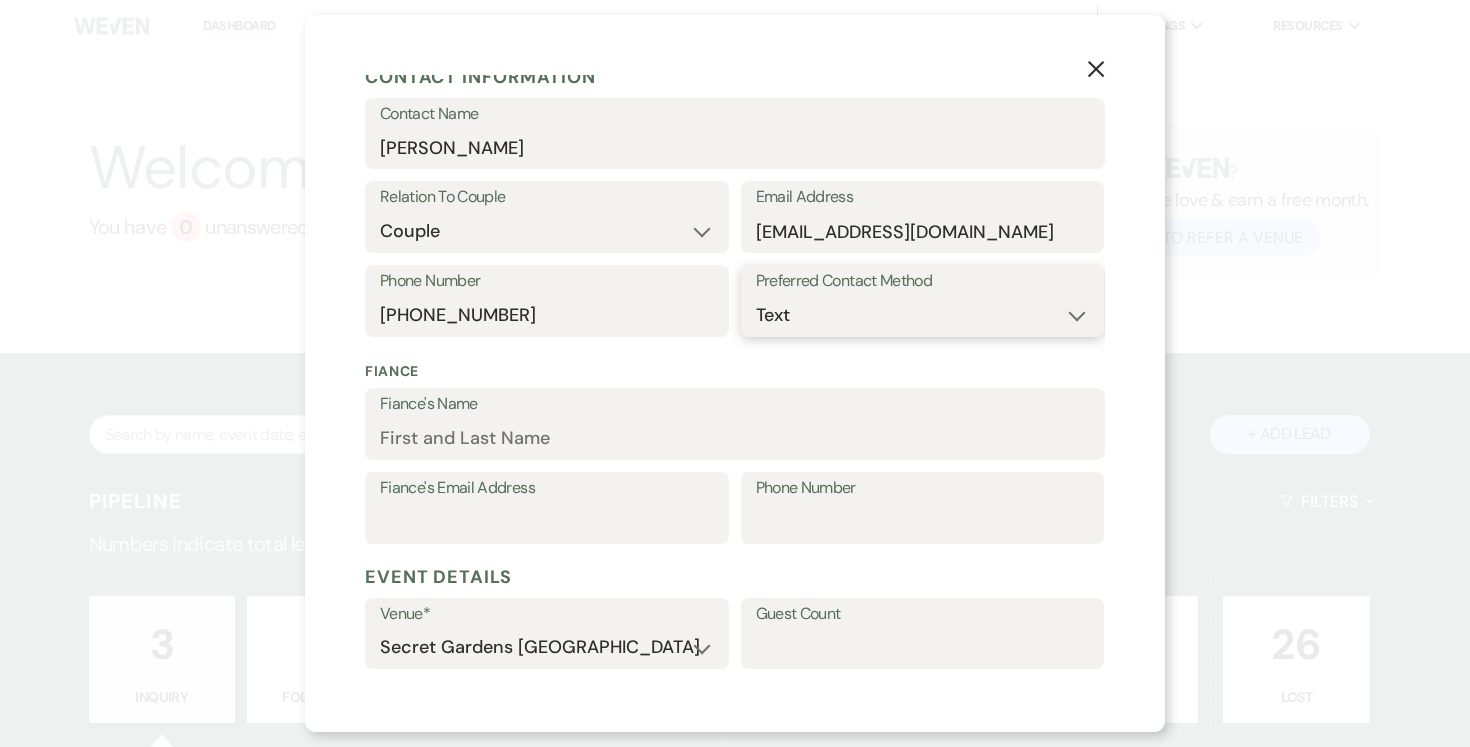 scroll, scrollTop: 302, scrollLeft: 0, axis: vertical 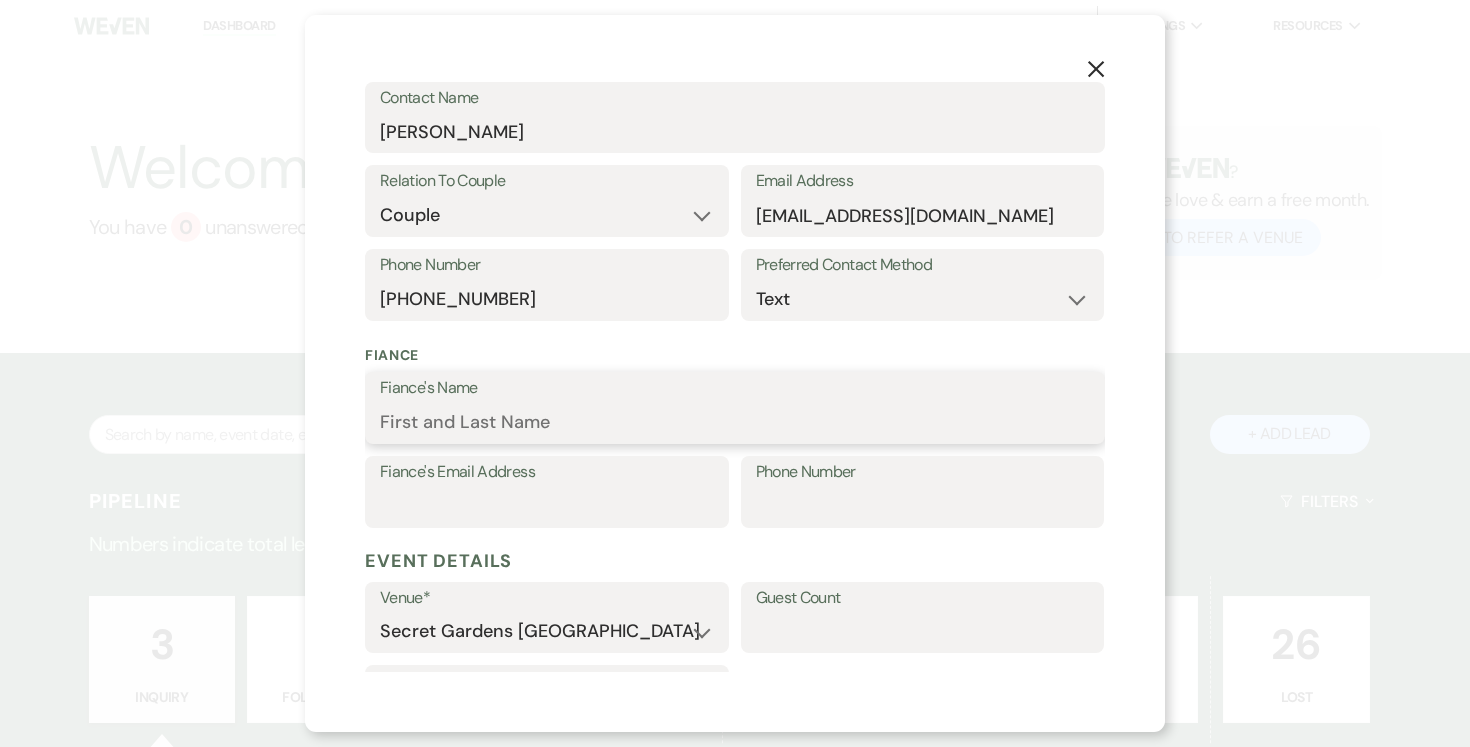 click on "Fiance's Name" at bounding box center [735, 422] 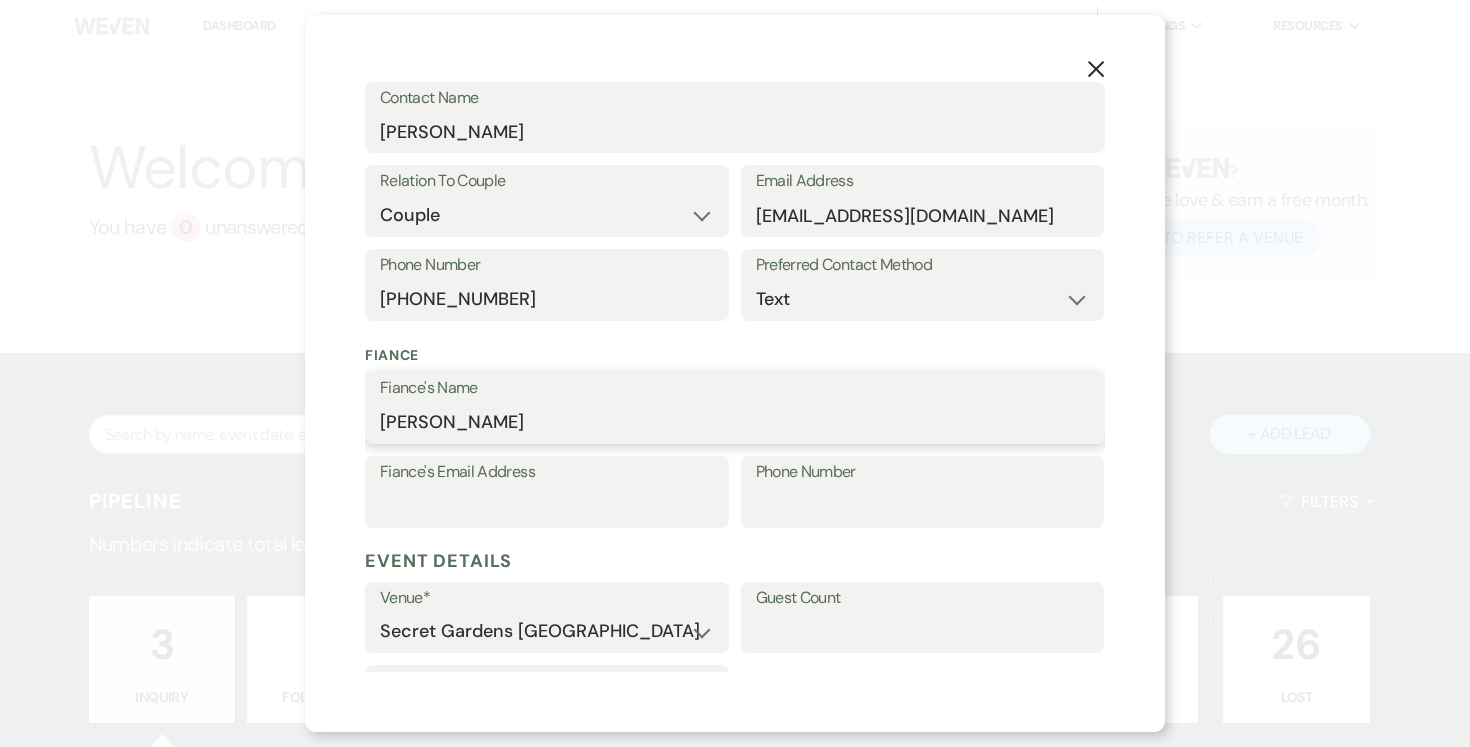 type on "[PERSON_NAME]" 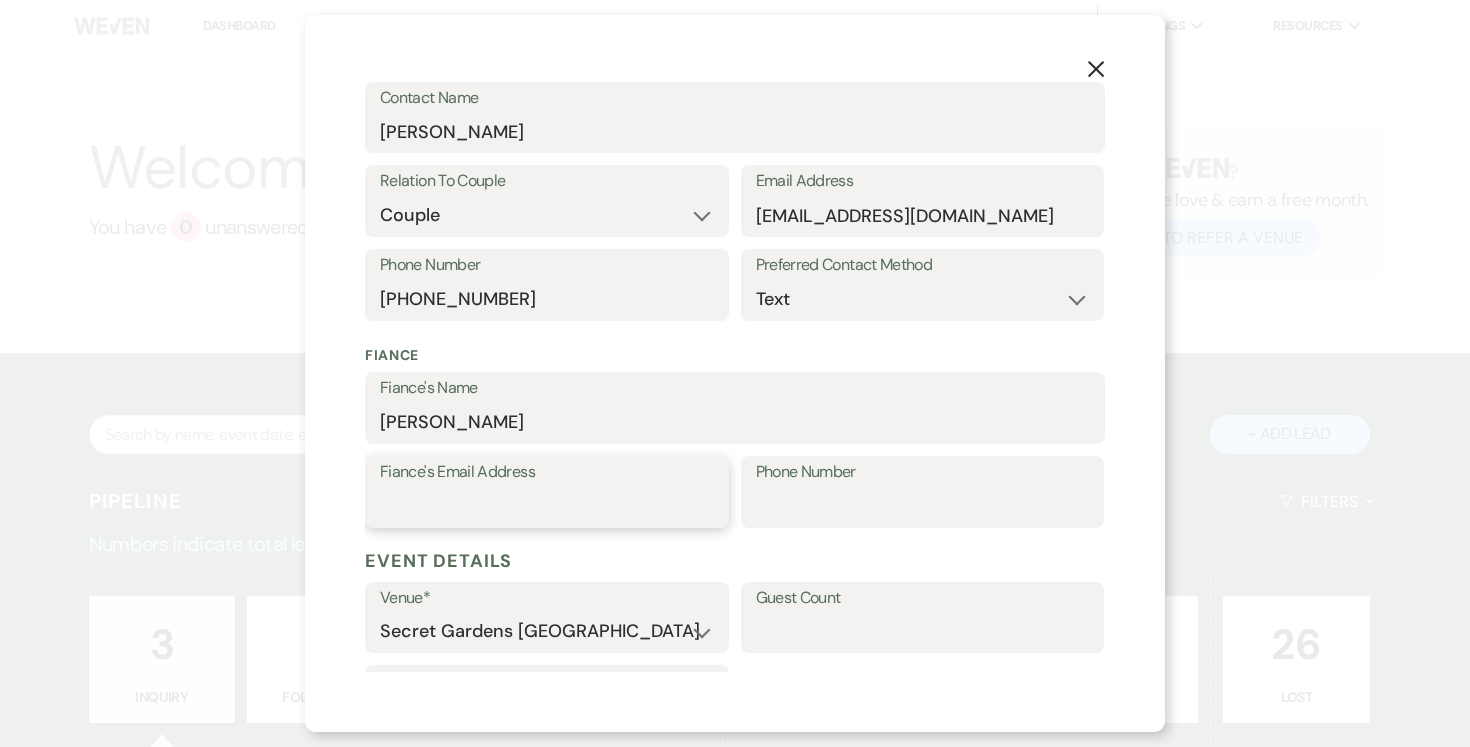 click on "Fiance's Email Address" at bounding box center [547, 506] 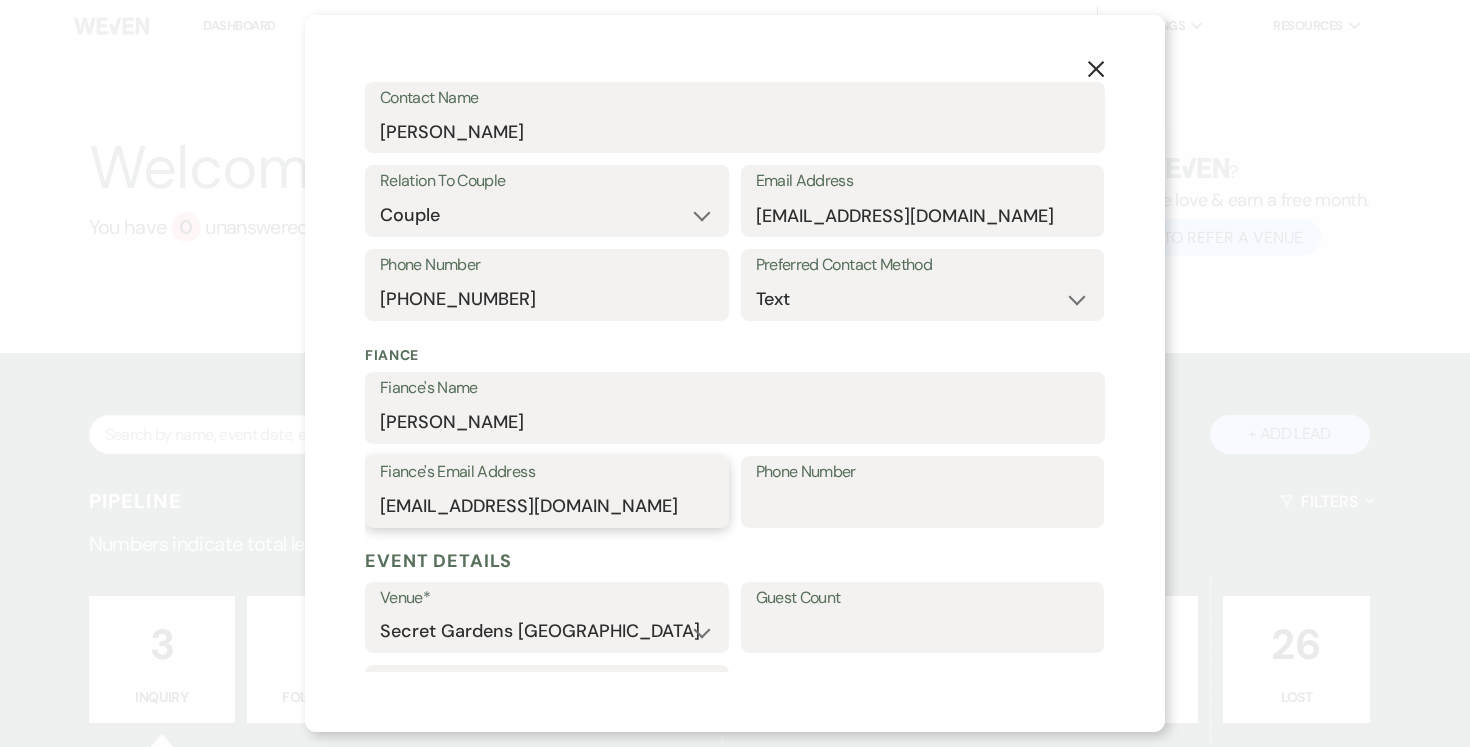 type on "[EMAIL_ADDRESS][DOMAIN_NAME]" 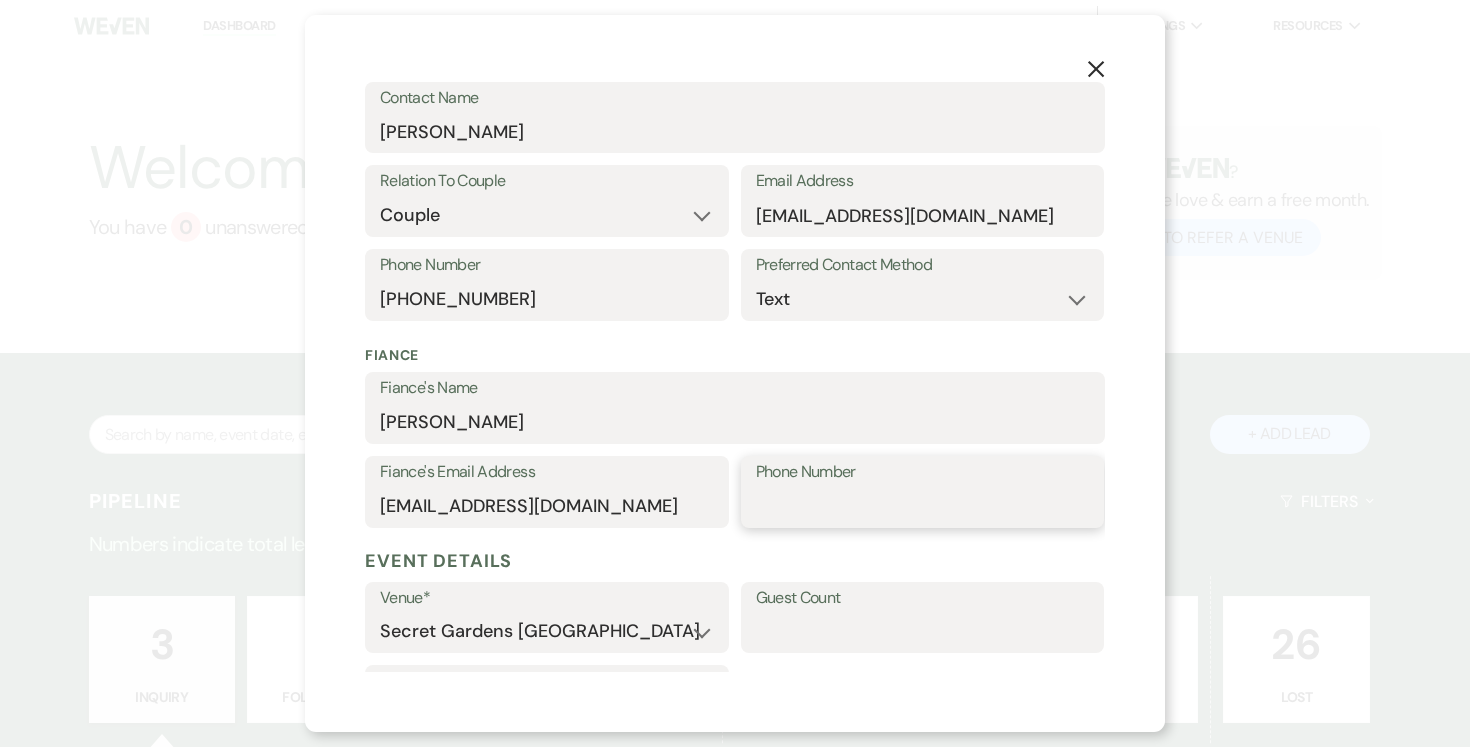 click on "Phone Number" at bounding box center [923, 506] 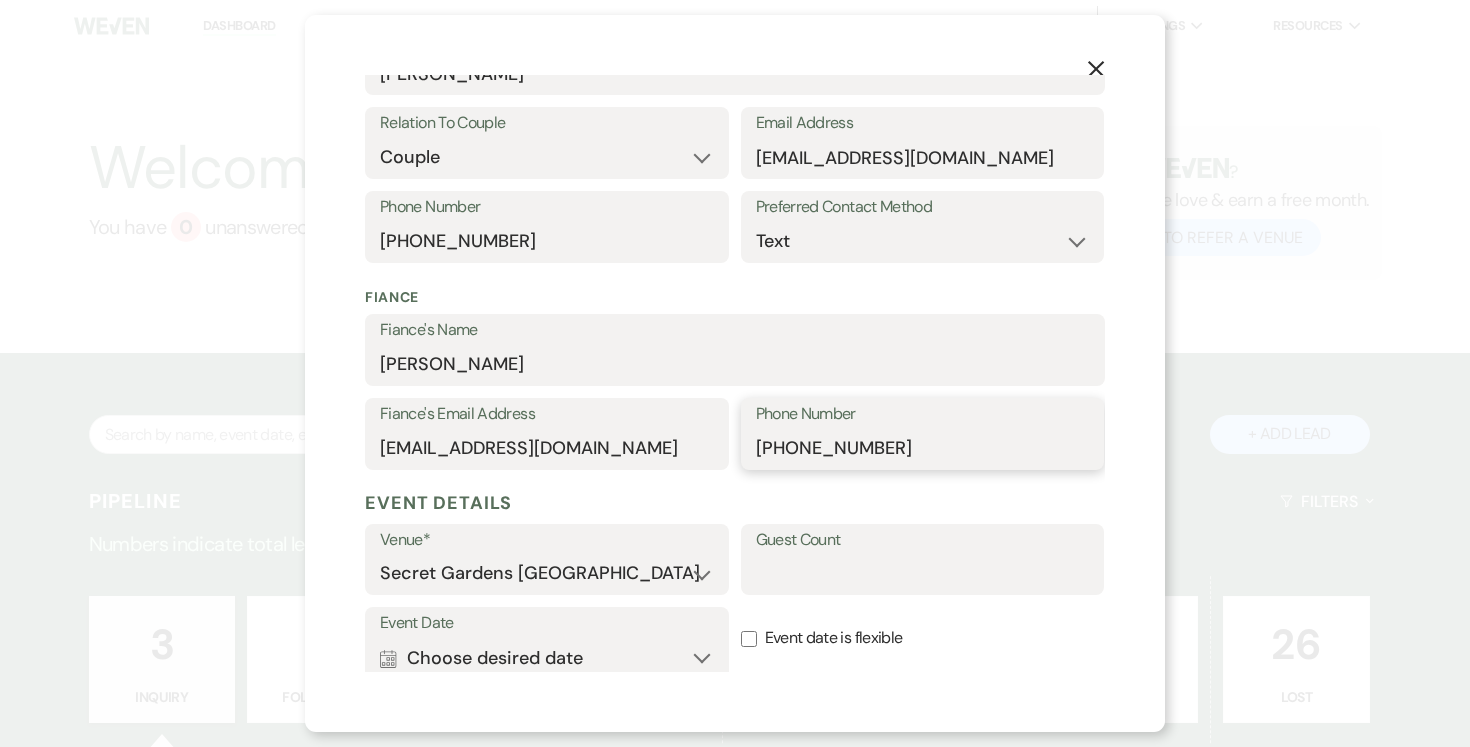 scroll, scrollTop: 362, scrollLeft: 0, axis: vertical 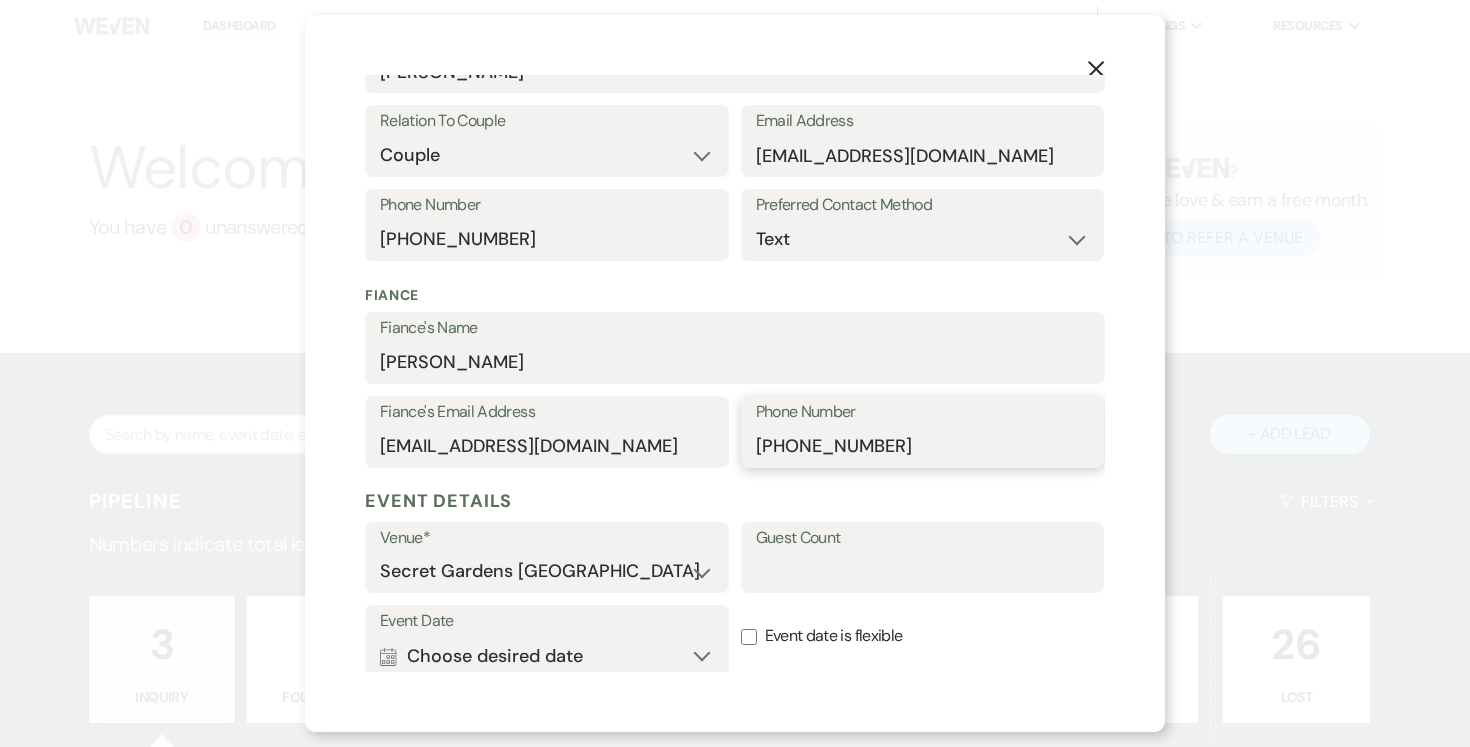 type on "[PHONE_NUMBER]" 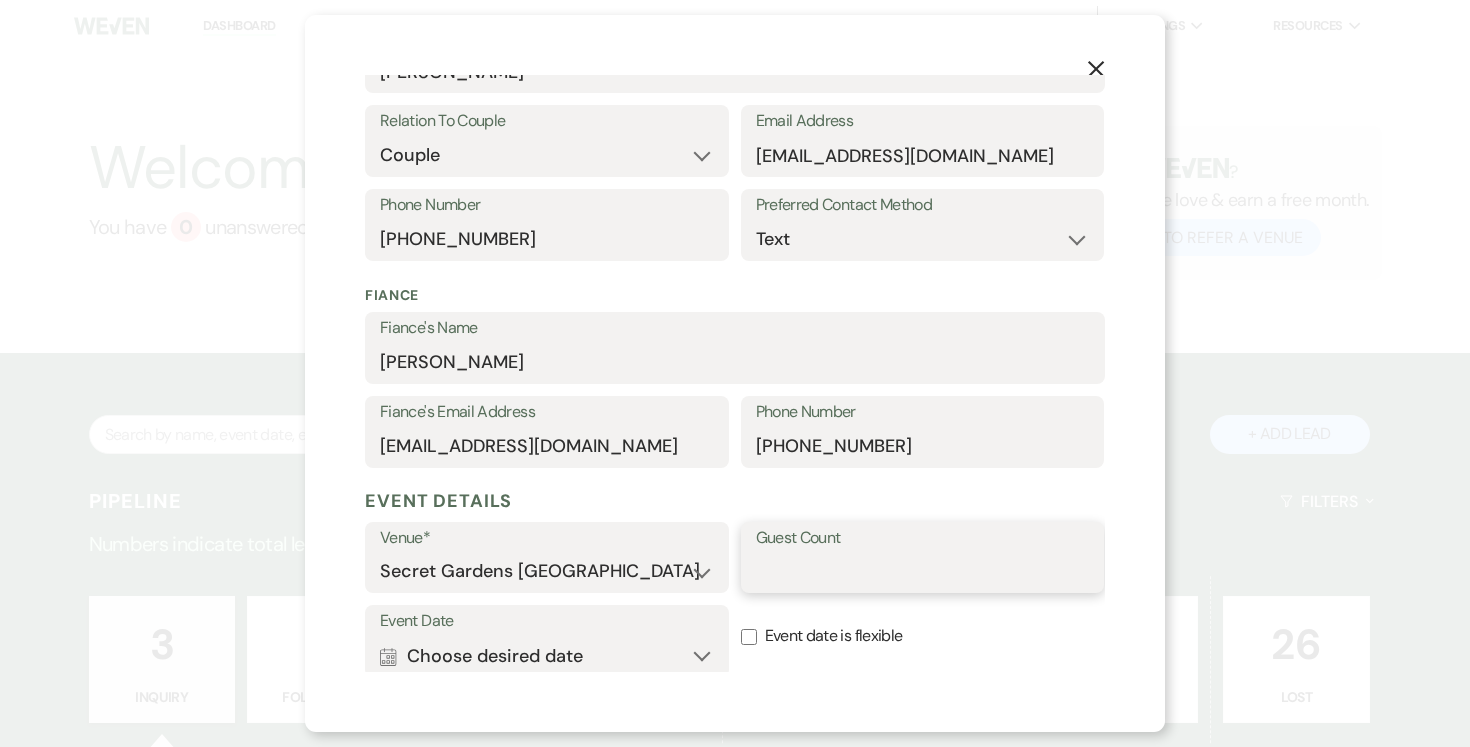 click on "Guest Count" at bounding box center [923, 571] 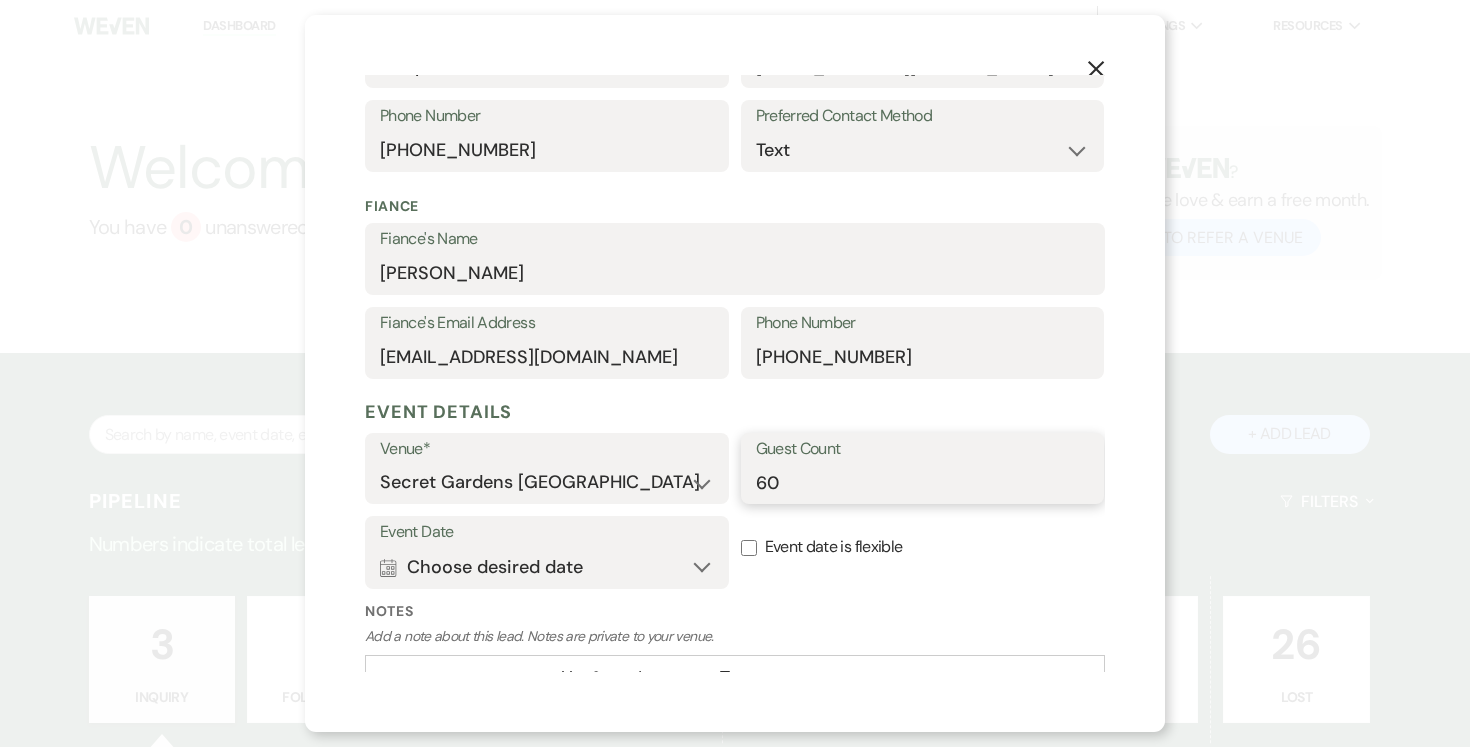 scroll, scrollTop: 458, scrollLeft: 0, axis: vertical 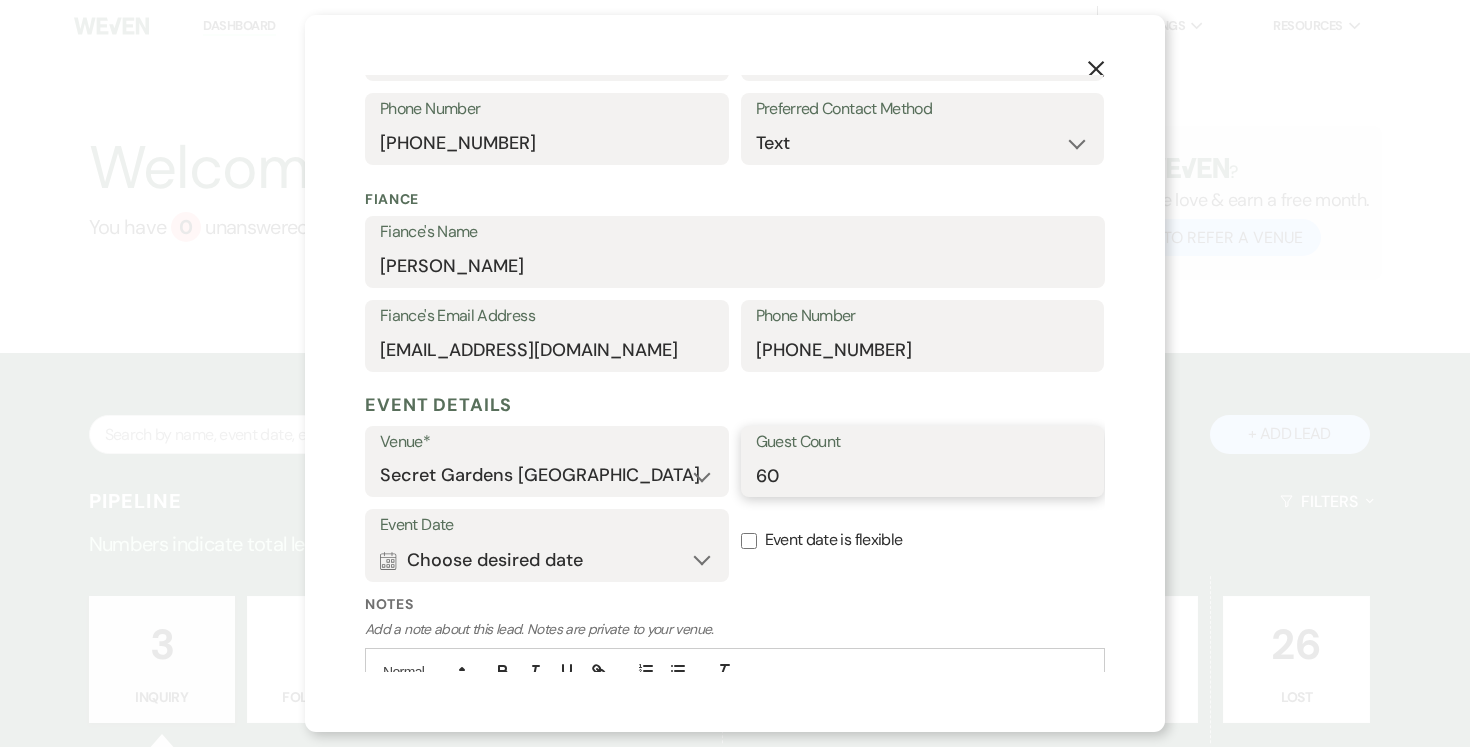 type on "60" 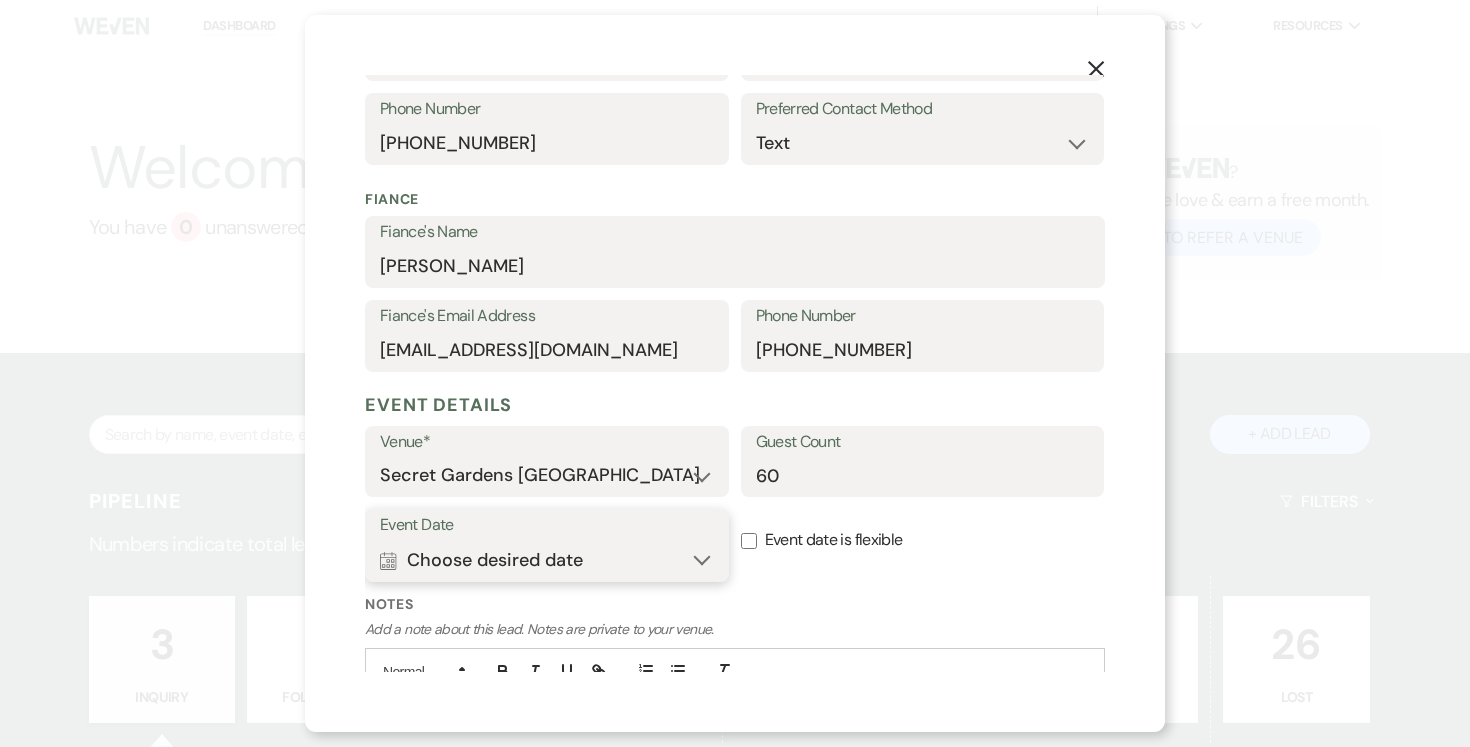 click on "Calendar Choose desired date Expand" at bounding box center [547, 560] 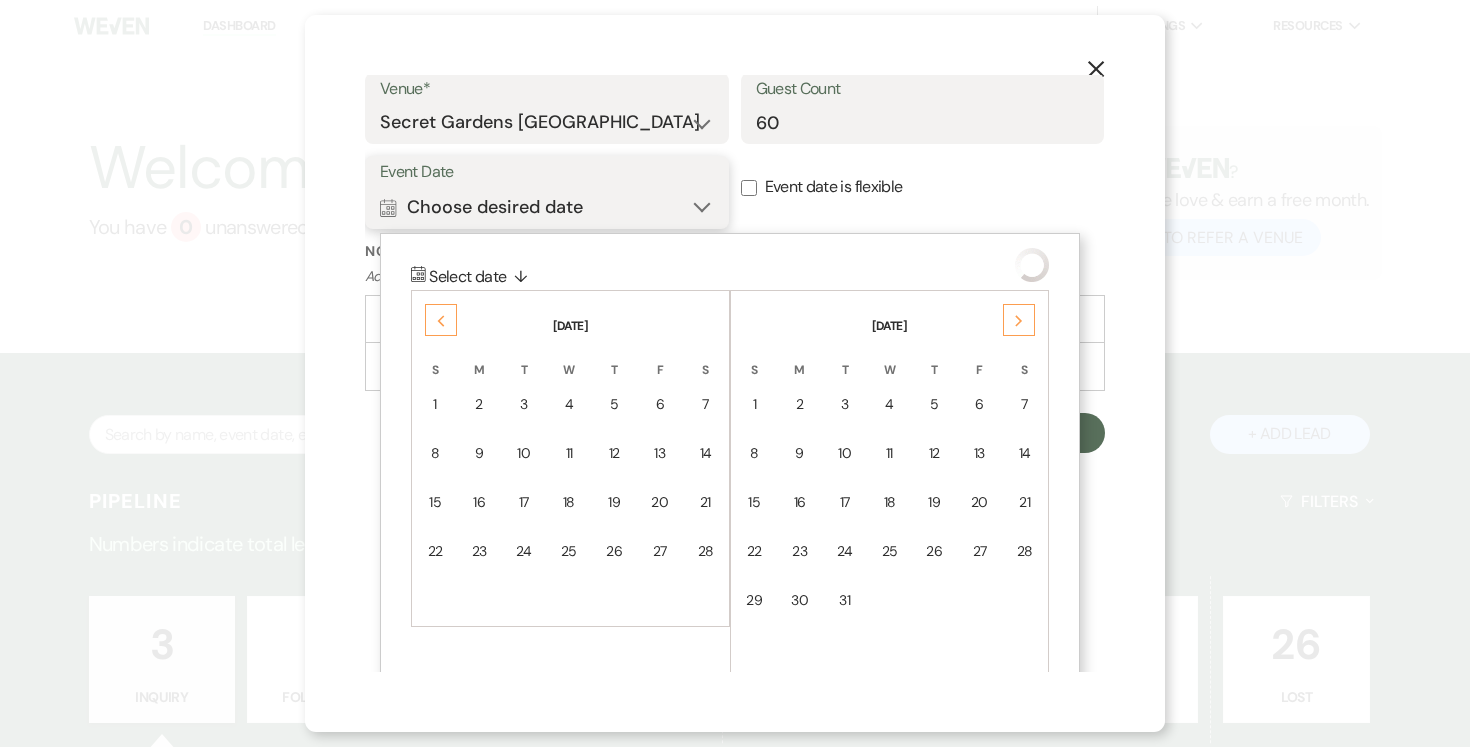 scroll, scrollTop: 846, scrollLeft: 0, axis: vertical 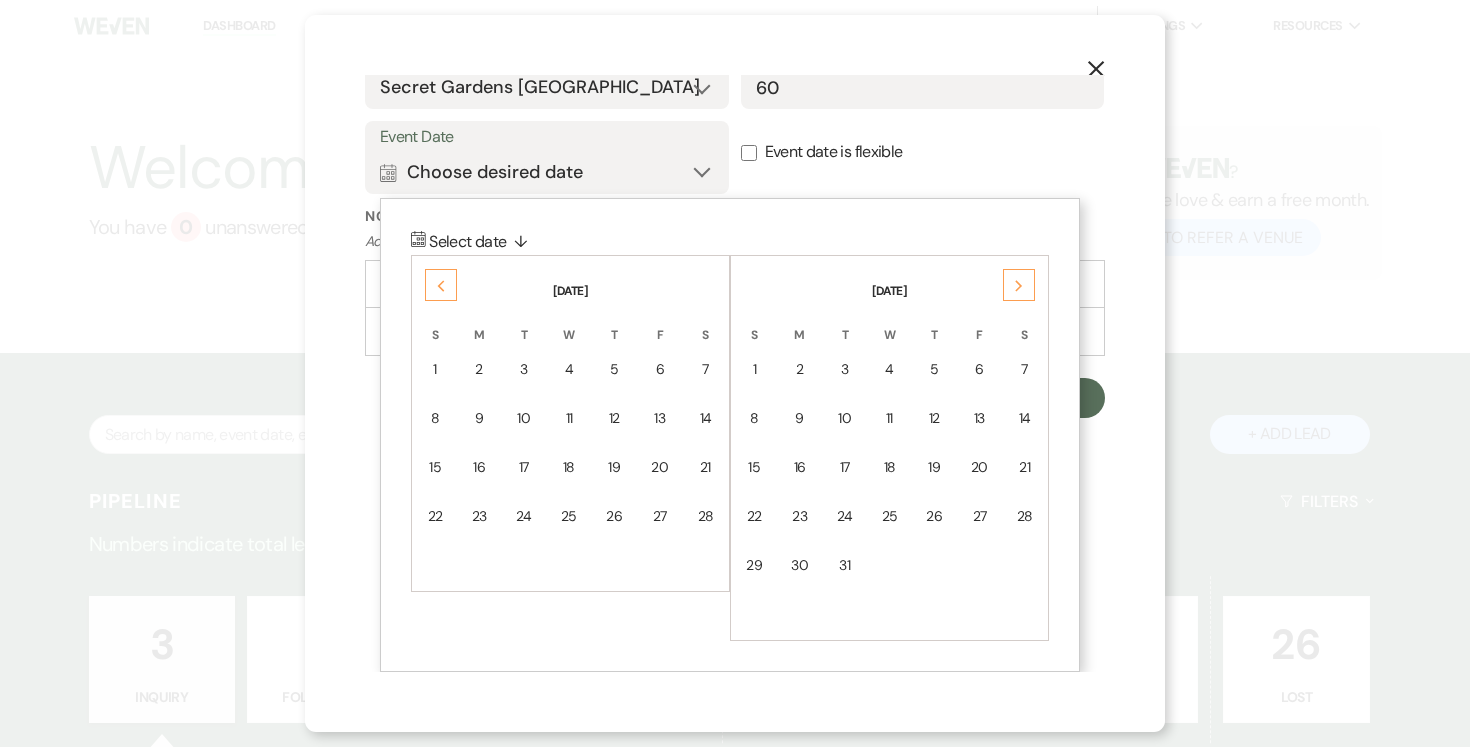 click on "Next" 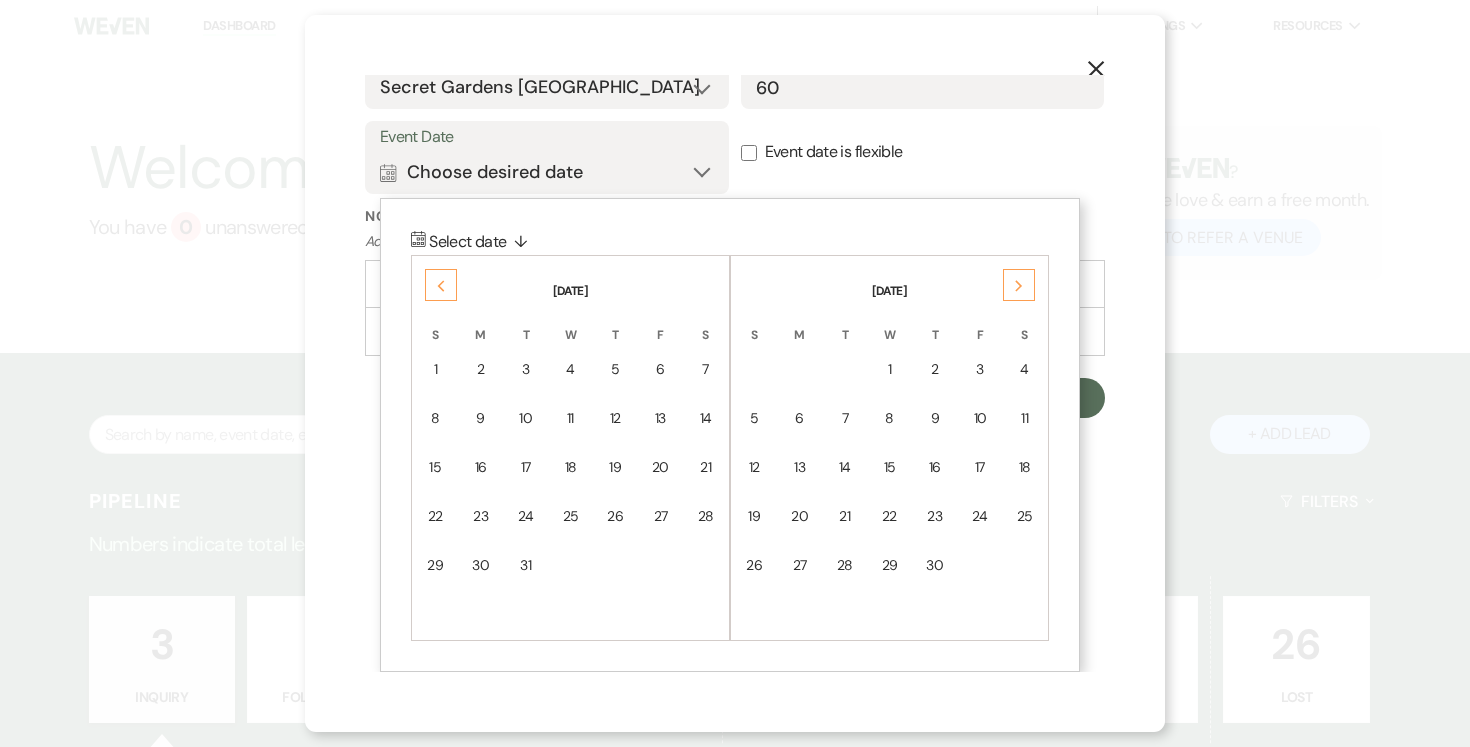 click on "Next" 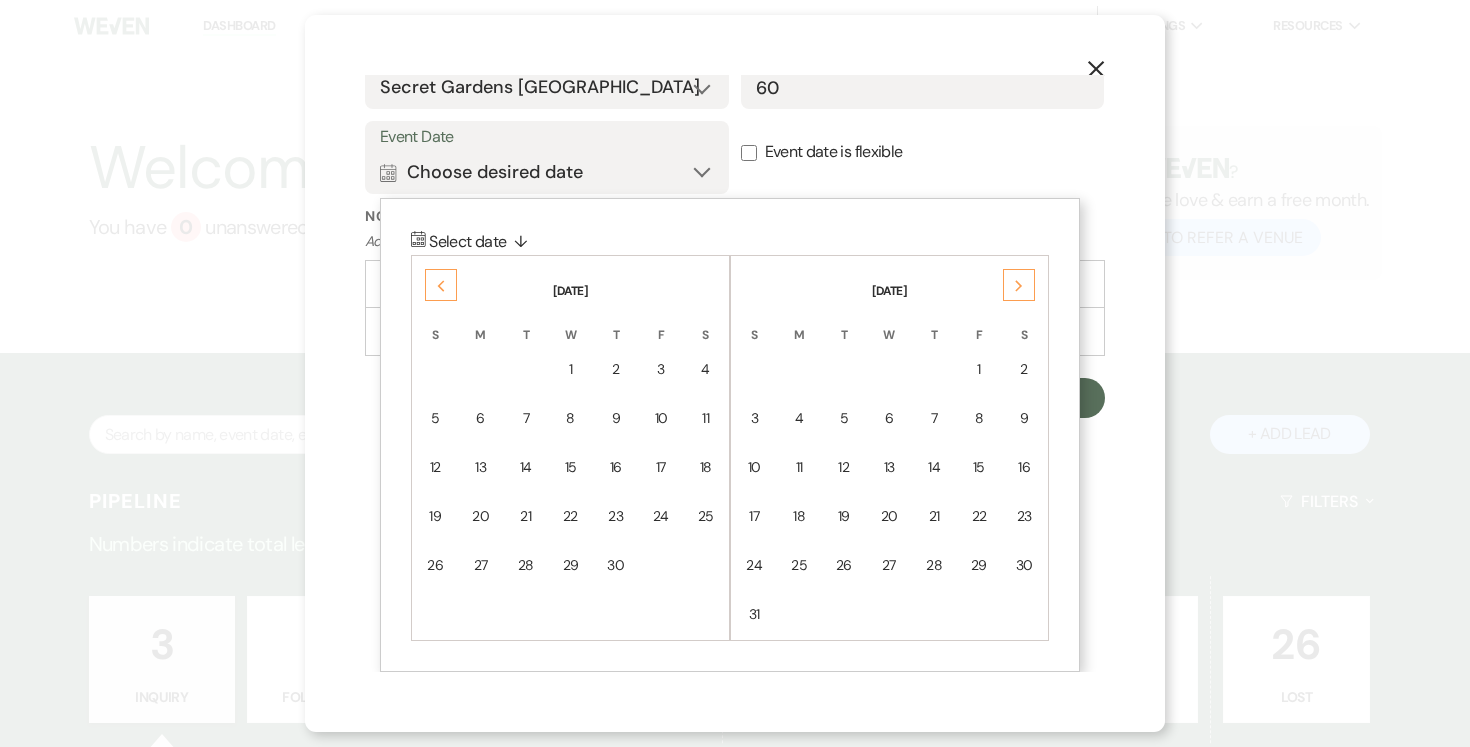 click on "Next" 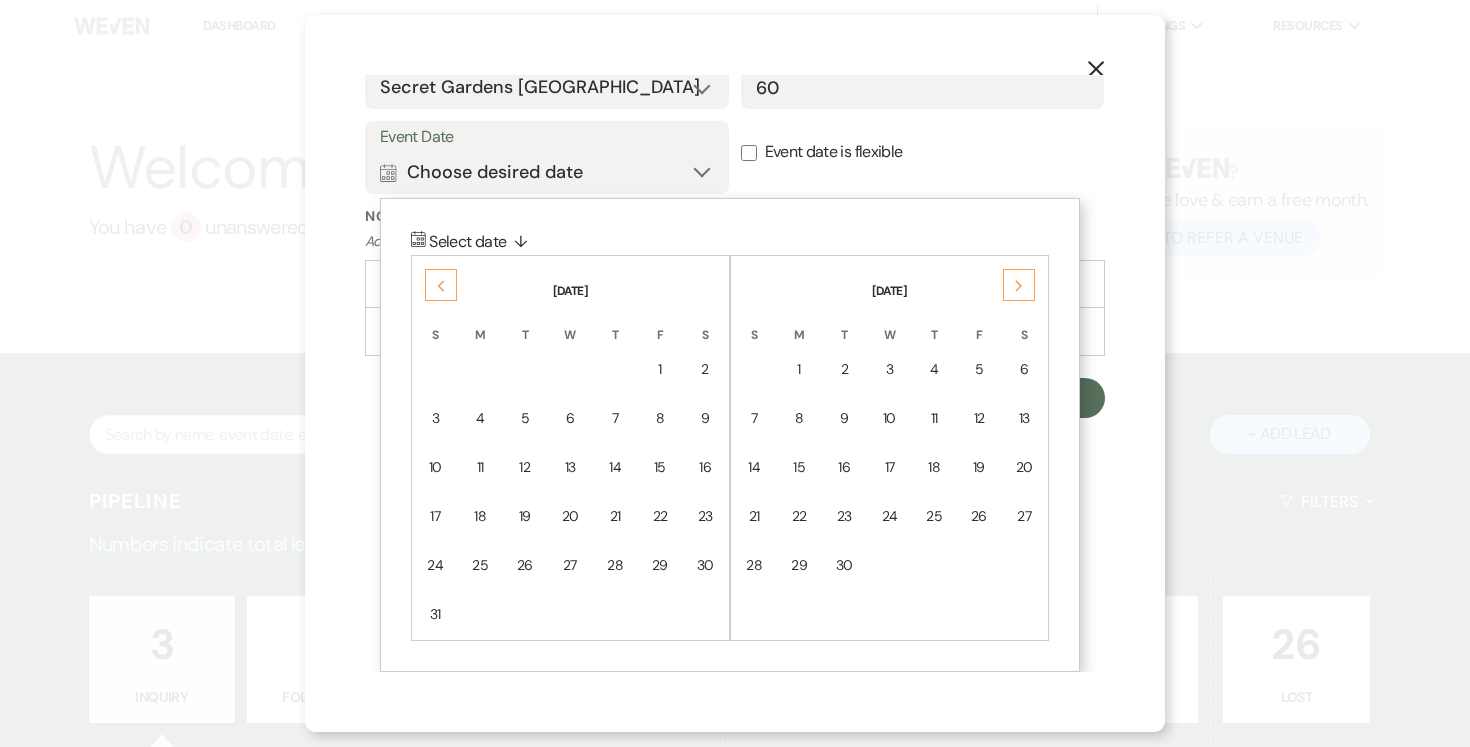 click on "Next" 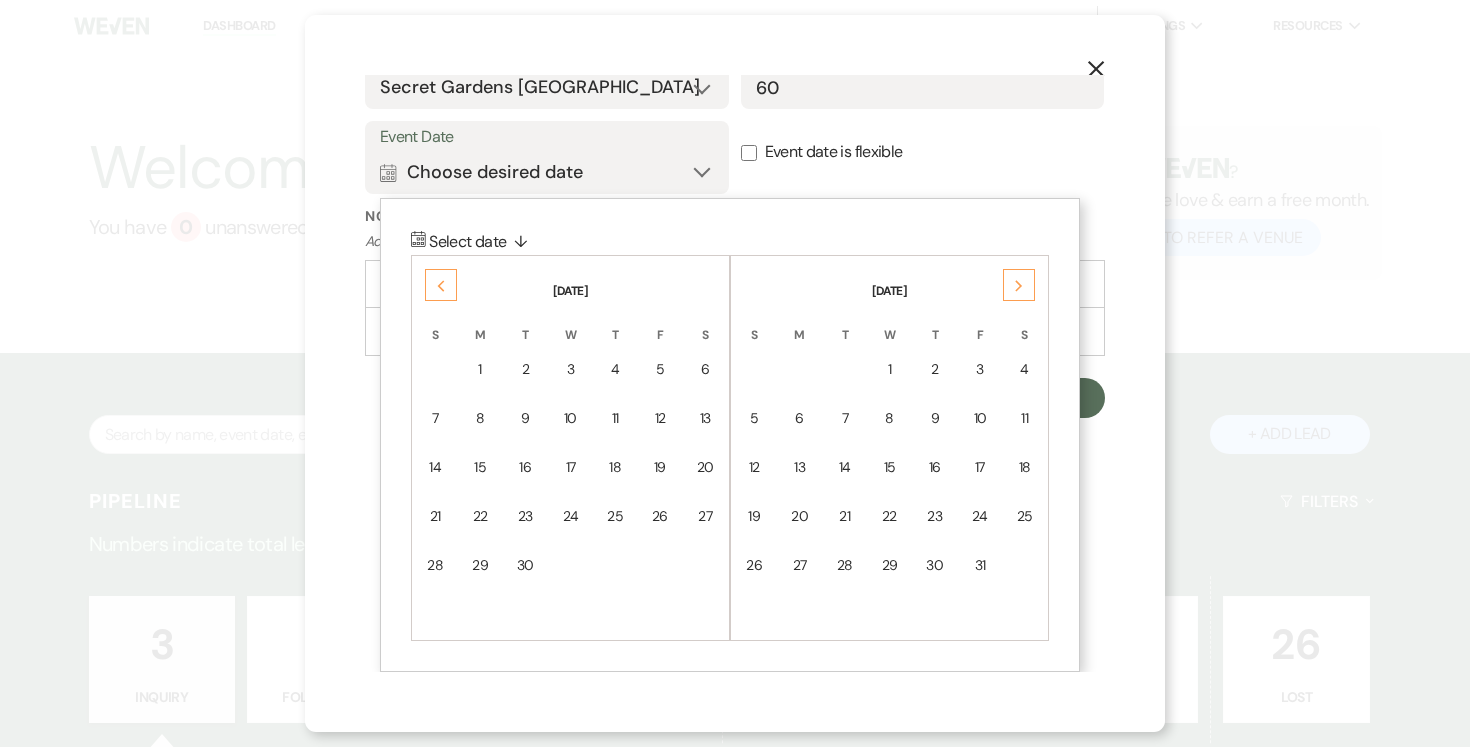 click on "Next" 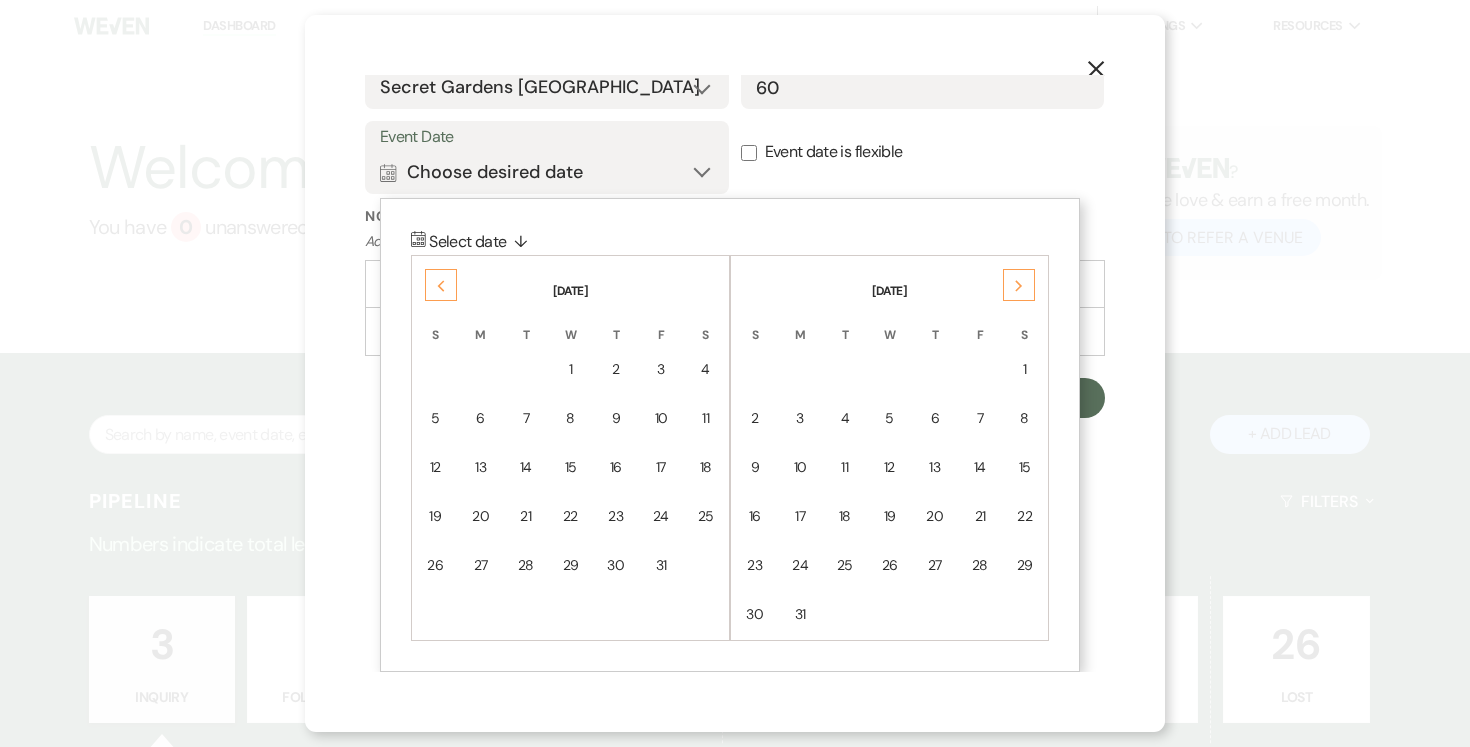 click on "Next" 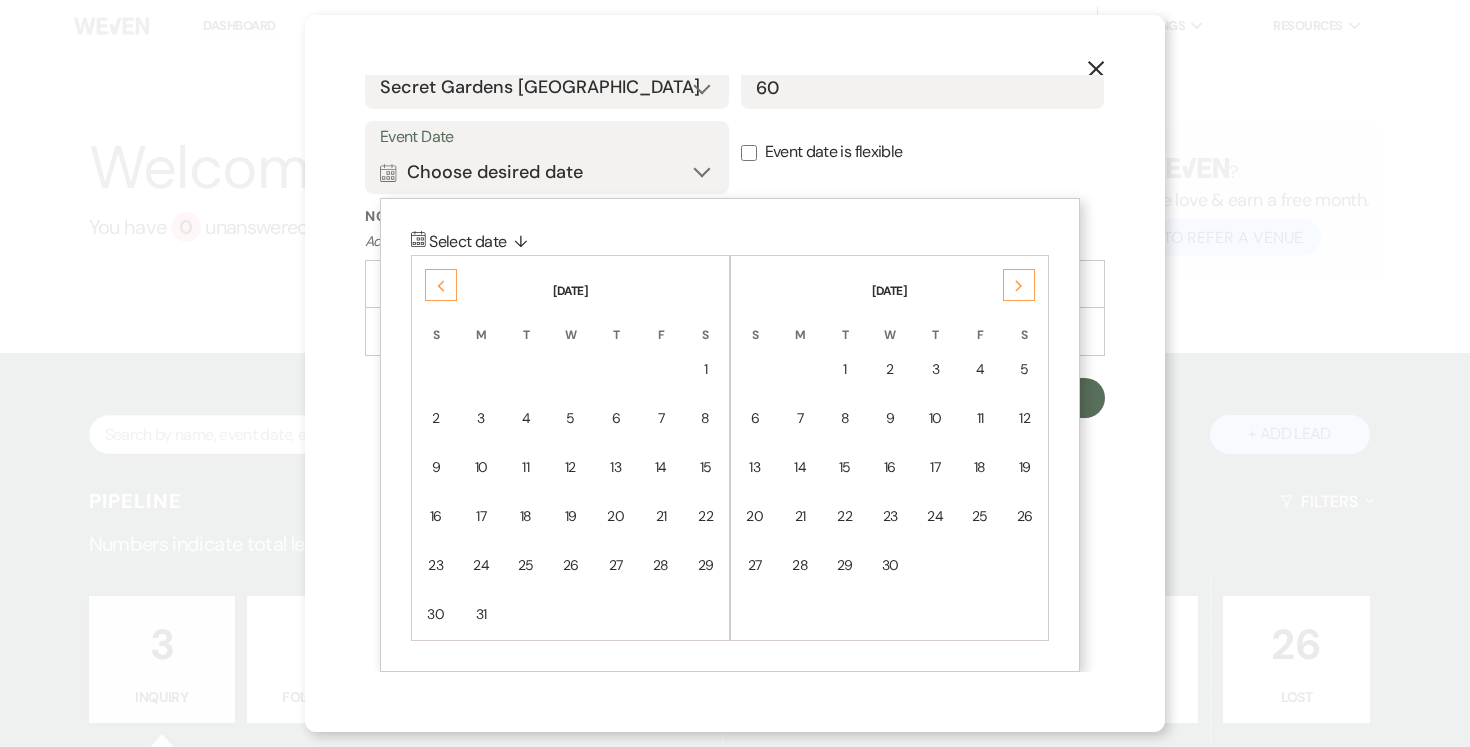 click on "Next" 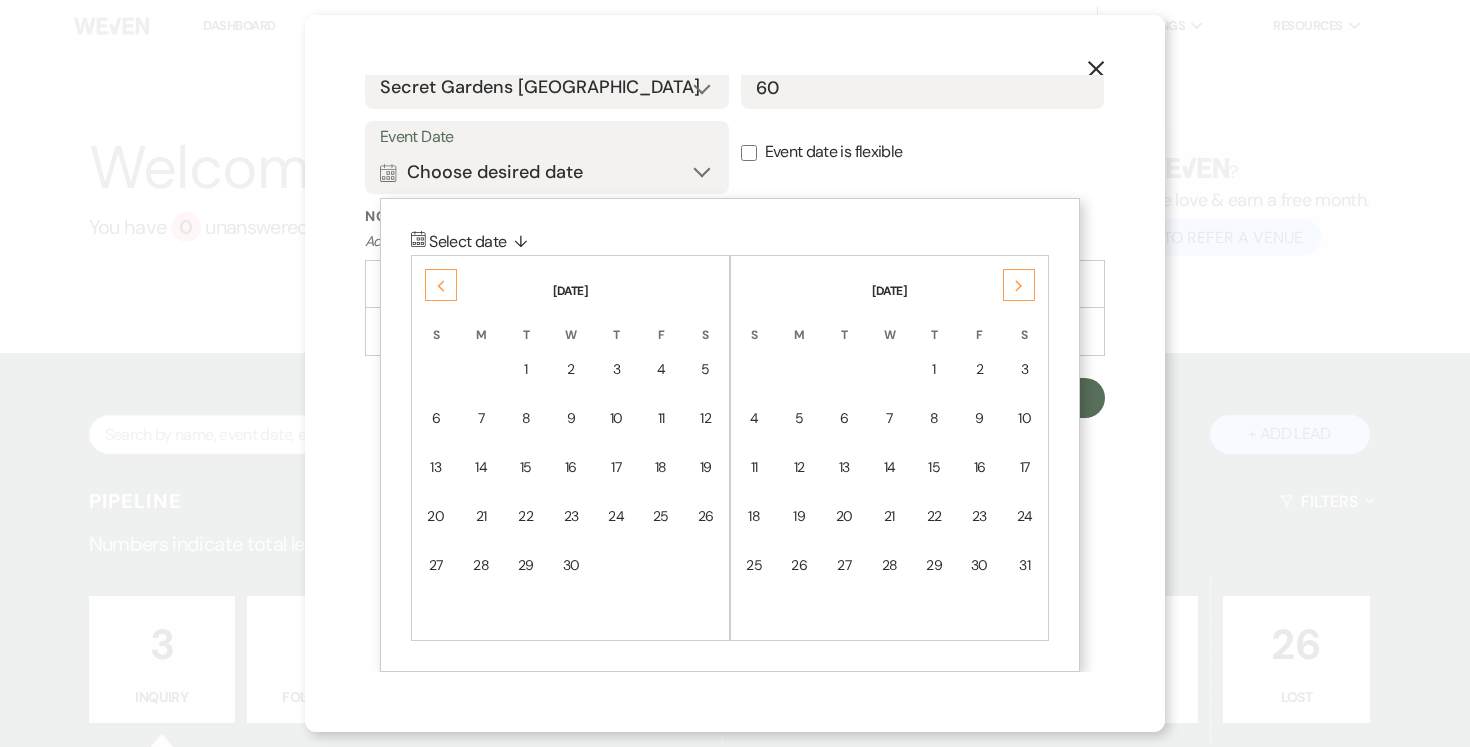 click on "Next" 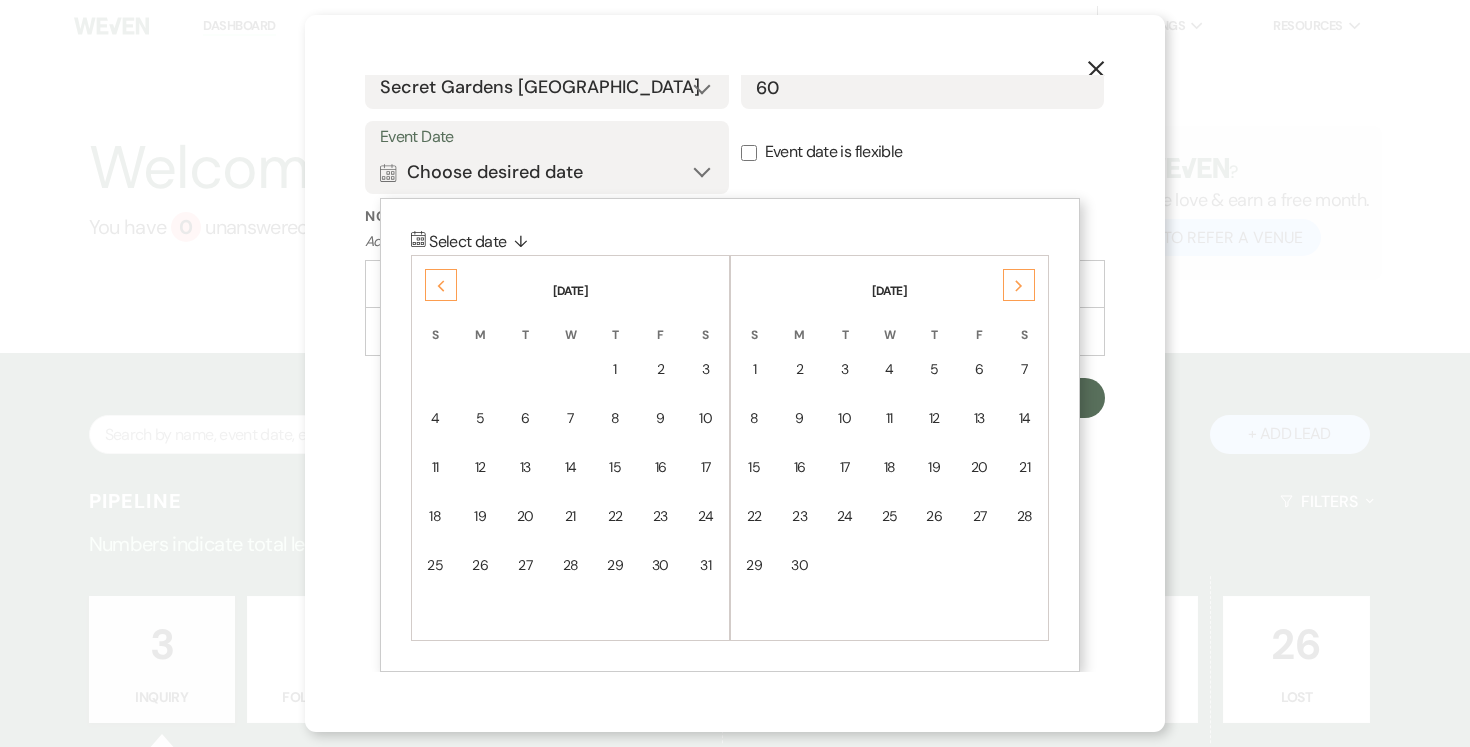 click on "15" at bounding box center (754, 467) 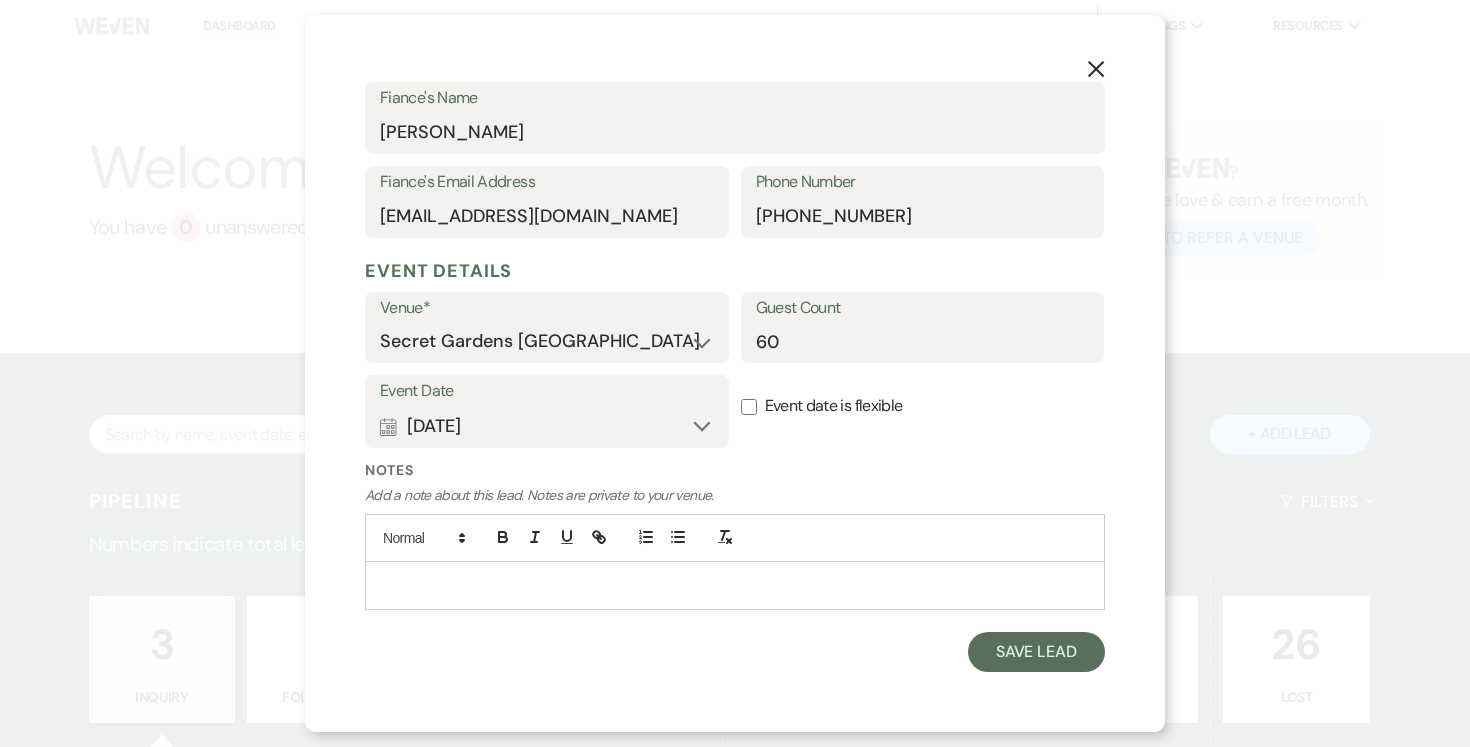 scroll, scrollTop: 590, scrollLeft: 0, axis: vertical 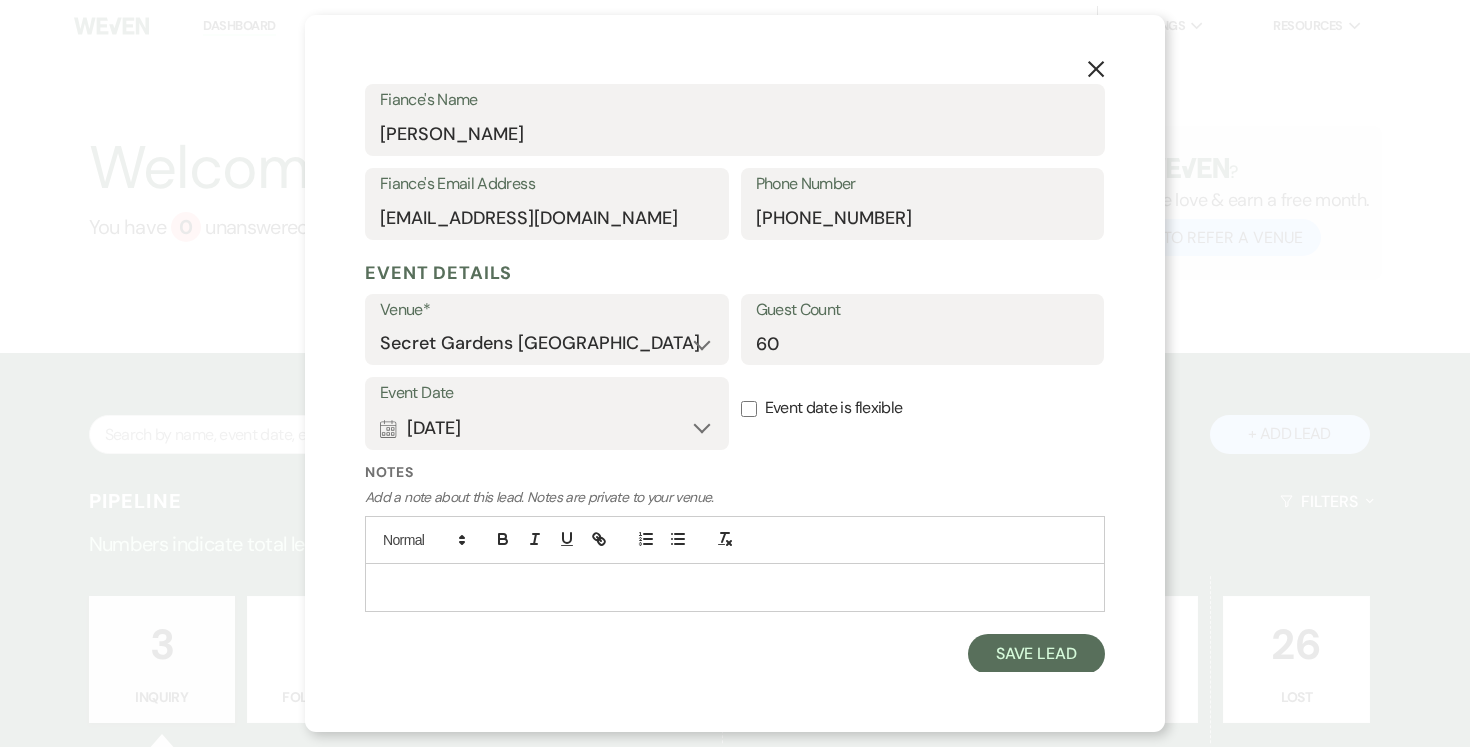 click on "Event date is flexible" at bounding box center [749, 409] 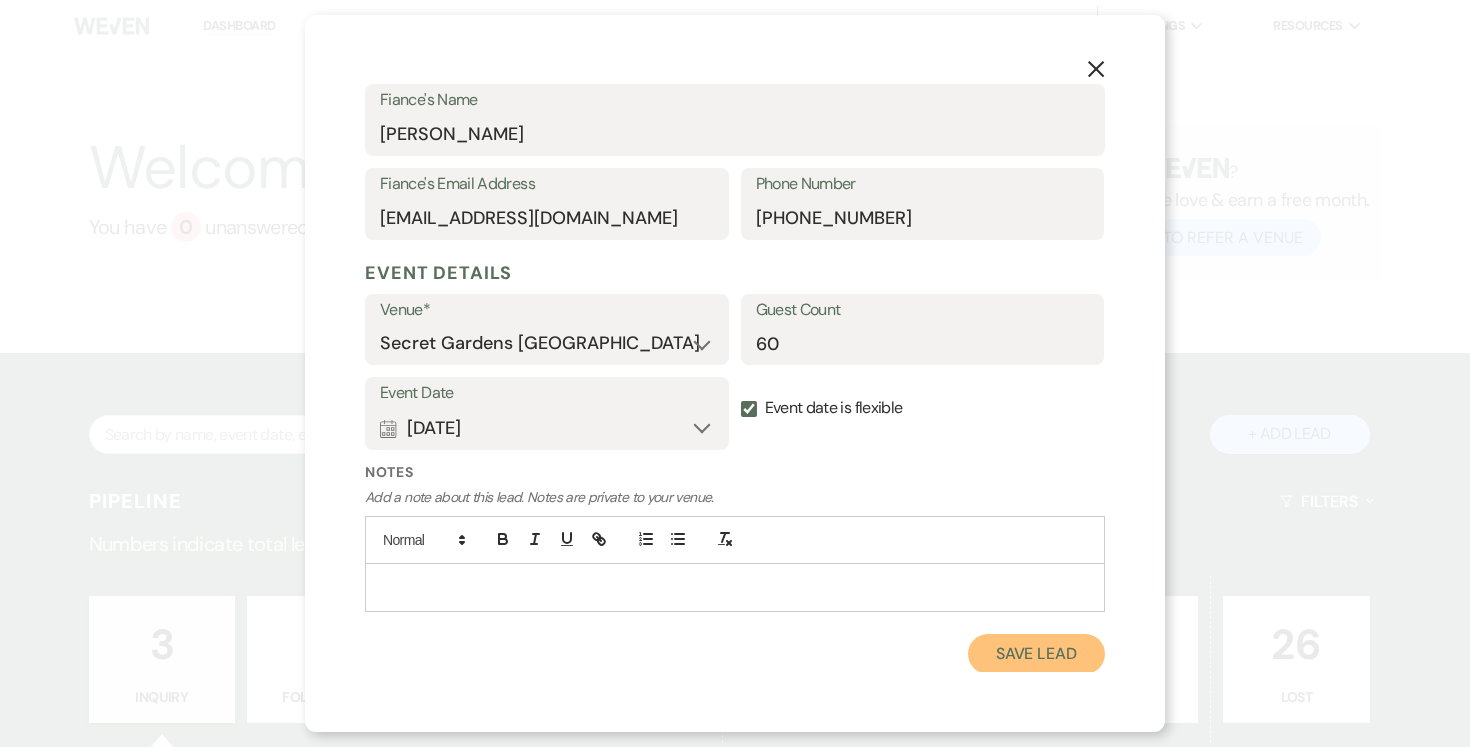 click on "Save Lead" at bounding box center [1036, 654] 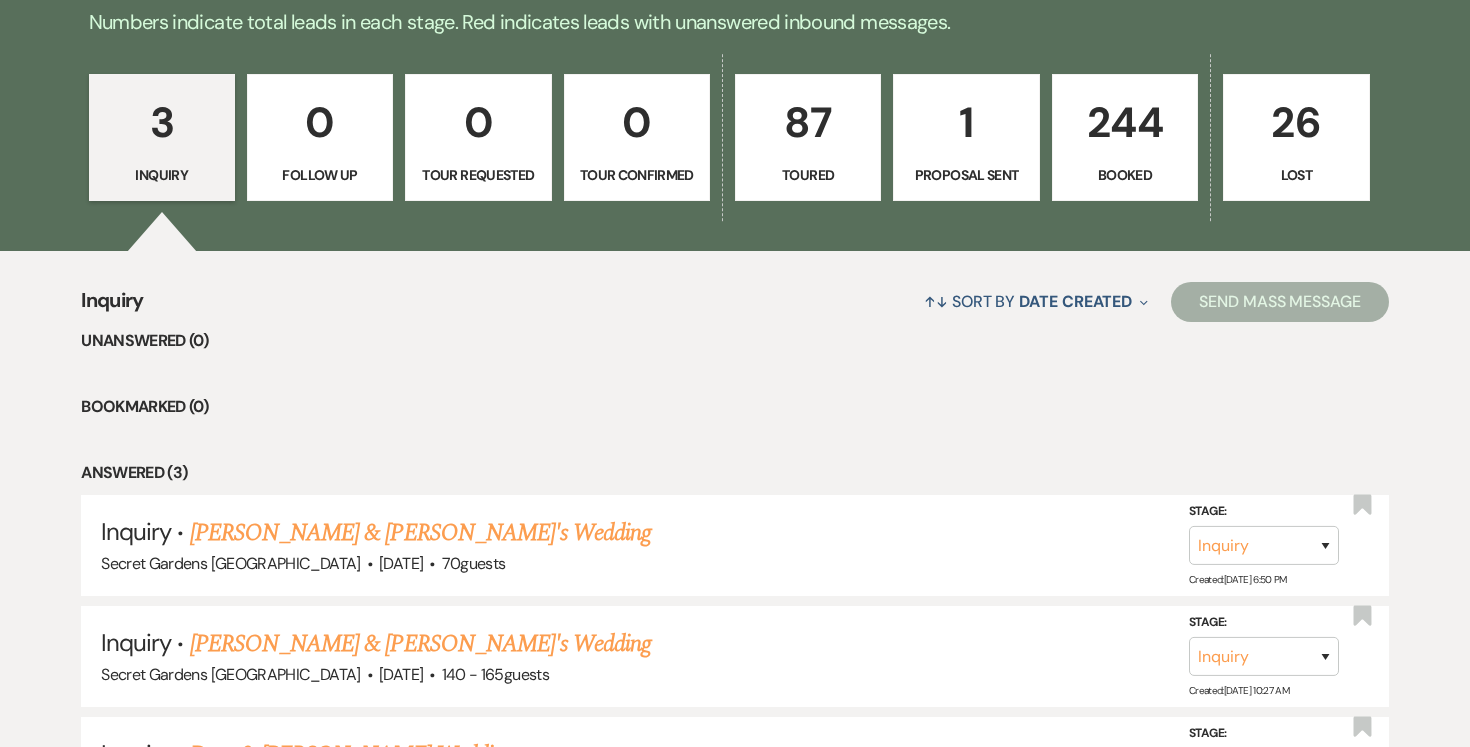 scroll, scrollTop: 523, scrollLeft: 0, axis: vertical 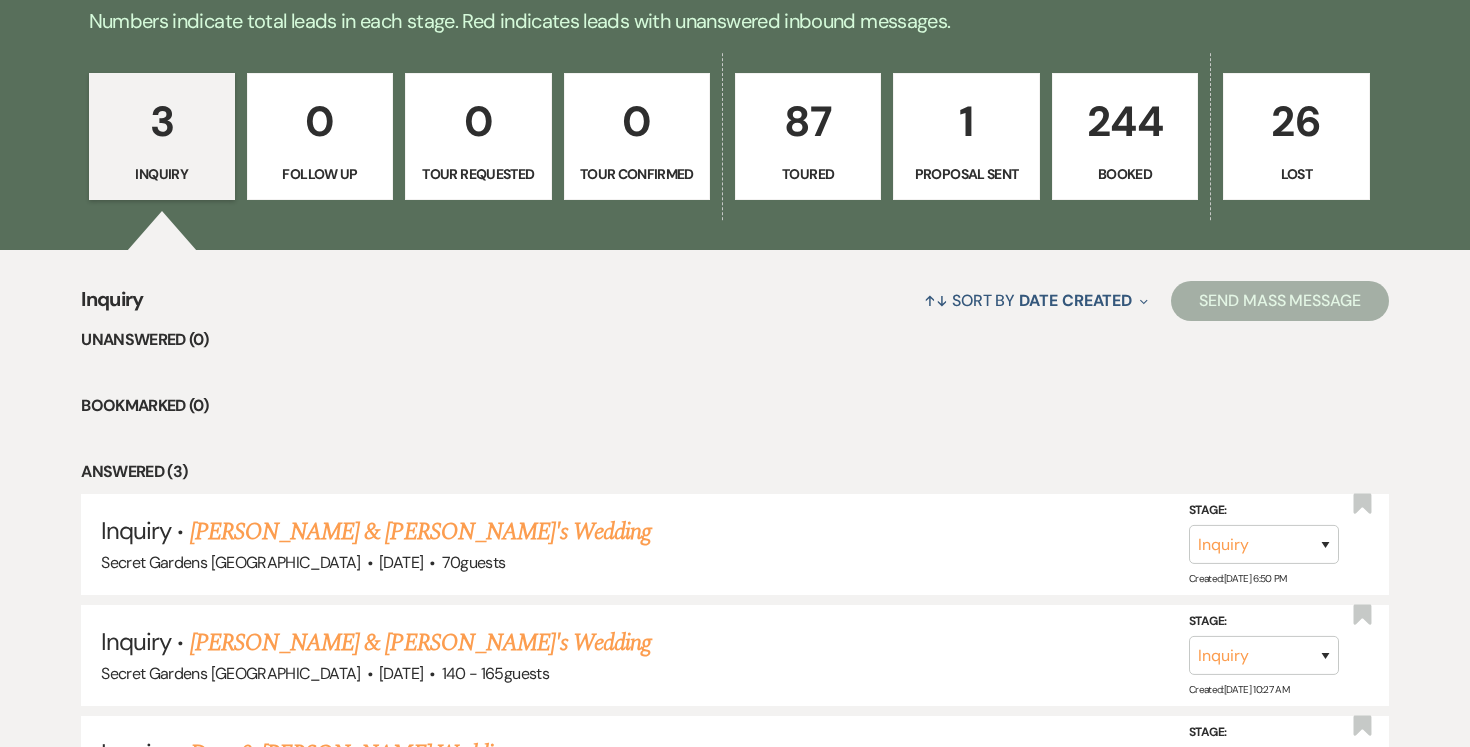 click on "87" at bounding box center (808, 121) 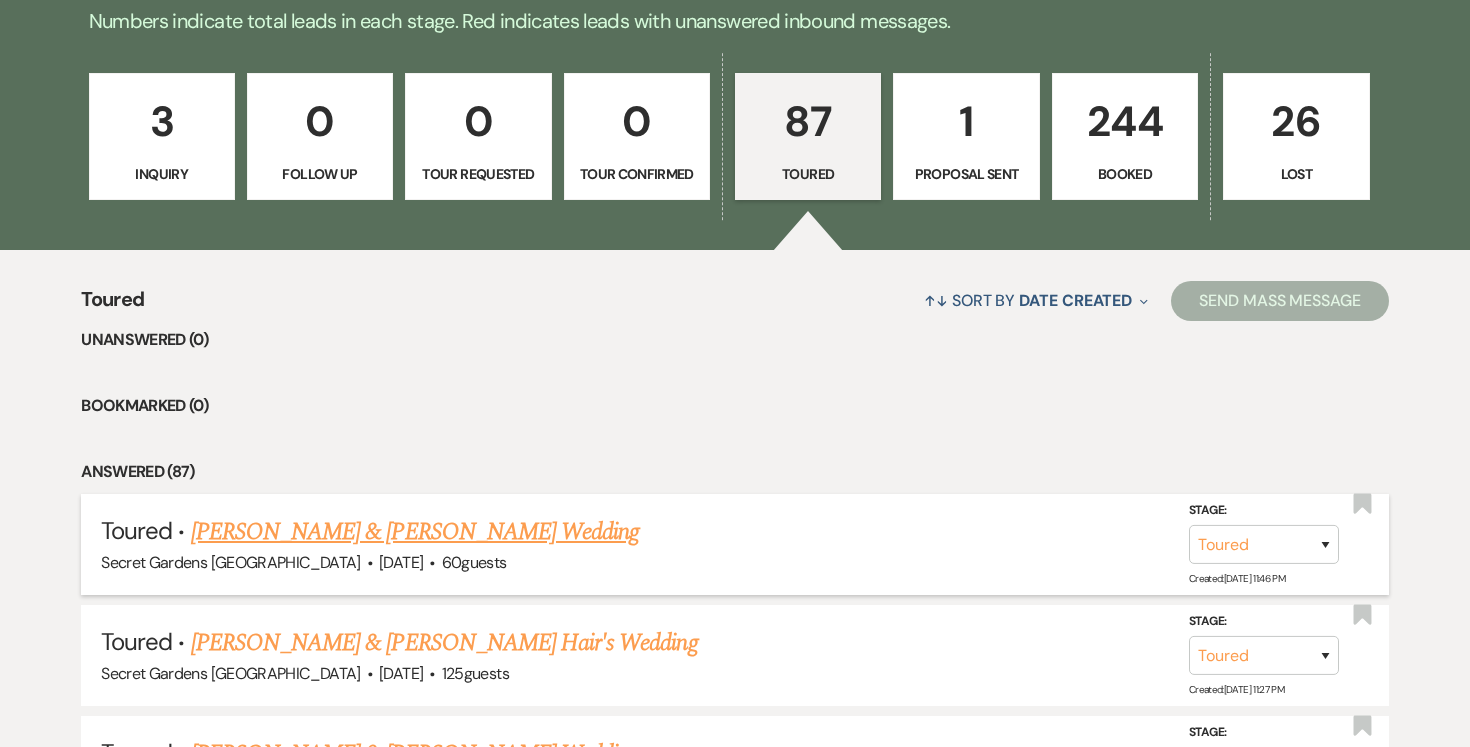scroll, scrollTop: 519, scrollLeft: 0, axis: vertical 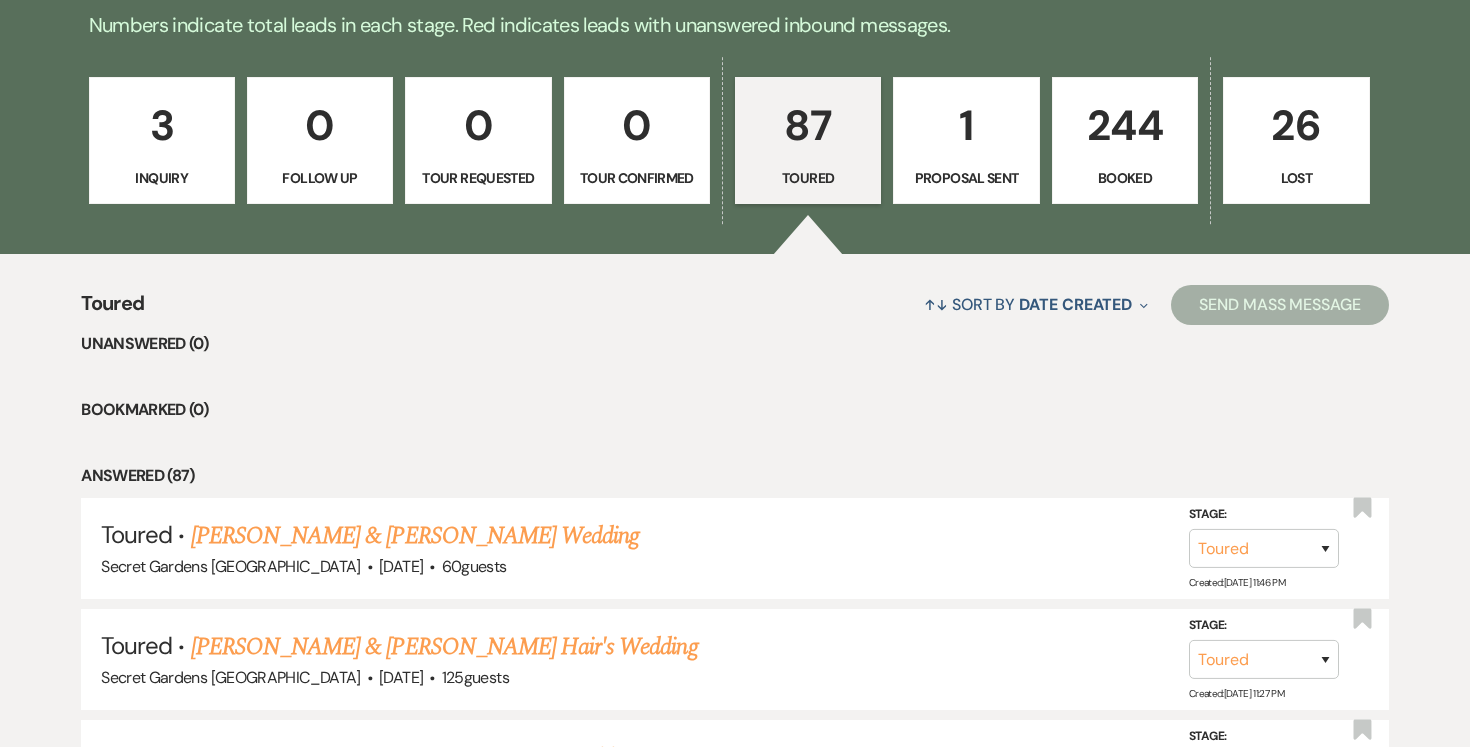 click on "[PERSON_NAME] & [PERSON_NAME] Wedding" at bounding box center [415, 536] 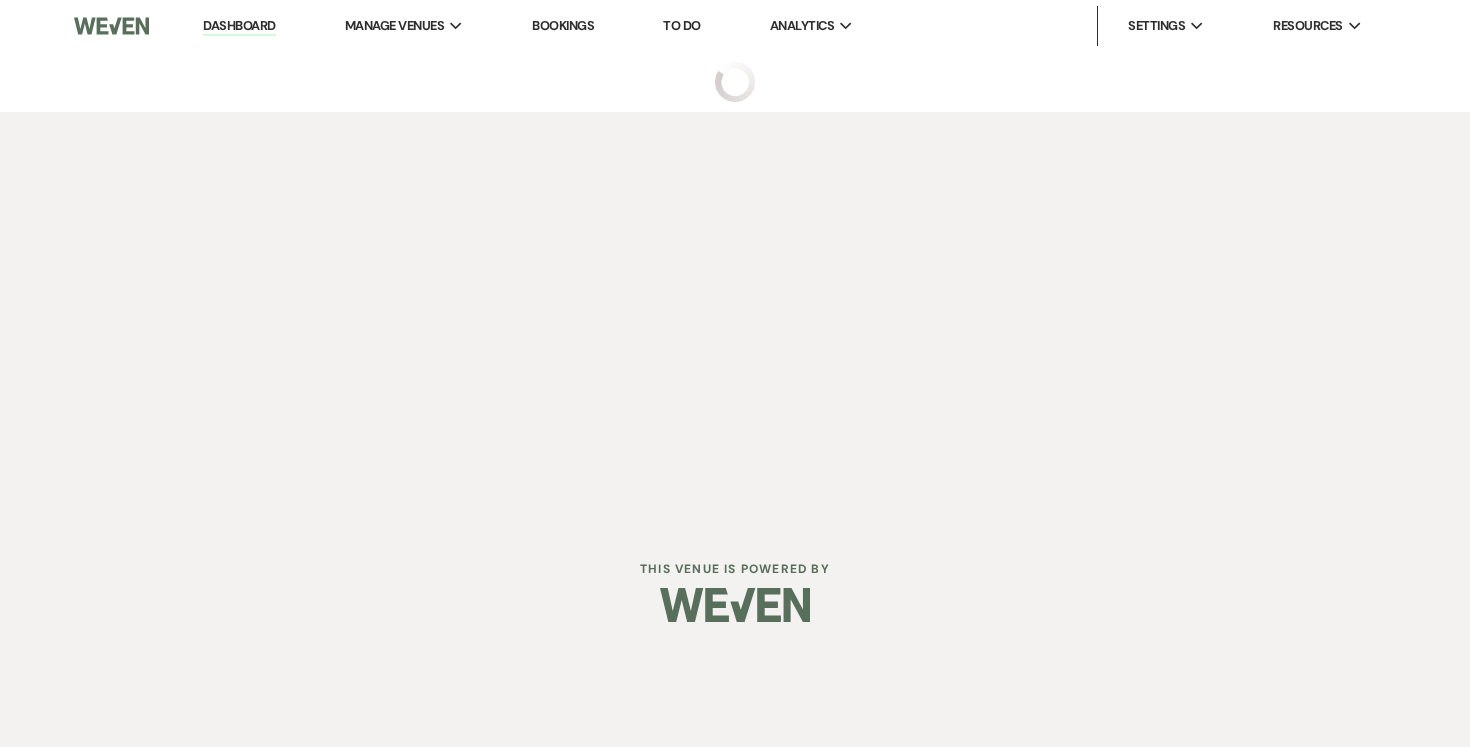 scroll, scrollTop: 0, scrollLeft: 0, axis: both 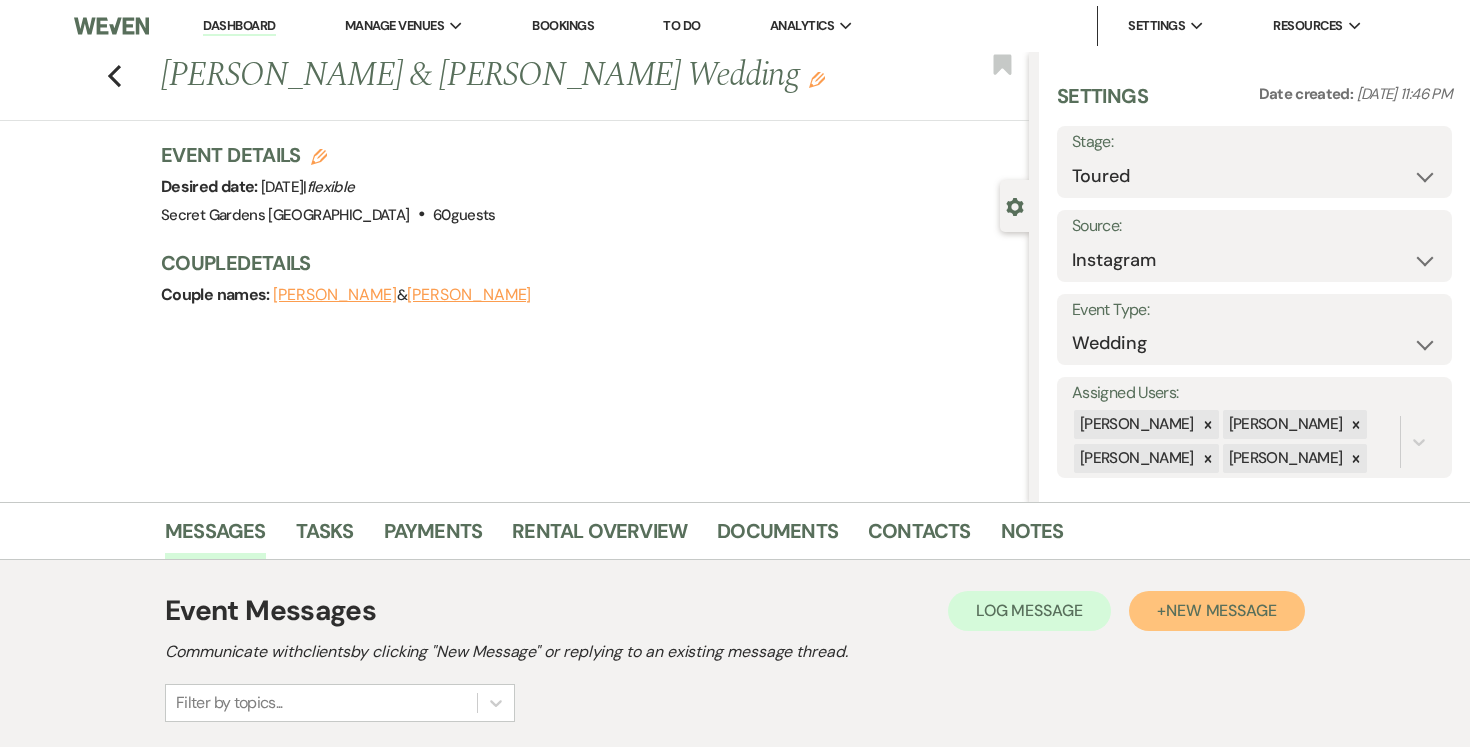 click on "New Message" at bounding box center [1221, 610] 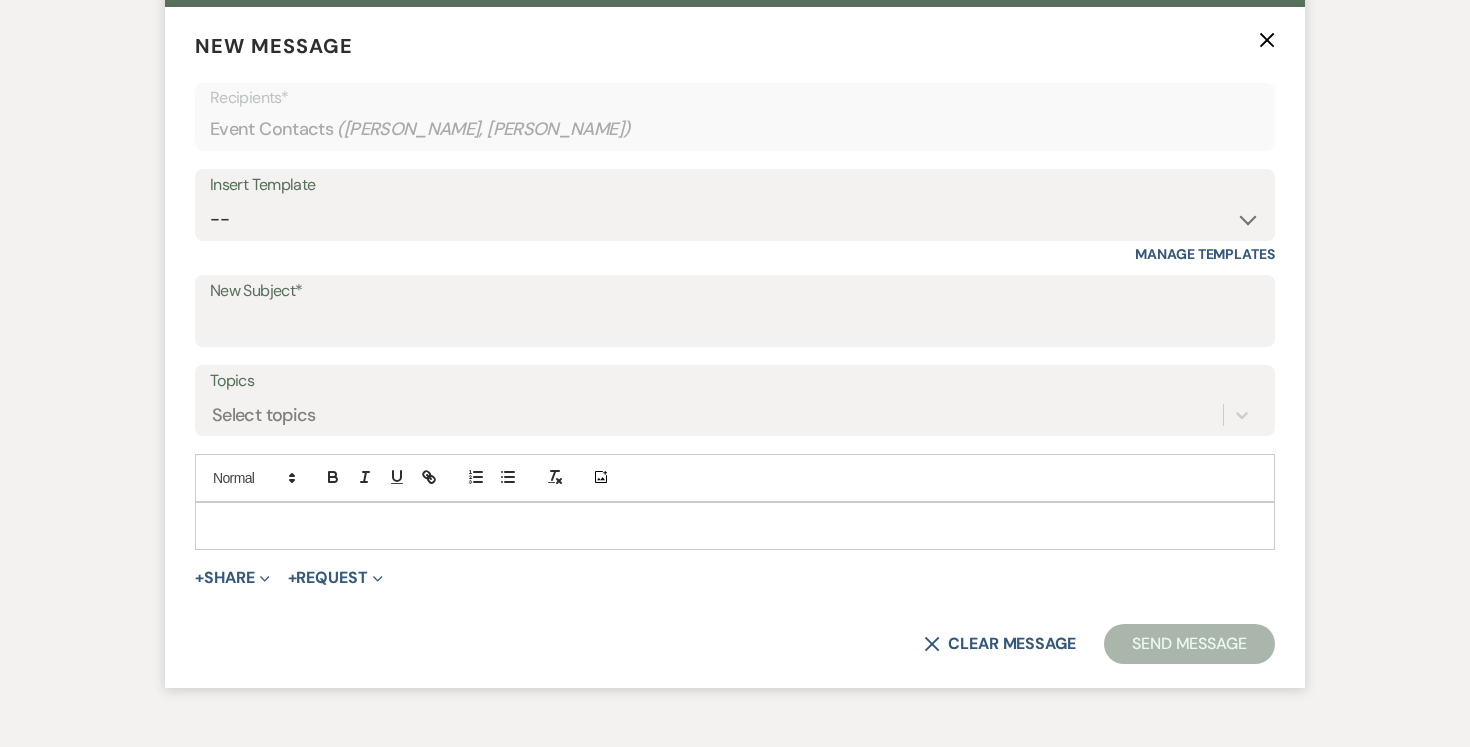 scroll, scrollTop: 779, scrollLeft: 0, axis: vertical 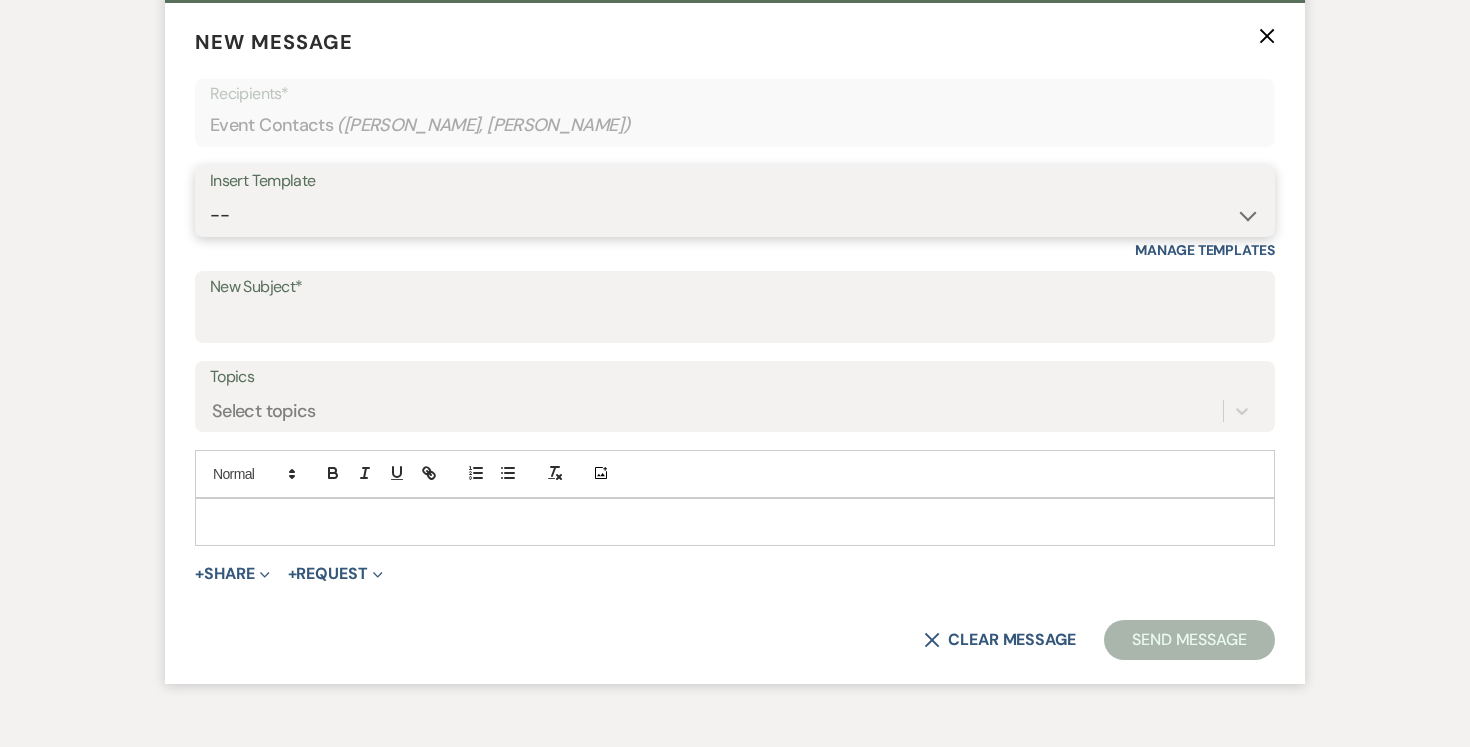 click on "-- Weven Planning Portal Introduction (Booked Events) Tour Request Response Follow Up Contract (Pre-Booked Leads) Expo Confirmation Inquiry Response Post-Event Photo Shoot Booked Preguntas Frecuentes Frequently Asked Questions Copy of Weven Planning Portal Introduction (Booked Events) [DATE] Weven Planning Portal Introduction (Booked Events) [DATE] ([PERSON_NAME]'s version) Client Sheet Information NON-WEDDING Weven Planning Portal Introduction (Booked Events) [DATE] ([PERSON_NAME]'s version) Tour Follow Up" at bounding box center (735, 215) 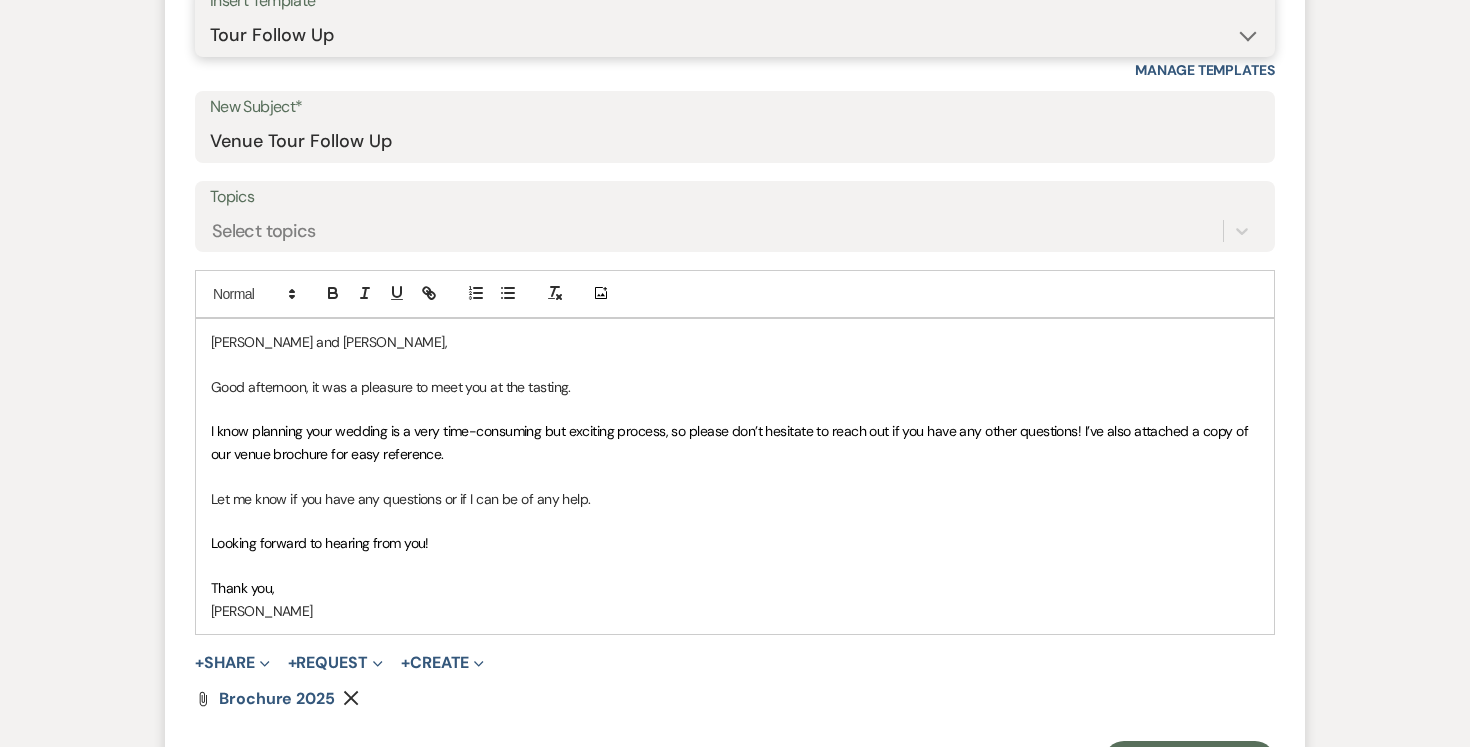 scroll, scrollTop: 965, scrollLeft: 0, axis: vertical 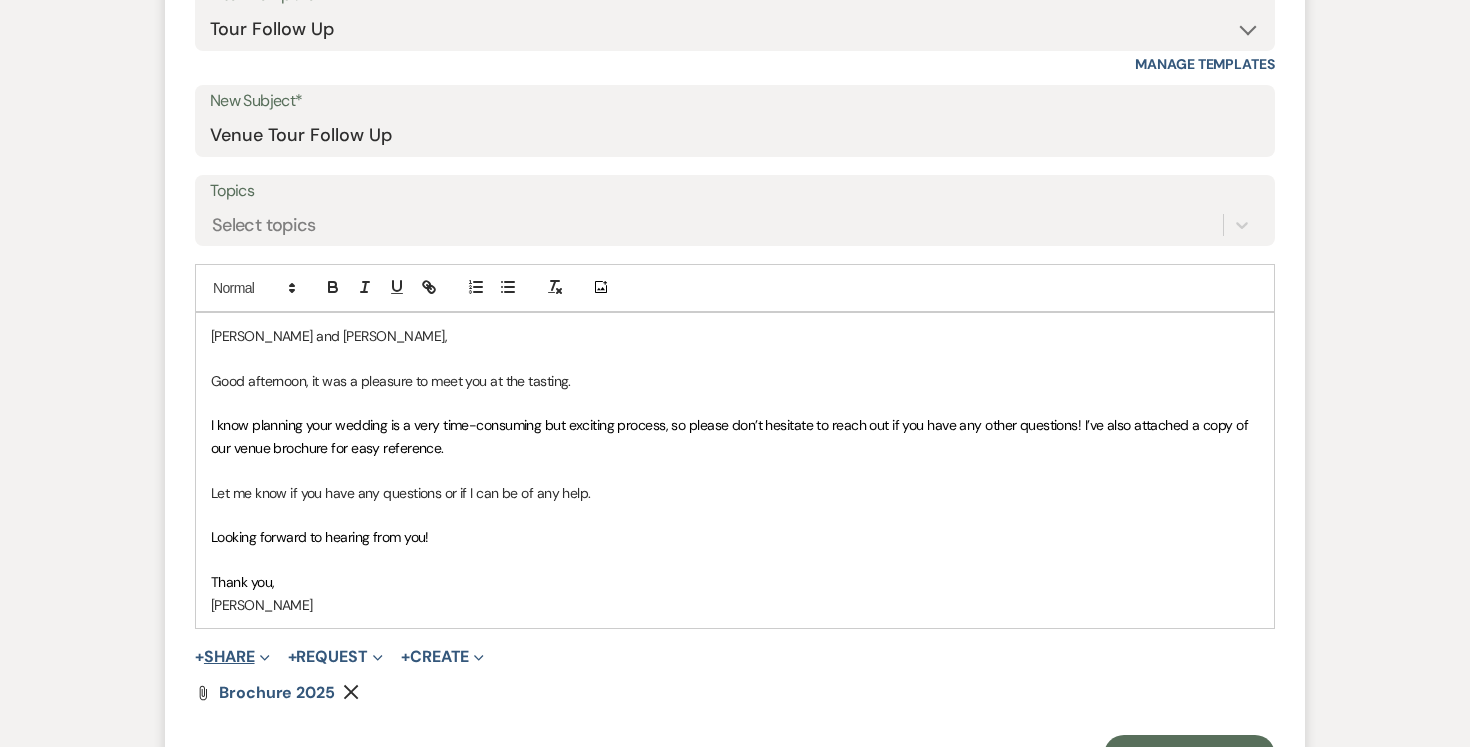click on "+  Share Expand" at bounding box center [232, 657] 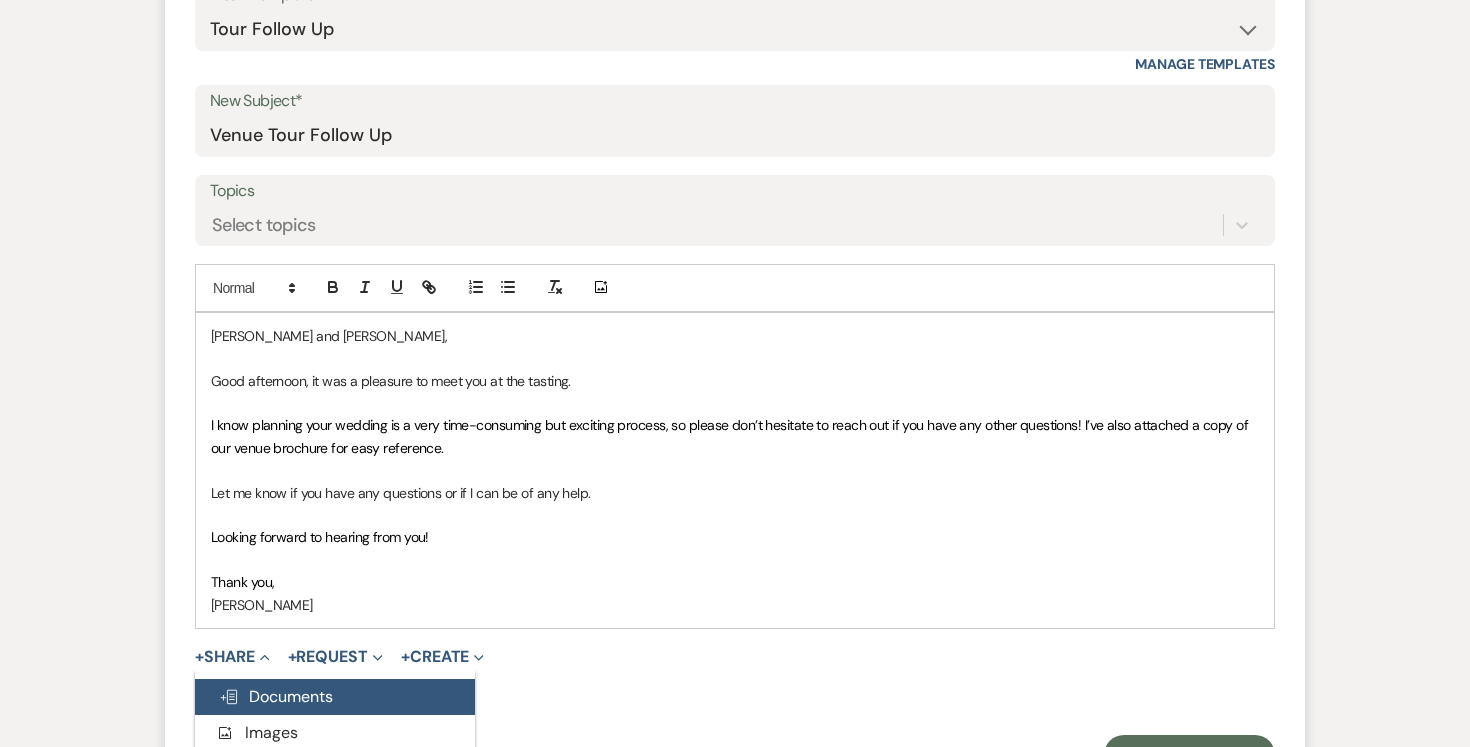 scroll, scrollTop: 966, scrollLeft: 0, axis: vertical 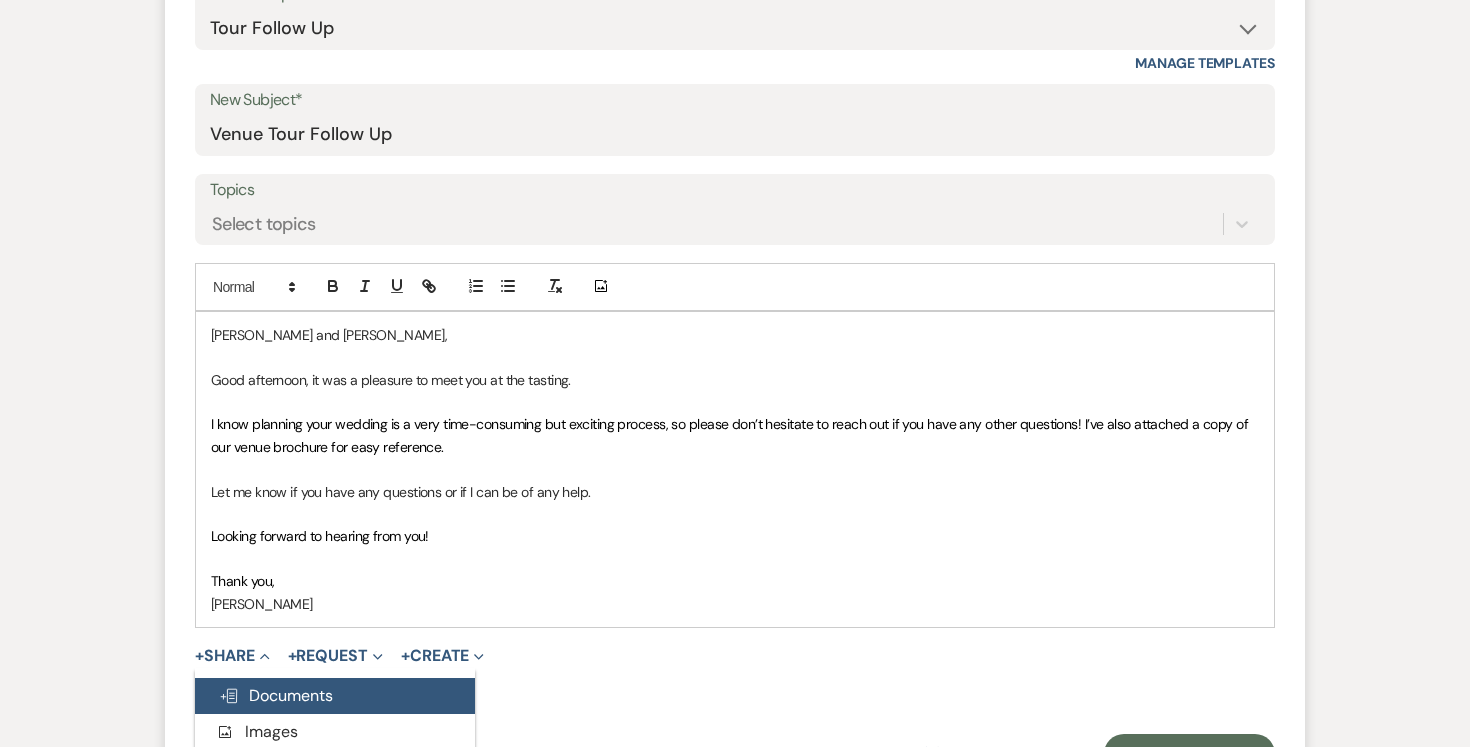 click on "Doc Upload Documents" at bounding box center (276, 695) 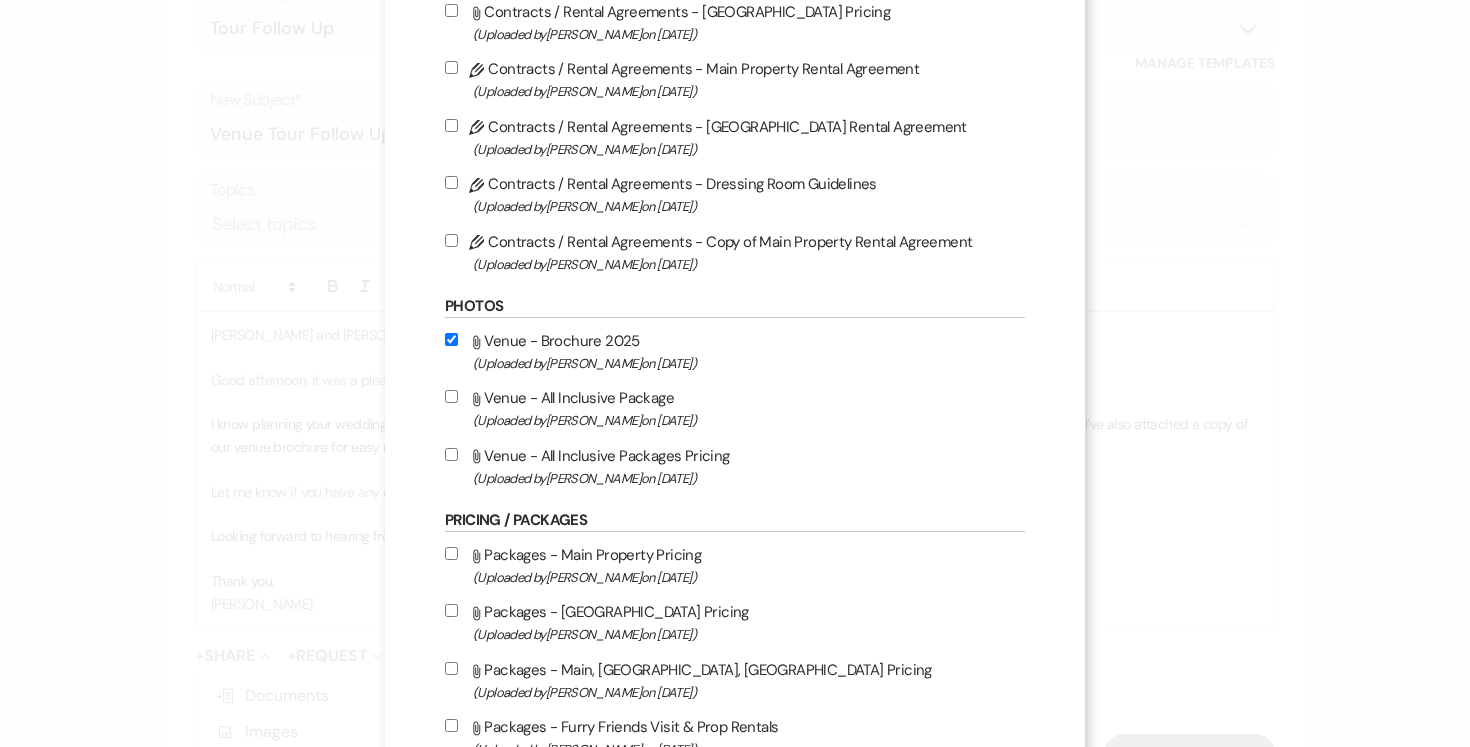 scroll, scrollTop: 506, scrollLeft: 0, axis: vertical 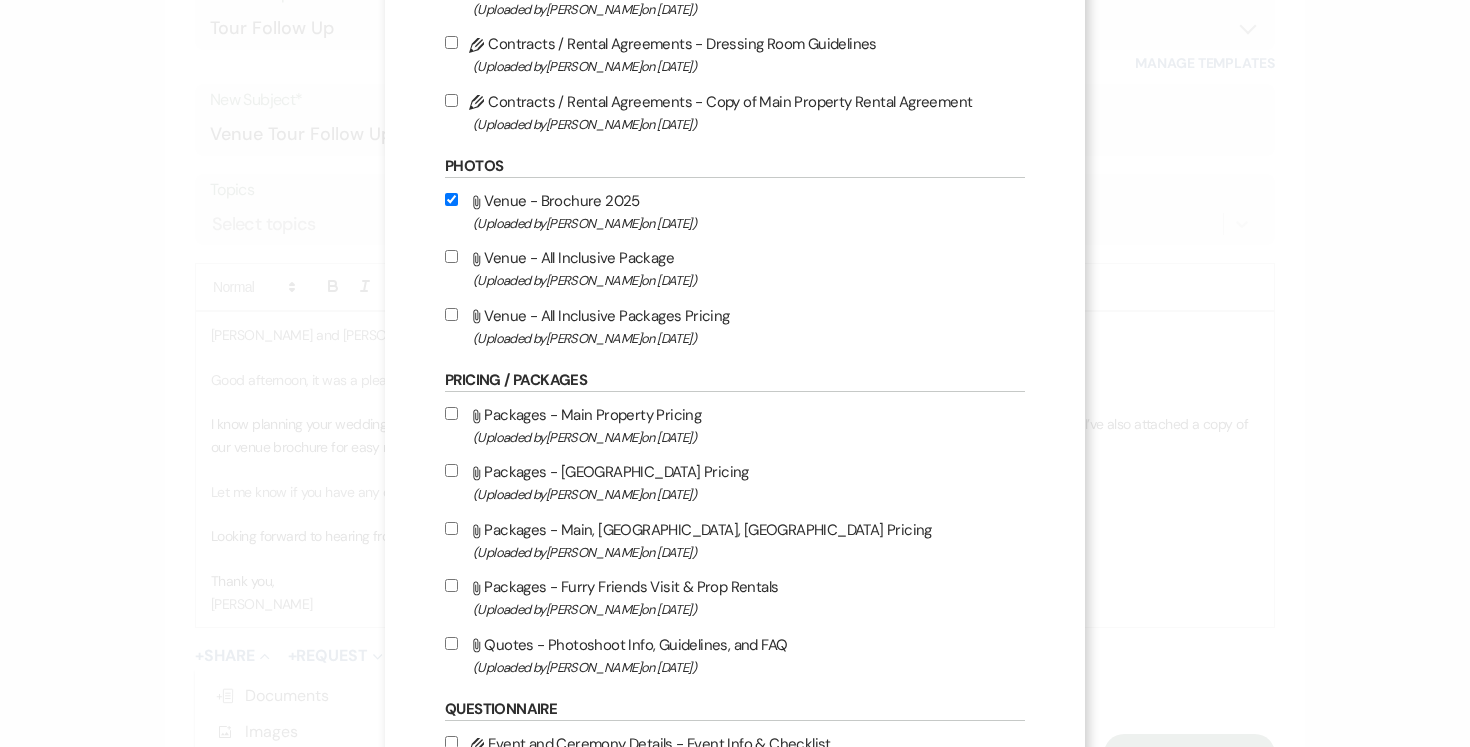 click on "Attach File Venue - All Inclusive Package  (Uploaded by  [PERSON_NAME]  on   [DATE] )" at bounding box center (451, 256) 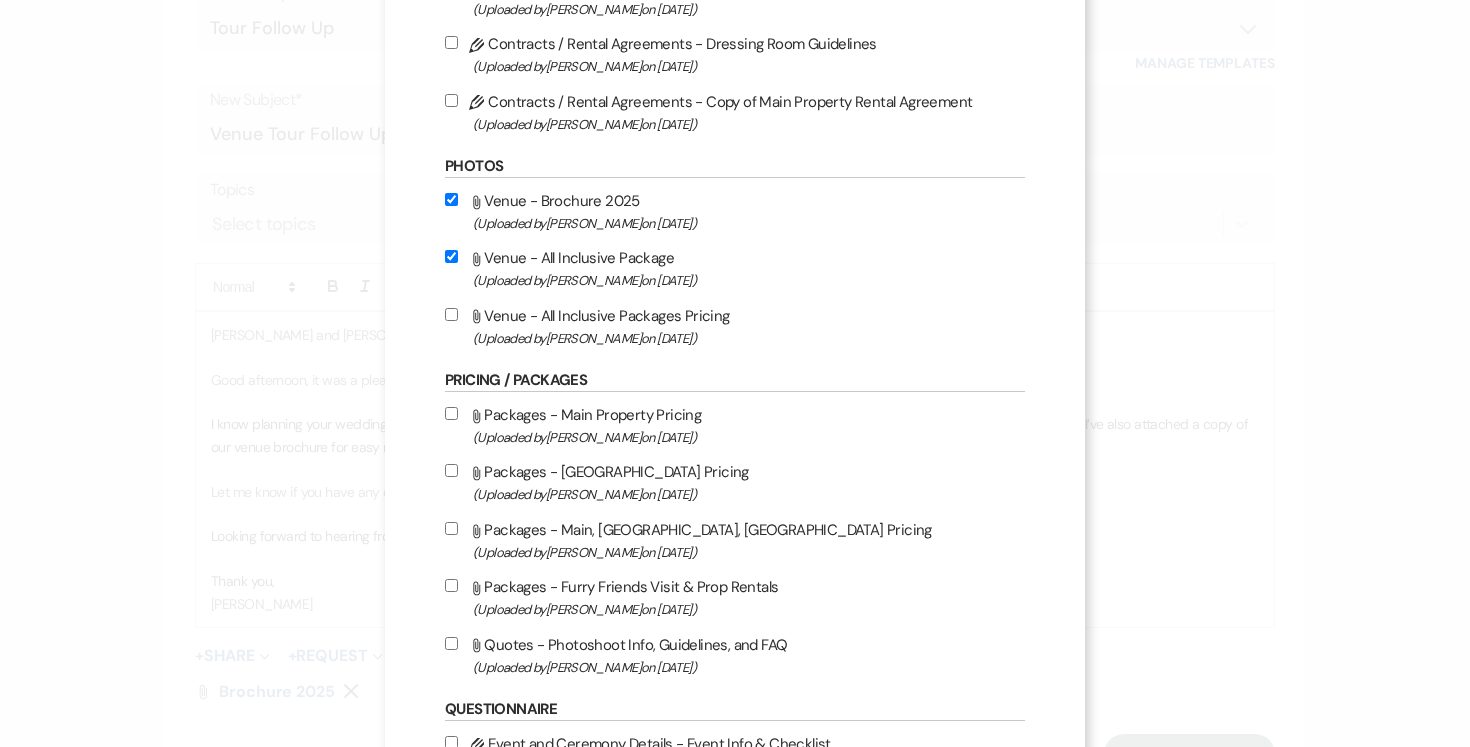 click on "Attach File Venue - All Inclusive Packages Pricing (Uploaded by  [PERSON_NAME]  on   [DATE] )" at bounding box center [451, 314] 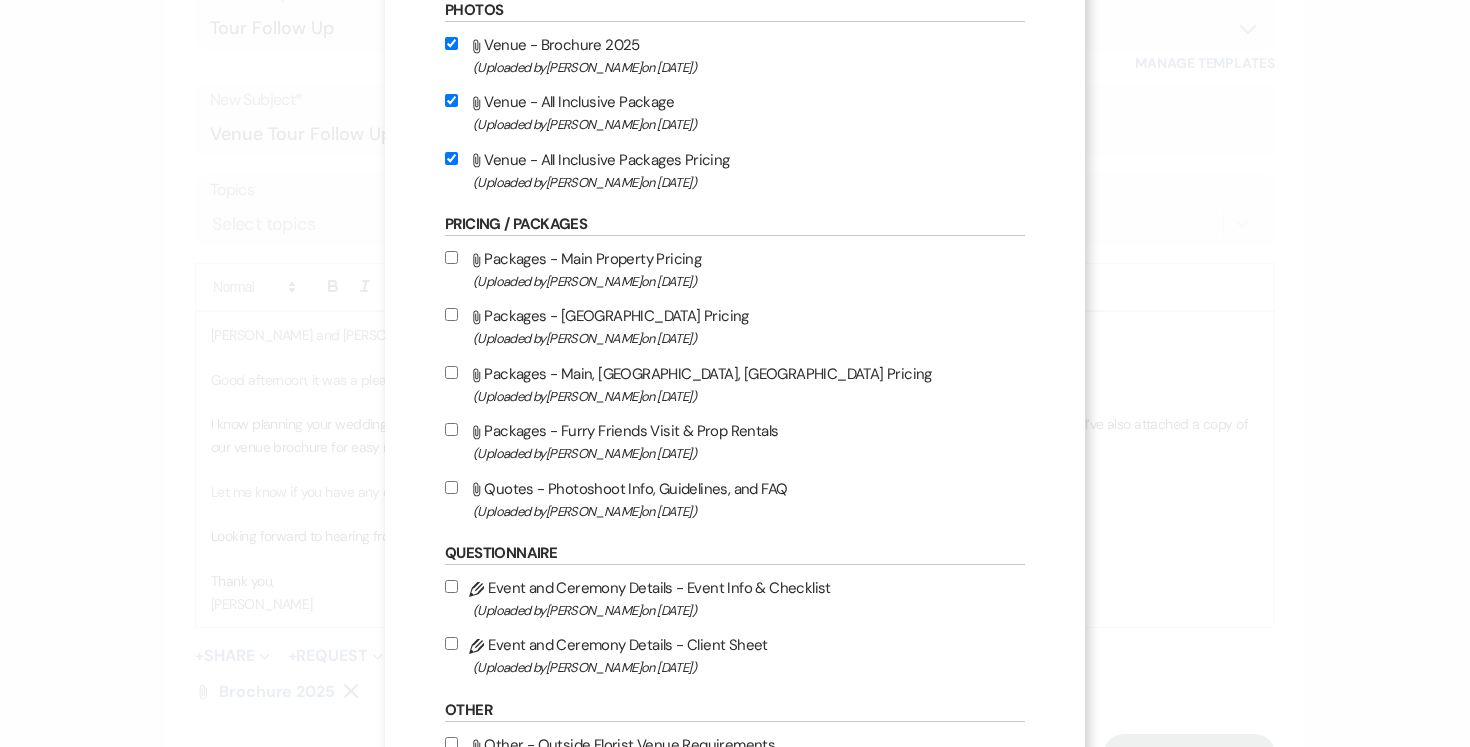 scroll, scrollTop: 923, scrollLeft: 0, axis: vertical 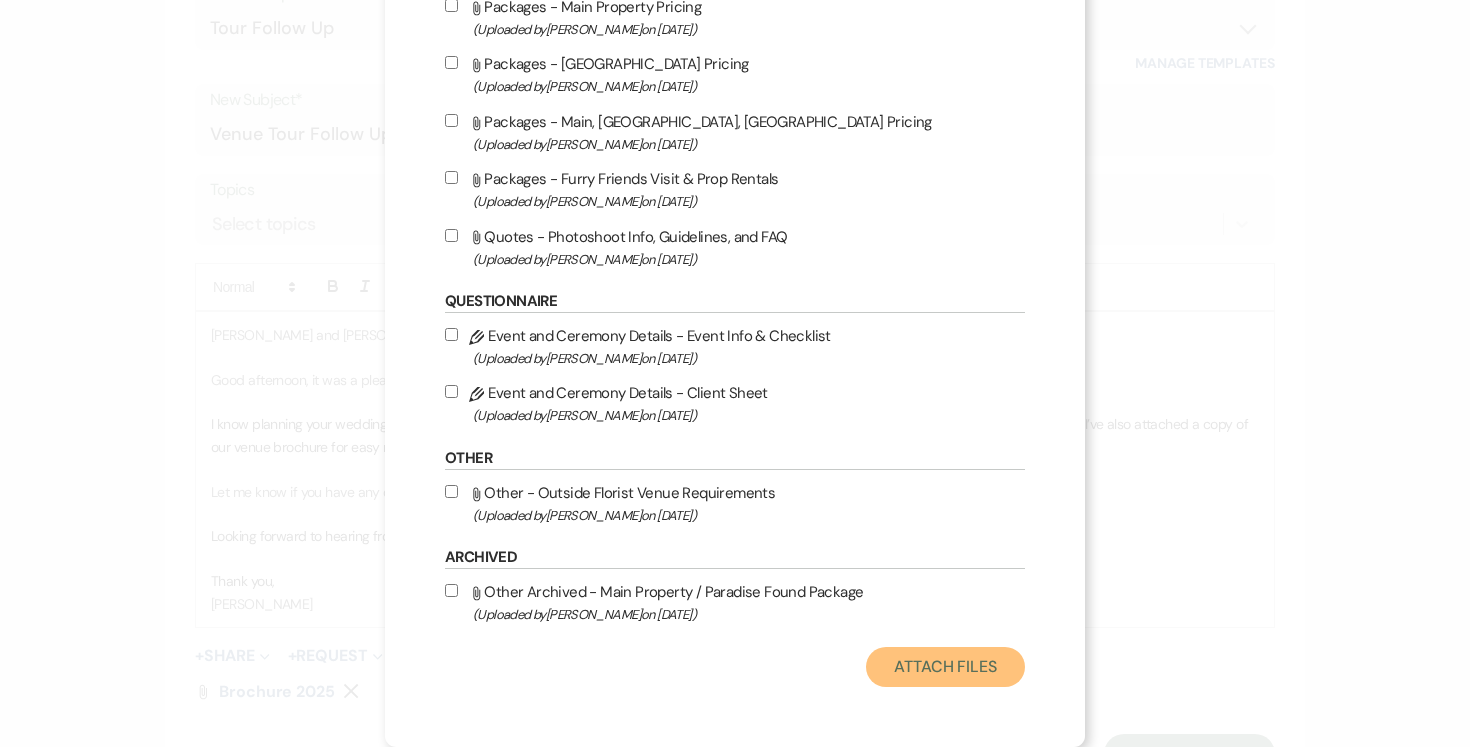 click on "Attach Files" at bounding box center (945, 667) 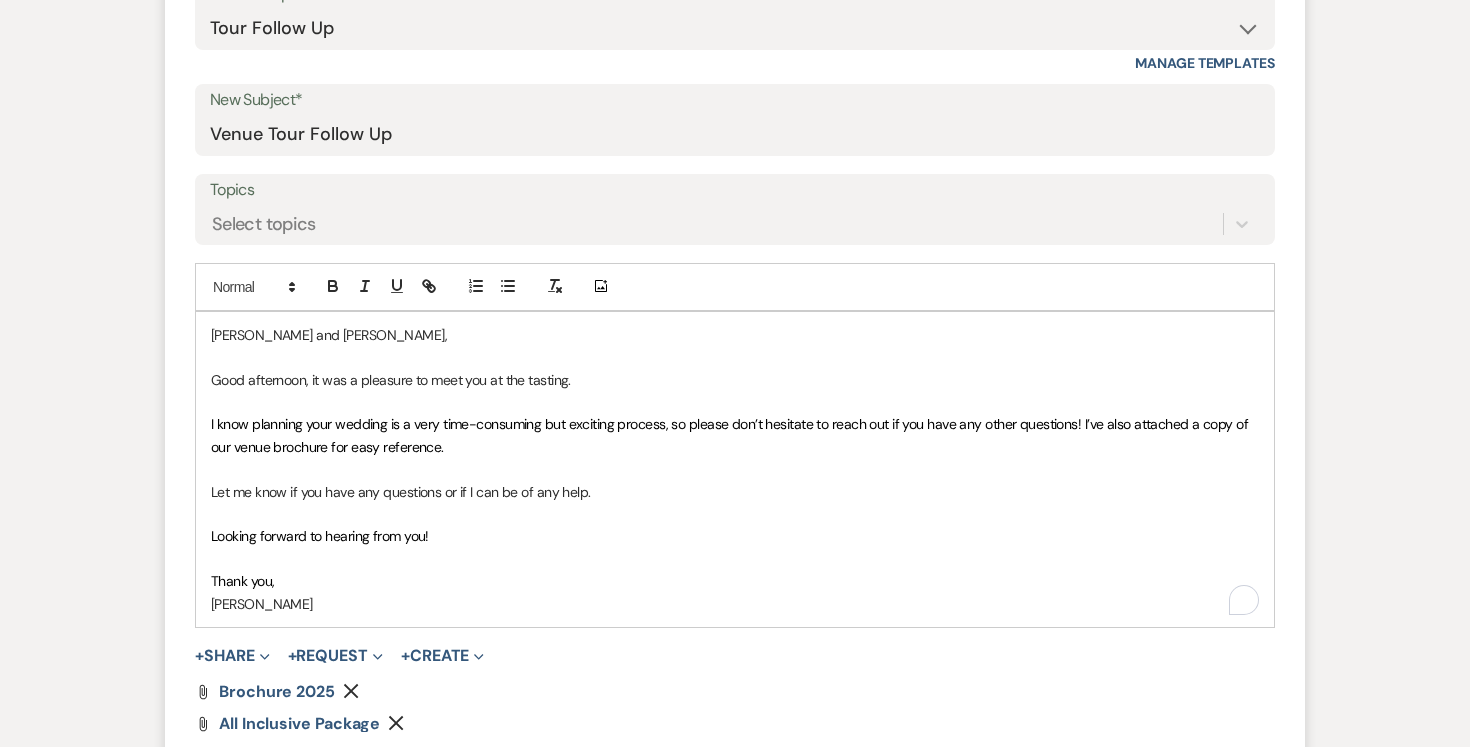 drag, startPoint x: 305, startPoint y: 376, endPoint x: 444, endPoint y: 389, distance: 139.60658 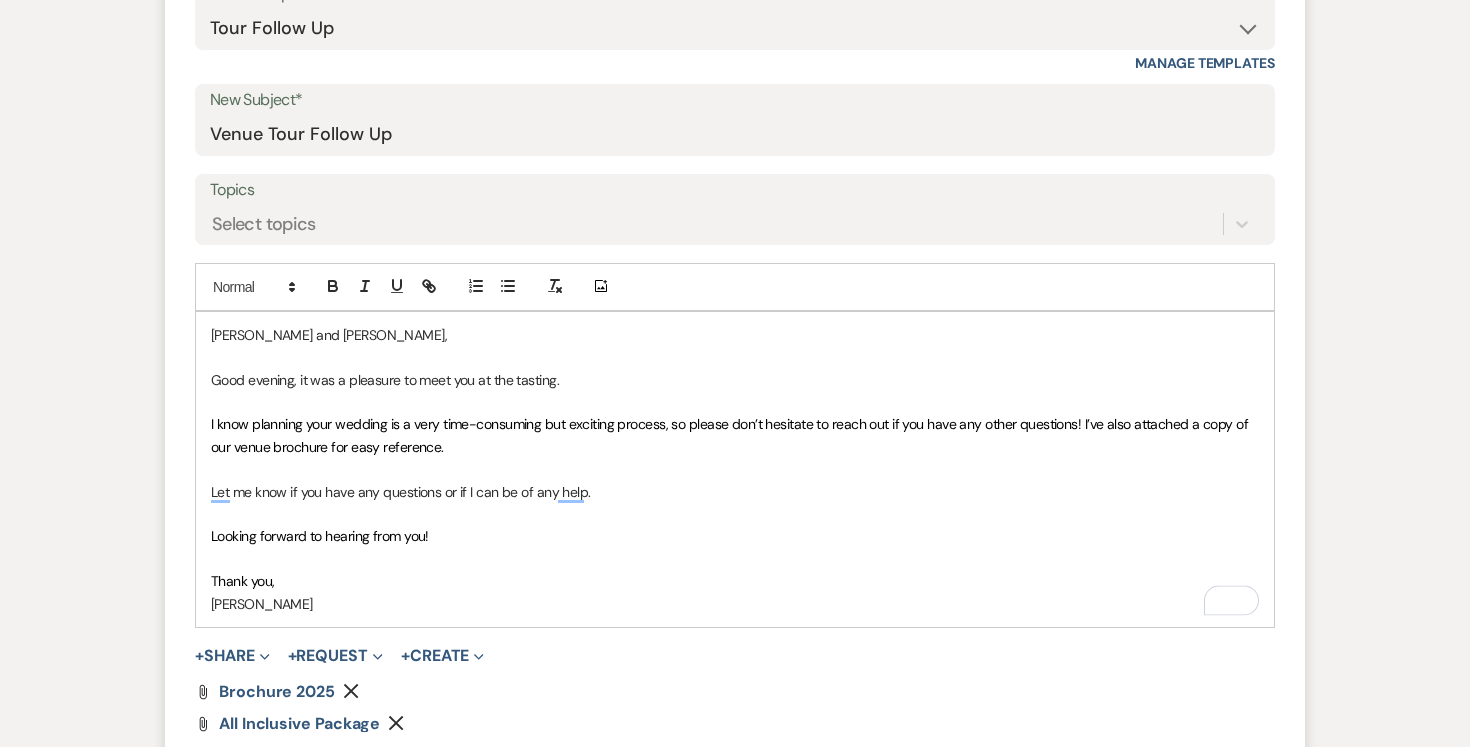 scroll, scrollTop: 965, scrollLeft: 0, axis: vertical 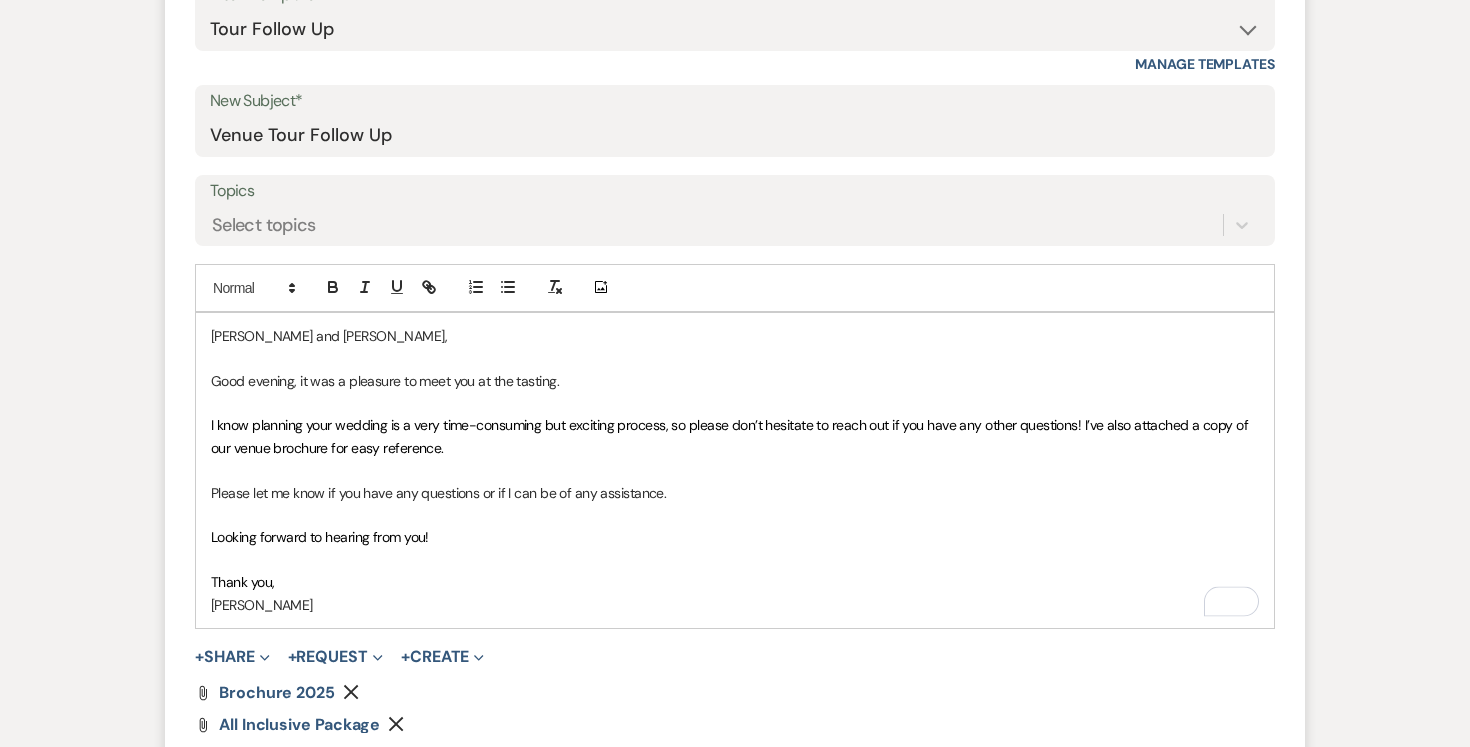 click on "Thank you," at bounding box center [735, 582] 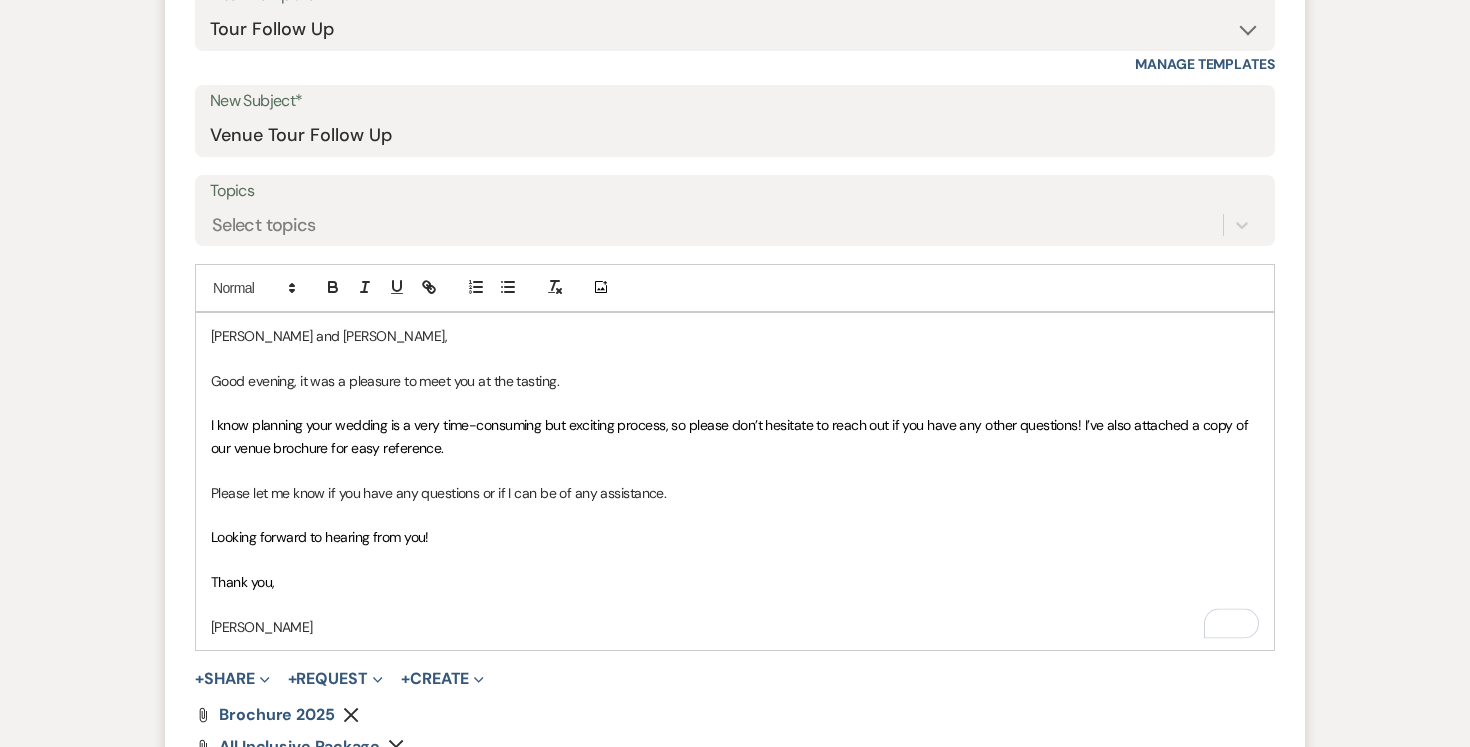 click on "[PERSON_NAME]" at bounding box center [735, 627] 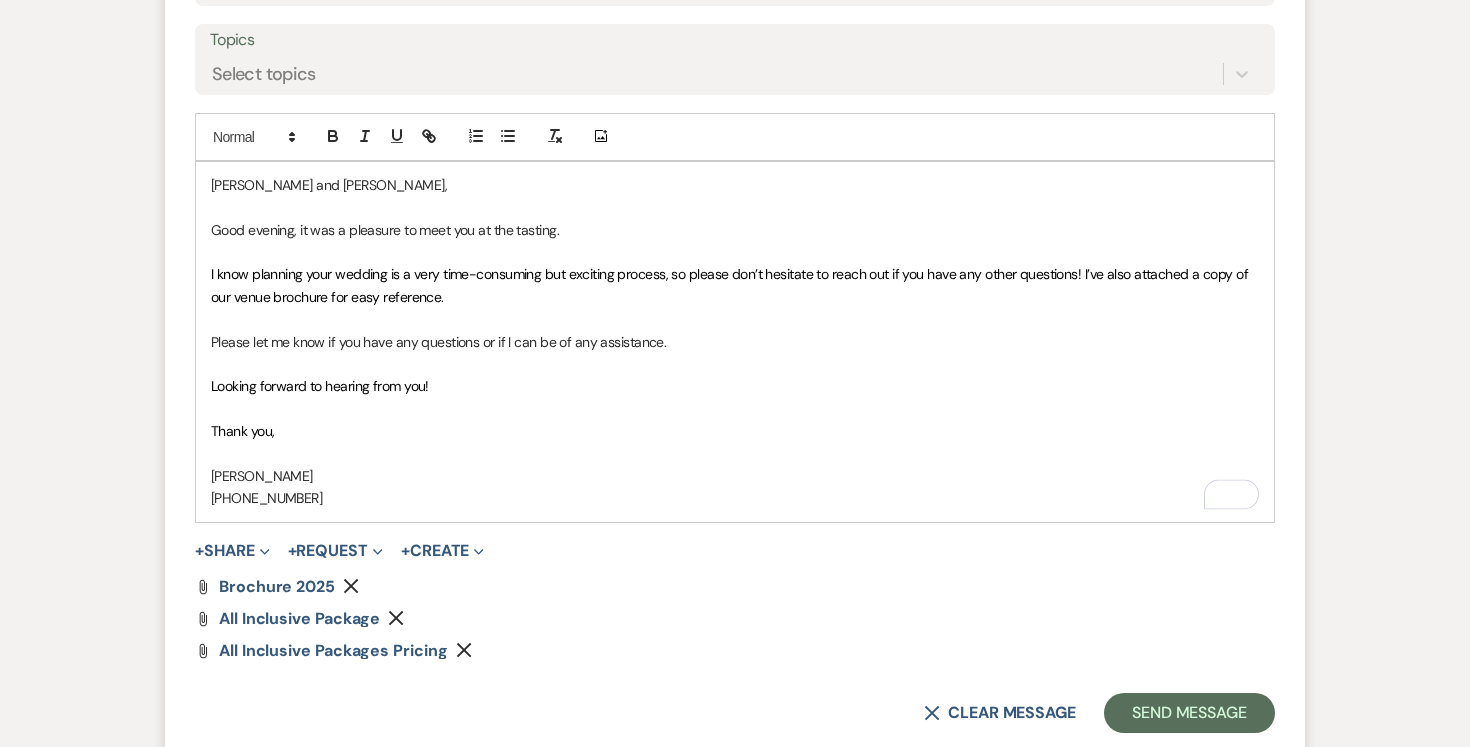 scroll, scrollTop: 1120, scrollLeft: 0, axis: vertical 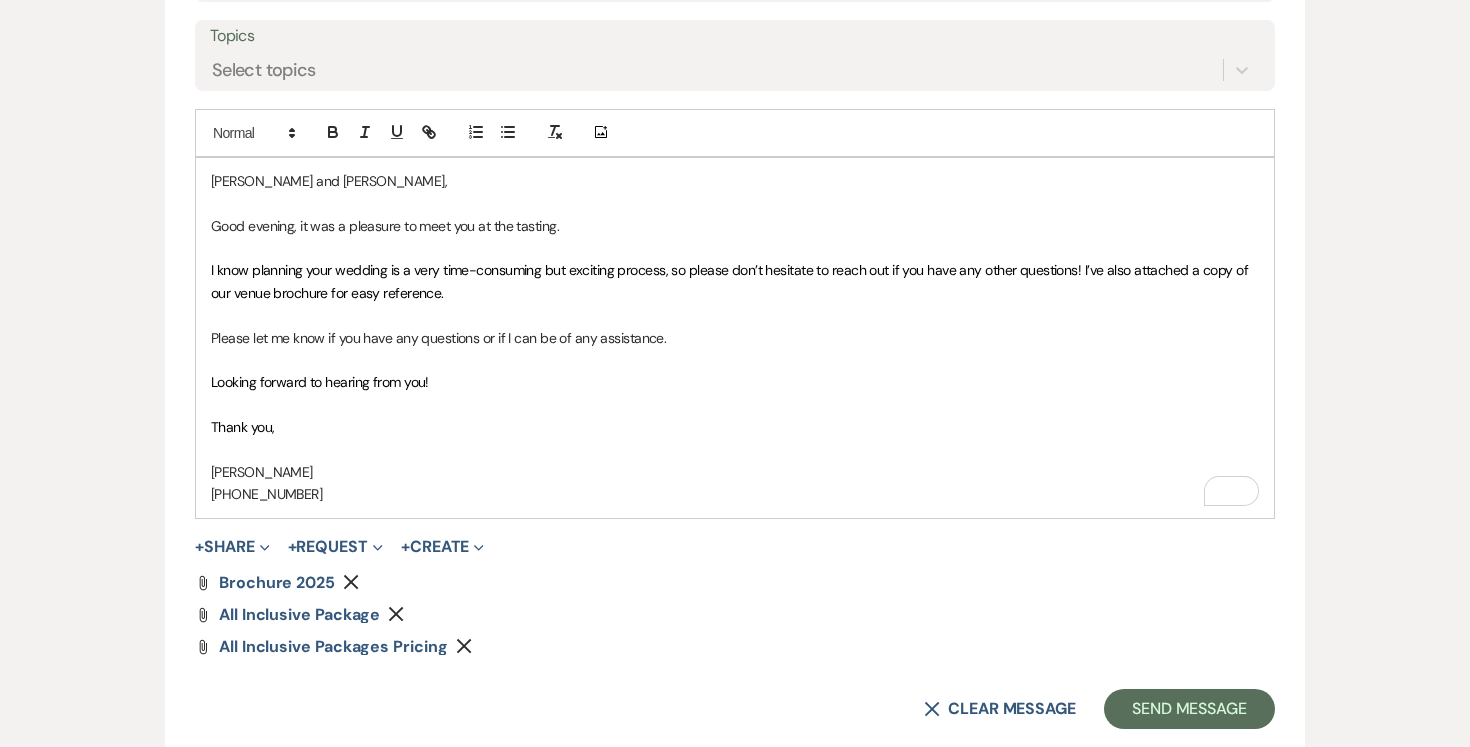 click on "Messages Tasks Payments Rental Overview Documents Contacts Notes Event Messages   Log Log Message +  New Message Communicate with  clients  by clicking "New Message" or replying to an existing message thread. Filter by topics... New Message New Message   X Draft Recipients* Event Contacts   ( [PERSON_NAME], [PERSON_NAME] )   Insert Template   -- Weven Planning Portal Introduction (Booked Events) Tour Request Response Follow Up Contract (Pre-Booked Leads) Expo Confirmation Inquiry Response Post-Event Photo Shoot Booked Preguntas Frecuentes Frequently Asked Questions Copy of Weven Planning Portal Introduction (Booked Events) [DATE] Weven Planning Portal Introduction (Booked Events) [DATE] ([PERSON_NAME]'s version) Client Sheet Information NON-WEDDING Weven Planning Portal Introduction (Booked Events) [DATE] ([PERSON_NAME]'s version) Tour Follow Up Manage Templates New Subject* Venue Tour Follow Up Topics Select topics                                                                             Add Photo     +  +" at bounding box center (735, 166) 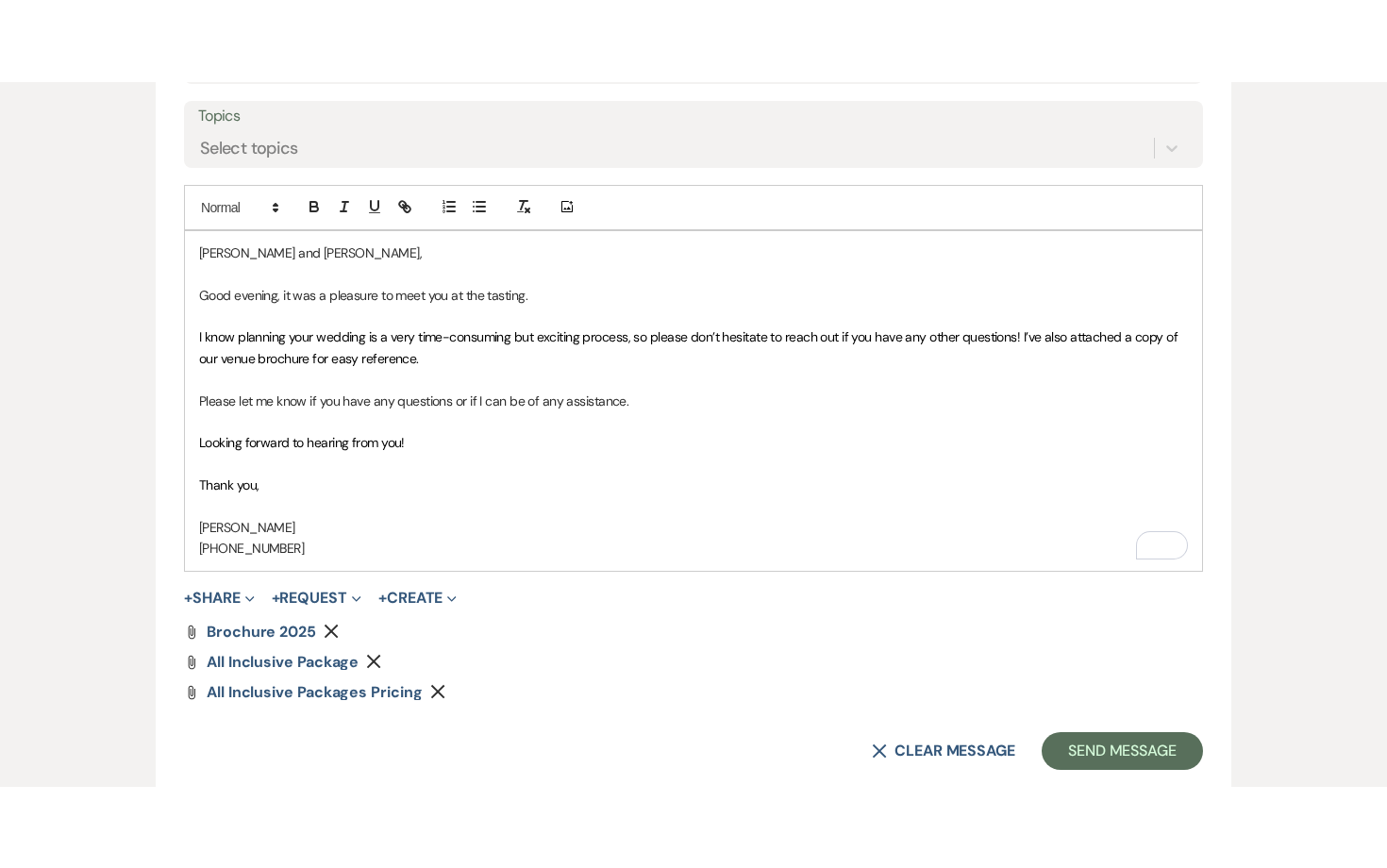 scroll, scrollTop: 1056, scrollLeft: 0, axis: vertical 